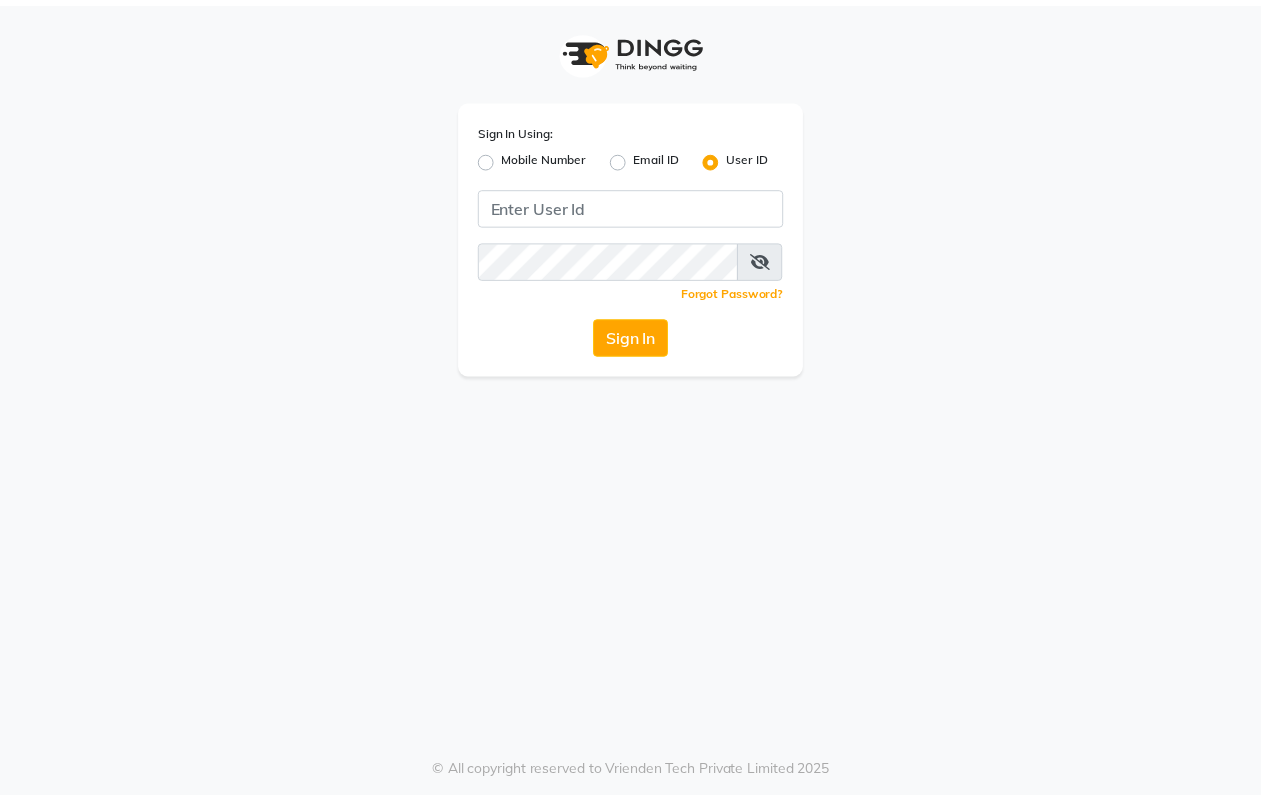 scroll, scrollTop: 0, scrollLeft: 0, axis: both 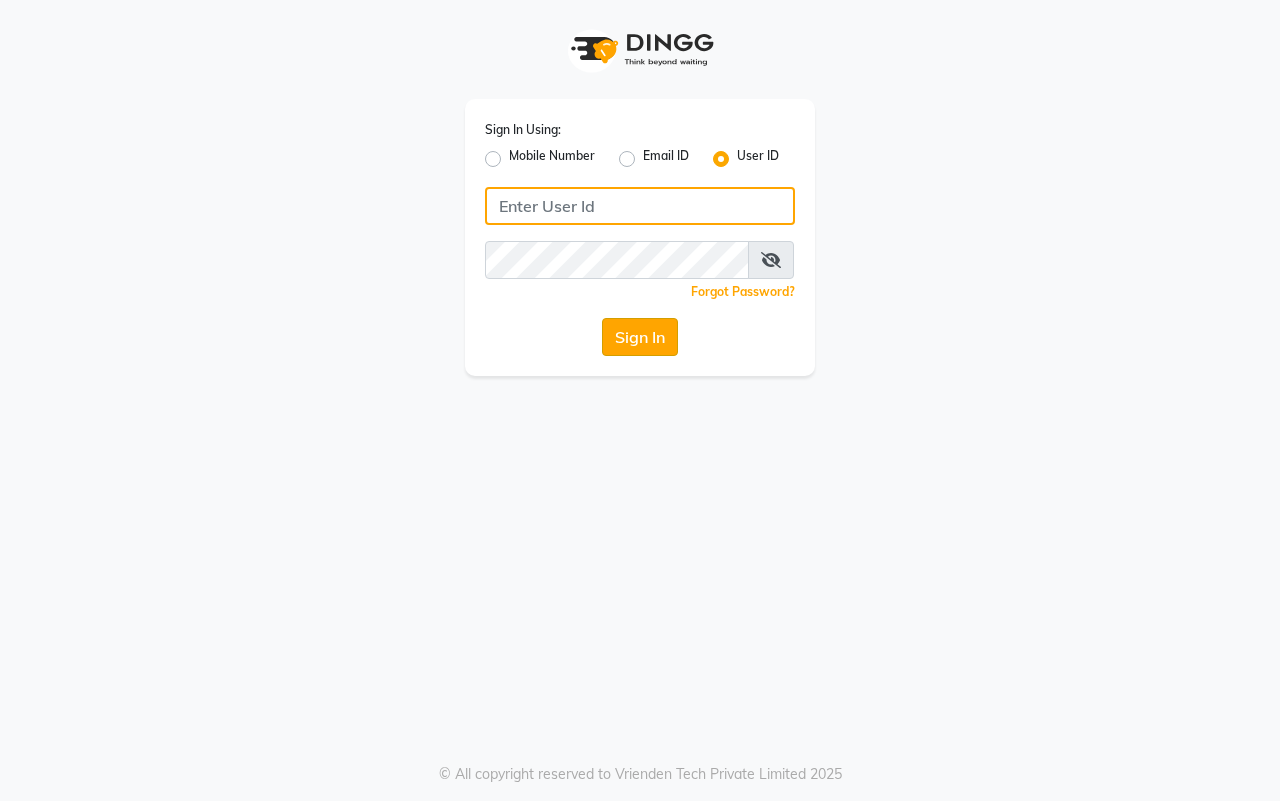 type on "melangegroup" 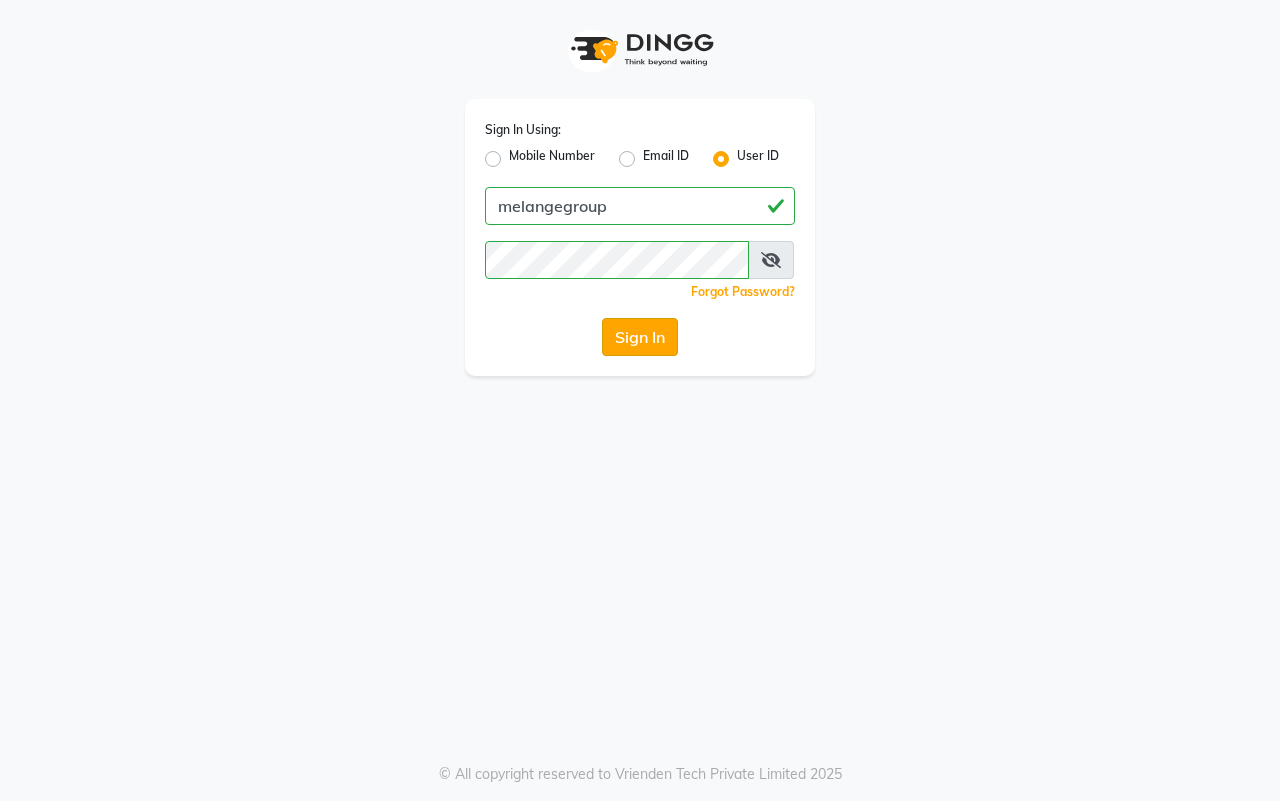click on "Sign In" 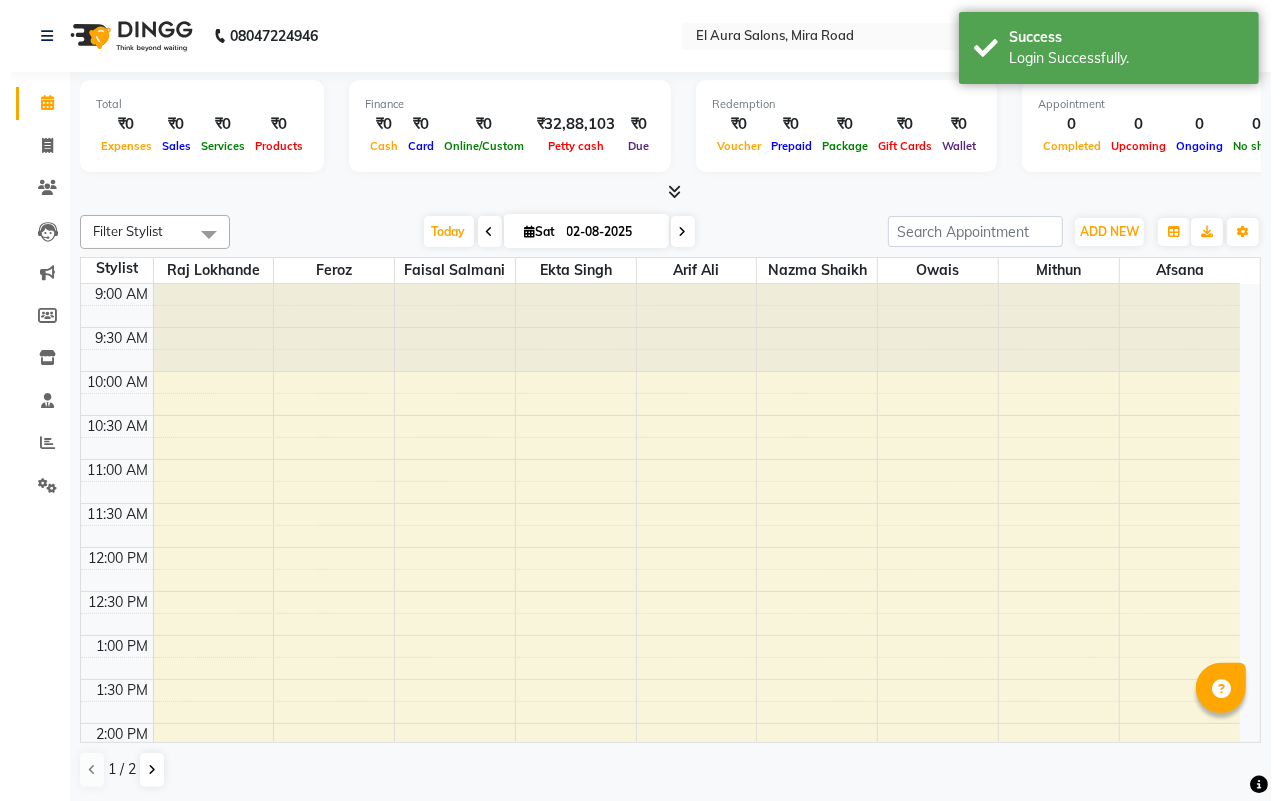 scroll, scrollTop: 0, scrollLeft: 0, axis: both 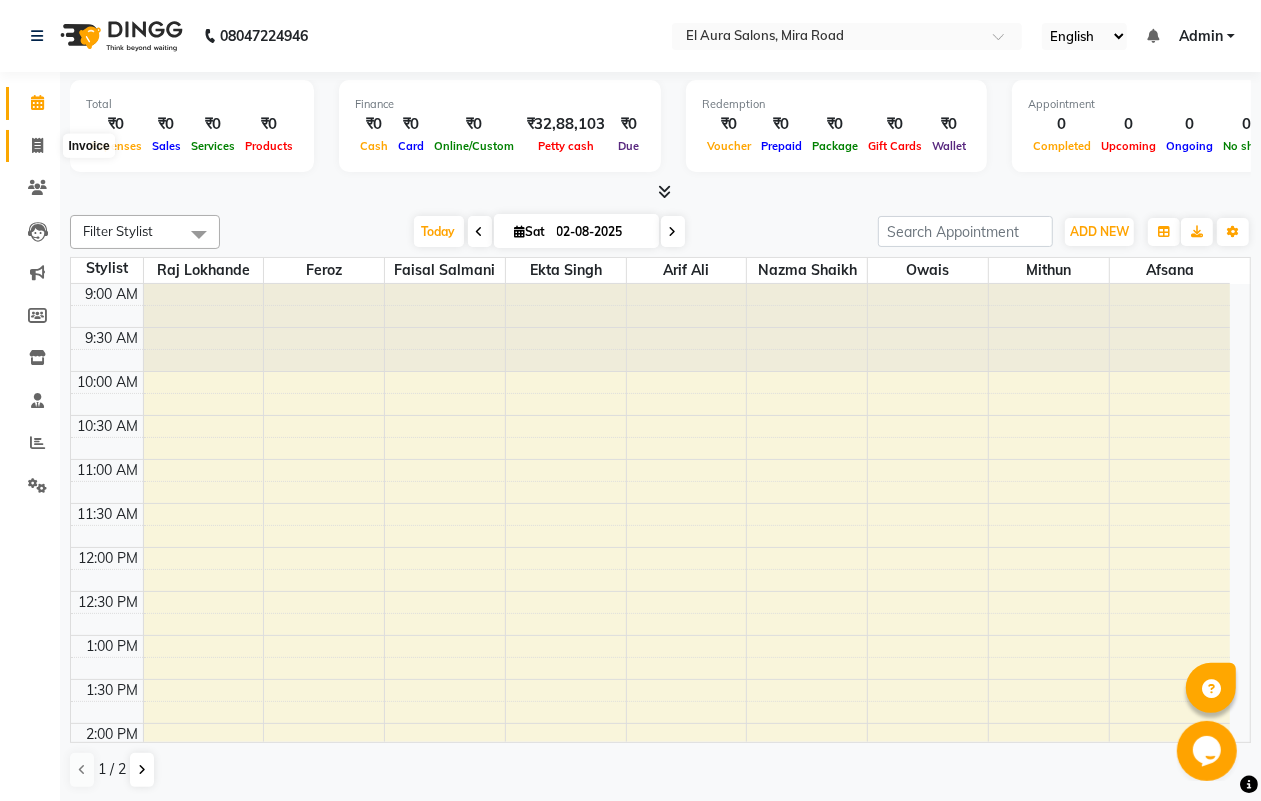 click 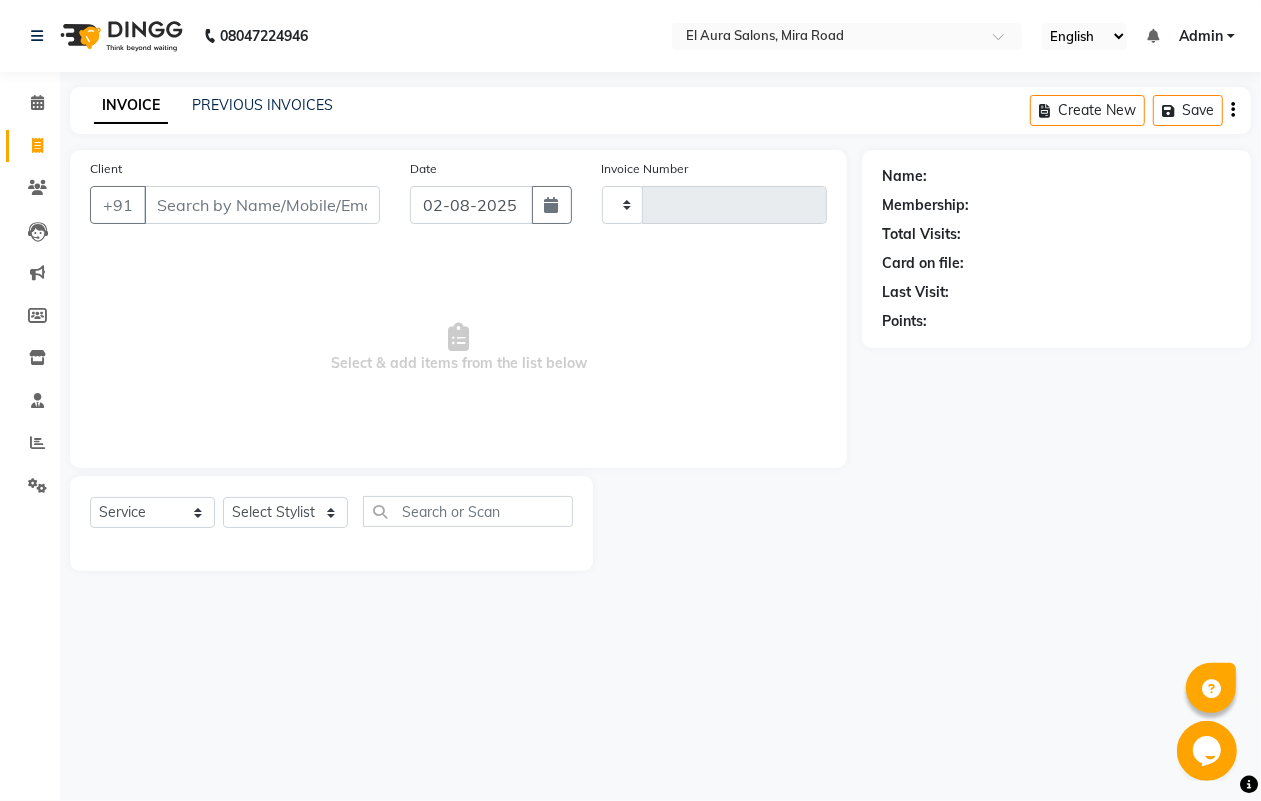 type on "0693" 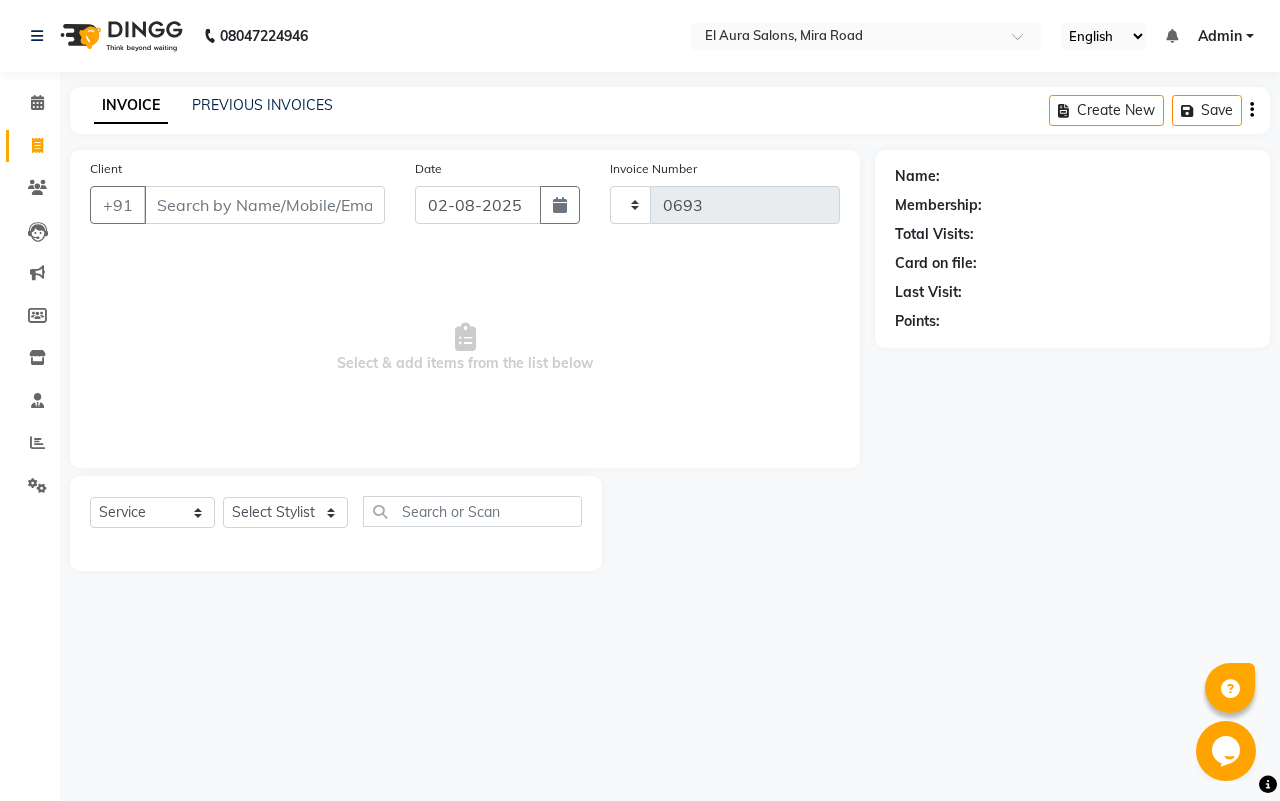 select on "94" 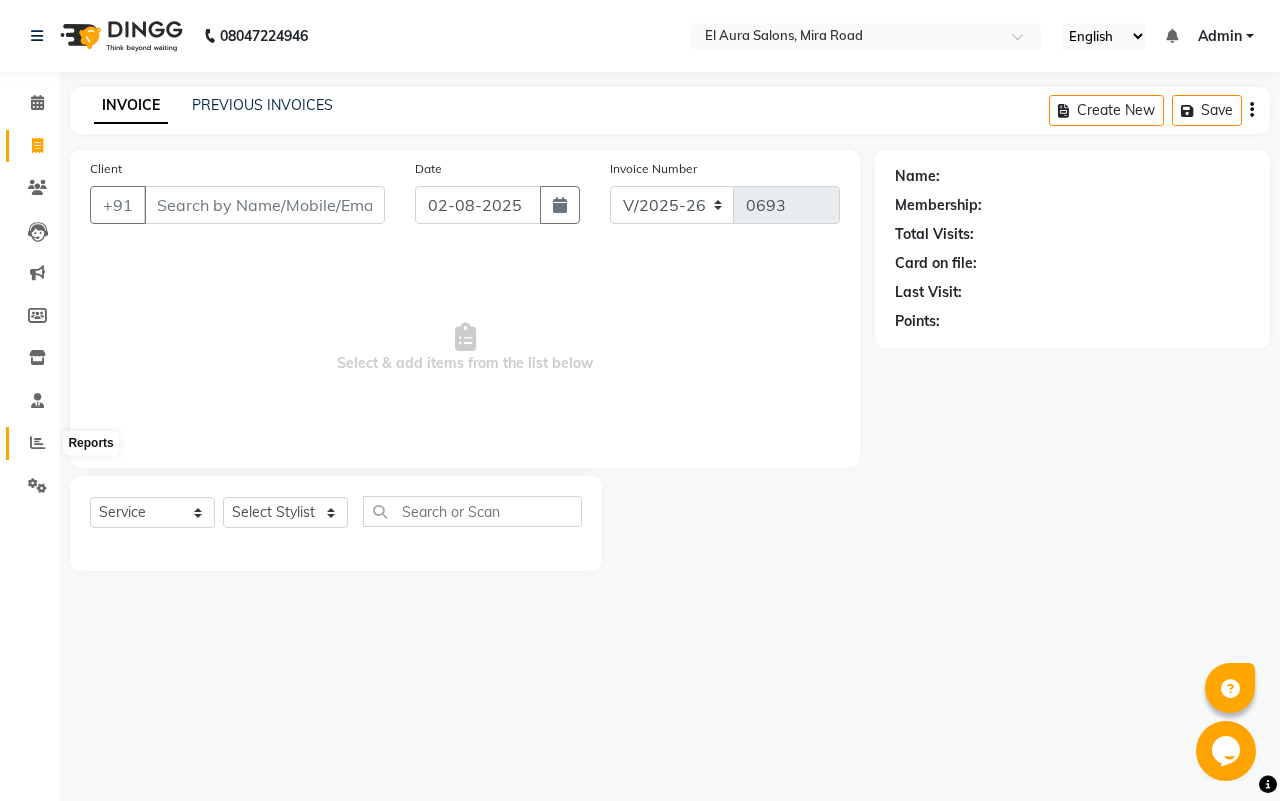 click 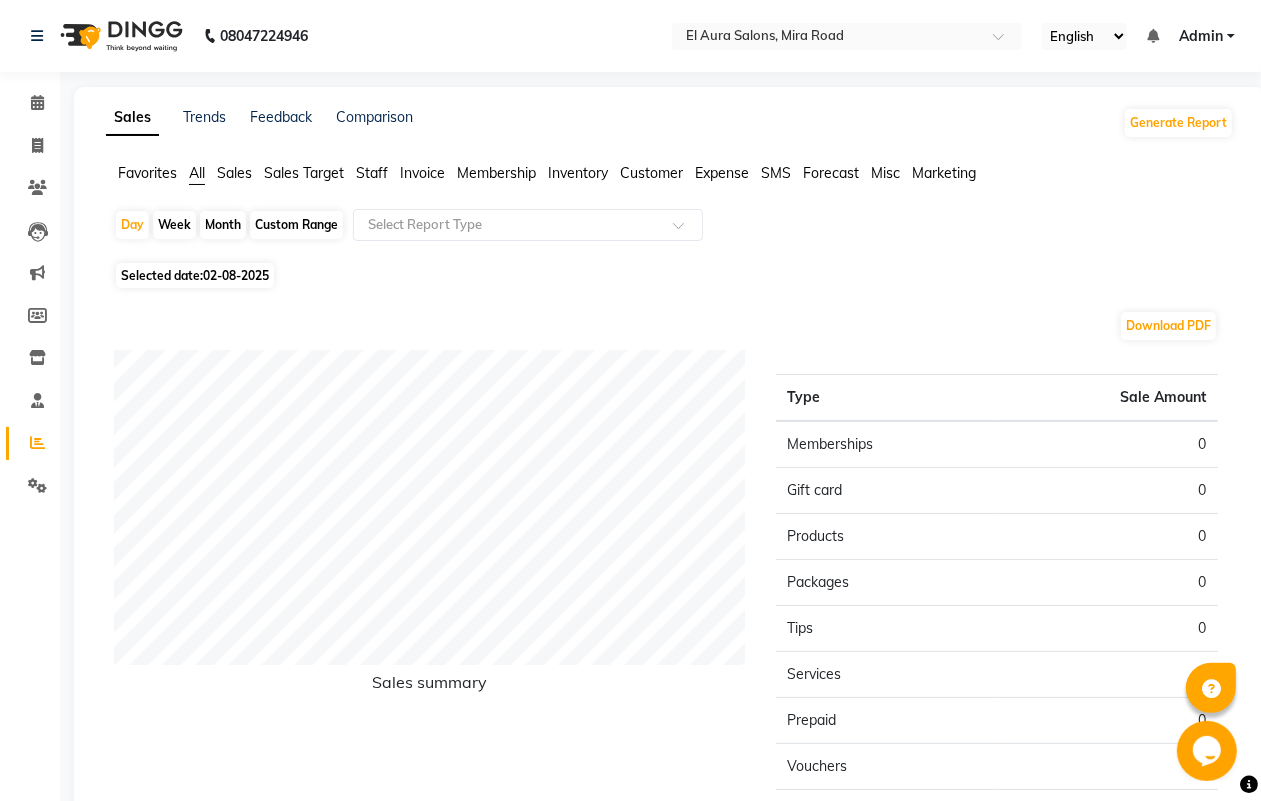 click on "Month" 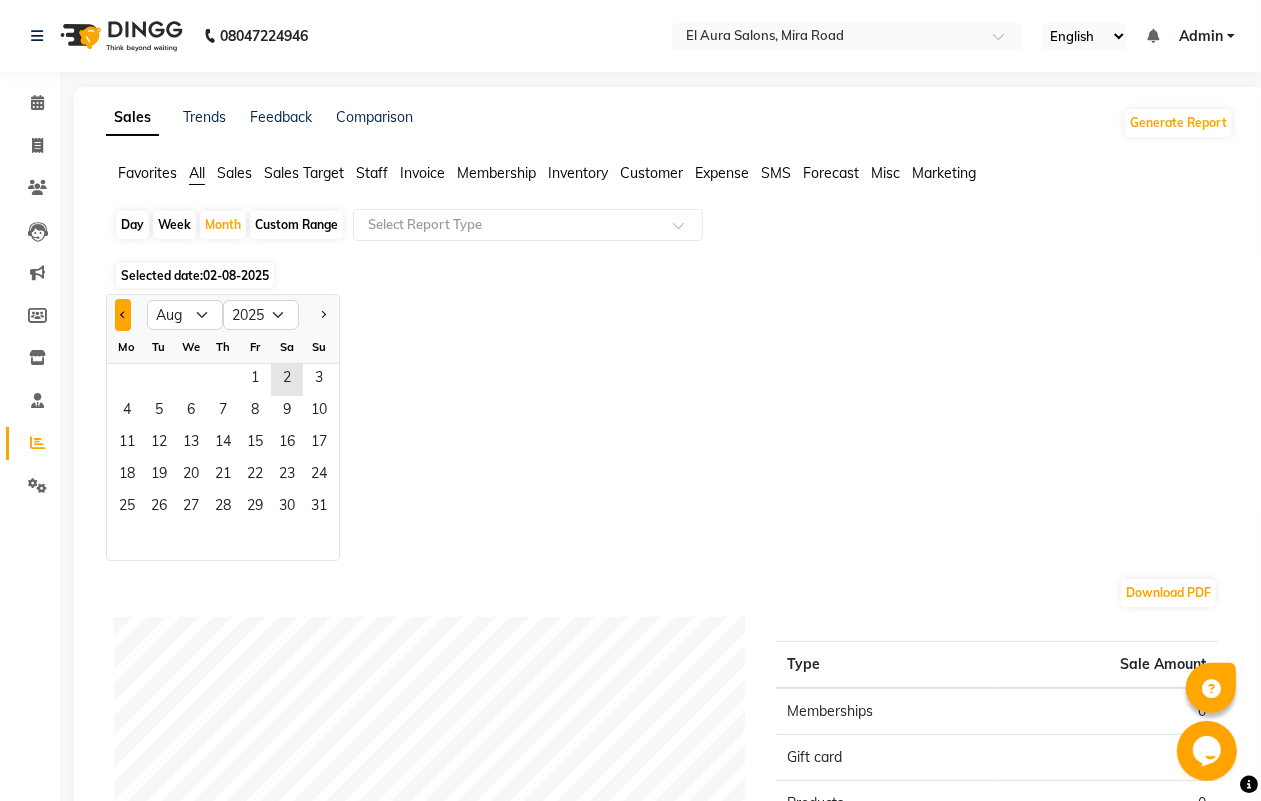 click 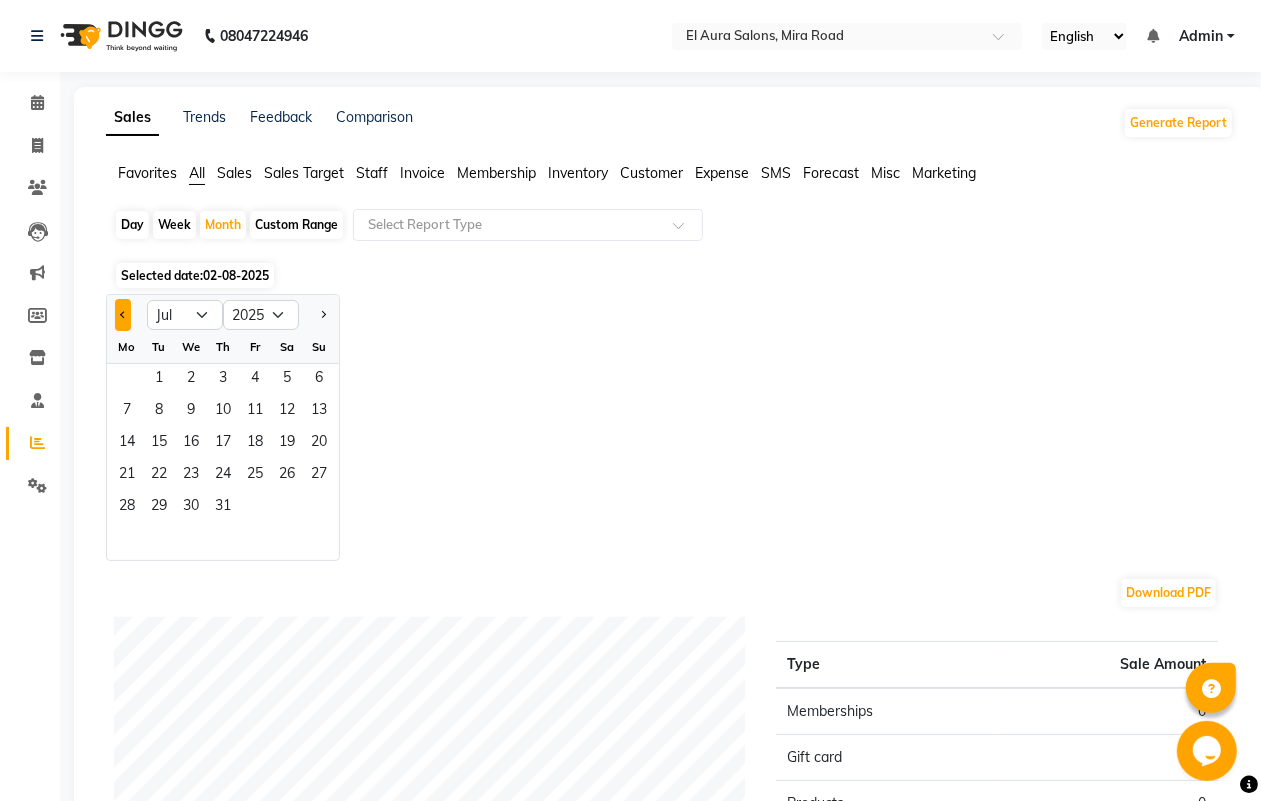 click 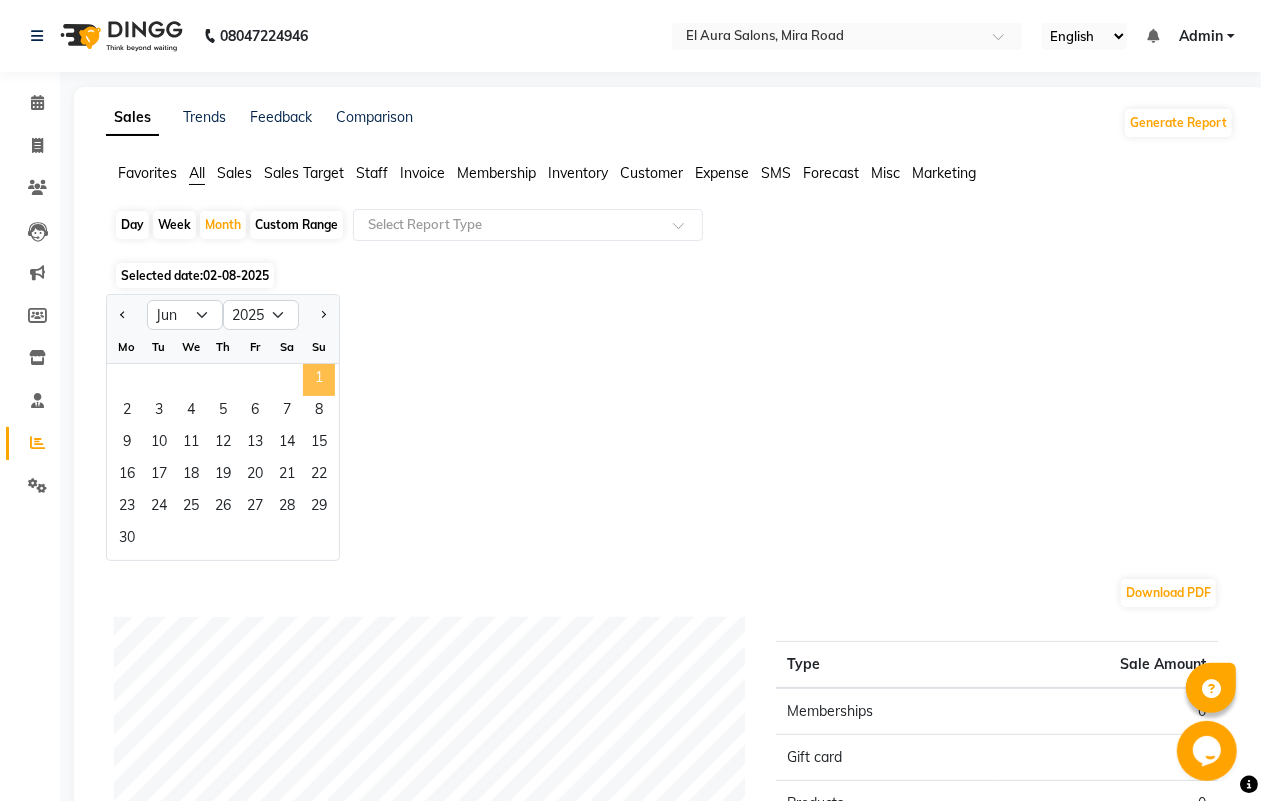 click on "1" 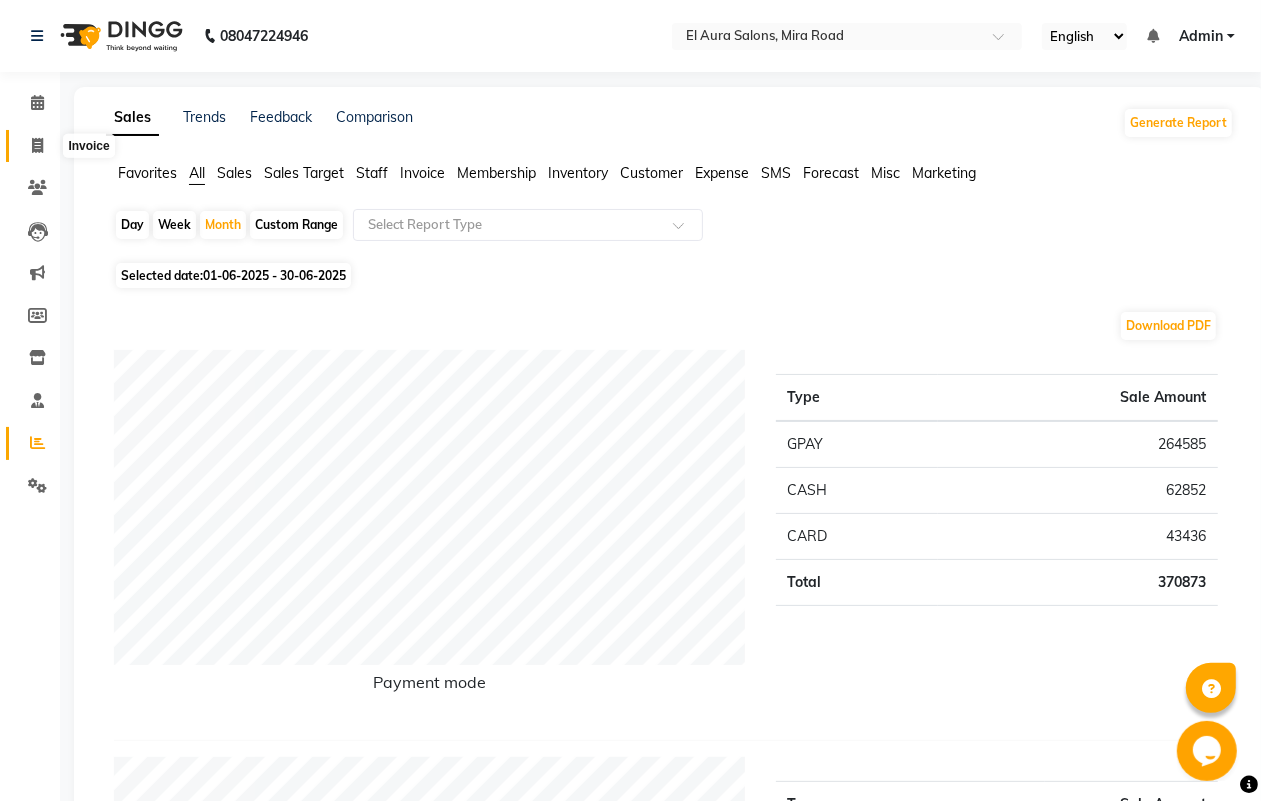 click 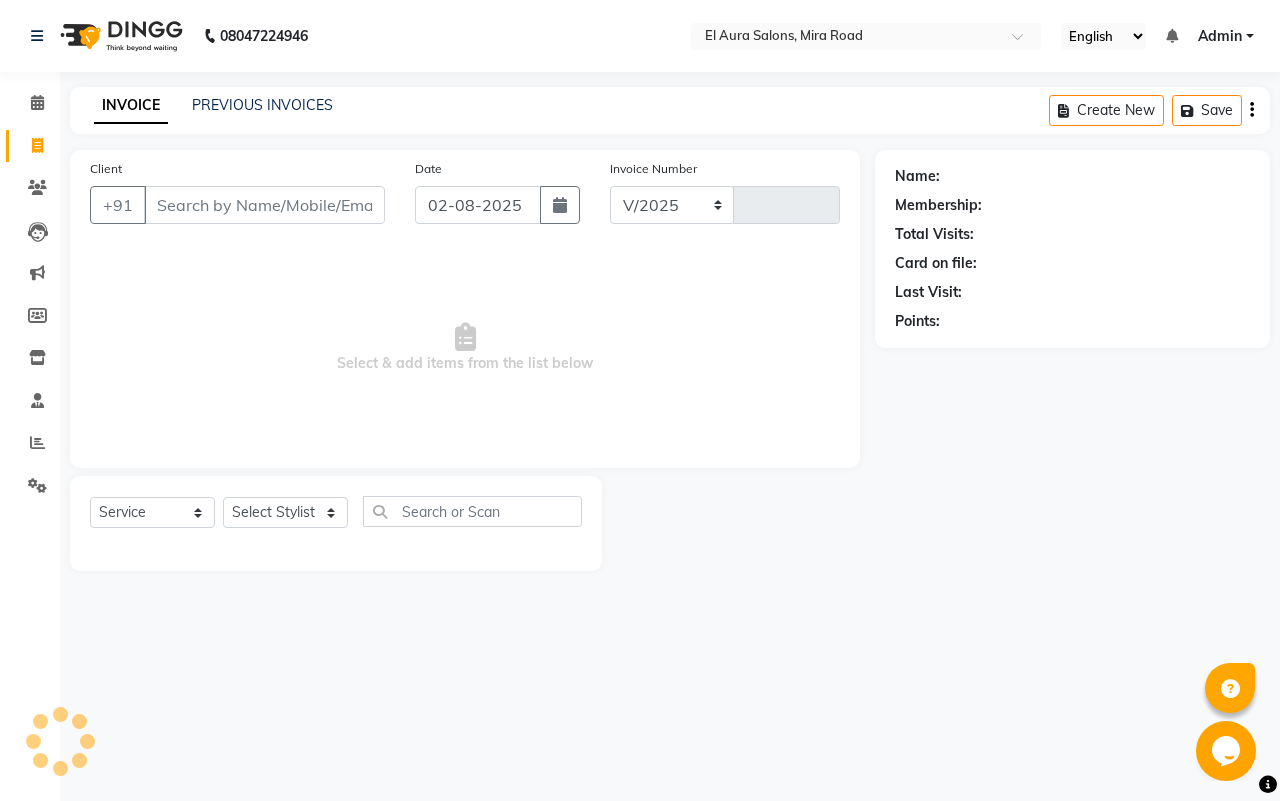 select on "94" 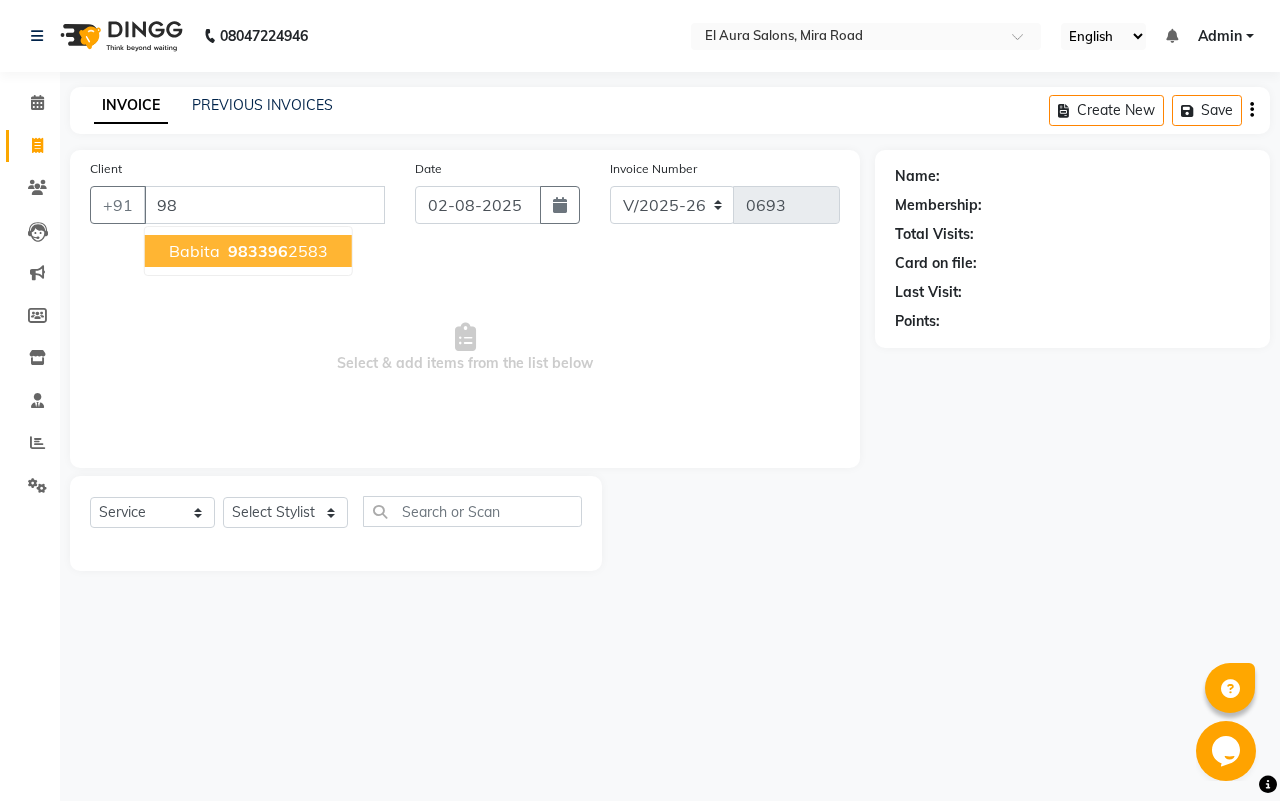 type on "9" 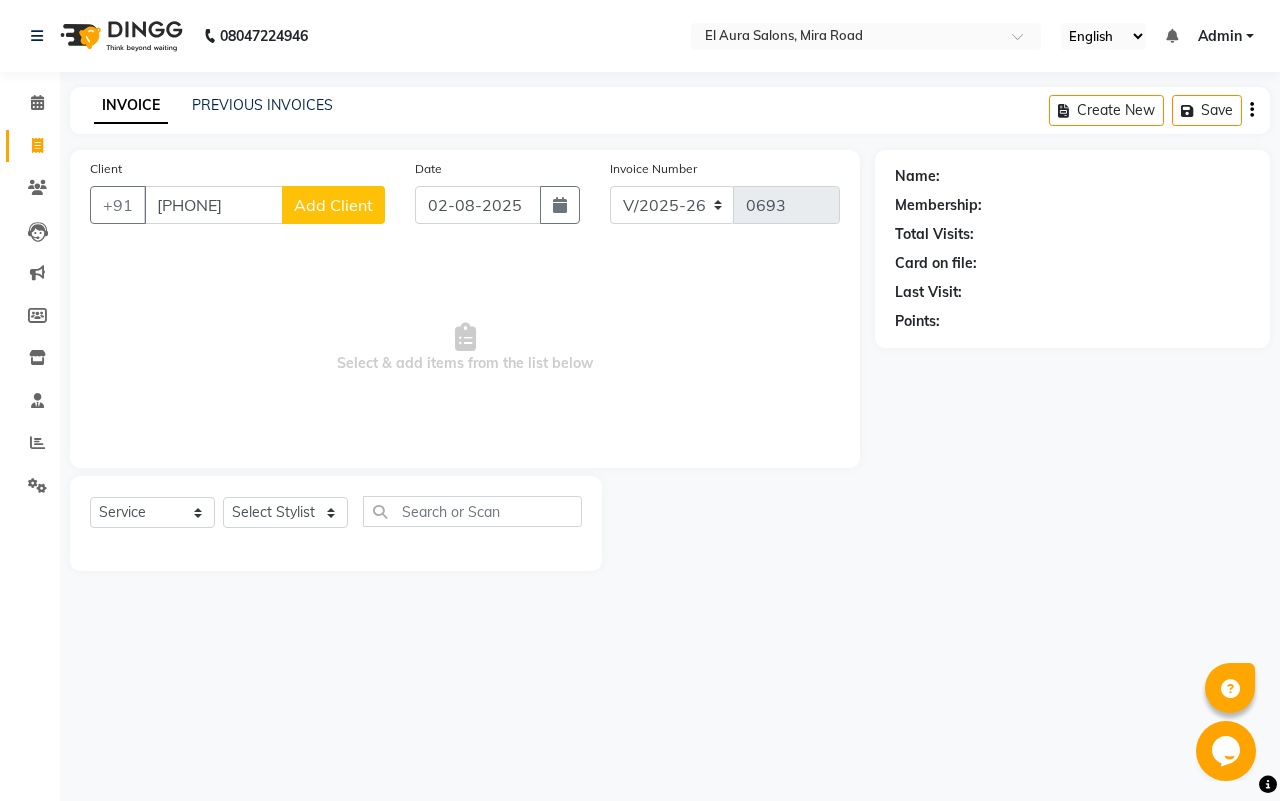 type on "[PHONE]" 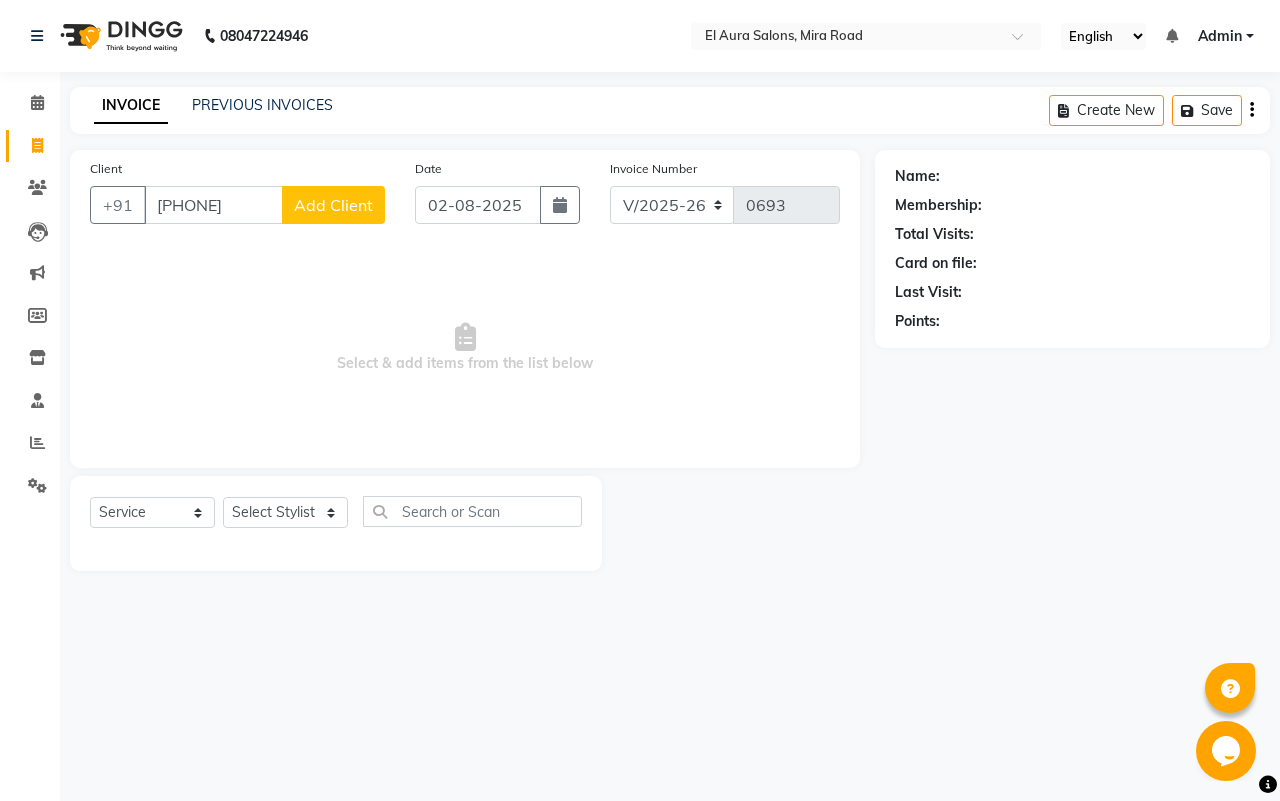 click on "Add Client" 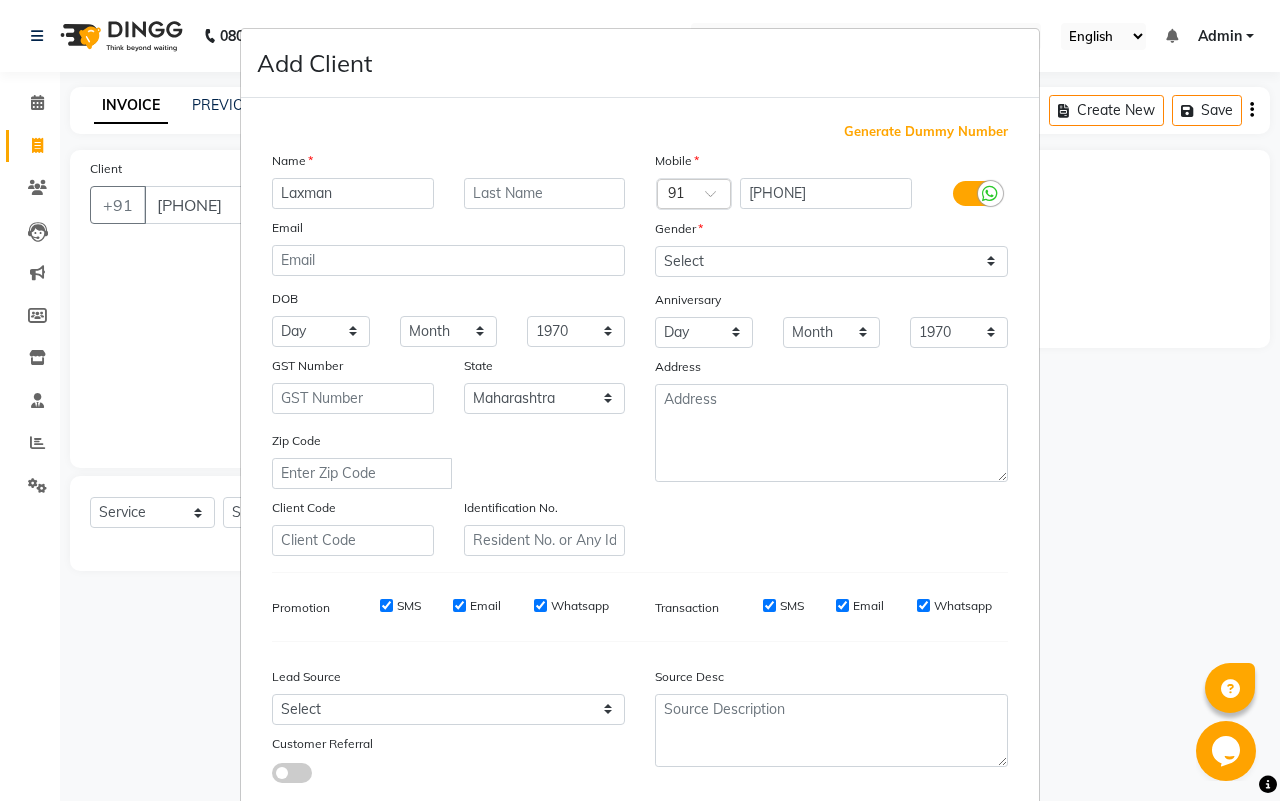 type on "Laxman" 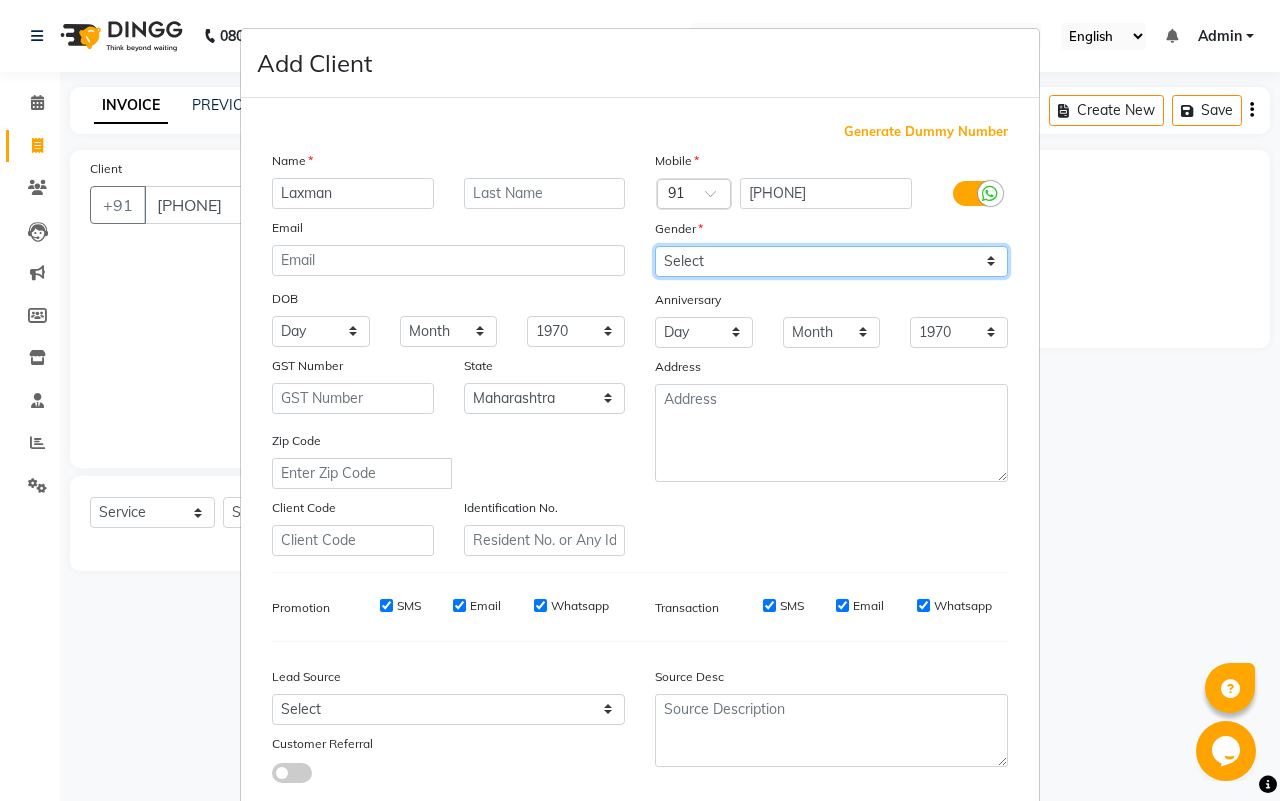click on "Select Male Female Other Prefer Not To Say" at bounding box center (831, 261) 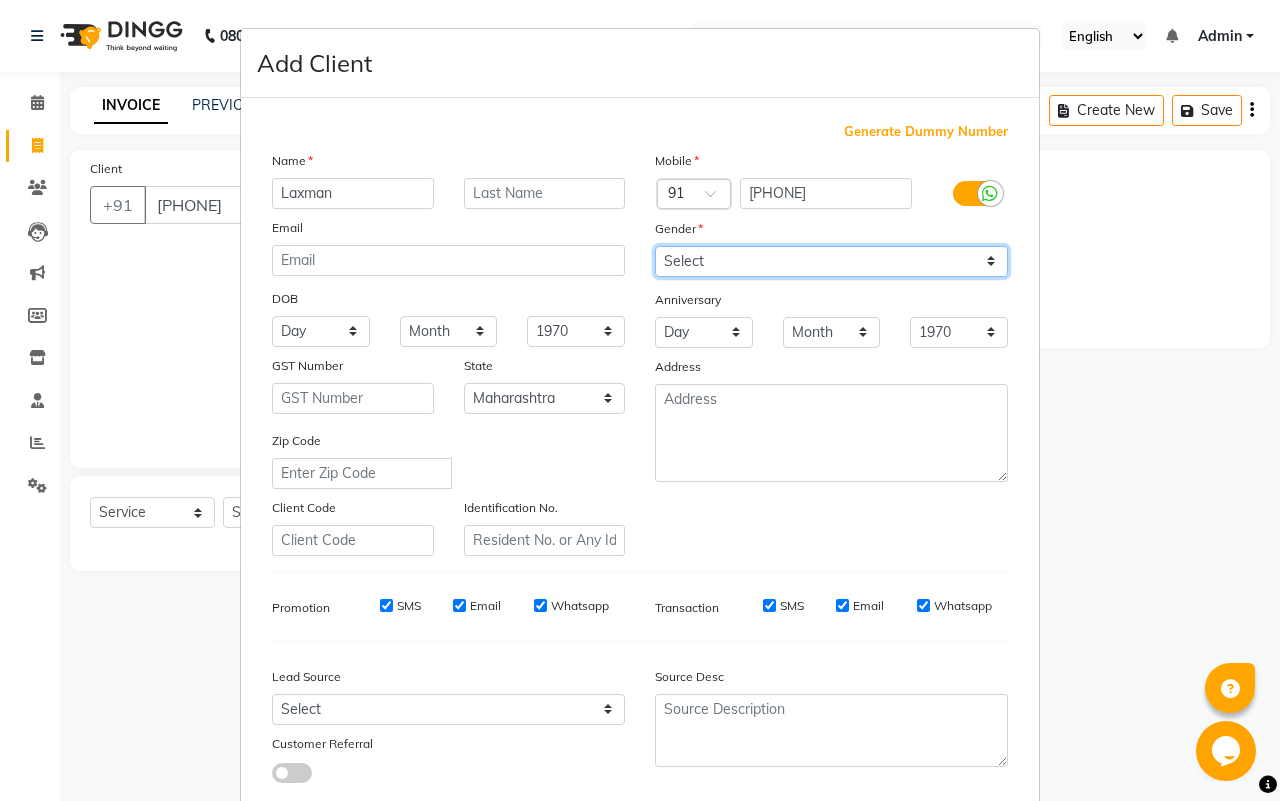 select on "male" 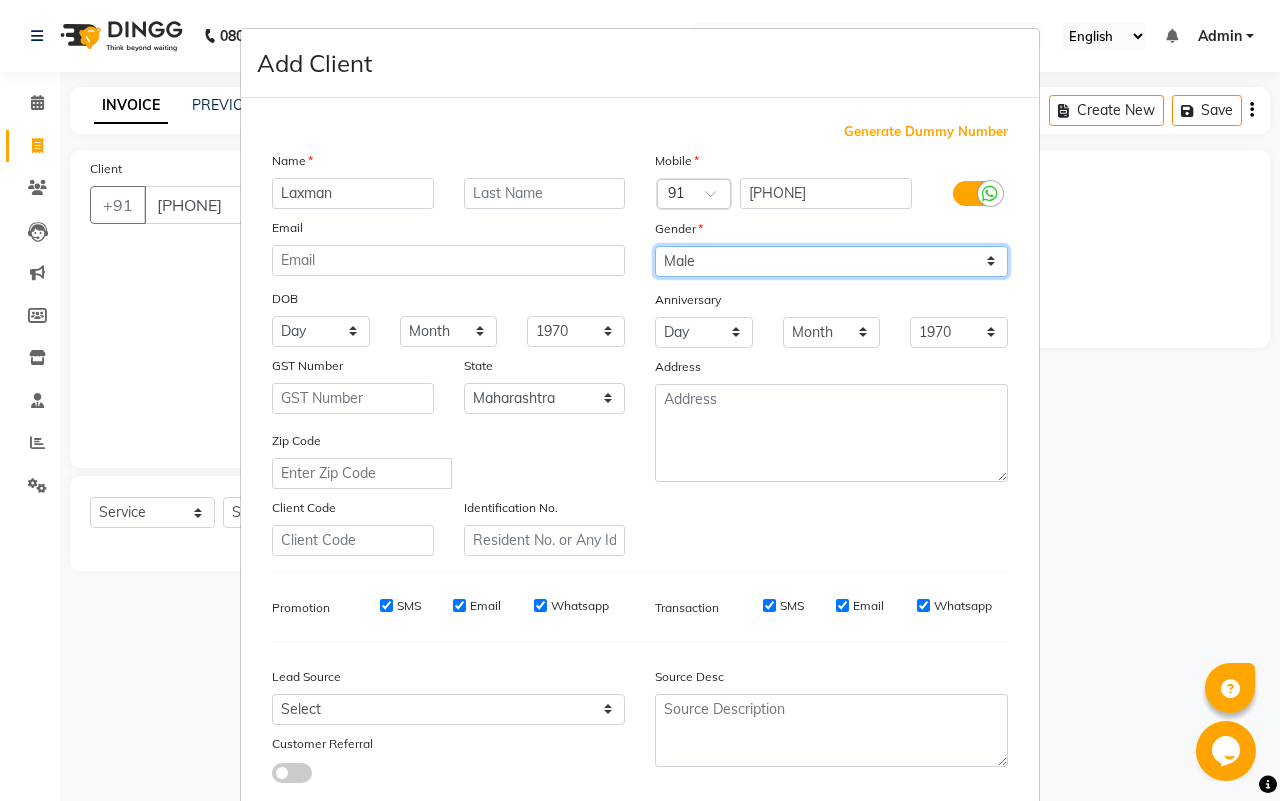 click on "Select Male Female Other Prefer Not To Say" at bounding box center [831, 261] 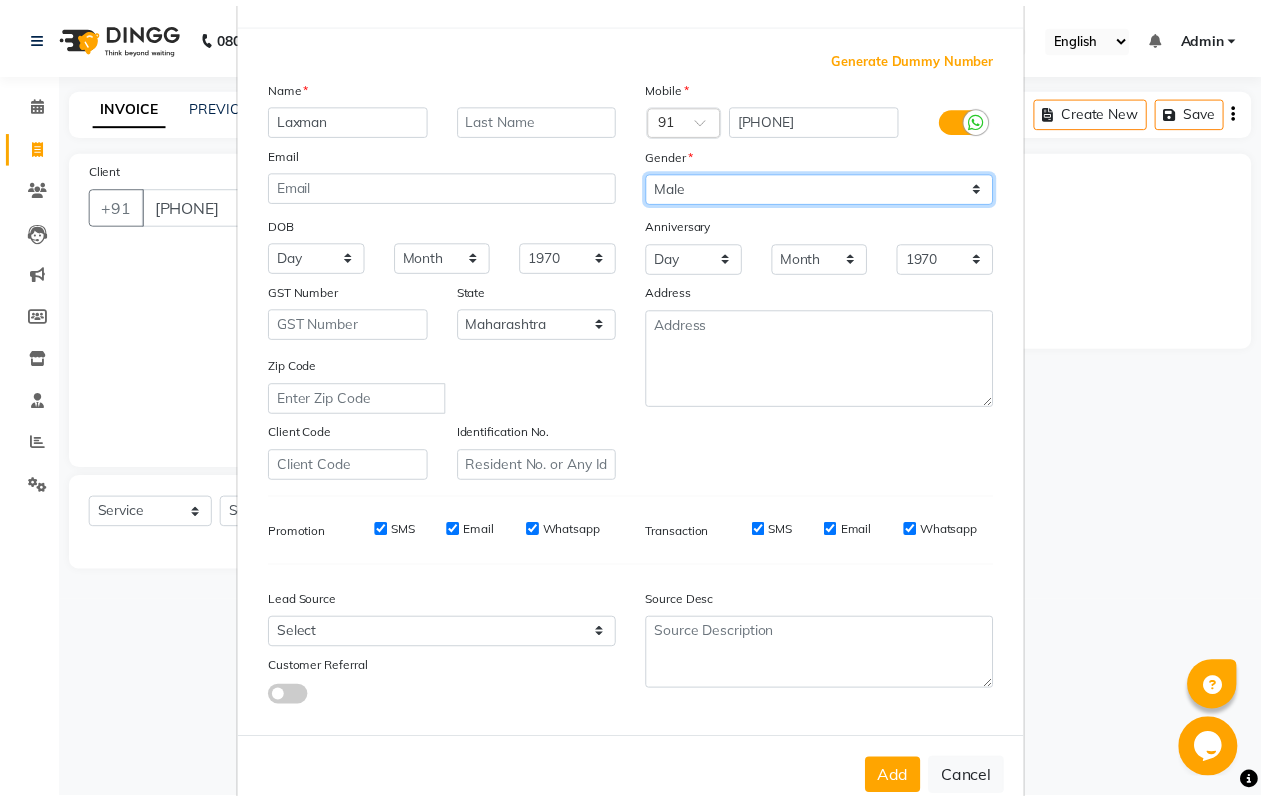 scroll, scrollTop: 115, scrollLeft: 0, axis: vertical 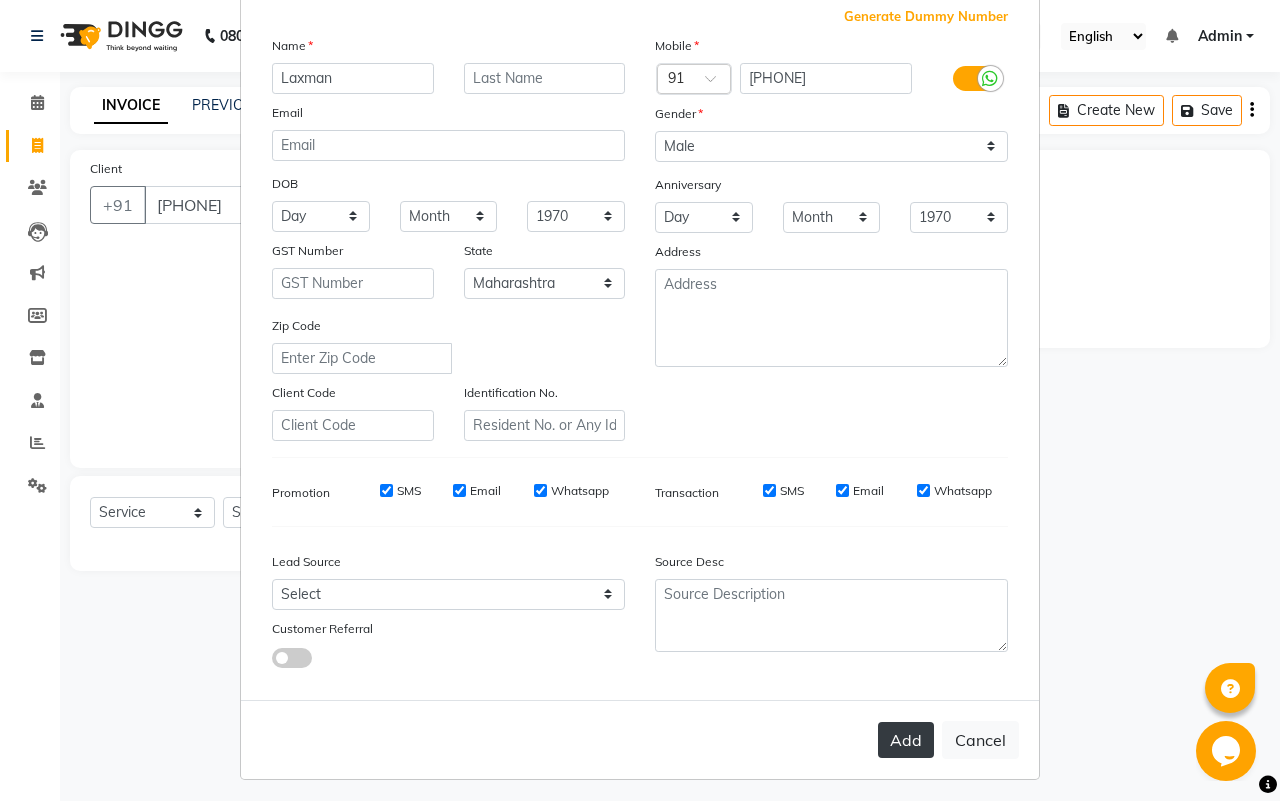 click on "Add" at bounding box center (906, 740) 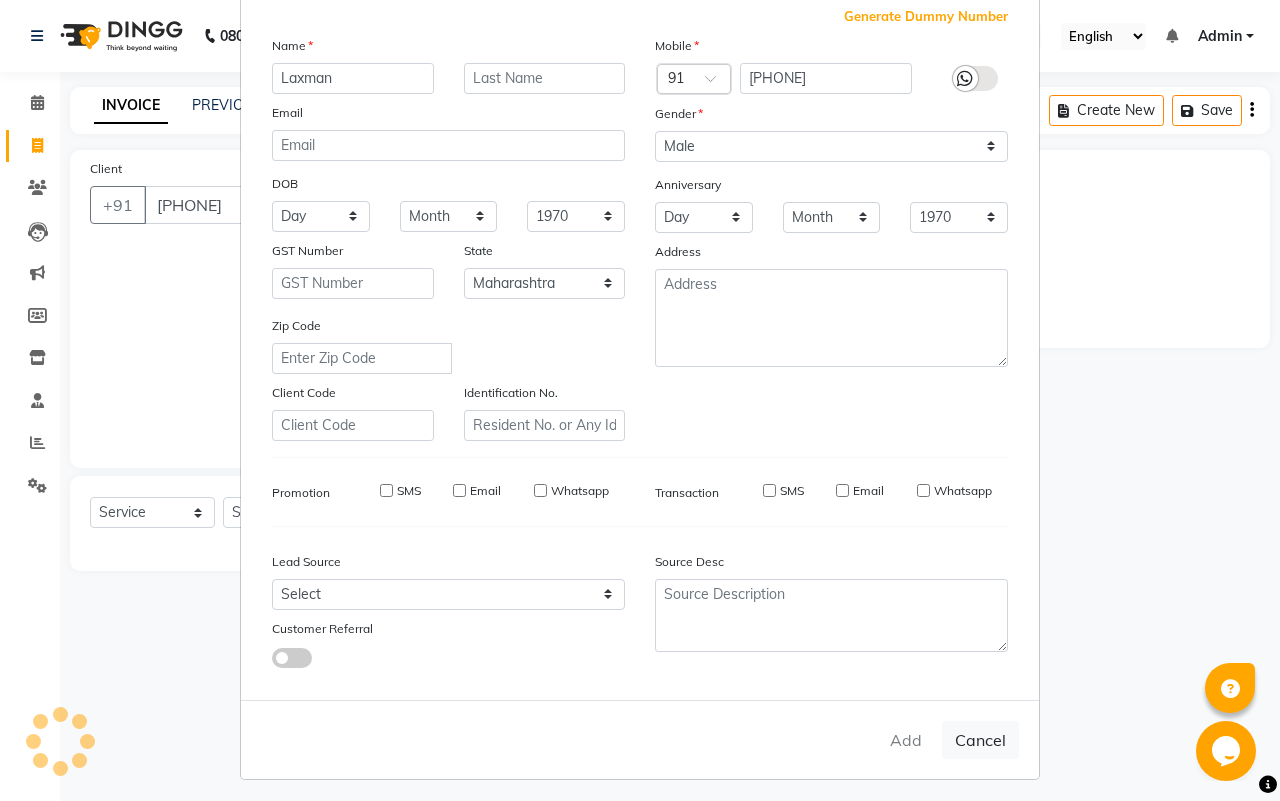 type 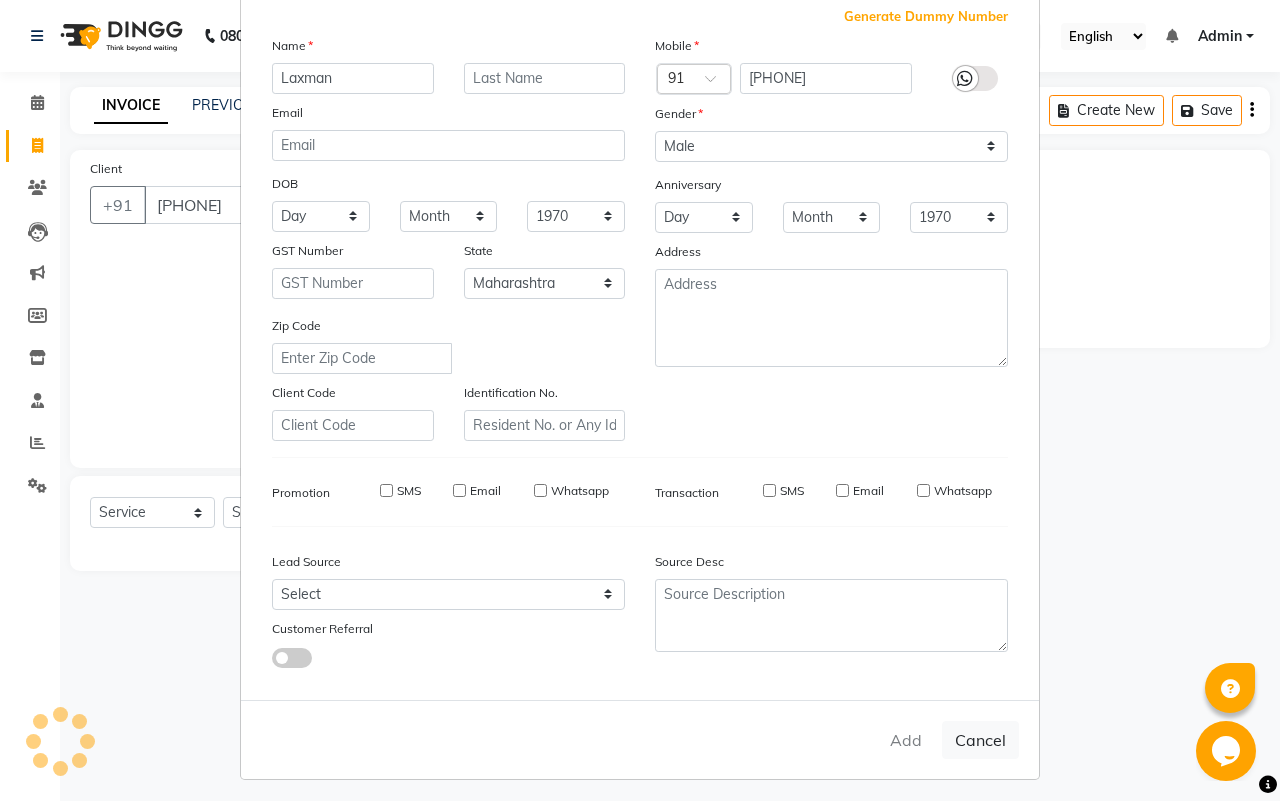 select 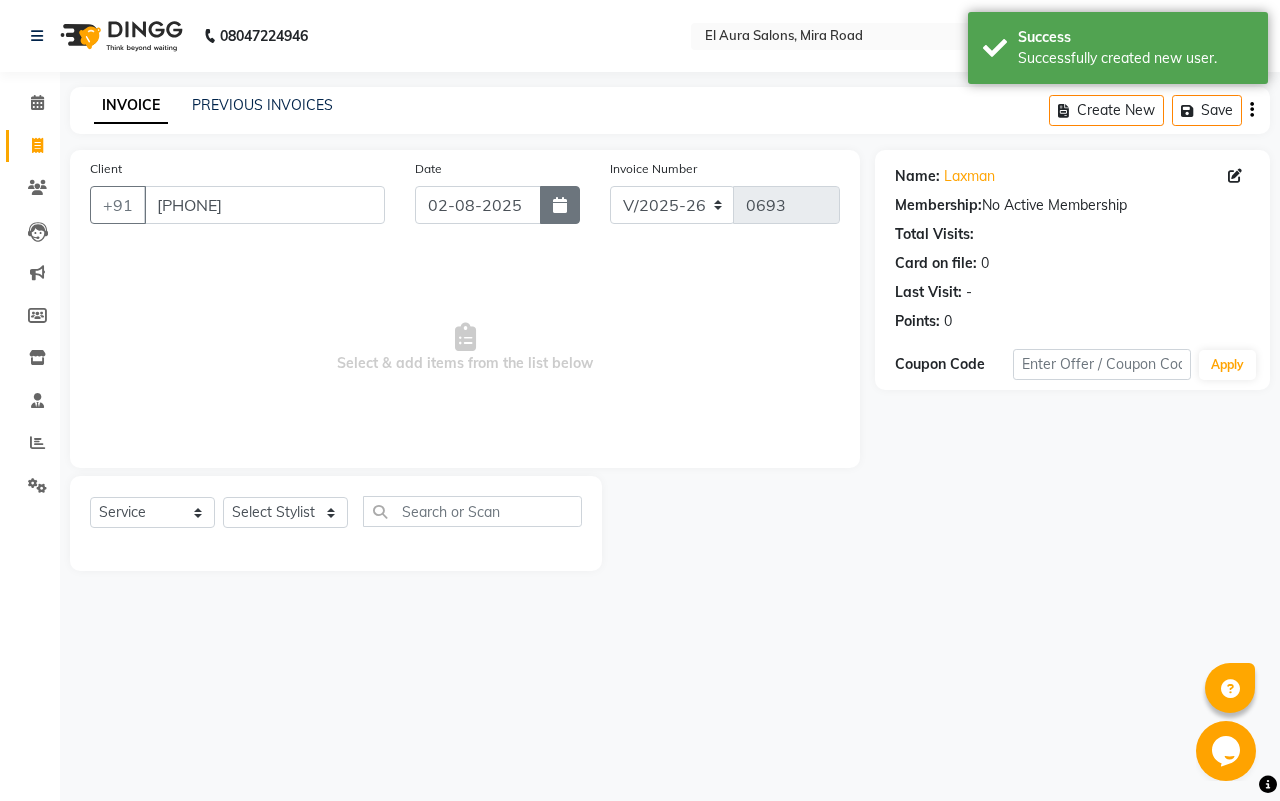 drag, startPoint x: 577, startPoint y: 202, endPoint x: 560, endPoint y: 205, distance: 17.262676 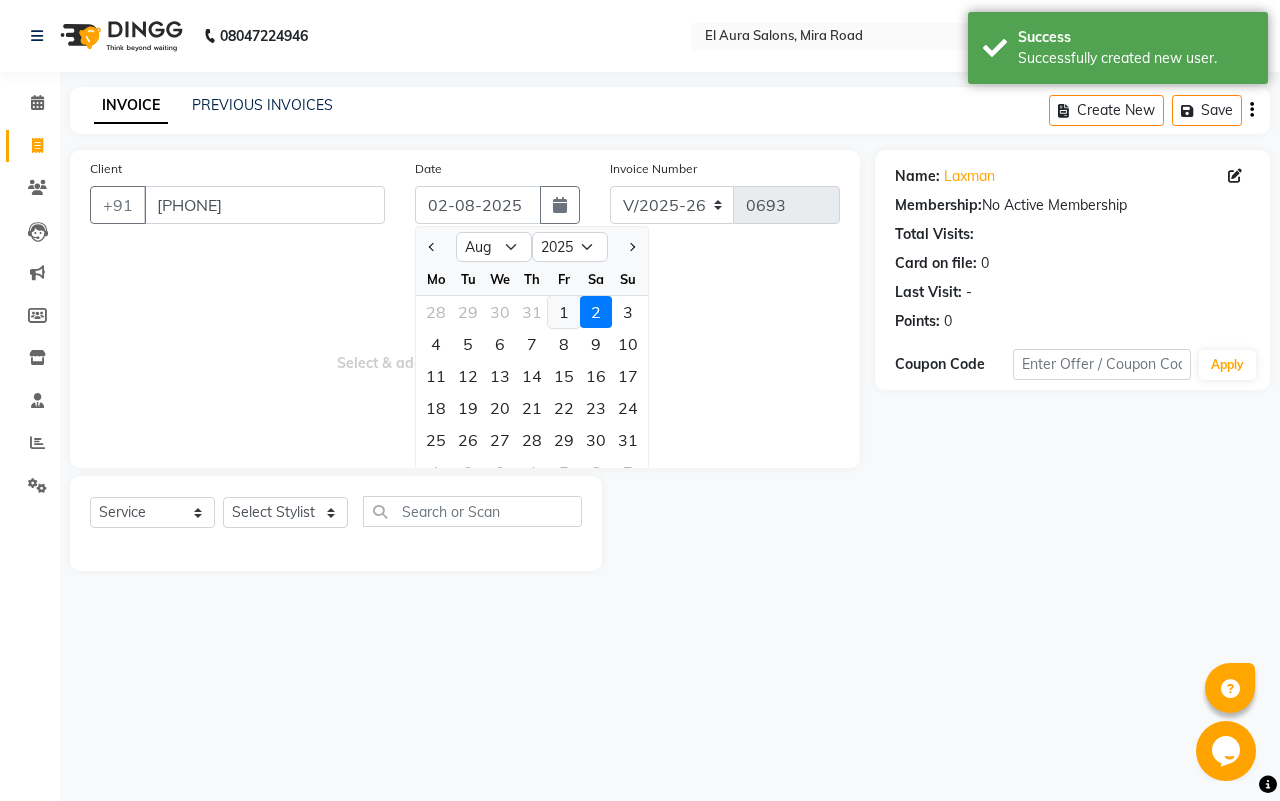 click on "1" 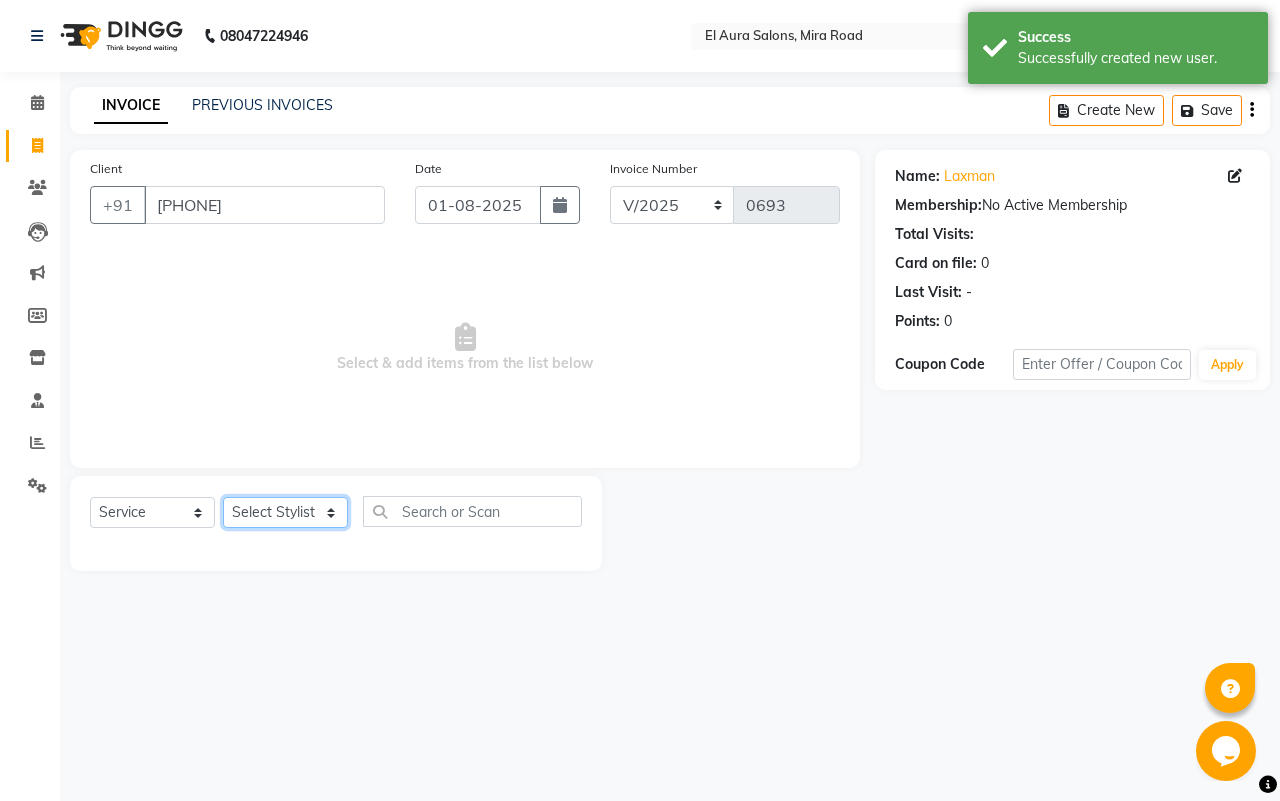 click on "Select Stylist Afsana Arif Ali Ekta Singh Faisal Salmani Feroz mithun Nazma Shaikh Owais Raj Lokhande Rinjan Rishi Rohit Talreja Ruchi Gaurav Singh ruksar sana Sandhya Pawan Sonar uvesh" 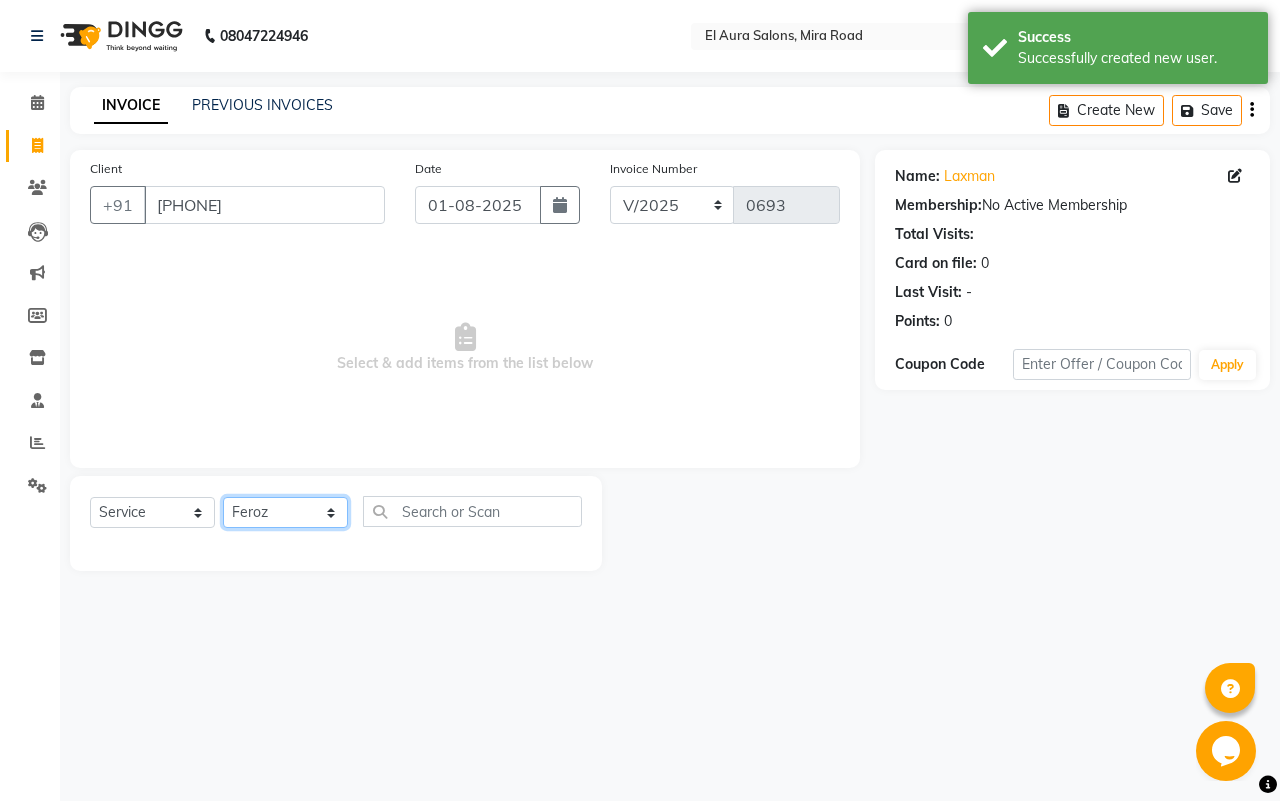 click on "Select Stylist Afsana Arif Ali Ekta Singh Faisal Salmani Feroz mithun Nazma Shaikh Owais Raj Lokhande Rinjan Rishi Rohit Talreja Ruchi Gaurav Singh ruksar sana Sandhya Pawan Sonar uvesh" 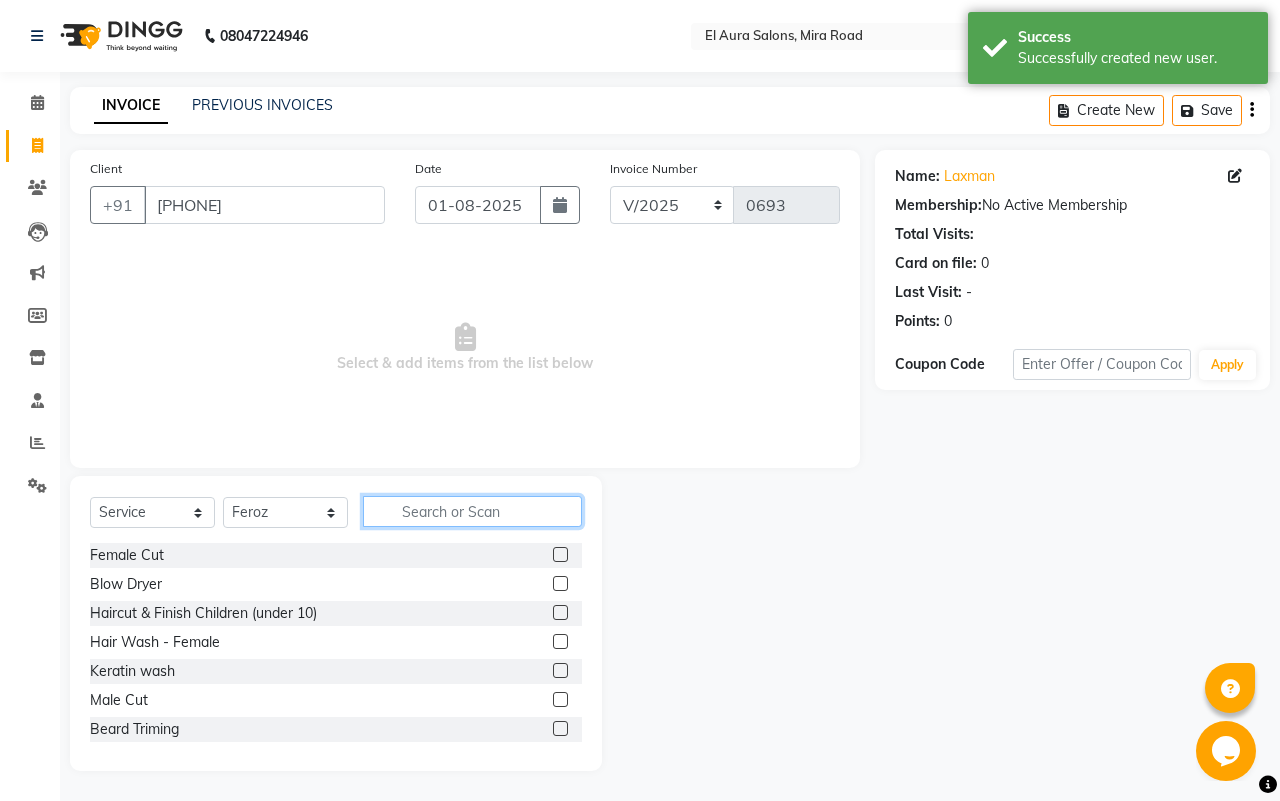 click 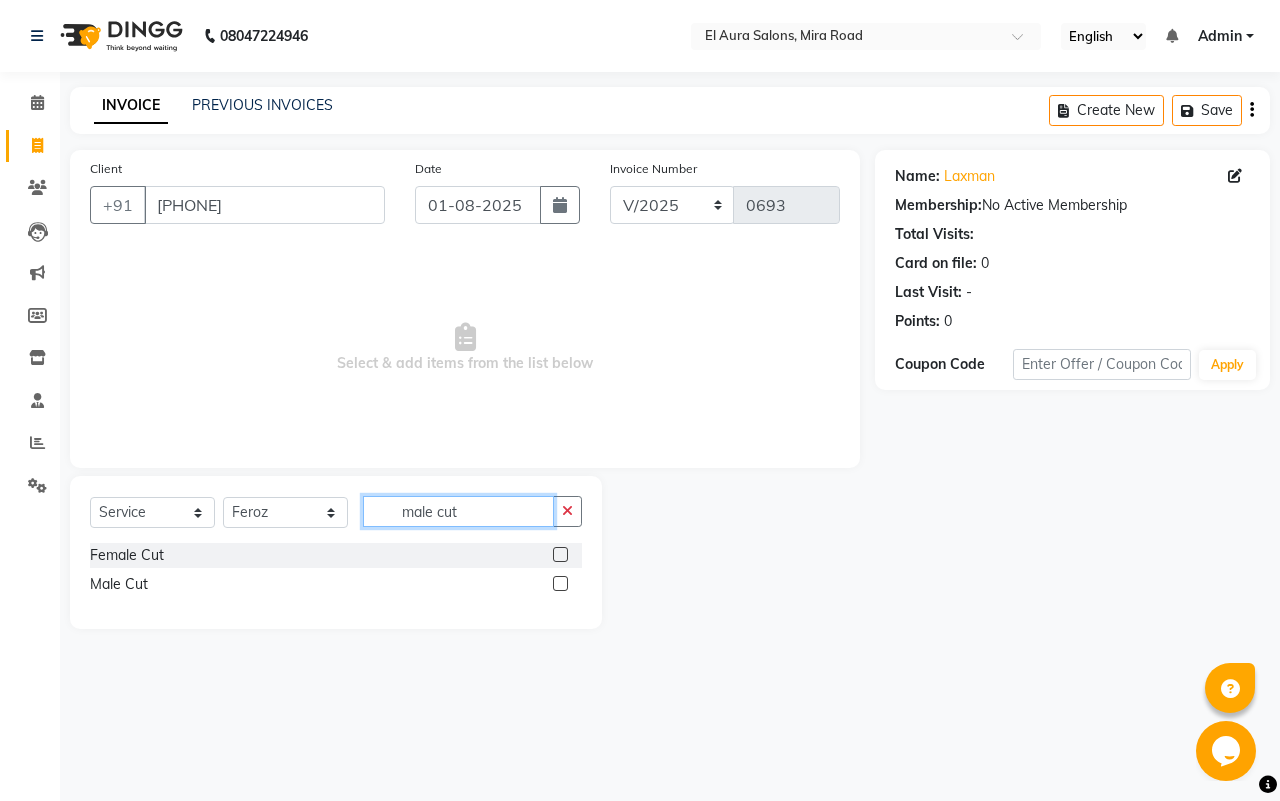 type on "male cut" 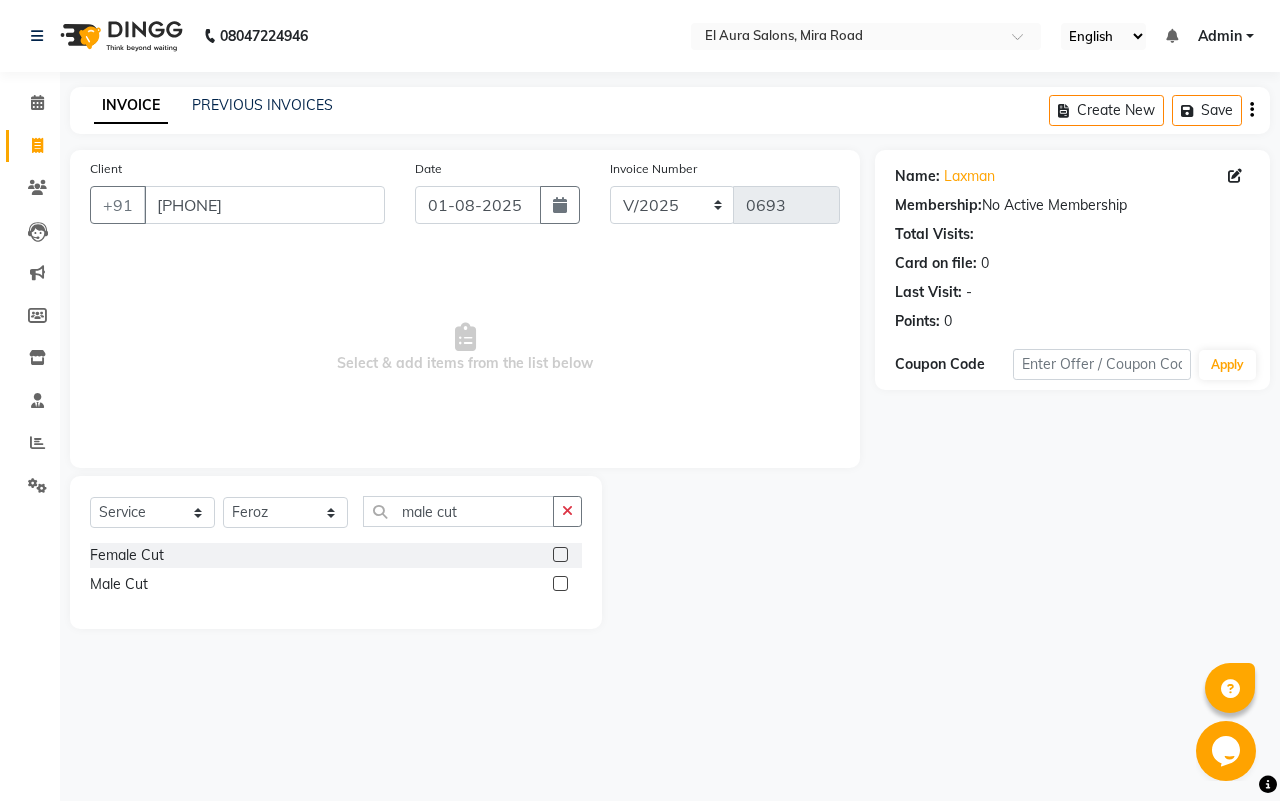 click 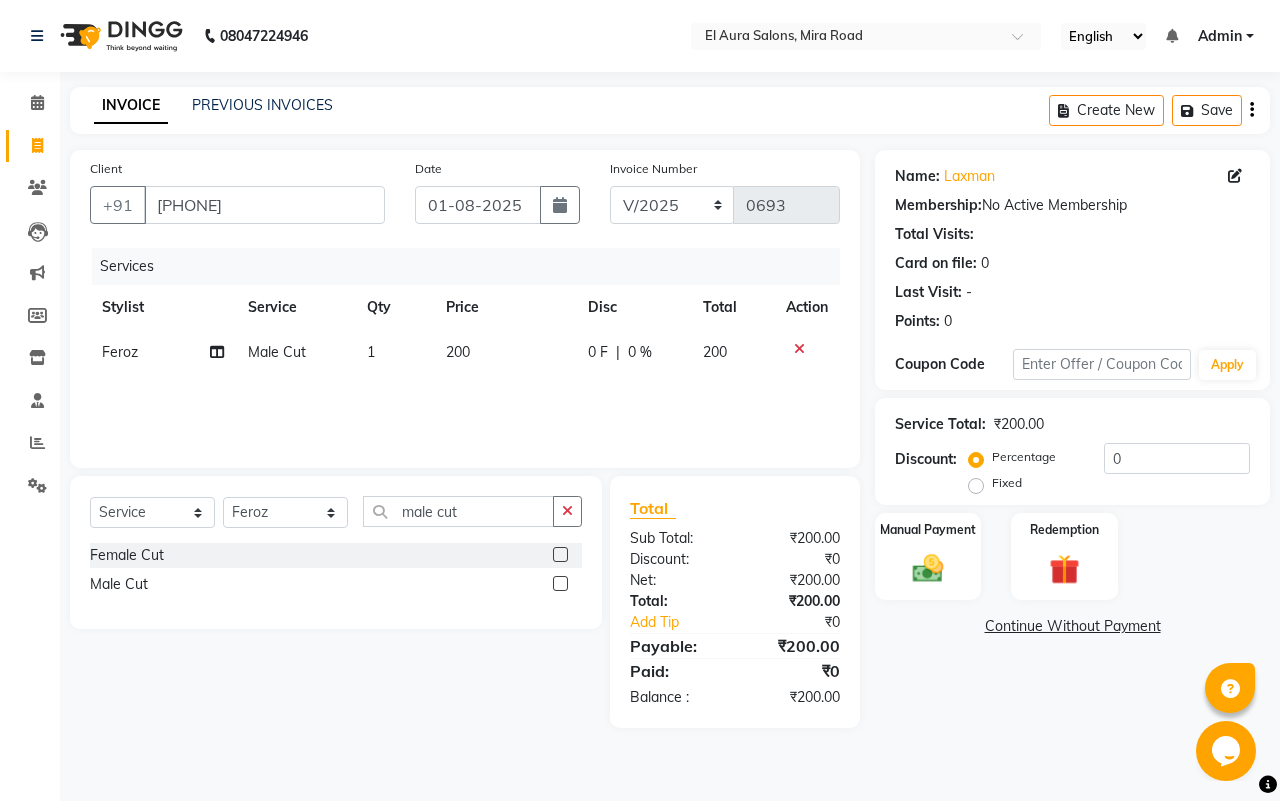 checkbox on "false" 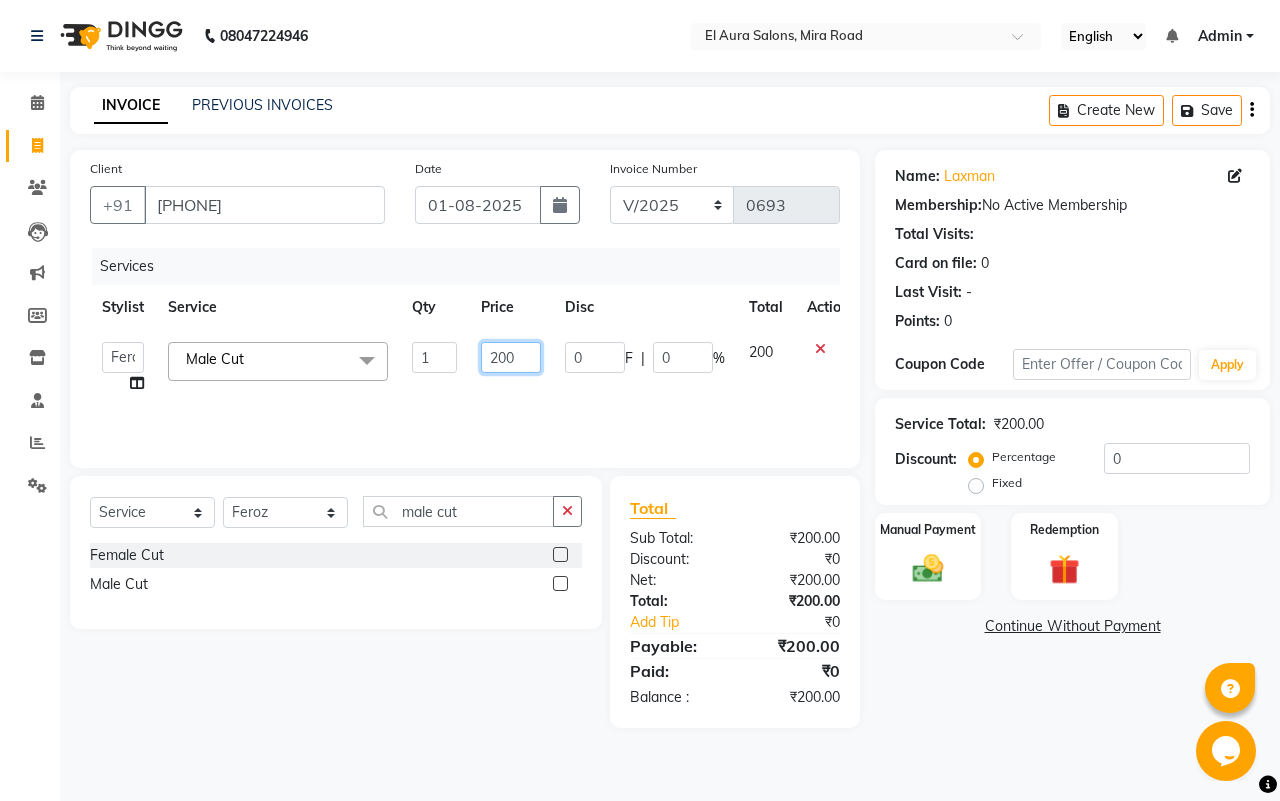 click on "200" 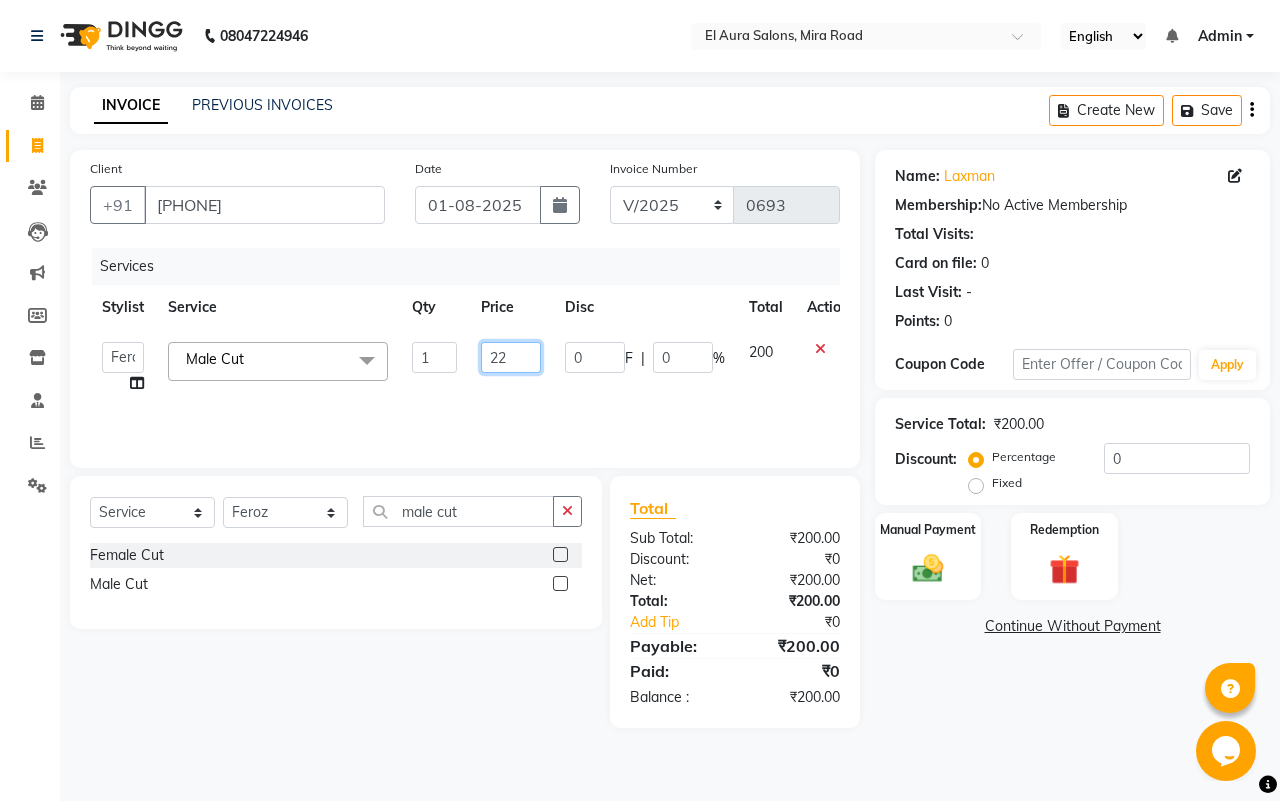 type on "220" 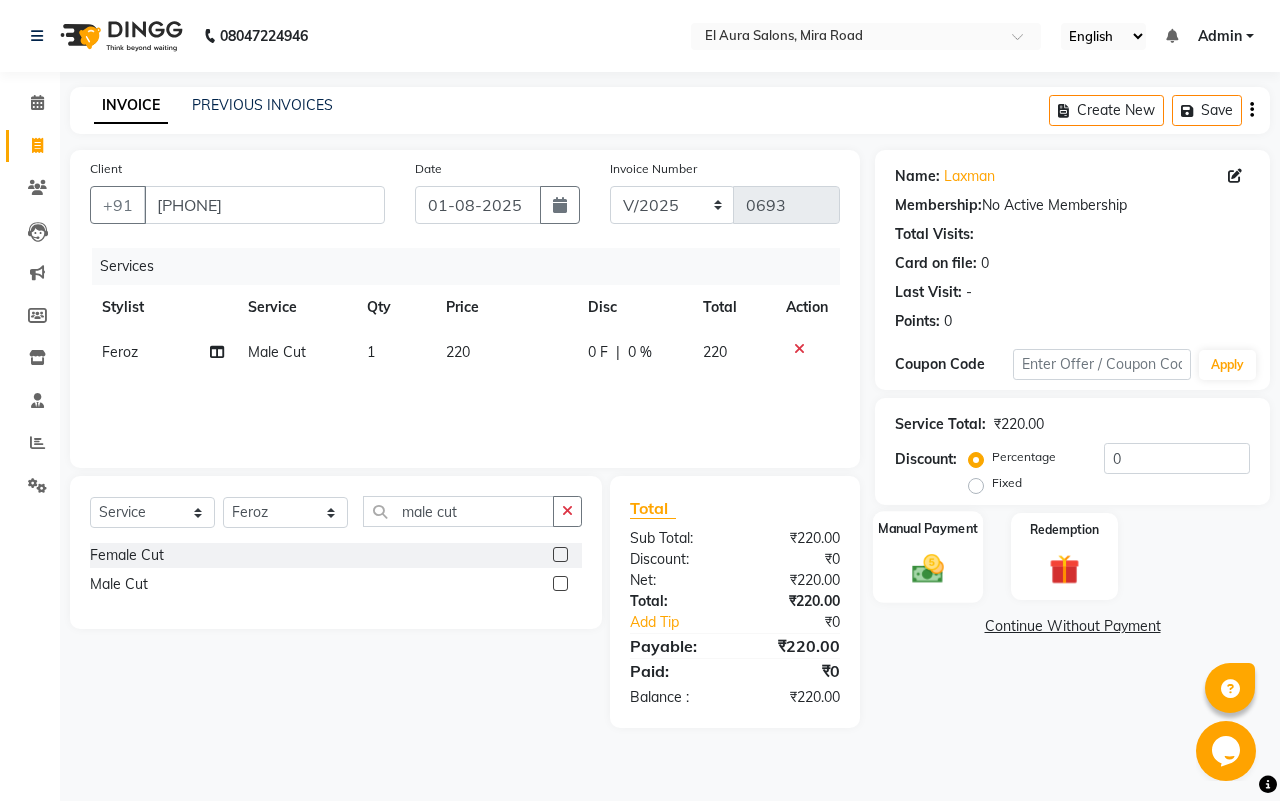 click 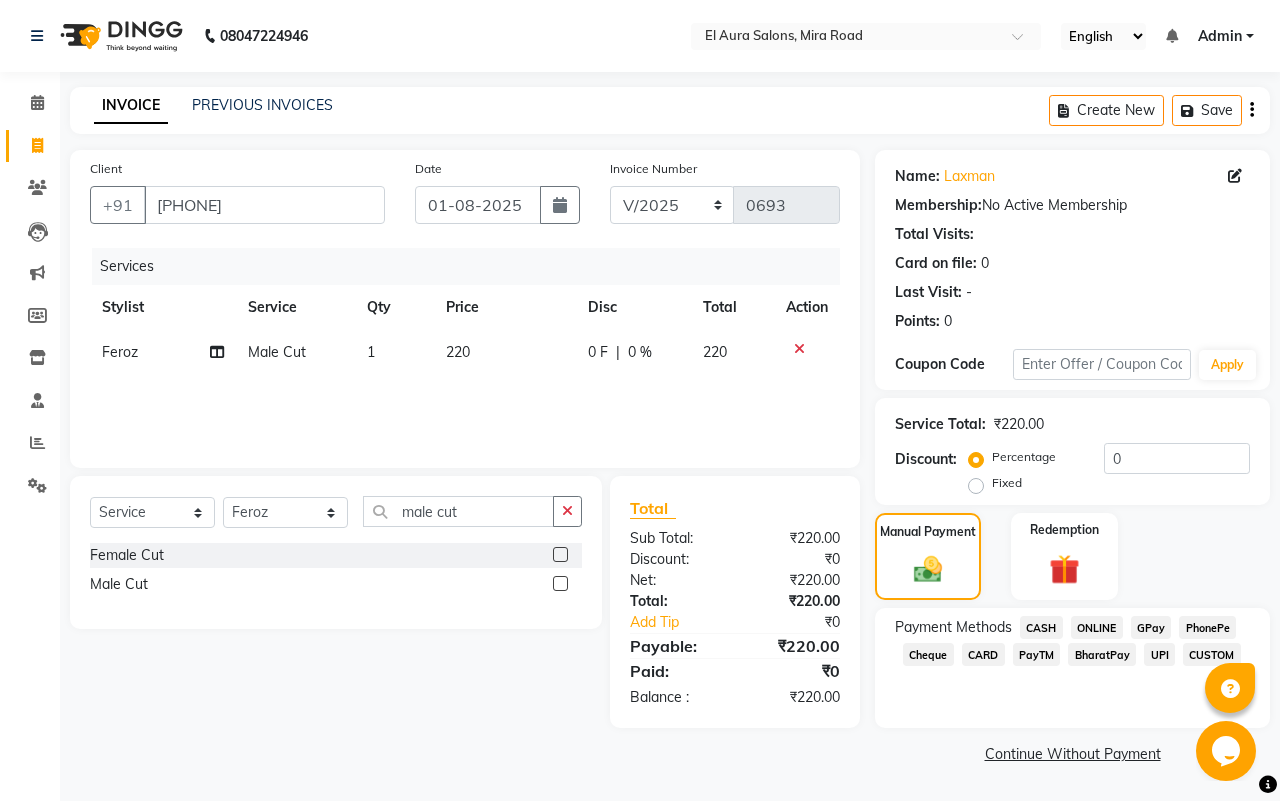 click on "GPay" 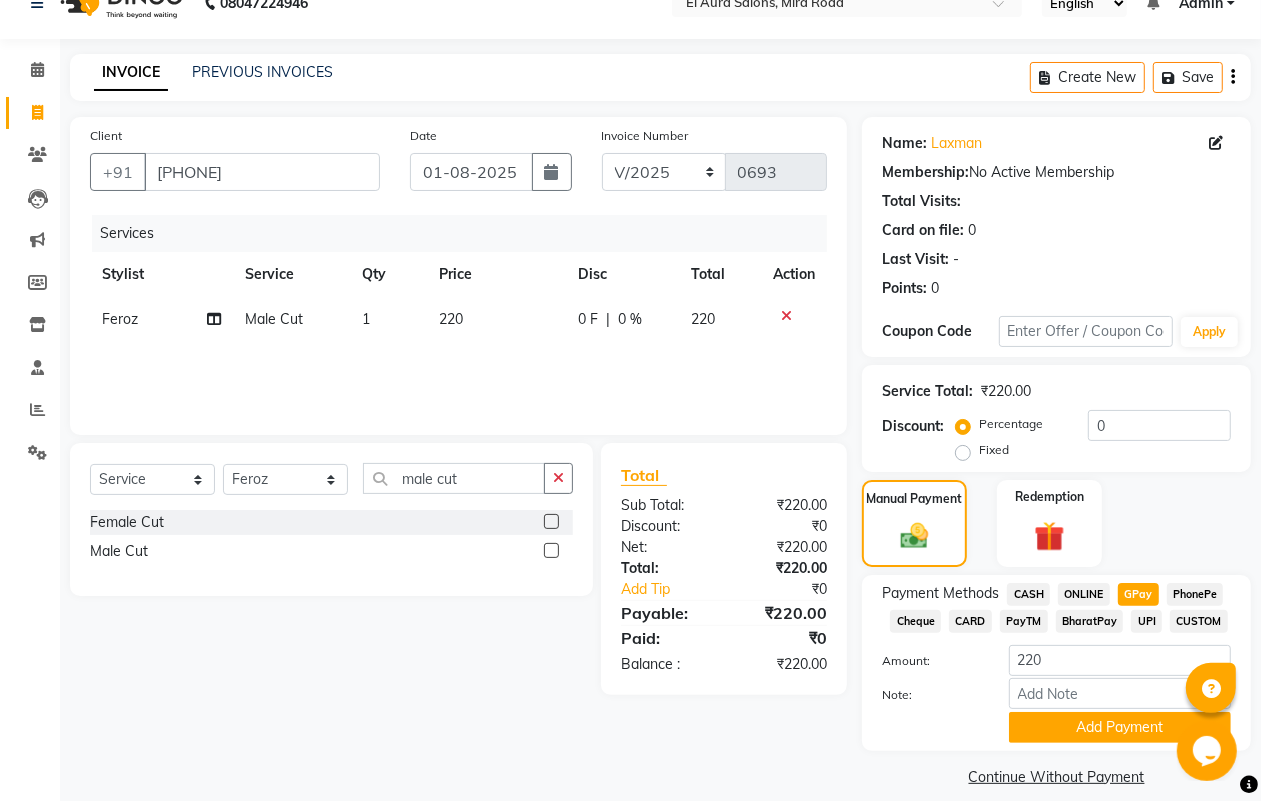 scroll, scrollTop: 52, scrollLeft: 0, axis: vertical 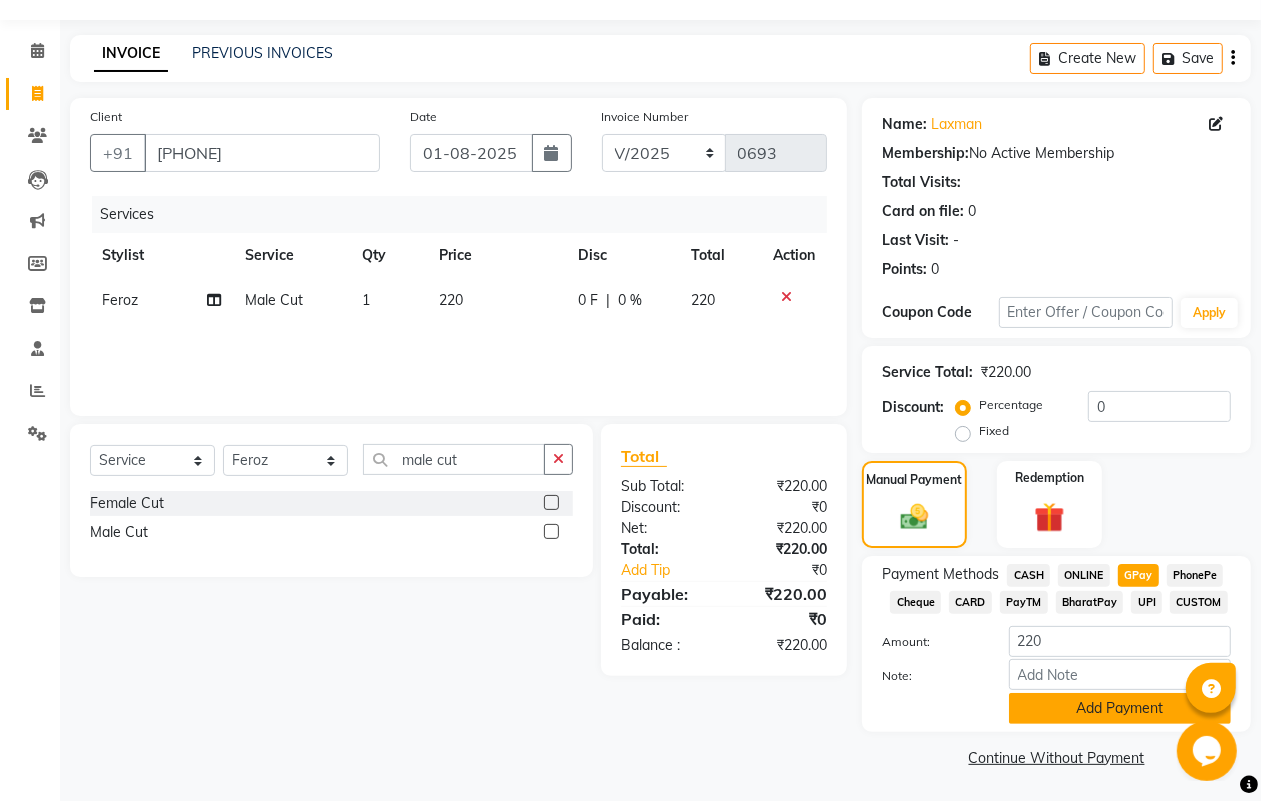 click on "Add Payment" 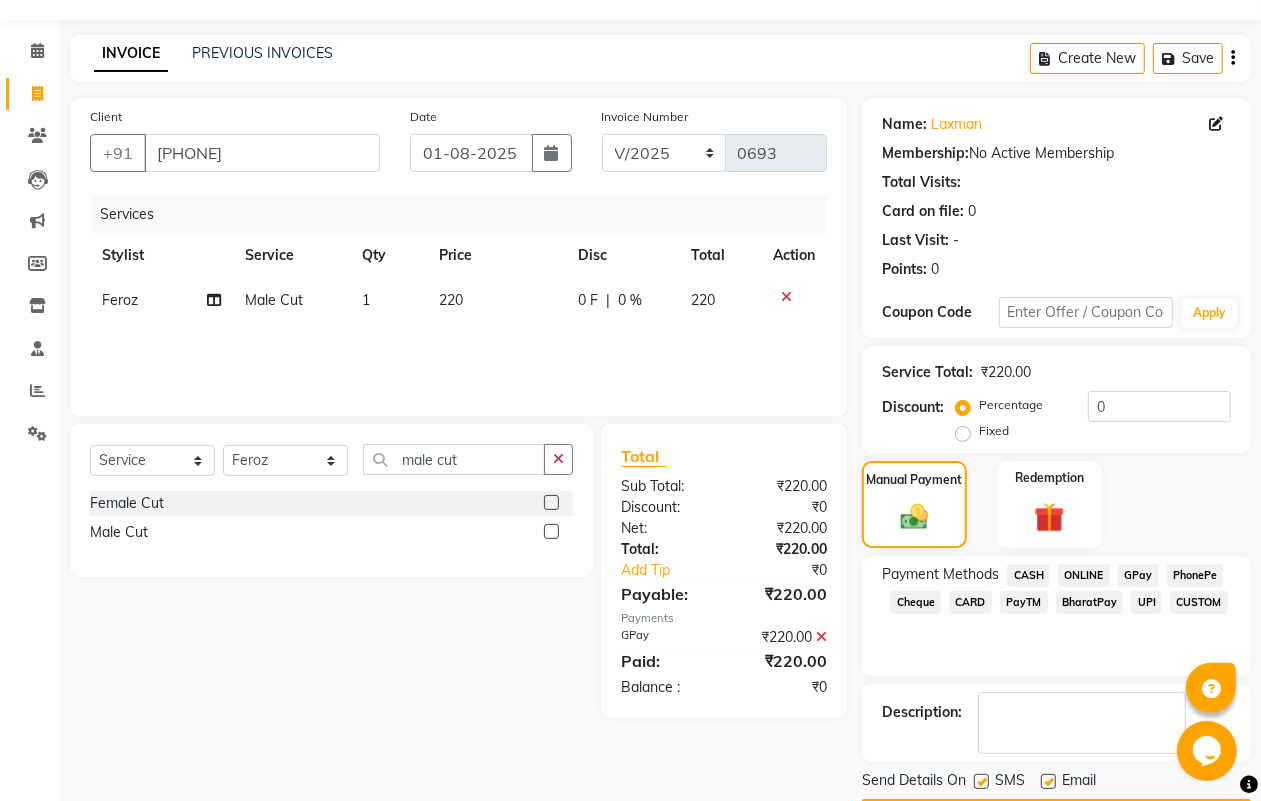 scroll, scrollTop: 111, scrollLeft: 0, axis: vertical 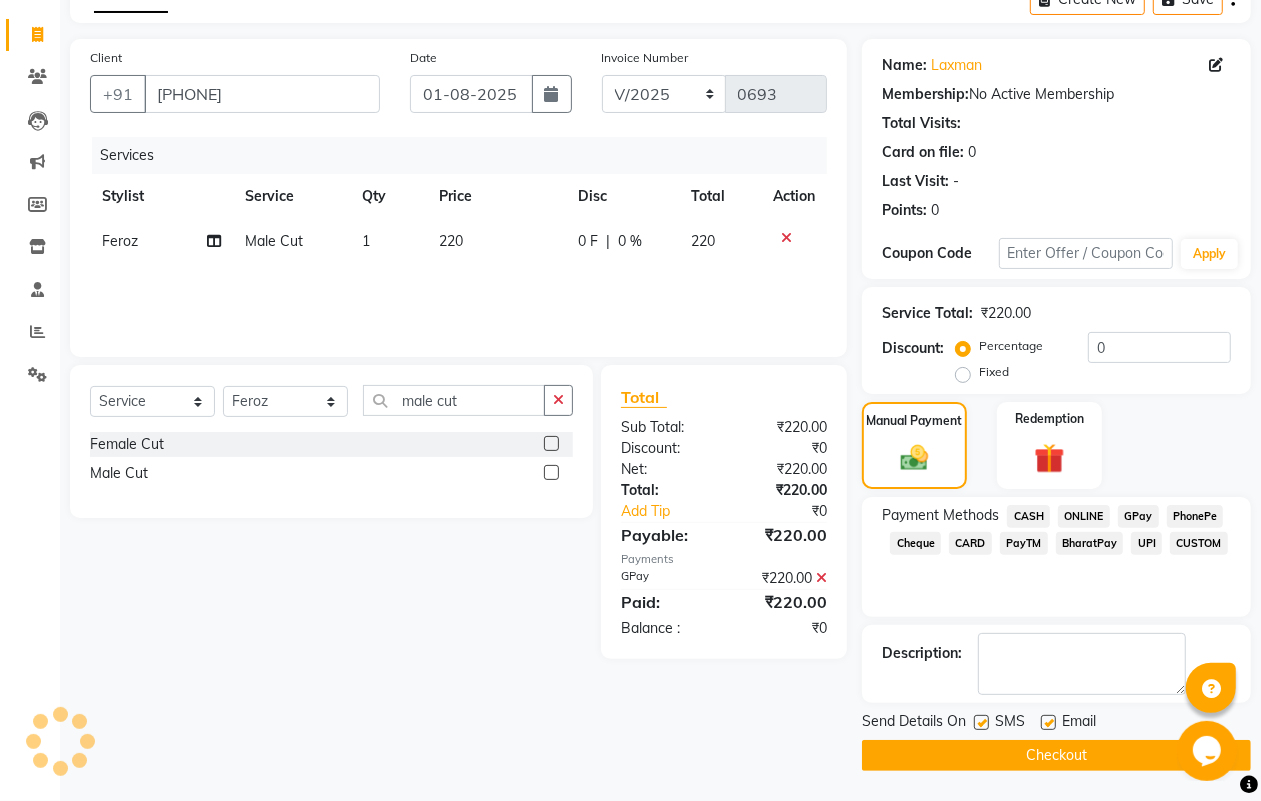 click 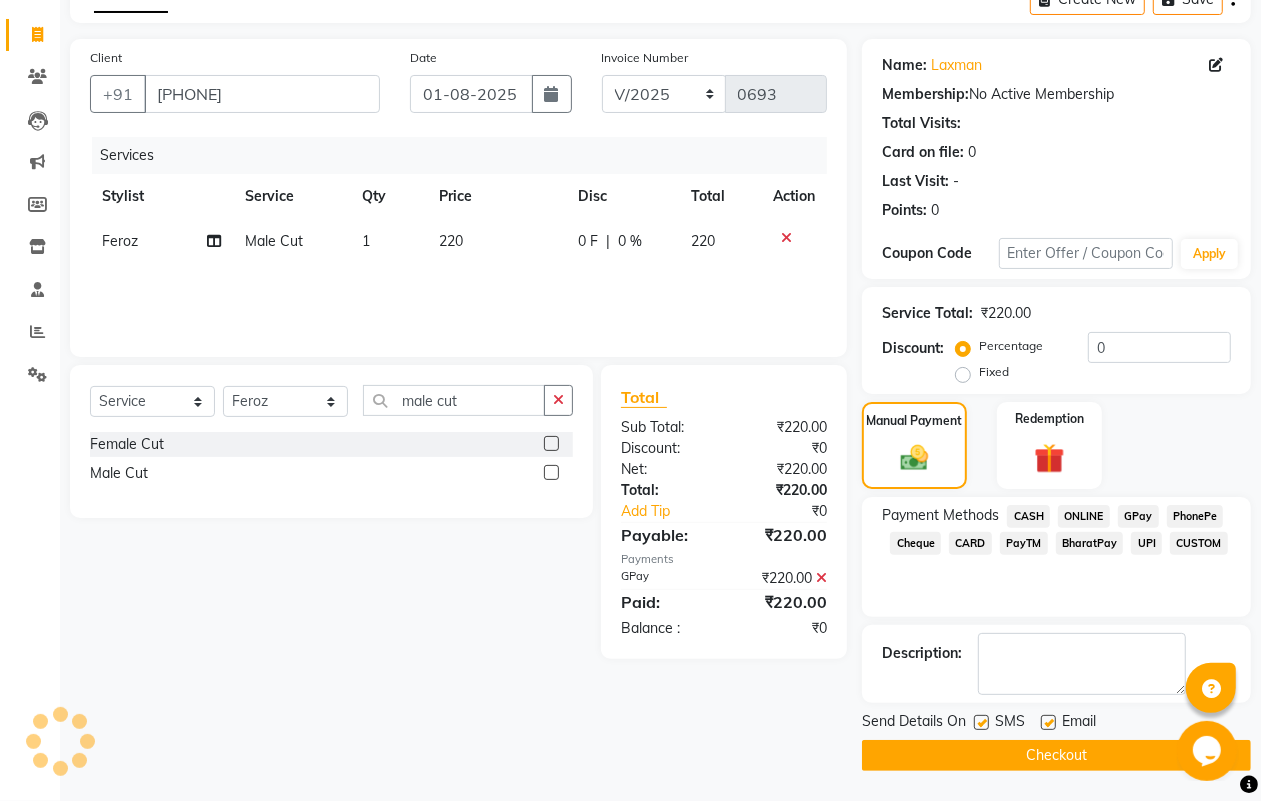 click 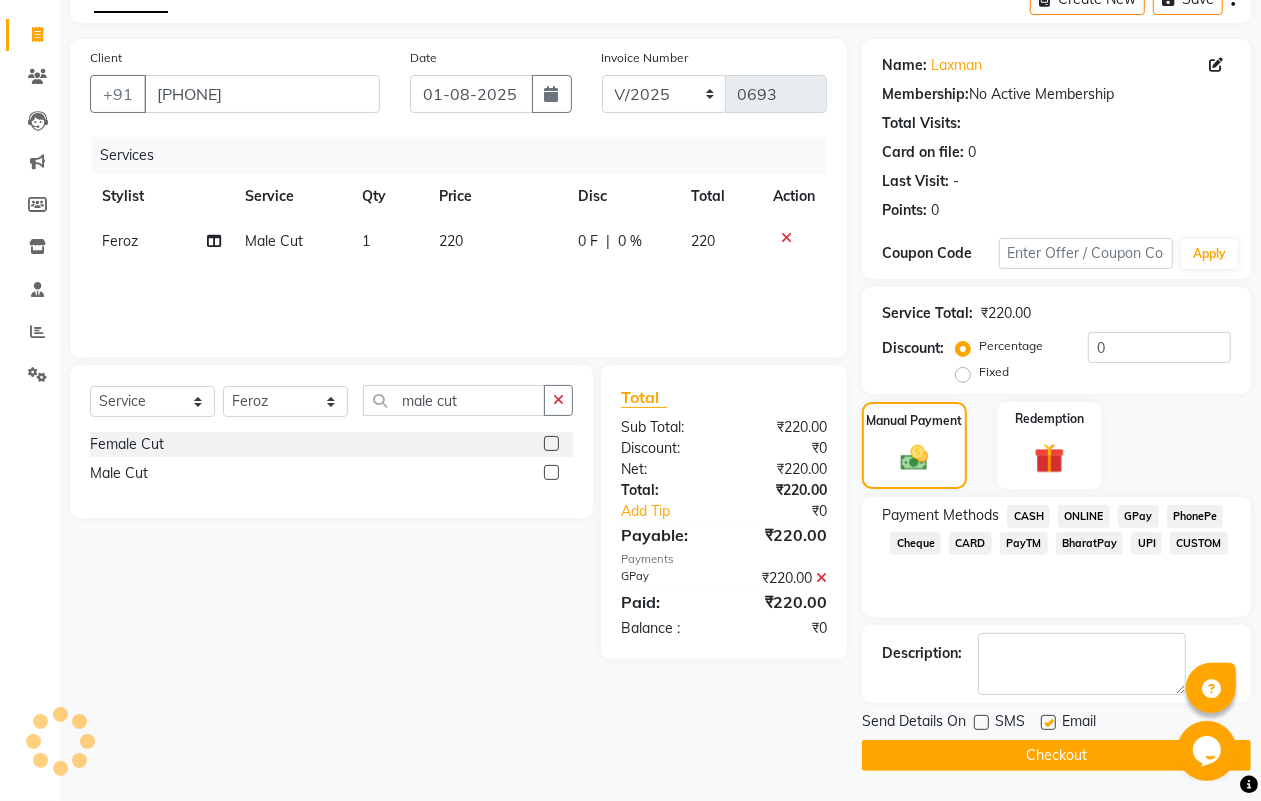 click on "Checkout" 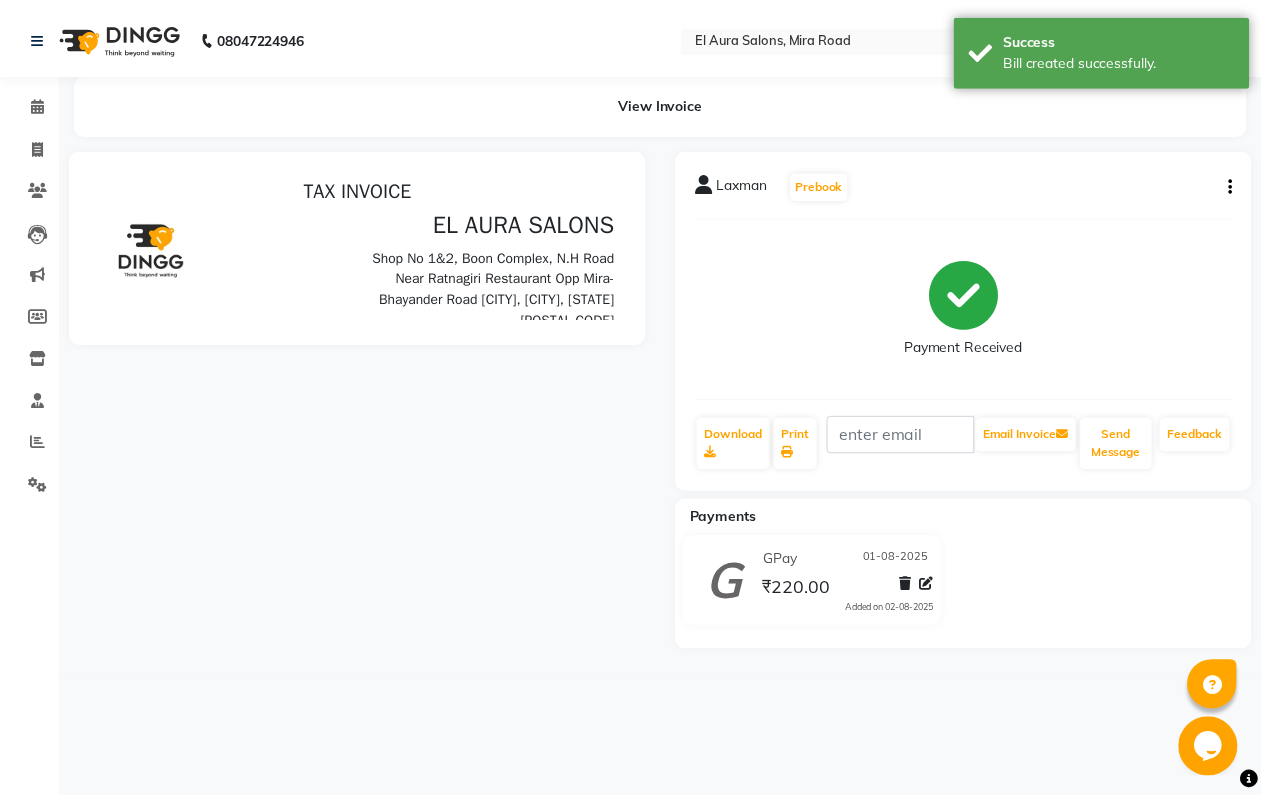 scroll, scrollTop: 0, scrollLeft: 0, axis: both 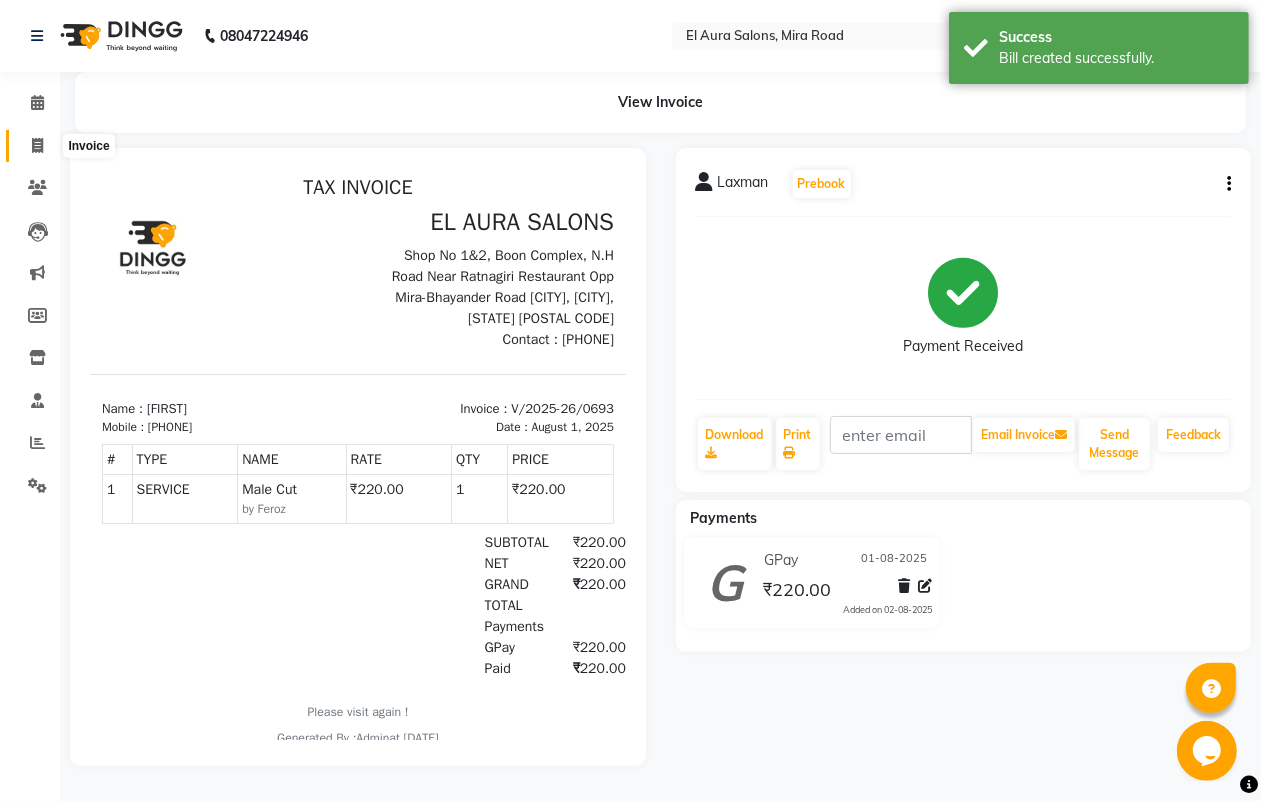 click 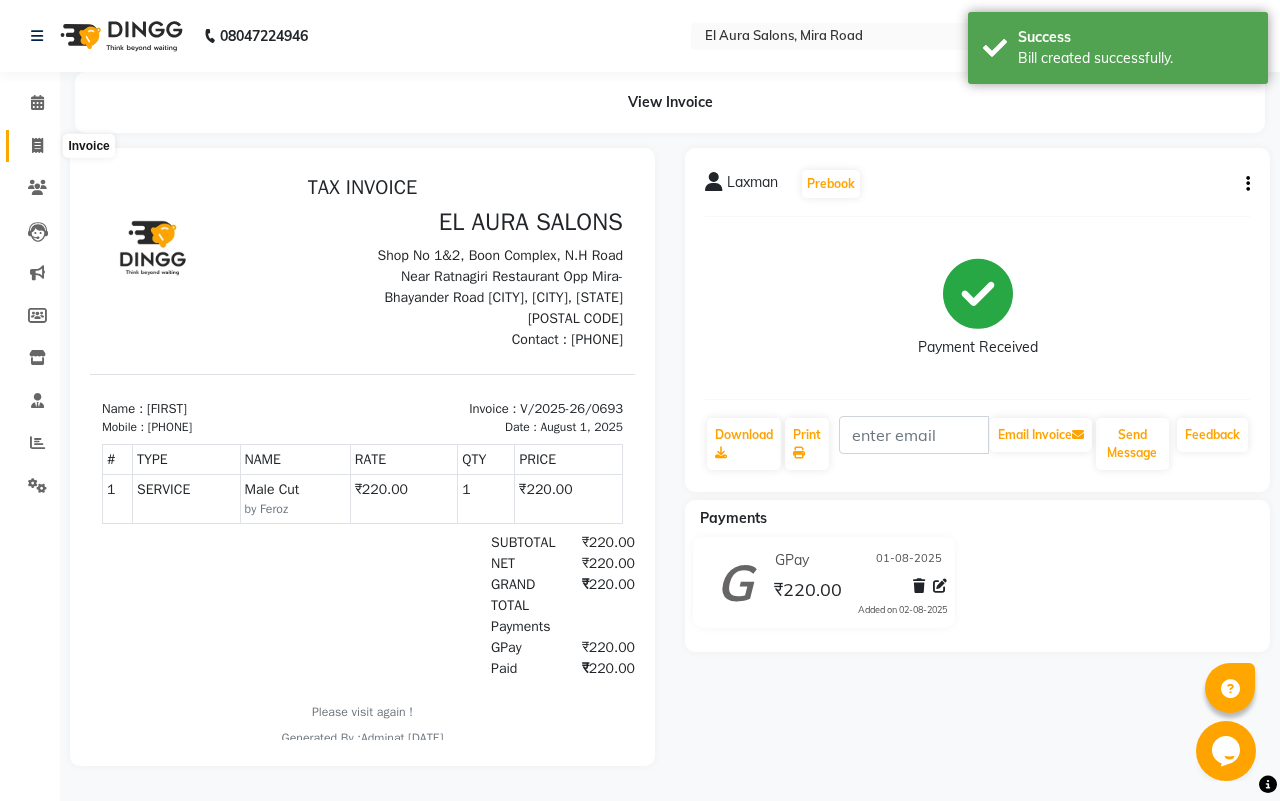 select on "service" 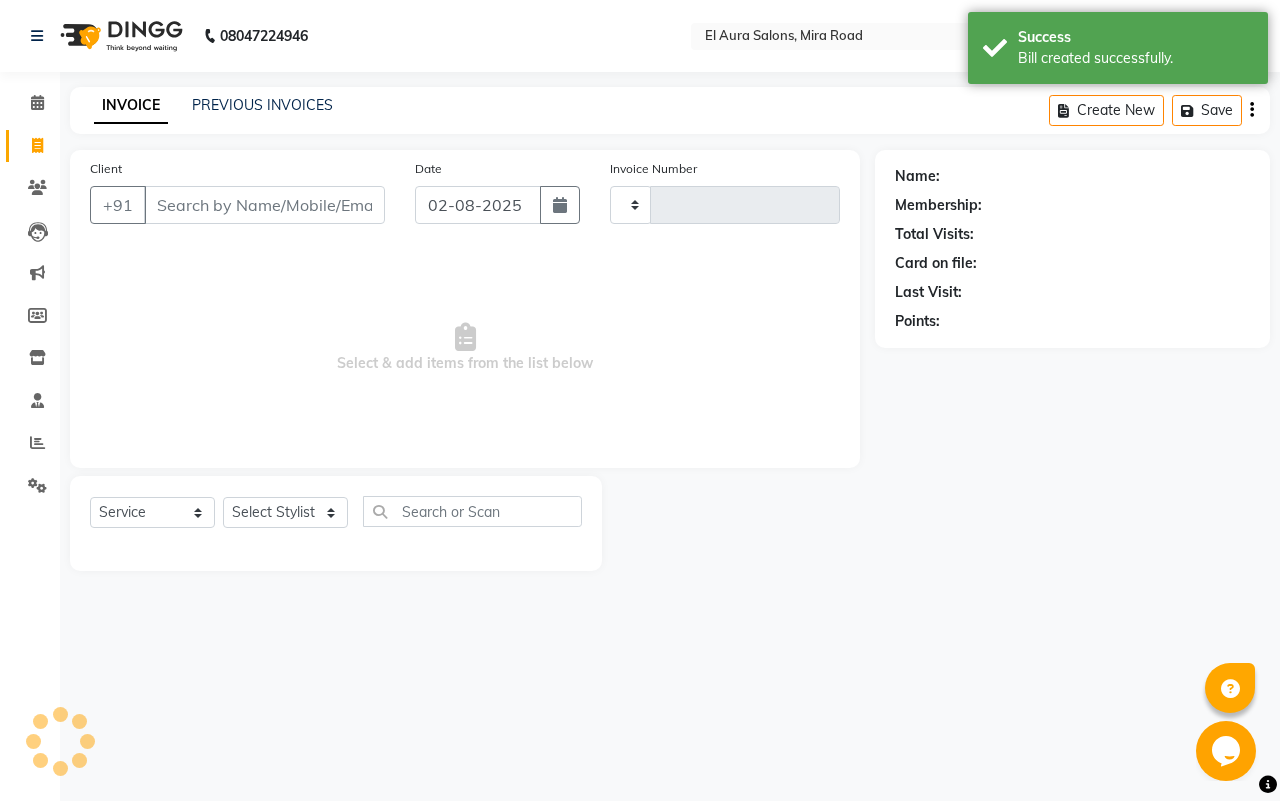 type on "0694" 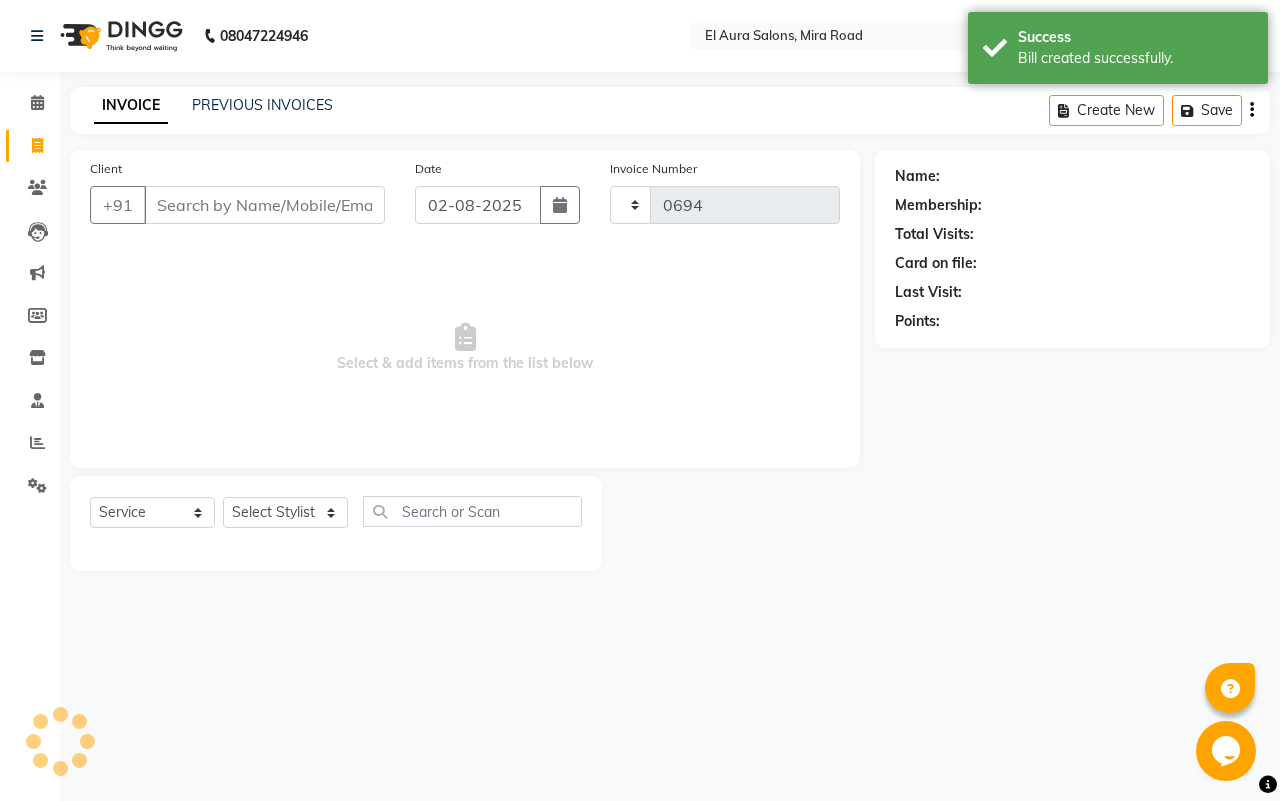 select on "94" 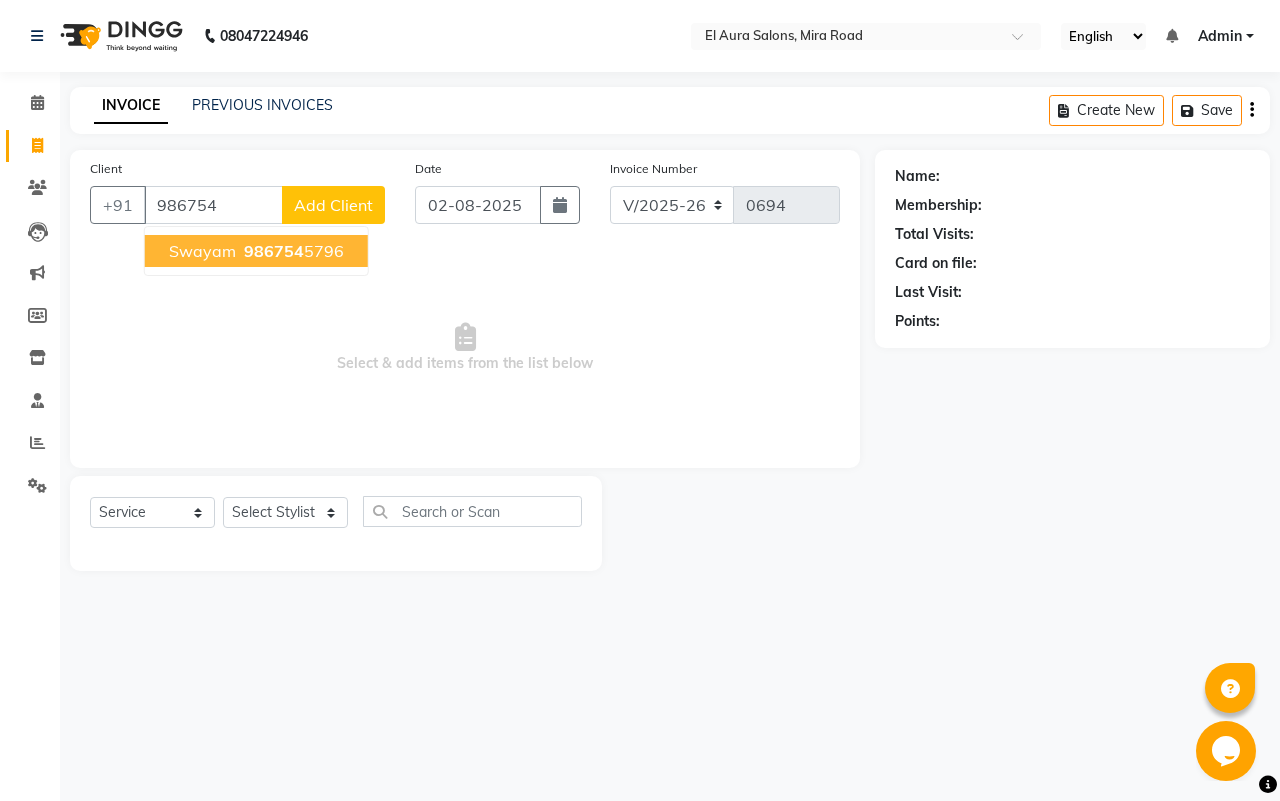 click on "986754" at bounding box center (274, 251) 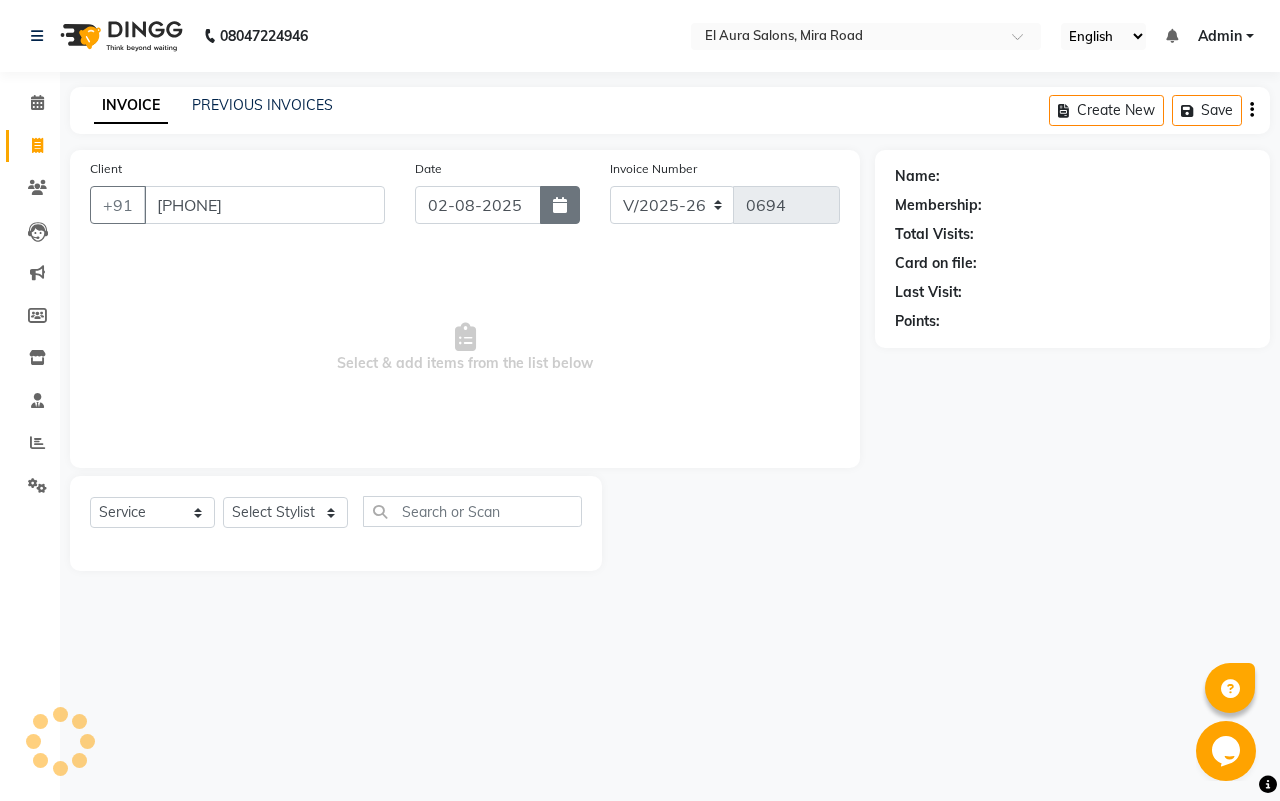 type on "[PHONE]" 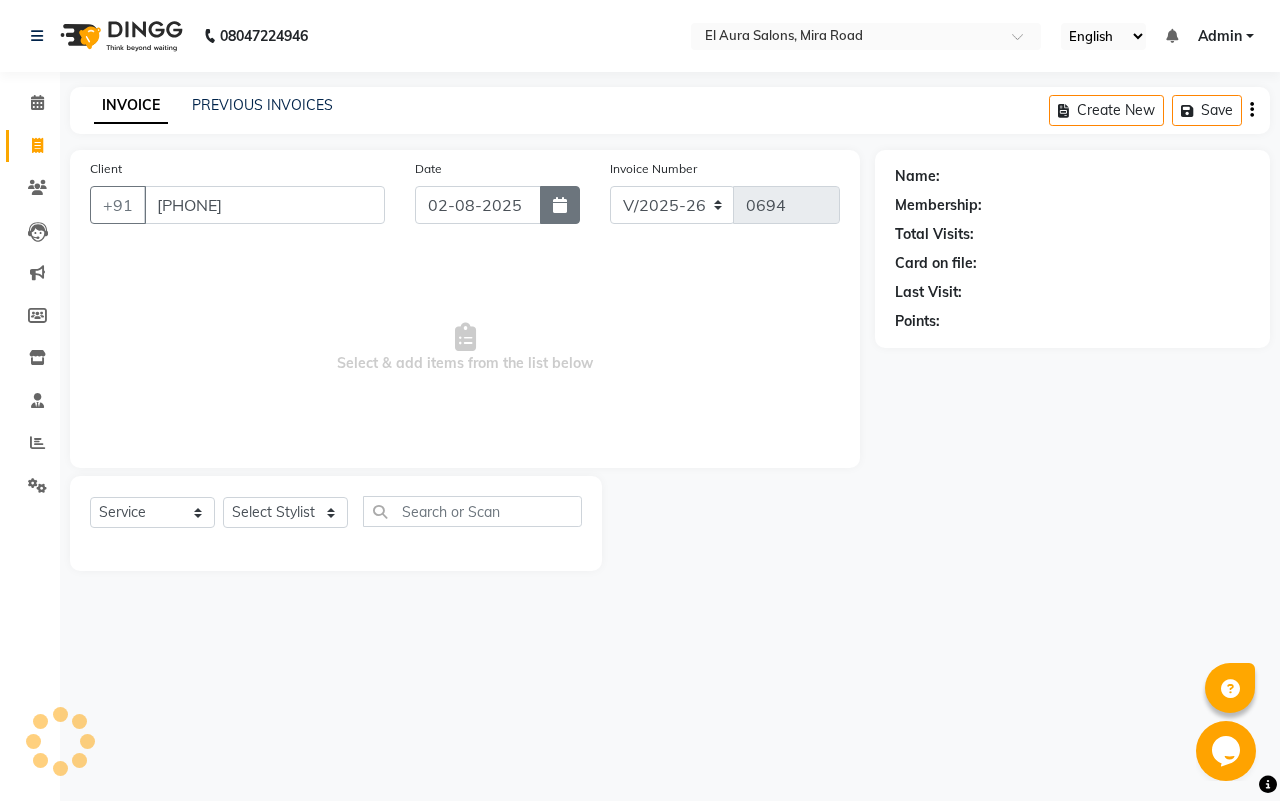 click 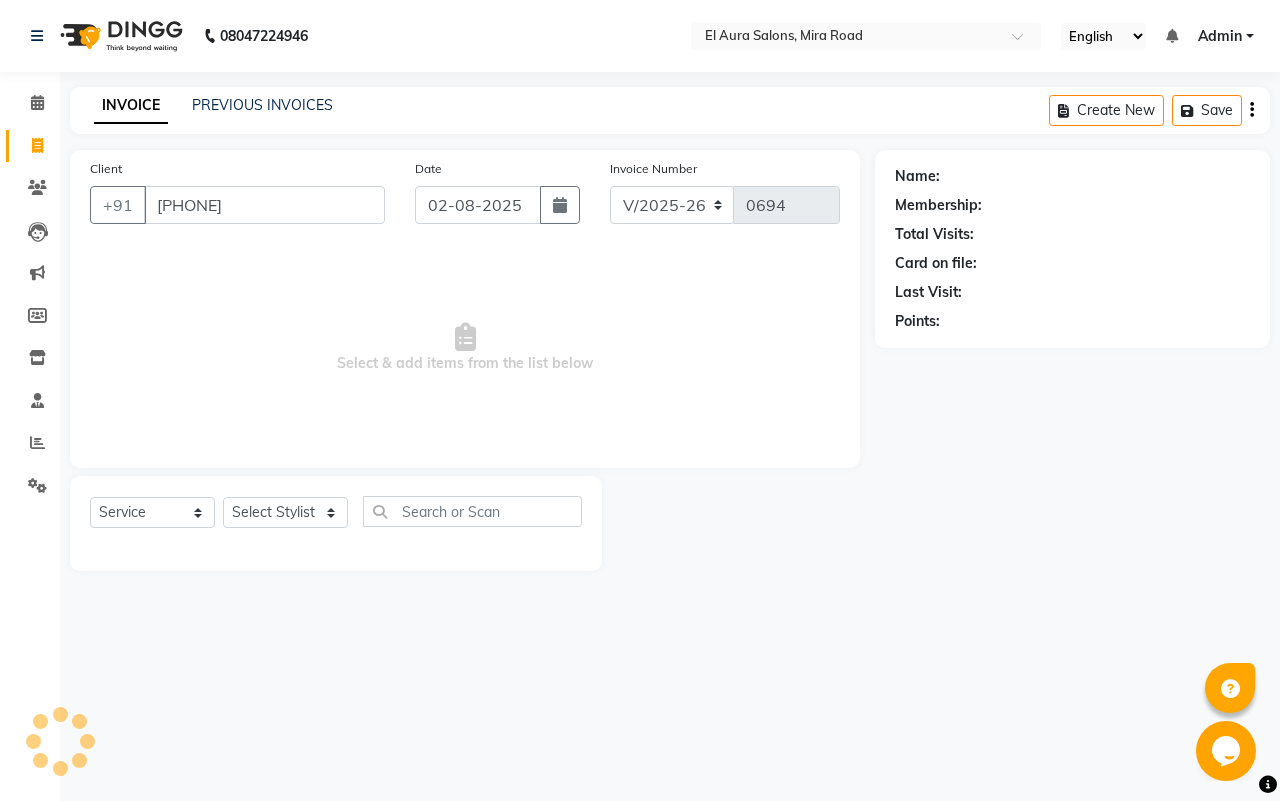 select on "8" 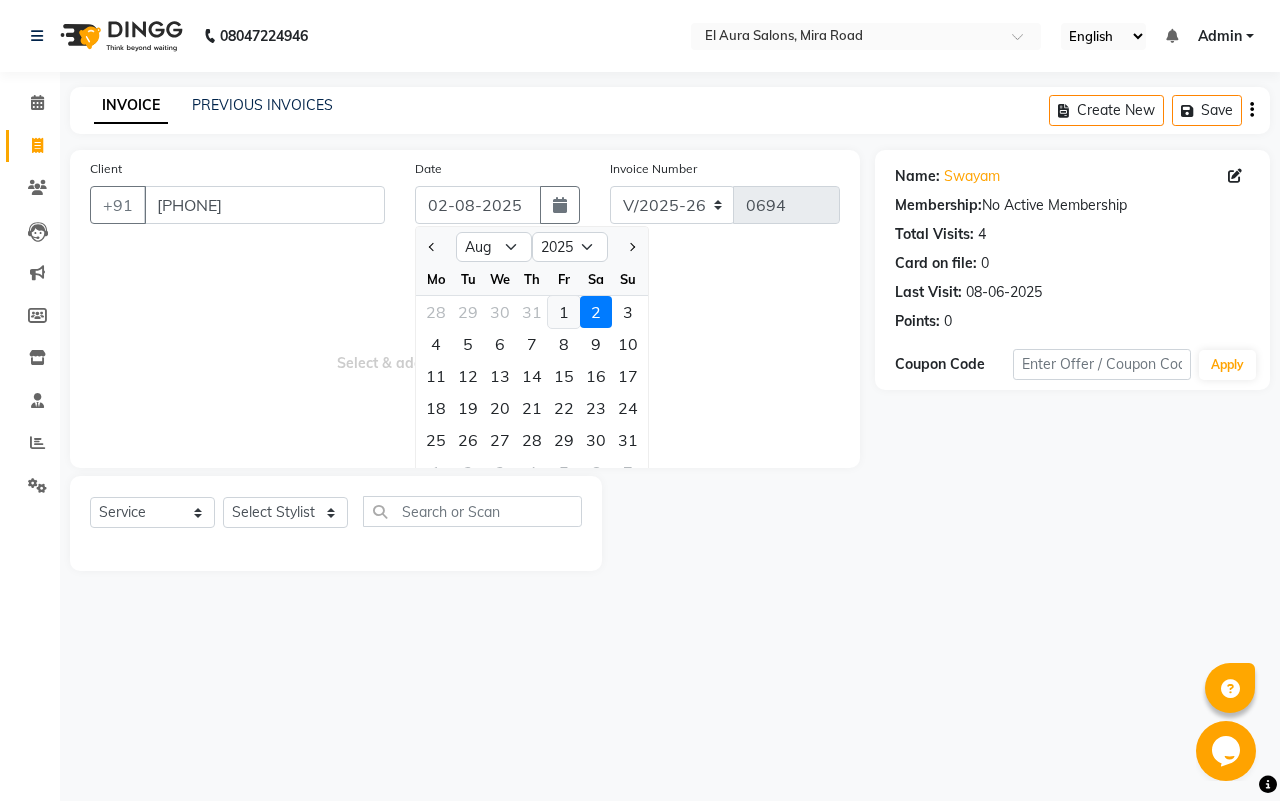 drag, startPoint x: 562, startPoint y: 305, endPoint x: 220, endPoint y: 422, distance: 361.45953 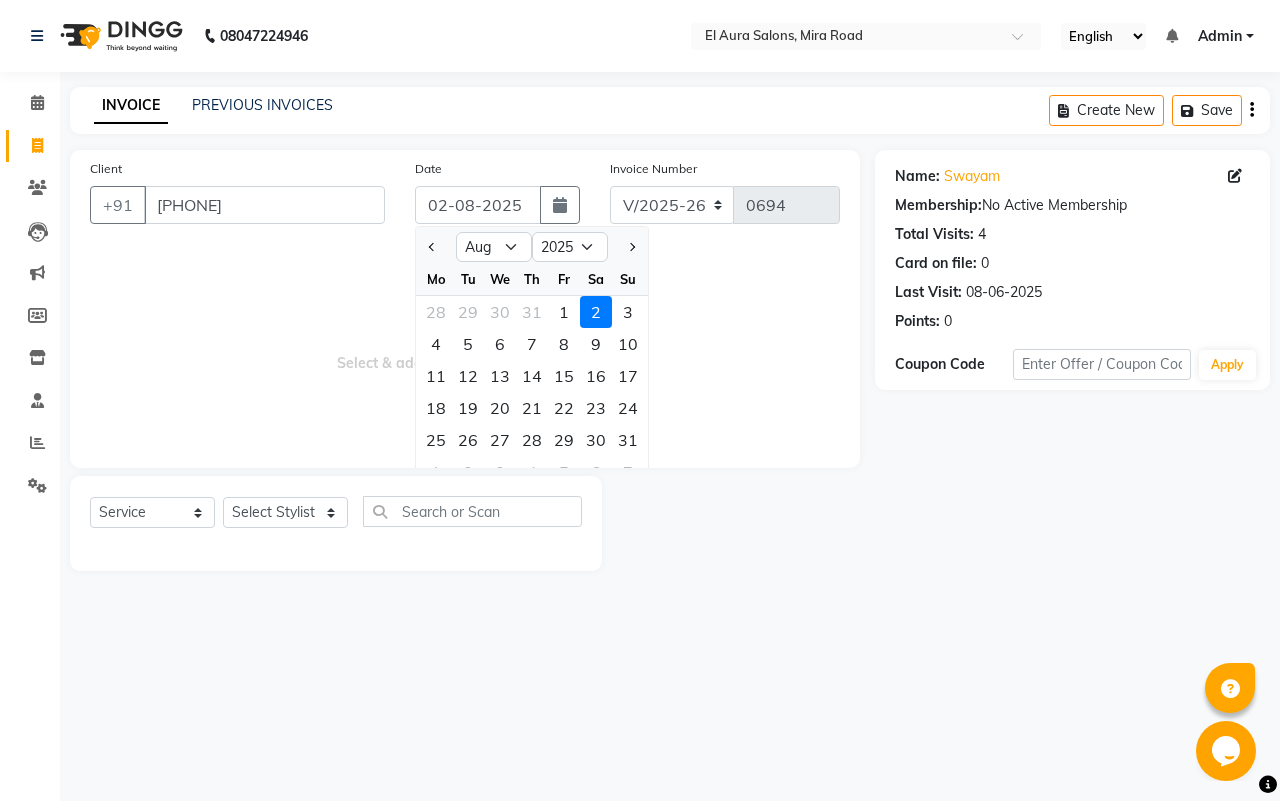 click on "1" 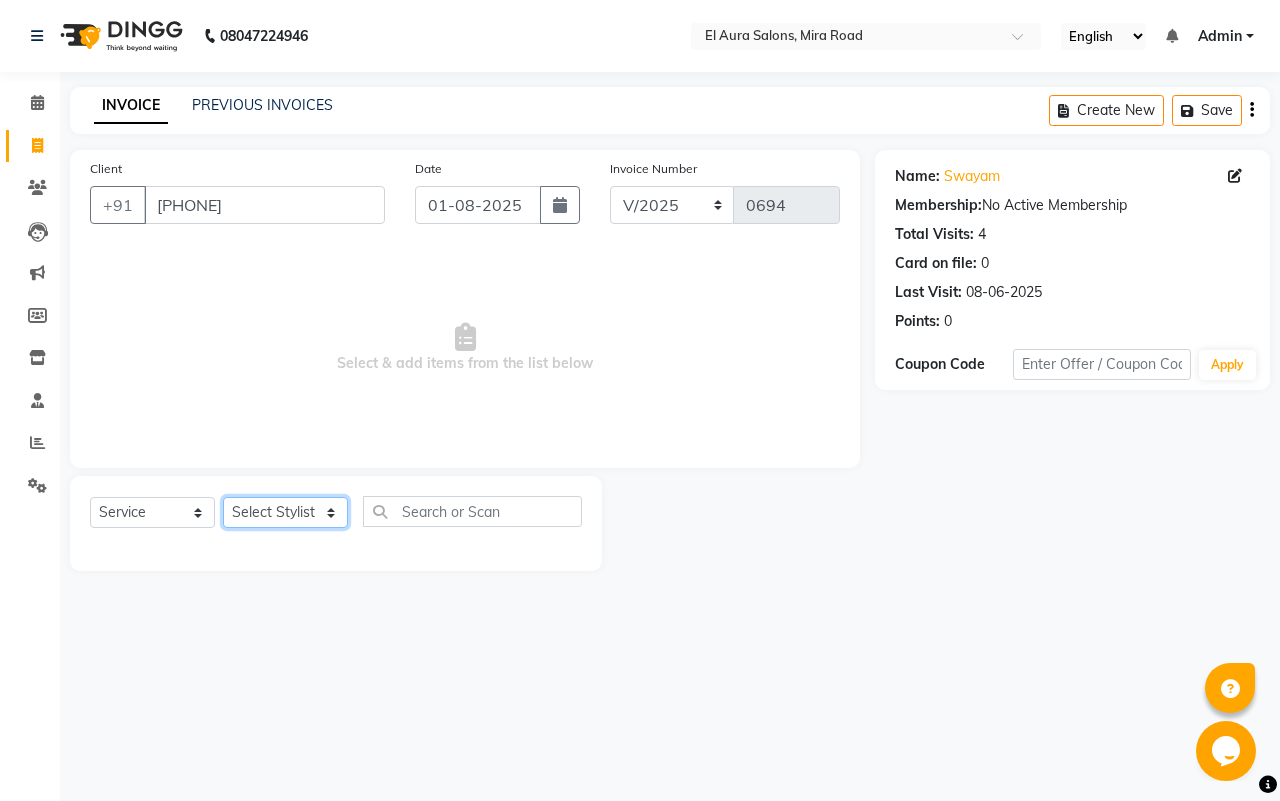 click on "Select Stylist Afsana Arif Ali Ekta Singh Faisal Salmani Feroz mithun Nazma Shaikh Owais Raj Lokhande Rinjan Rishi Rohit Talreja Ruchi Gaurav Singh ruksar sana Sandhya Pawan Sonar uvesh" 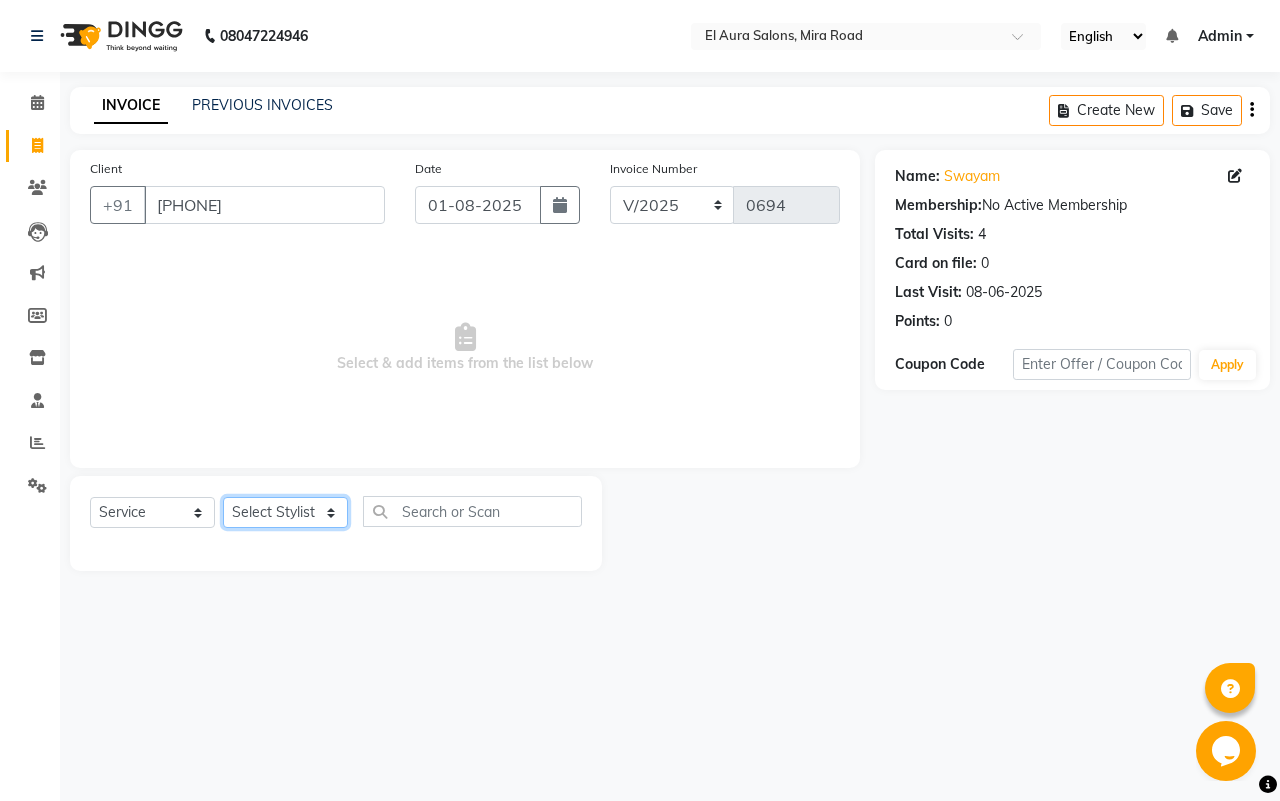 select on "8398" 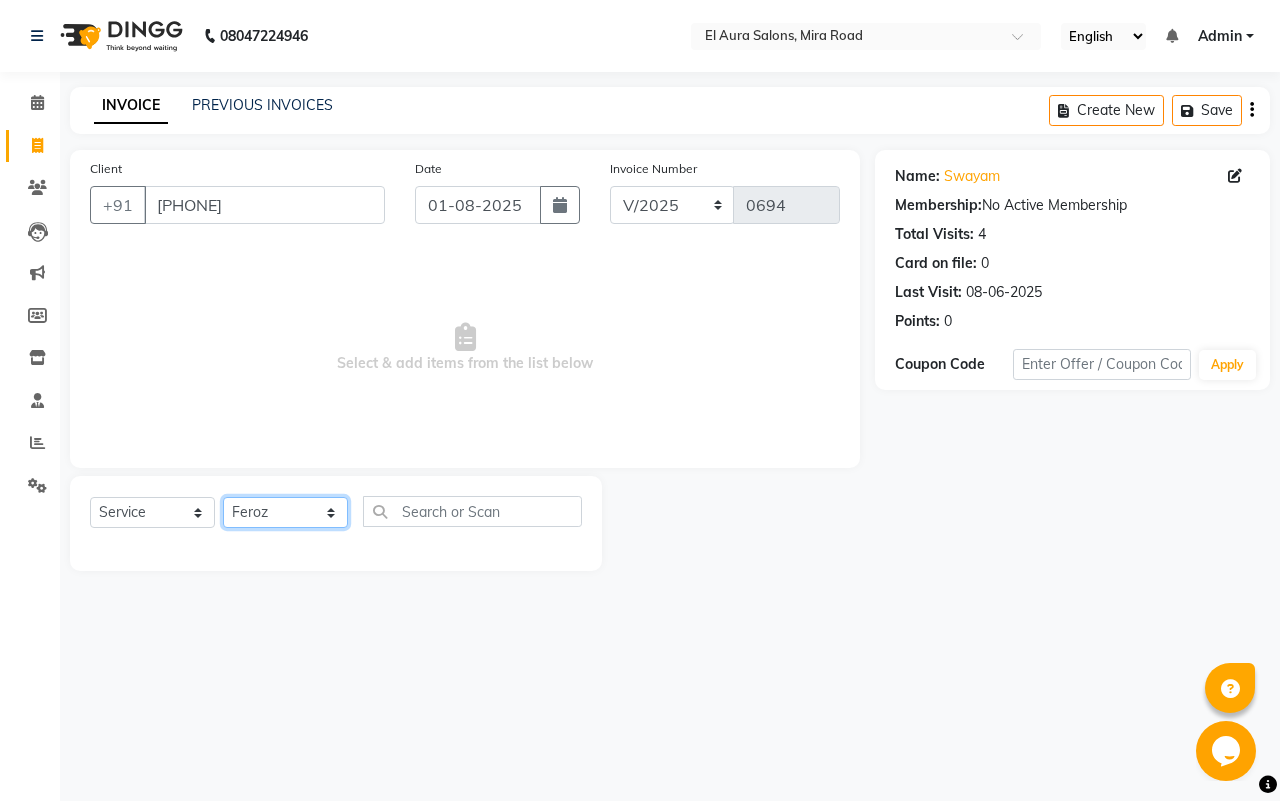 click on "Select Stylist Afsana Arif Ali Ekta Singh Faisal Salmani Feroz mithun Nazma Shaikh Owais Raj Lokhande Rinjan Rishi Rohit Talreja Ruchi Gaurav Singh ruksar sana Sandhya Pawan Sonar uvesh" 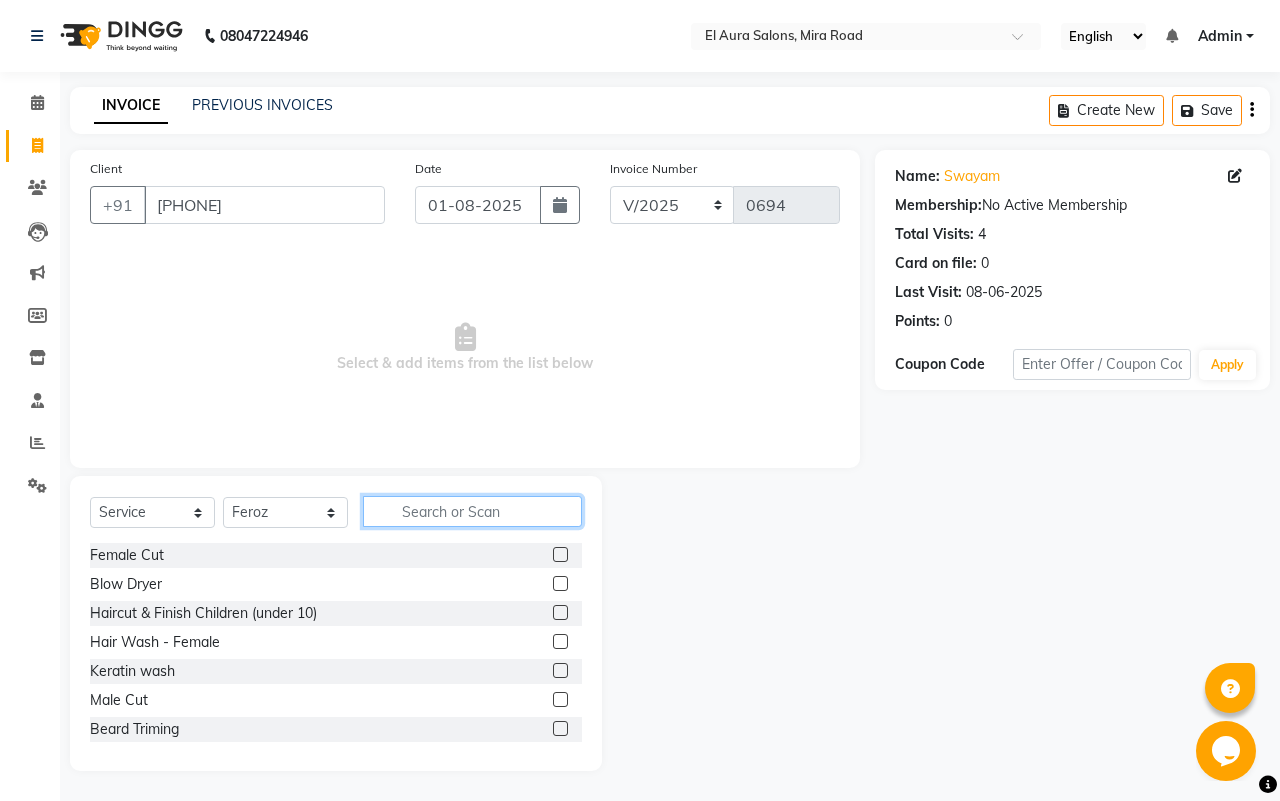click 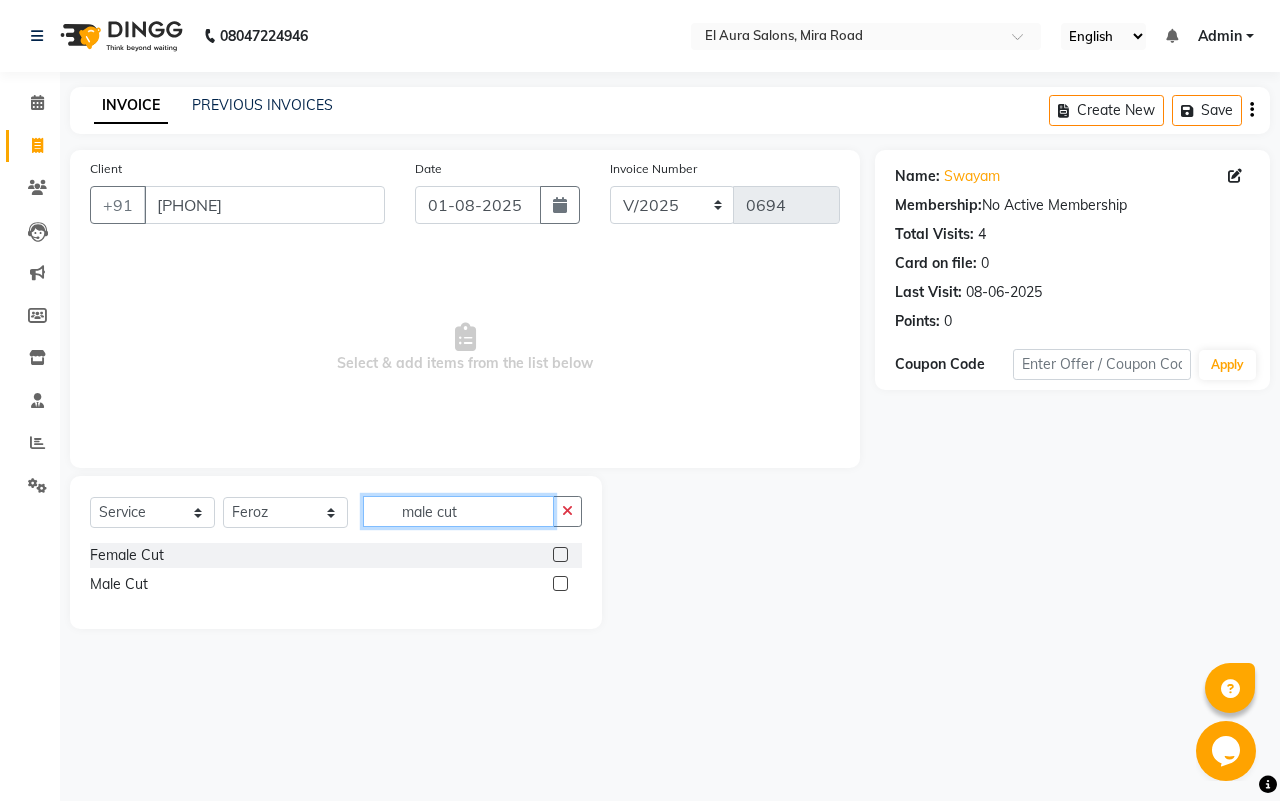 type on "male cut" 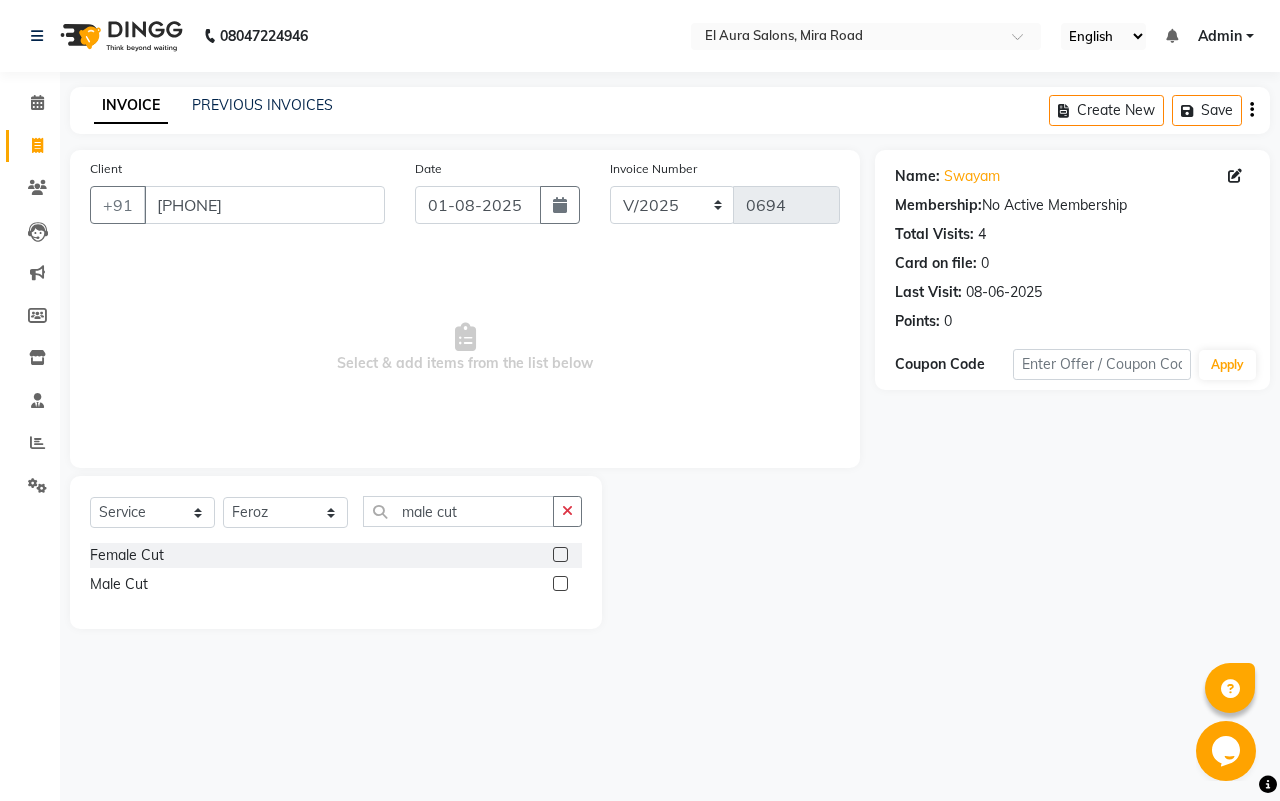 click 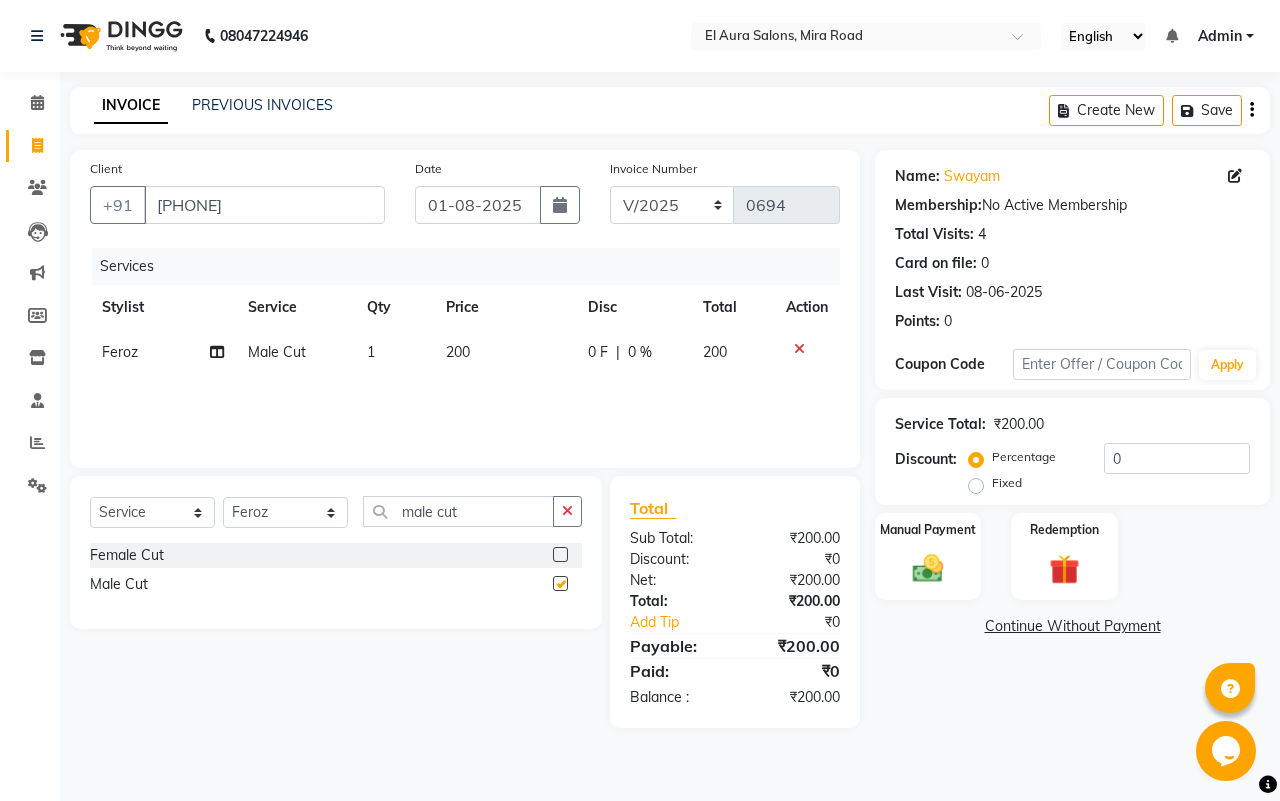 checkbox on "false" 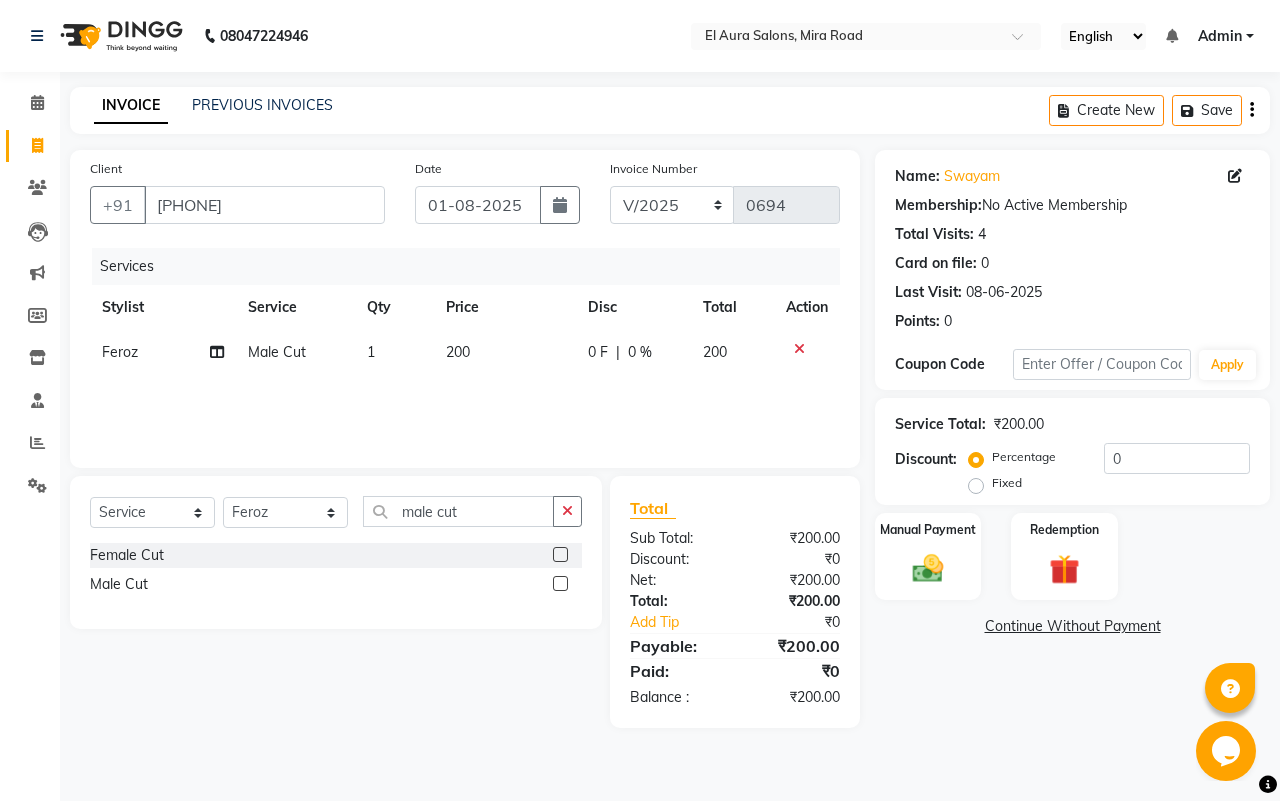 click on "200" 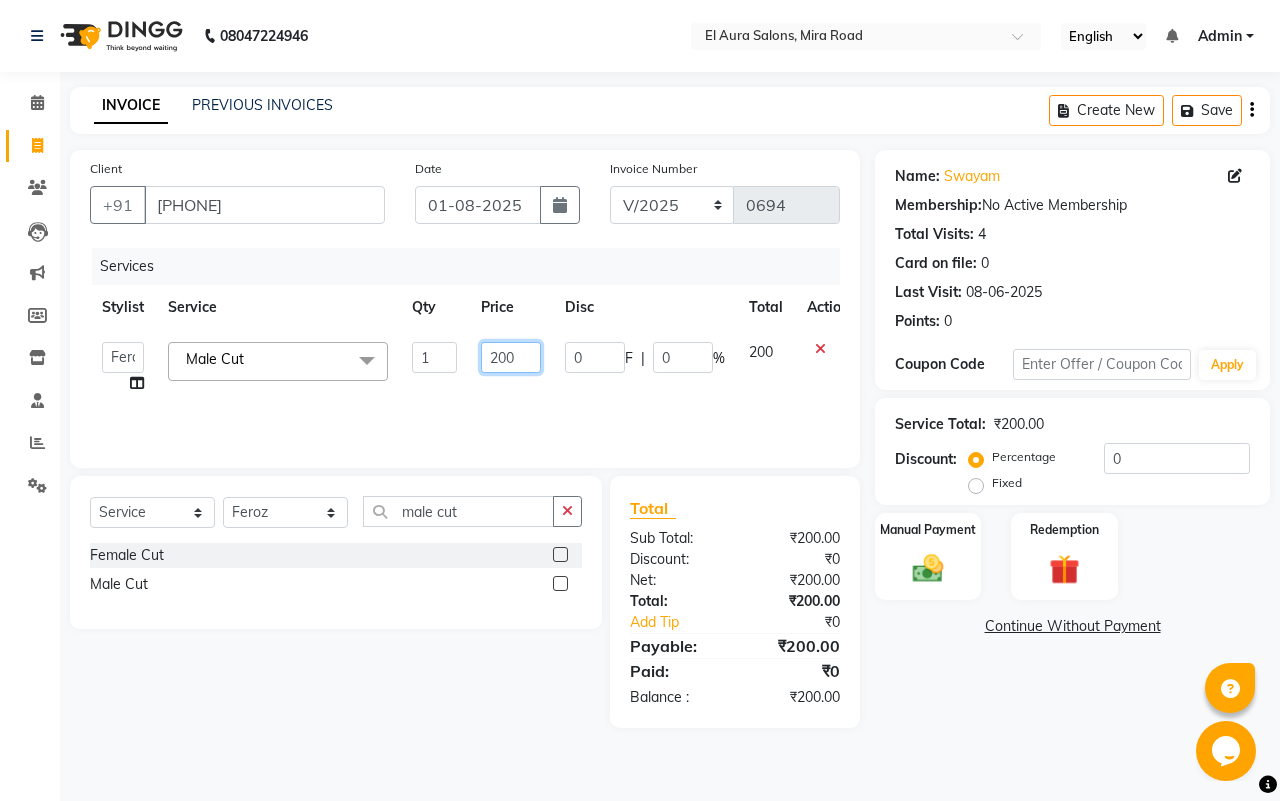 drag, startPoint x: 523, startPoint y: 362, endPoint x: 458, endPoint y: 367, distance: 65.192024 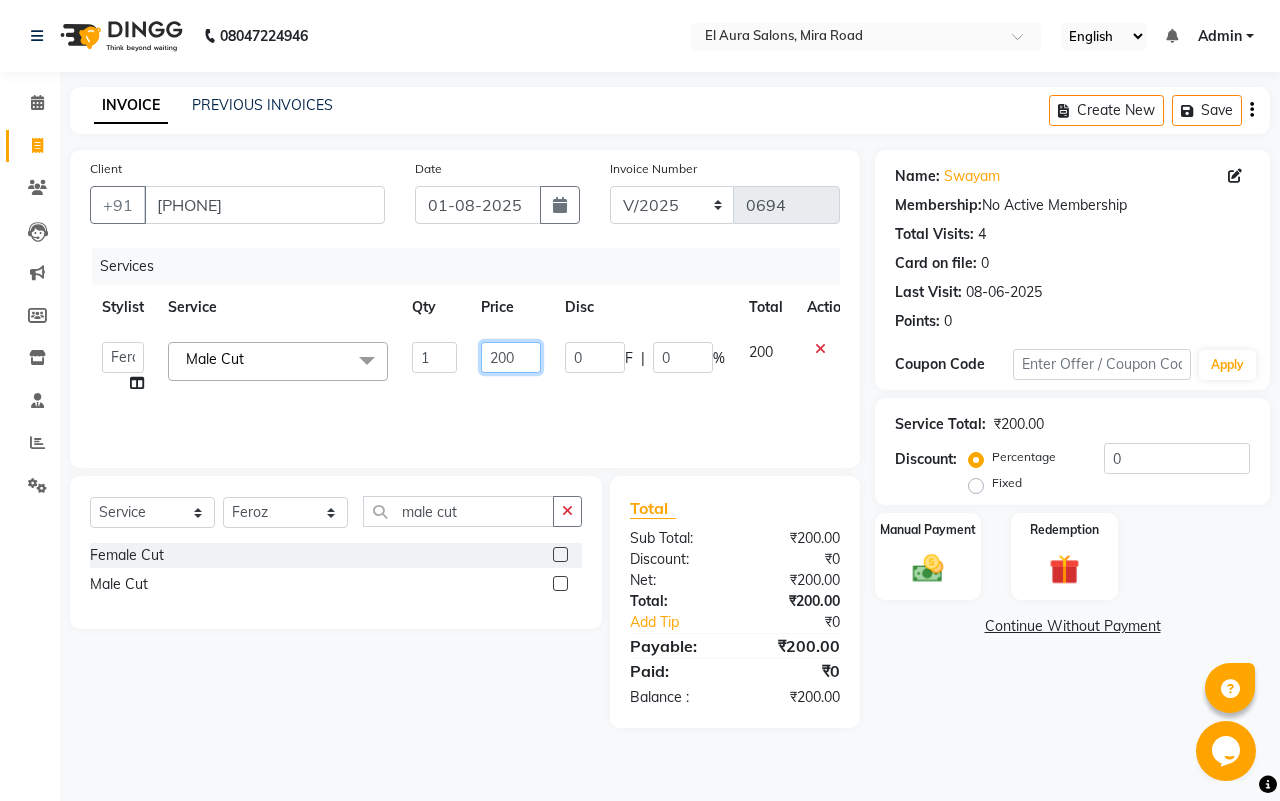click on "[FIRST]   [LAST]   [LAST]   [LAST]   [FIRST]   [FIRST]   [LAST]   [FIRST]   [LAST]   [FIRST]   [FIRST]   [LAST]   [LAST]   [FIRST]   [FIRST]   [LAST]   [FIRST]  Male Cut  x Female Cut Blow Dryer Haircut & Finish Children (under 10) Hair Wash - Female Keratin wash Male Cut Beard Triming Shaving Childdren Cut Styling Shave Hair Wash - Male Hair Setting - Male Head Massage Hair Setting - Female Female Hair Trimming Male Package Smoothening Keratin KeraSmooth WellaPlex Tanino Biotin Nanoplastia Botox Root Touch up - Female Root Touch up - Male Beard Color Global Color Highlights Highlights - Loreal Single Streak Creative Color Color Change Highlights Half Head Pre-Lightning Balayage Hair Spa - Female Keratin Spa - Female Ampule - Female Hair Spa - Male Treatment/ Ritual - Male Ampule - Male Full Arms (C ) Full Arms (D) Full Legs(C ) Full Legs  (D) Underarms(C ) Underarms(D ) Front Body / Back Body(C ) Front Body / back Body (D ) Full Arms+Full legs+ Unerarms(C) Ear Wax" 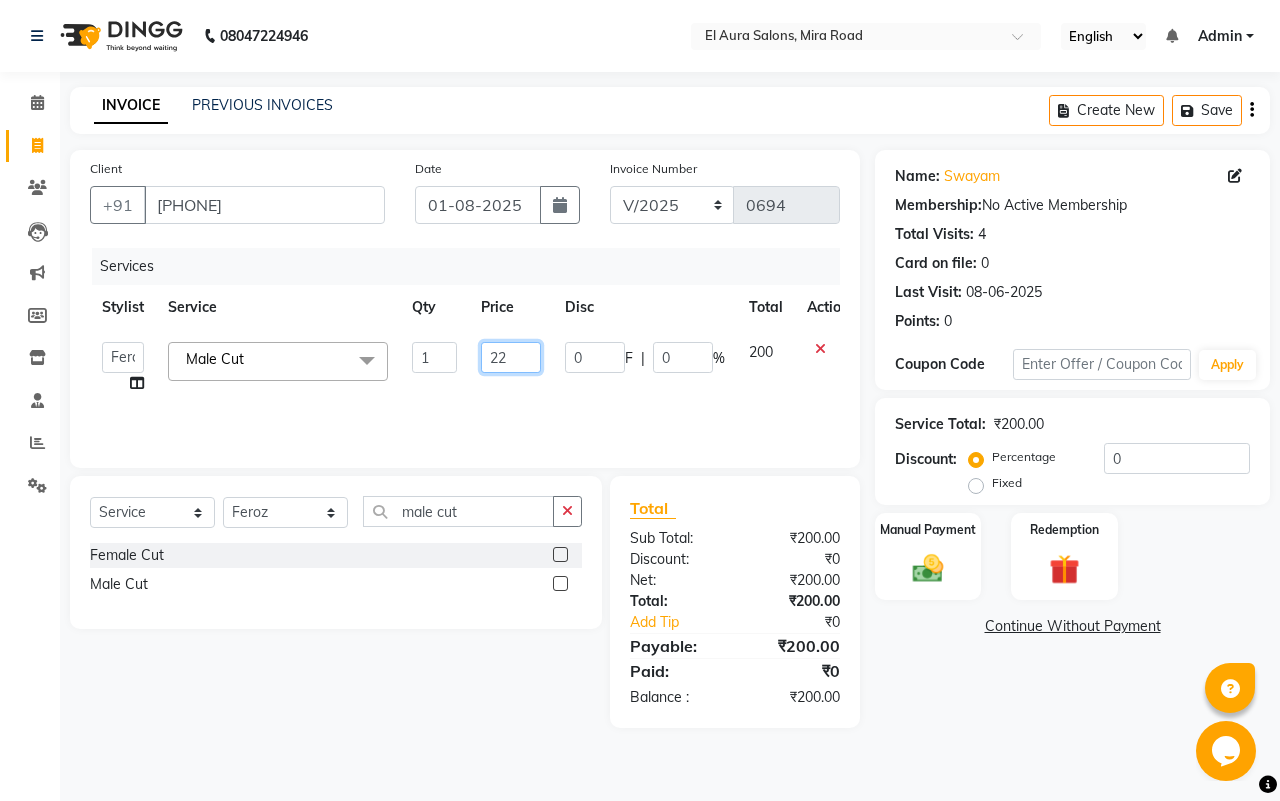 type on "220" 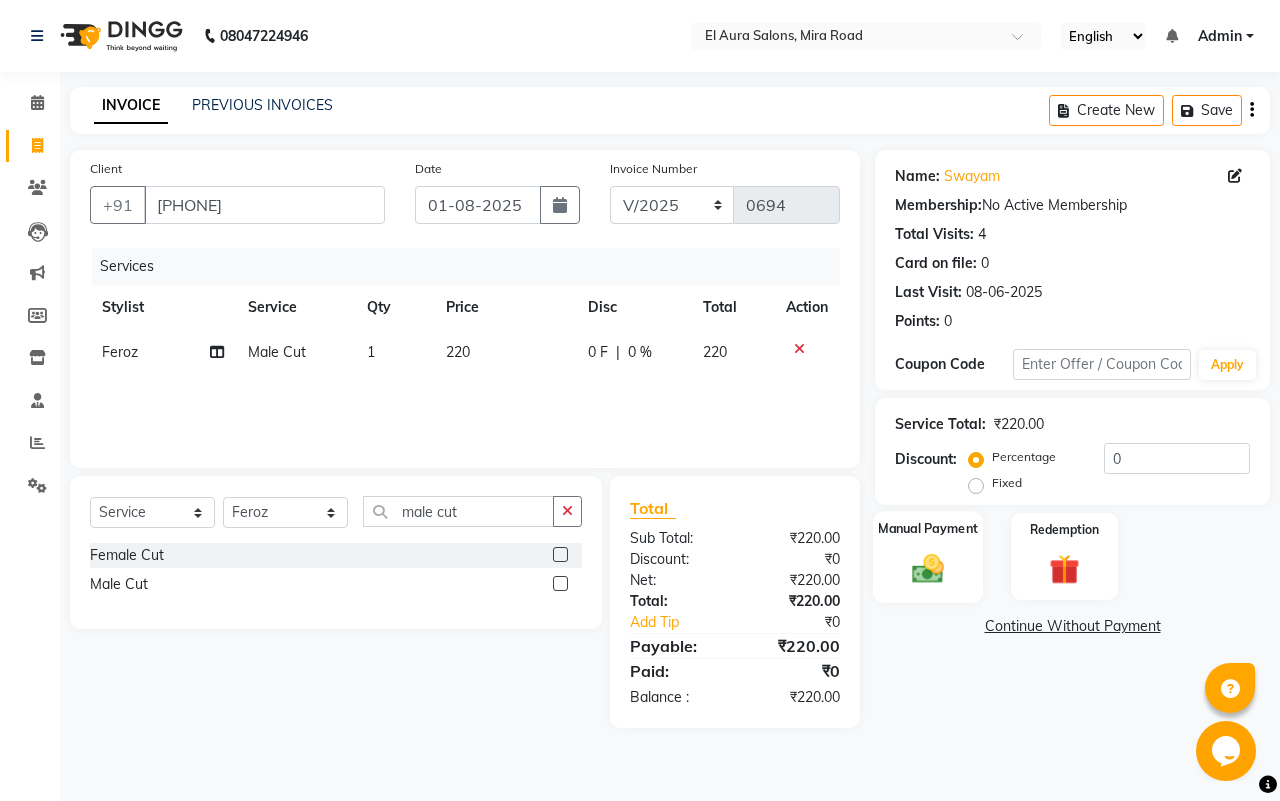 click 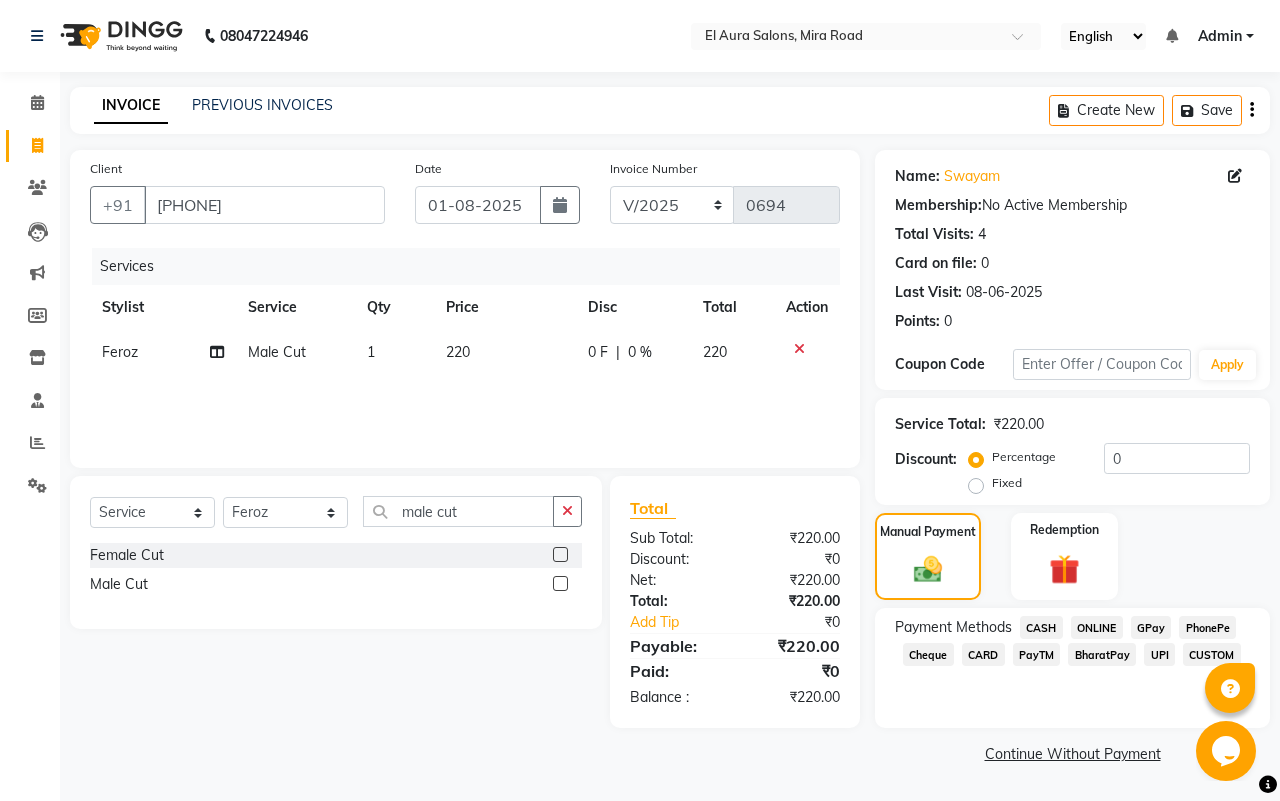 click on "GPay" 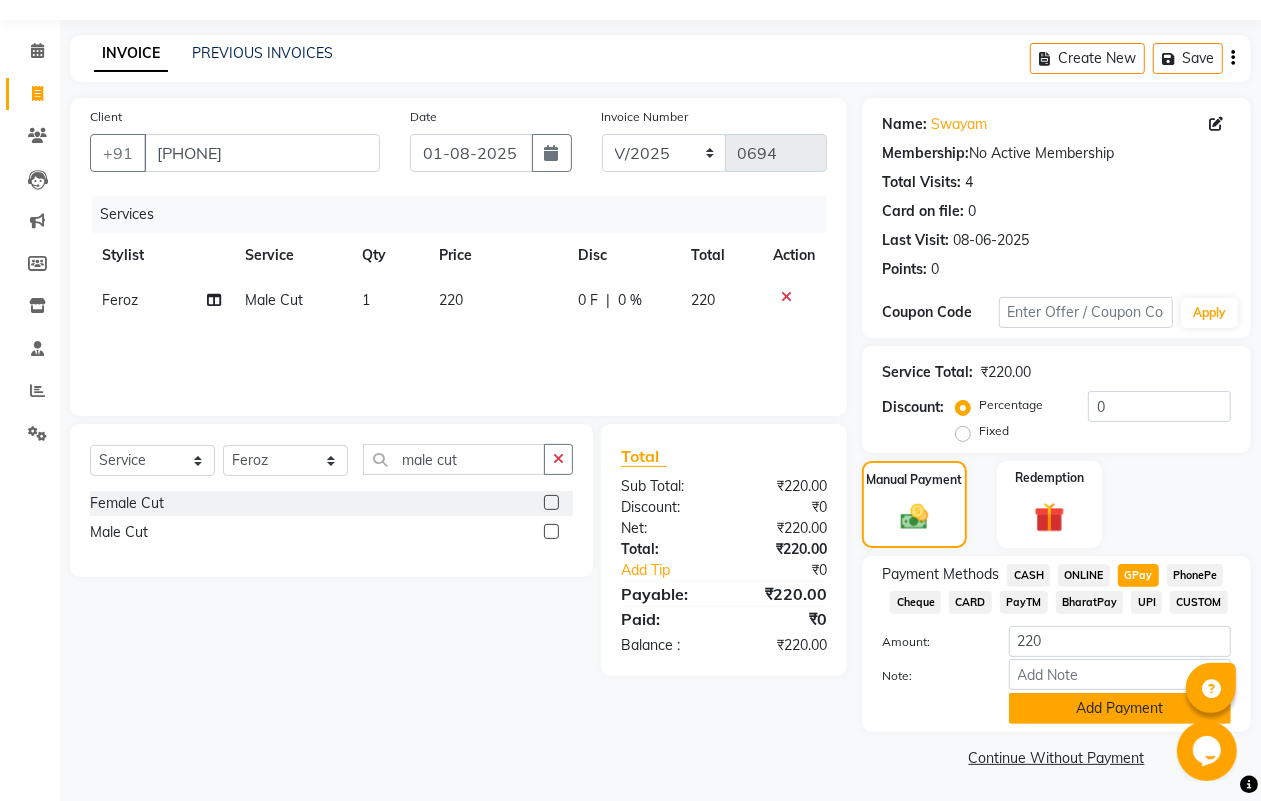click on "Add Payment" 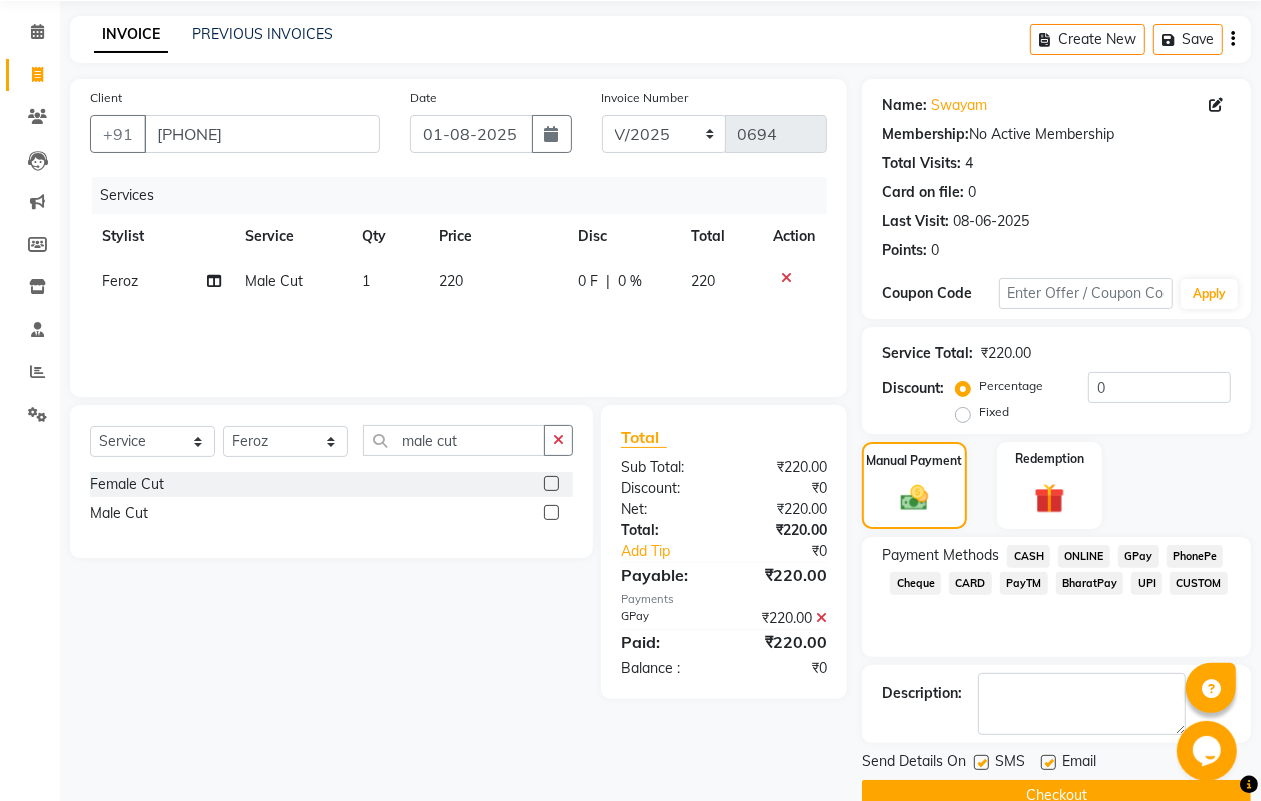 scroll, scrollTop: 111, scrollLeft: 0, axis: vertical 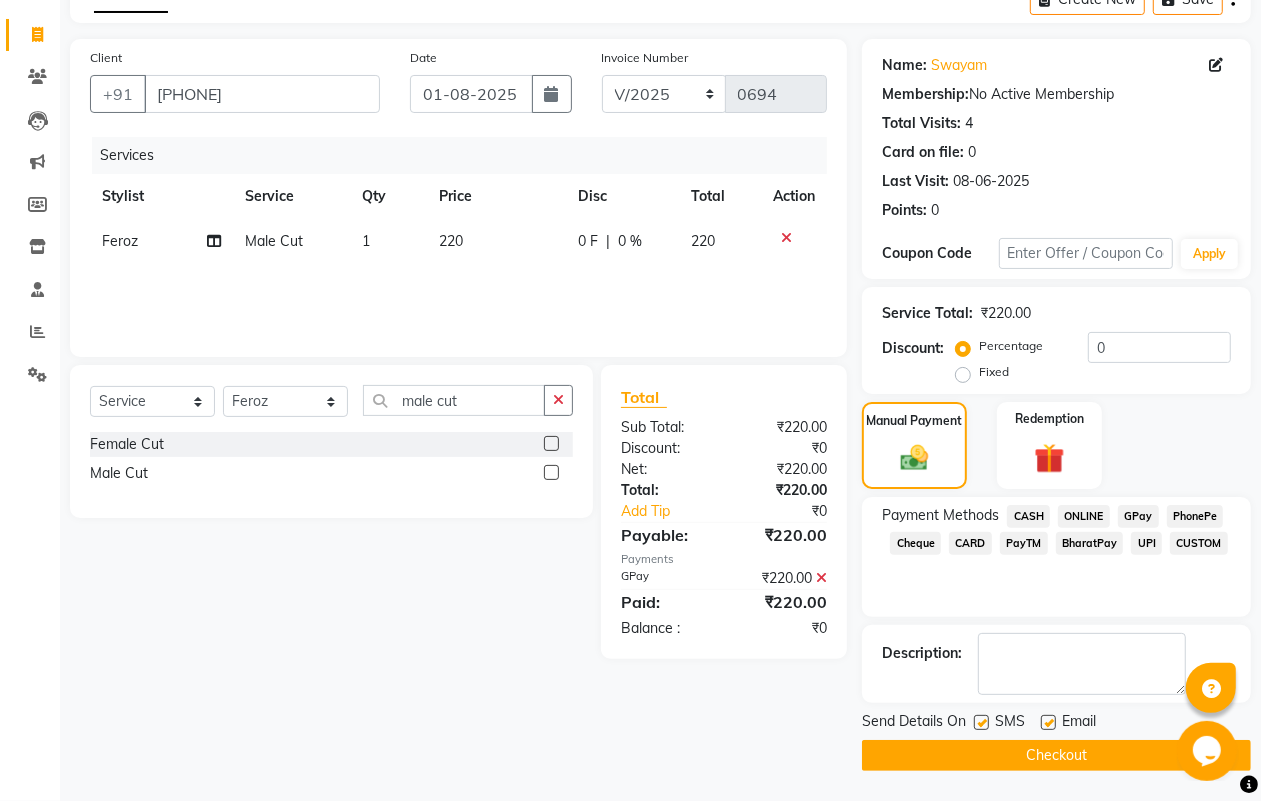 click 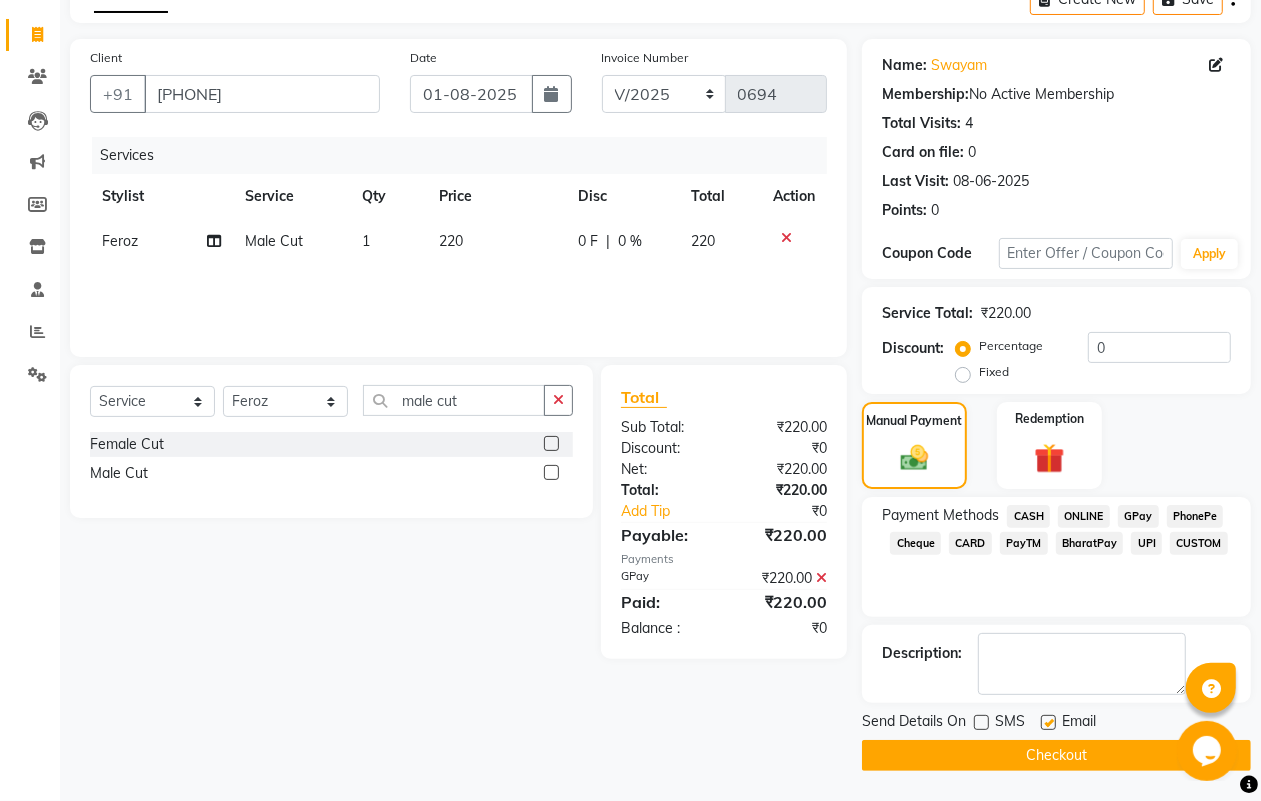 click on "Checkout" 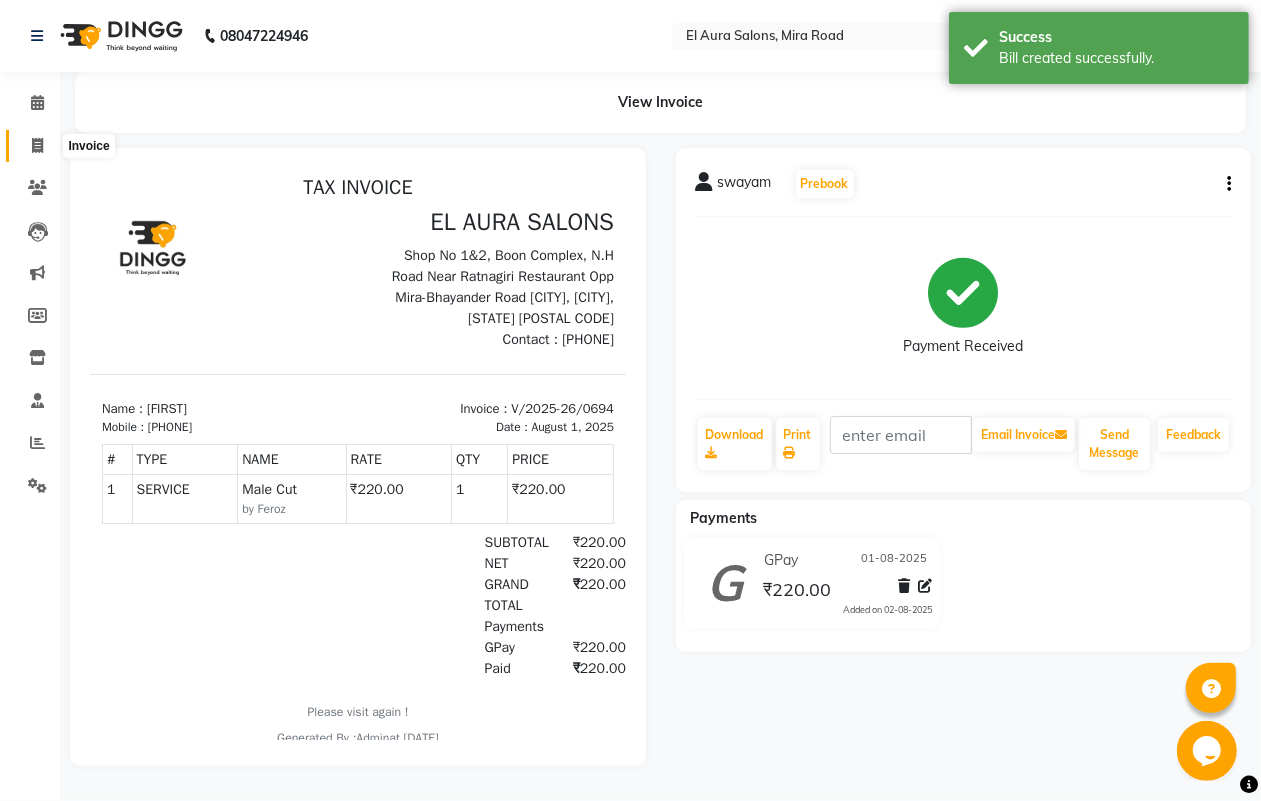 scroll, scrollTop: 0, scrollLeft: 0, axis: both 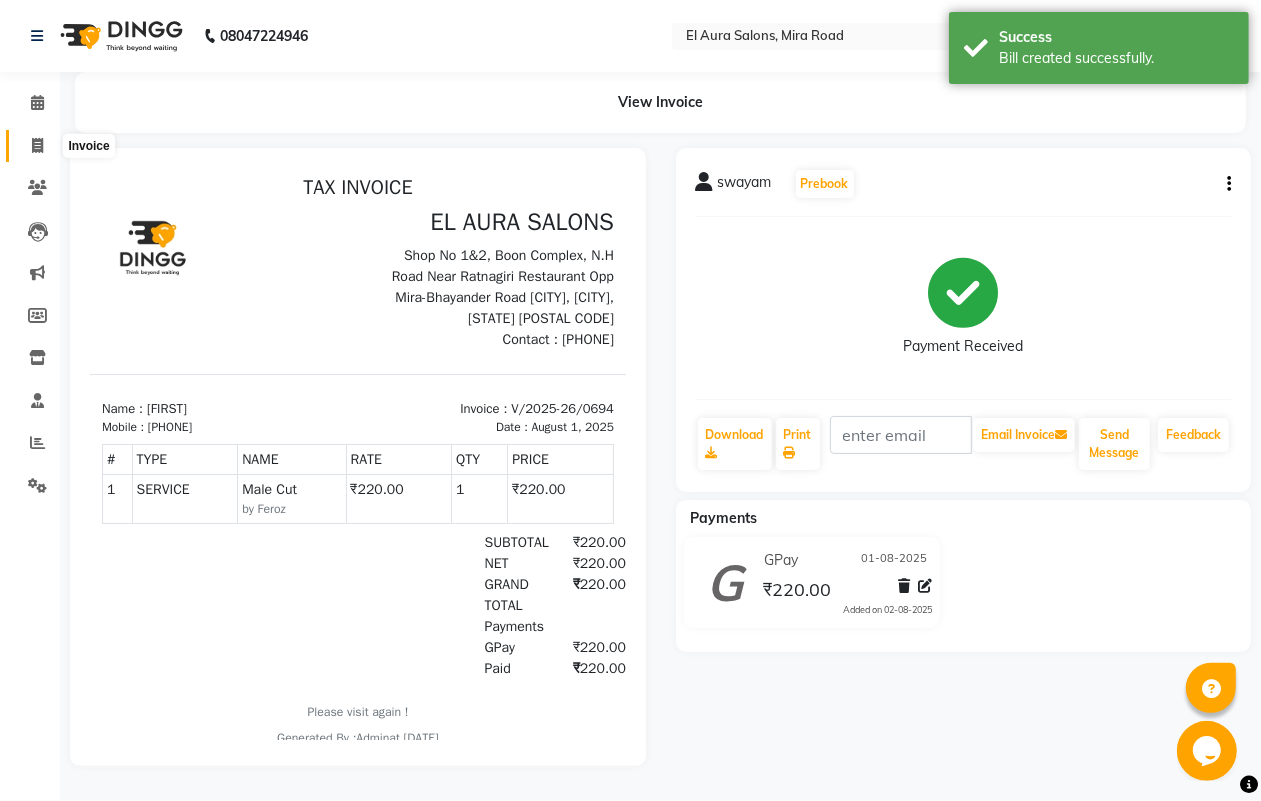 click 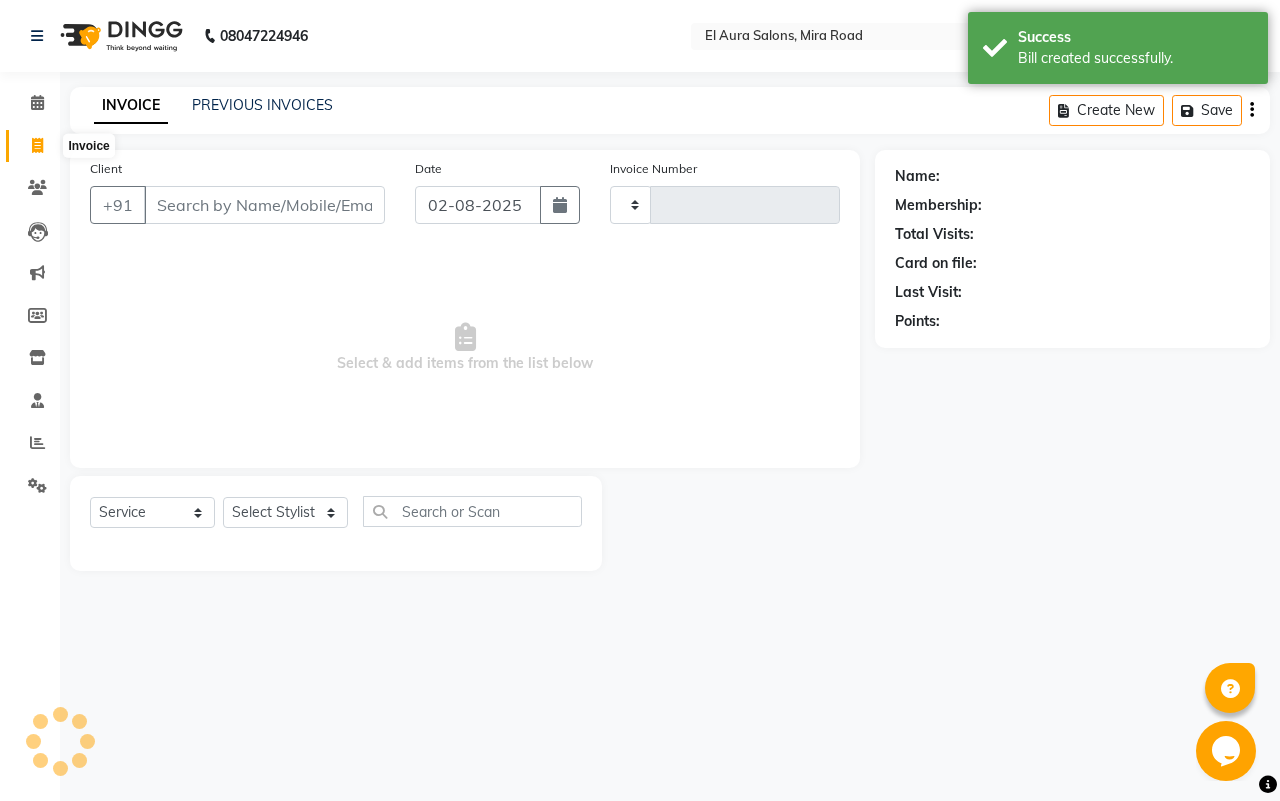 type on "0695" 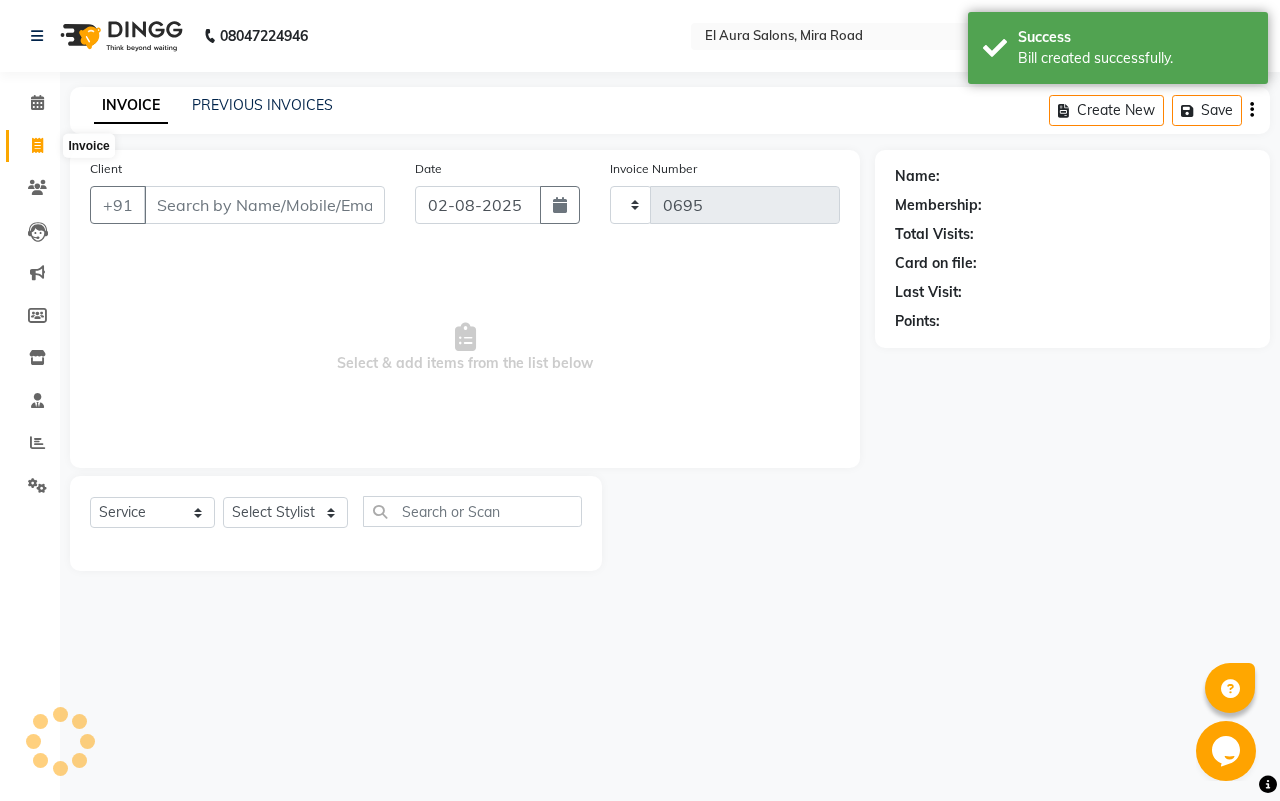 select on "94" 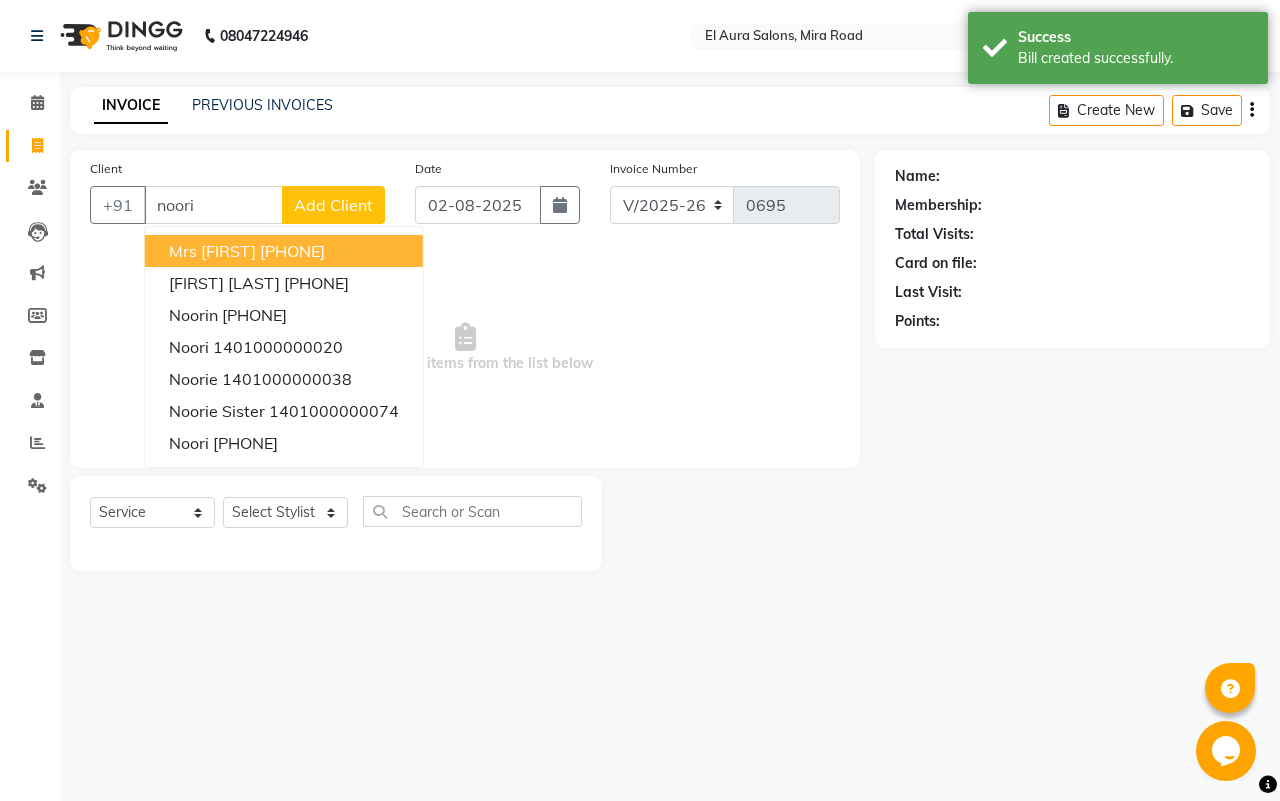 click on "[PHONE]" at bounding box center [292, 251] 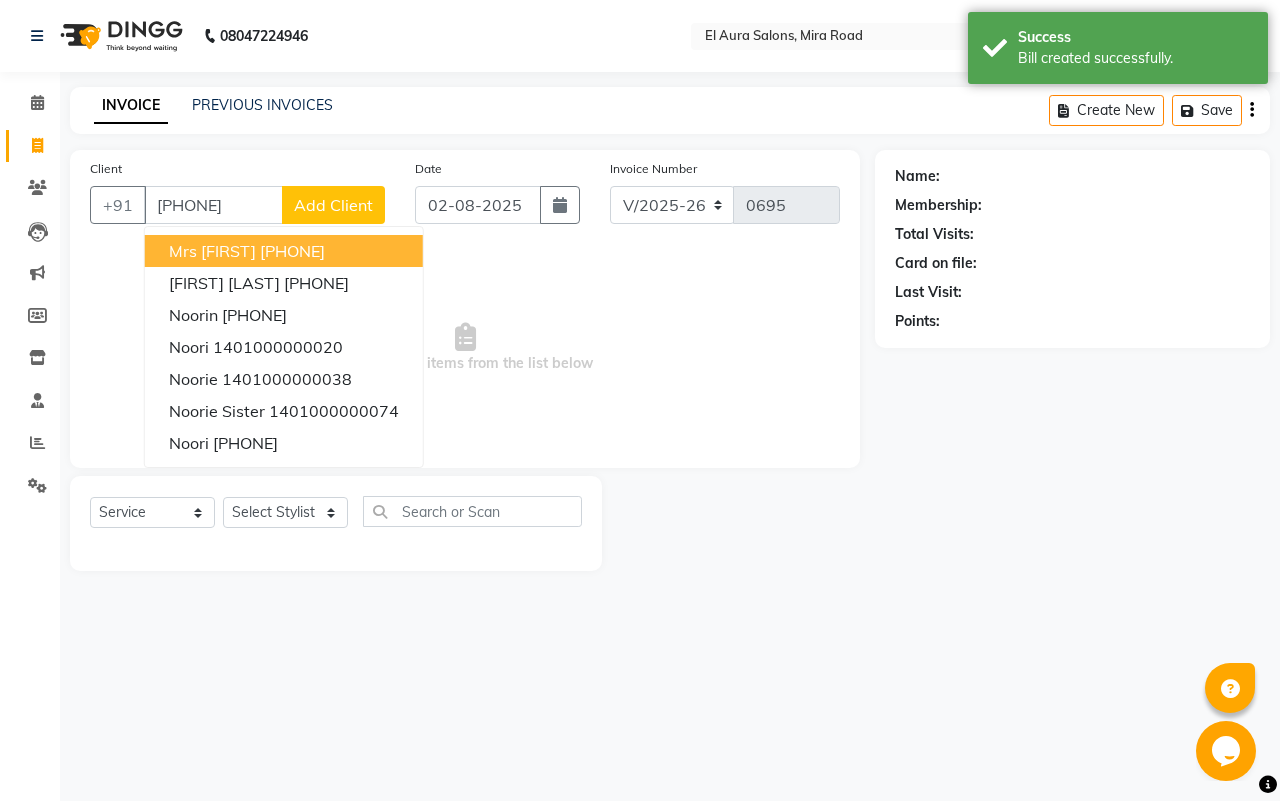 type on "[PHONE]" 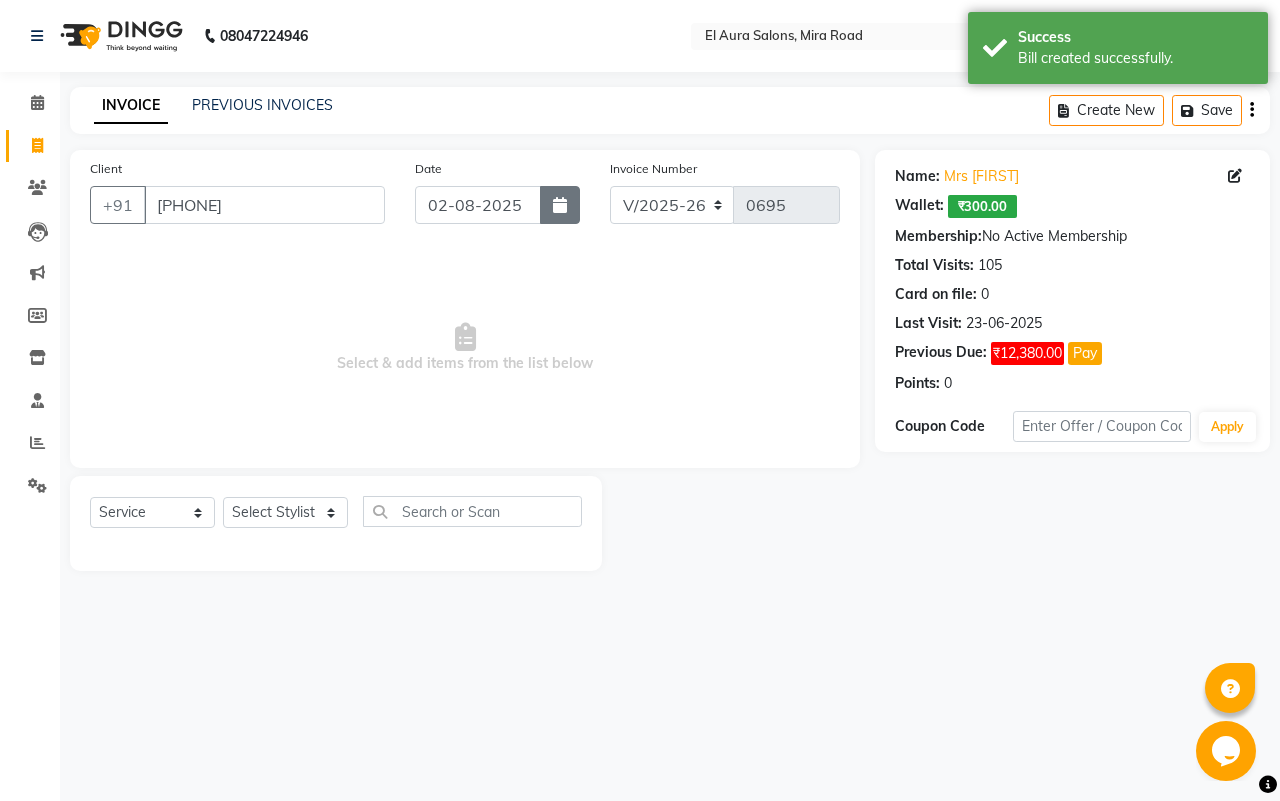click 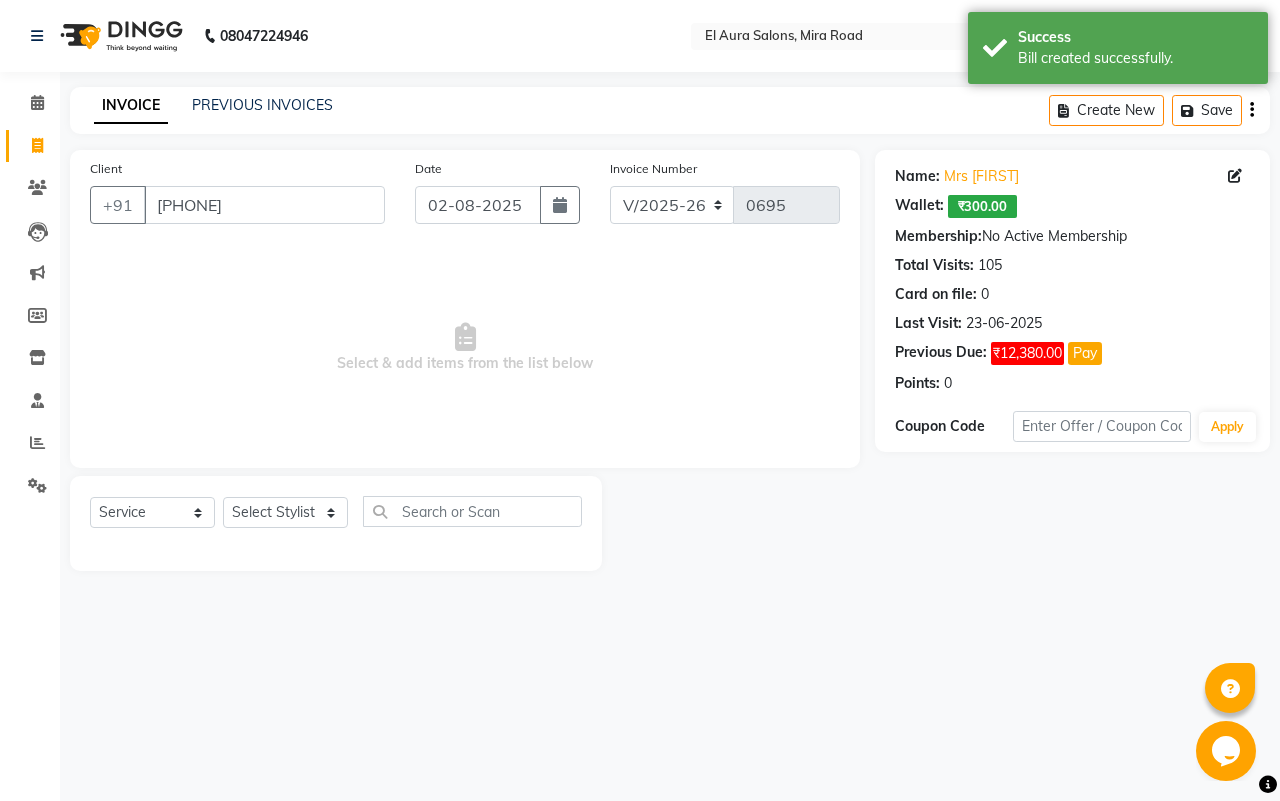 select on "8" 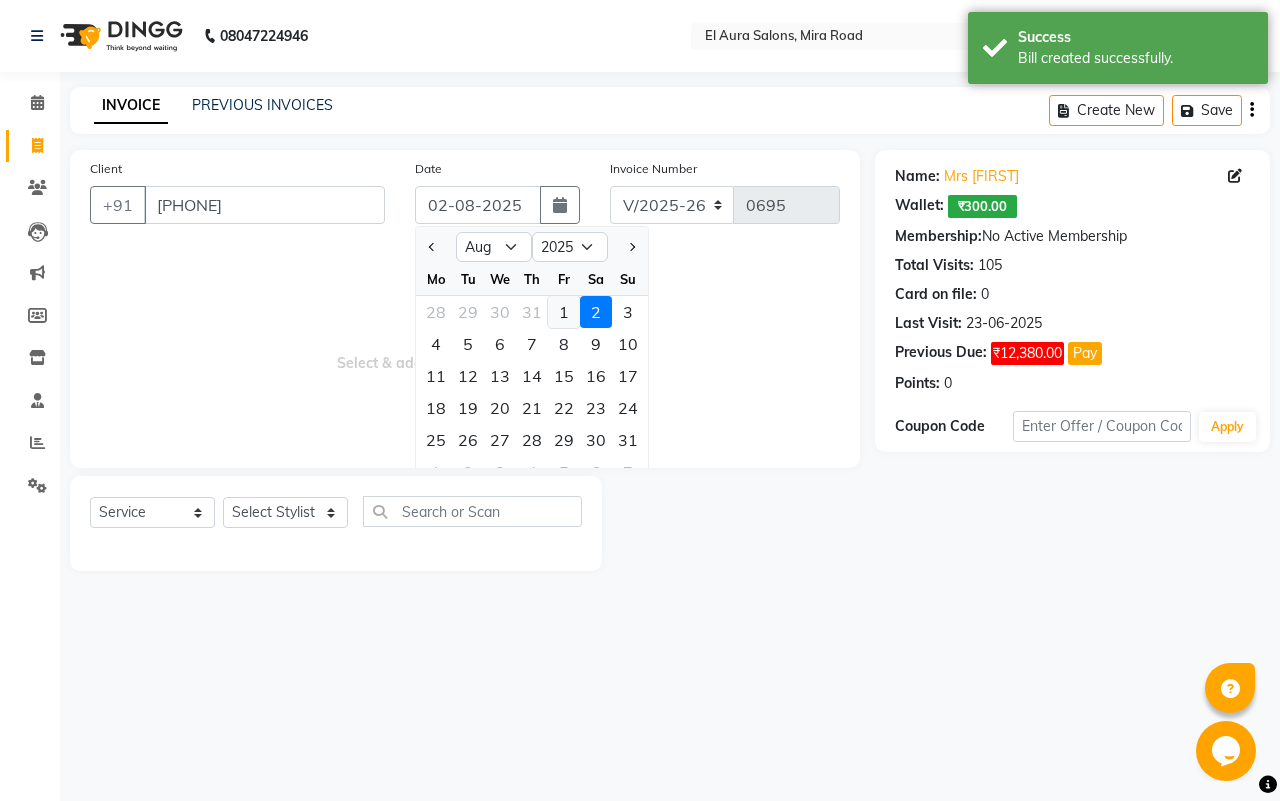 click on "1" 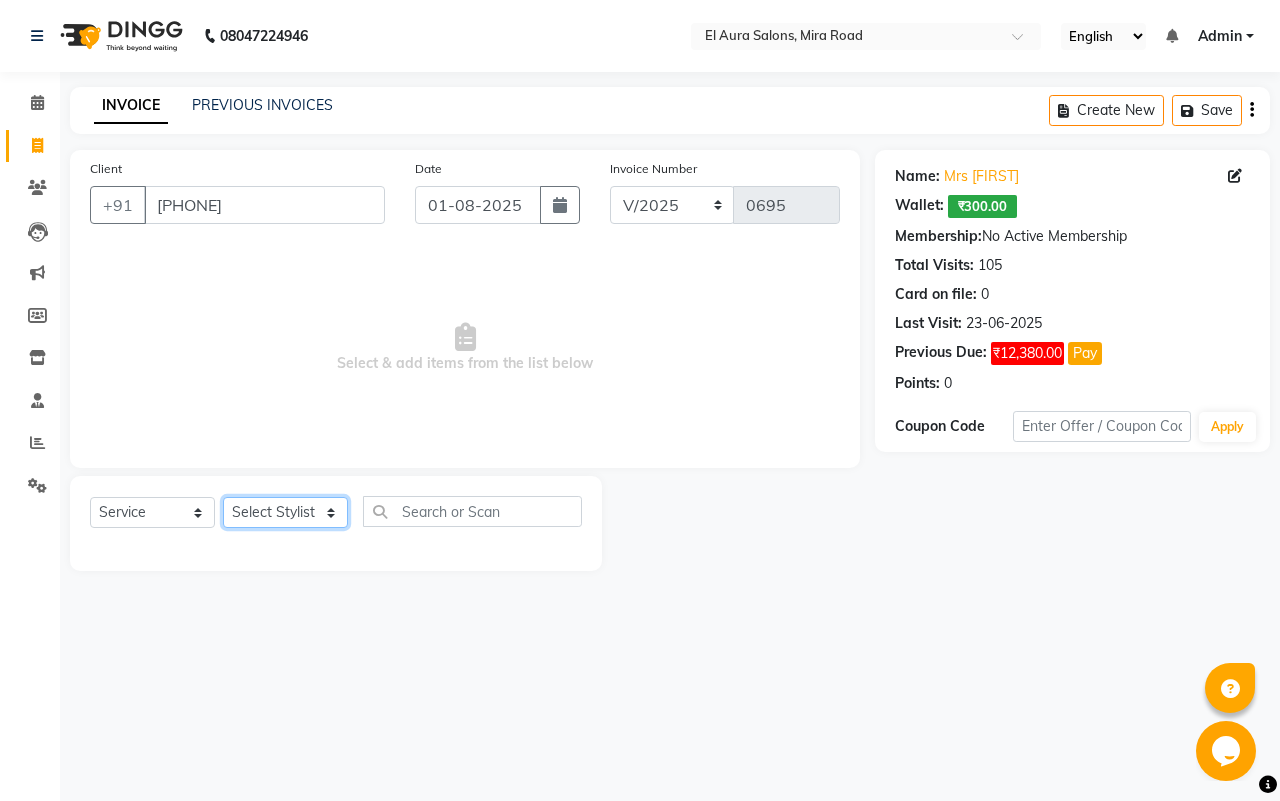 click on "Select Stylist Afsana Arif Ali Ekta Singh Faisal Salmani Feroz mithun Nazma Shaikh Owais Raj Lokhande Rinjan Rishi Rohit Talreja Ruchi Gaurav Singh ruksar sana Sandhya Pawan Sonar uvesh" 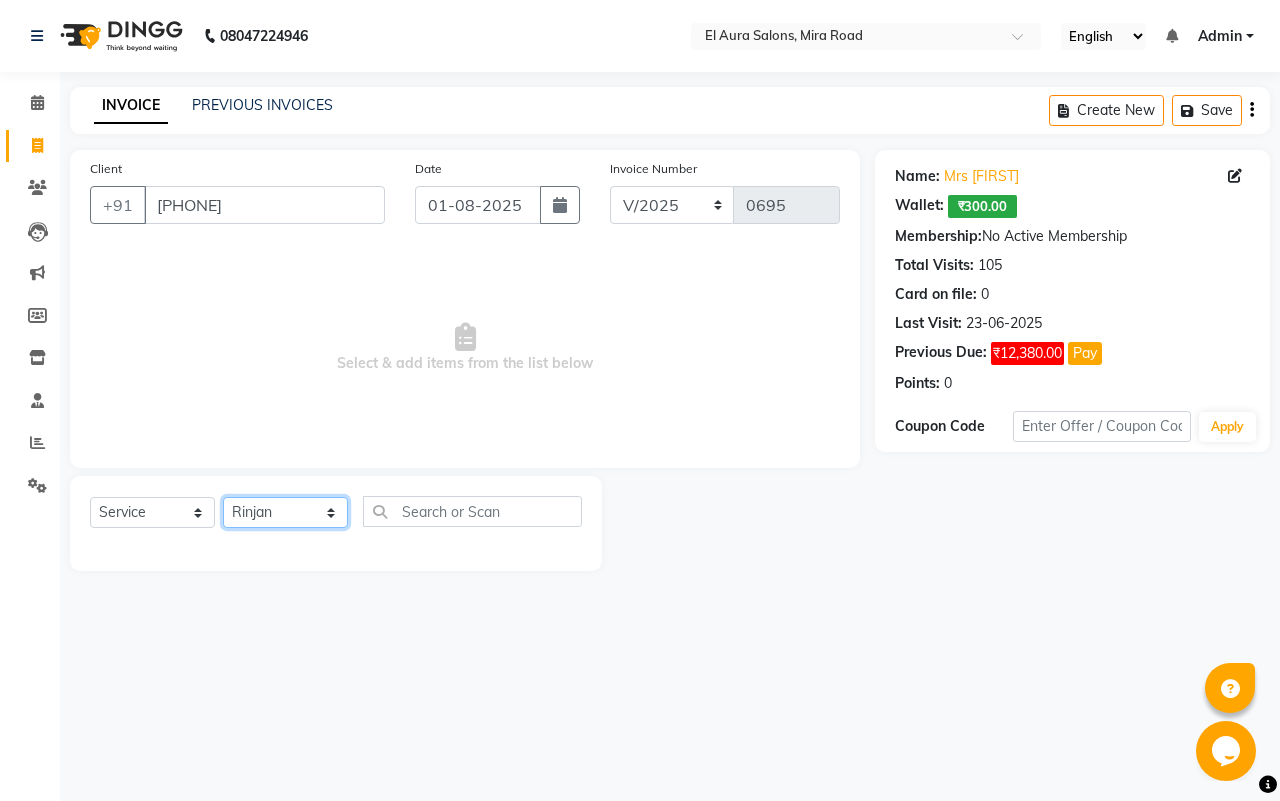 click on "Select Stylist Afsana Arif Ali Ekta Singh Faisal Salmani Feroz mithun Nazma Shaikh Owais Raj Lokhande Rinjan Rishi Rohit Talreja Ruchi Gaurav Singh ruksar sana Sandhya Pawan Sonar uvesh" 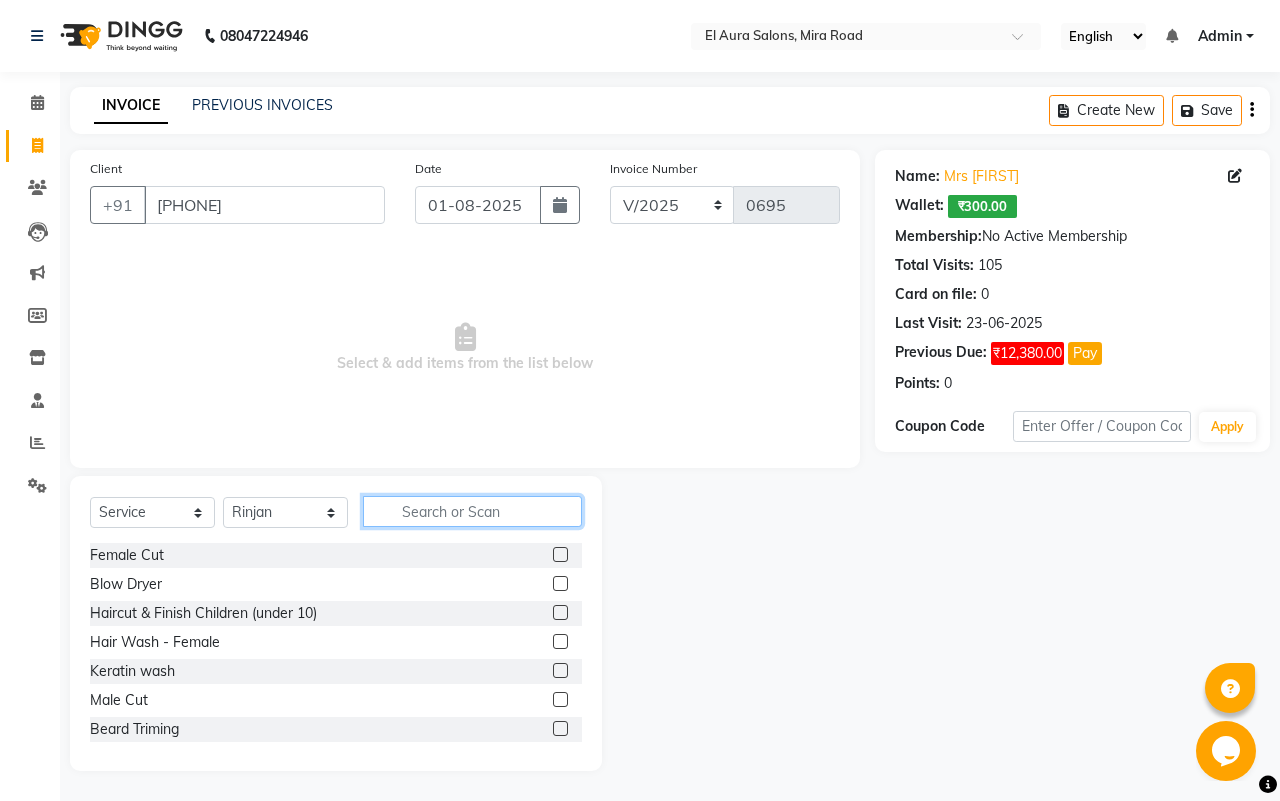 click 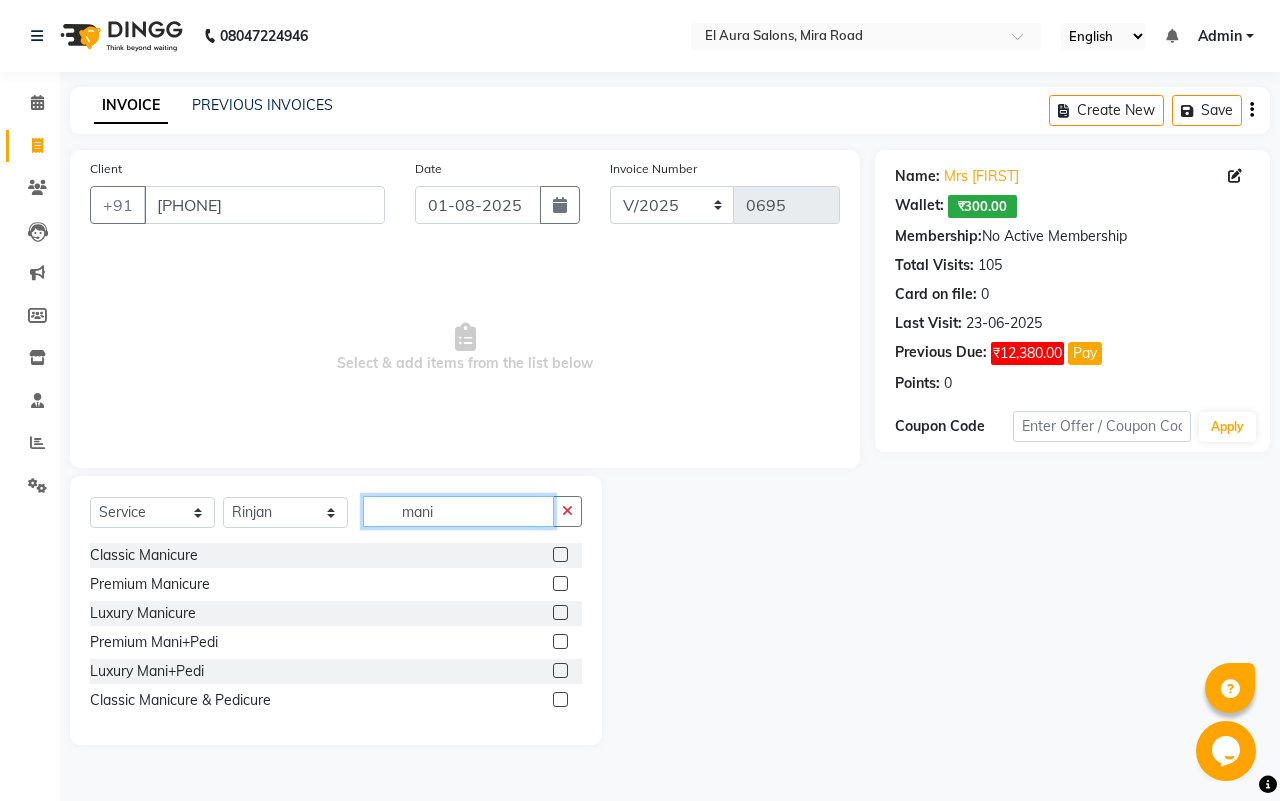 type on "mani" 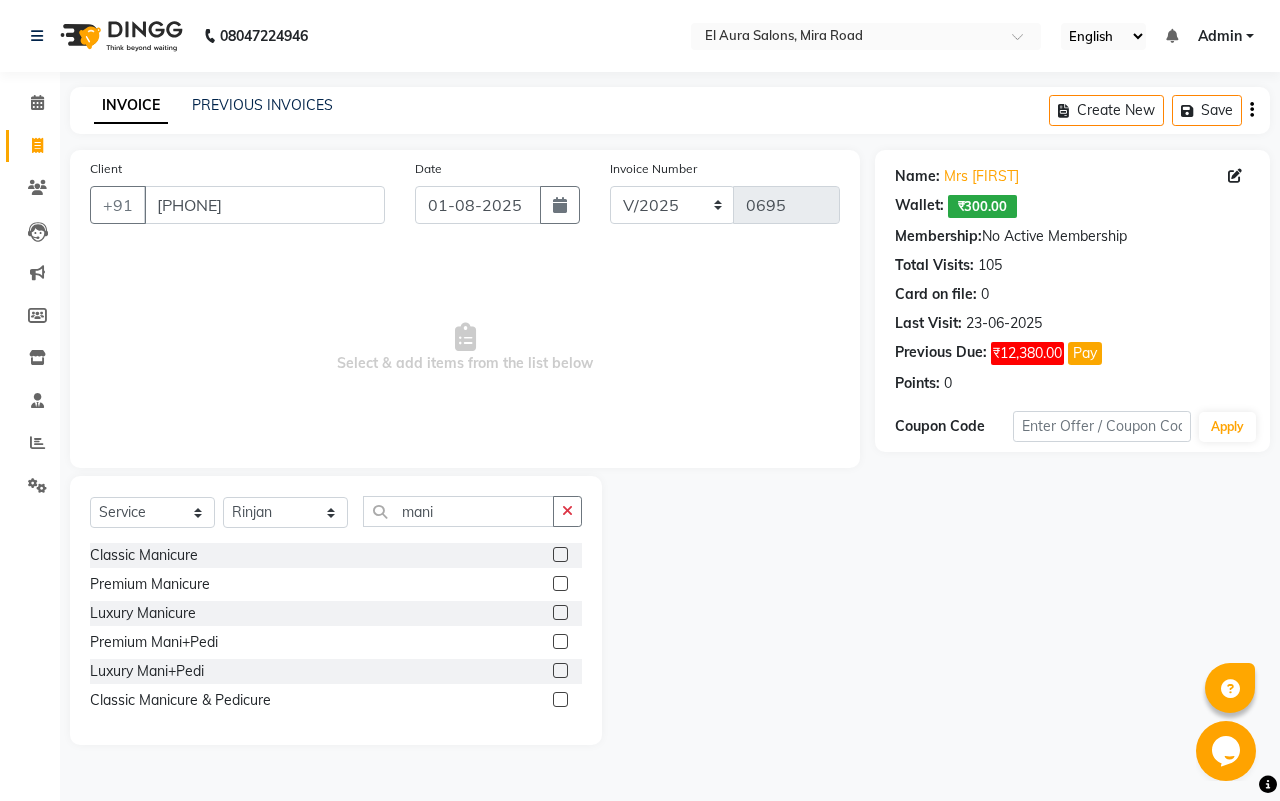 click 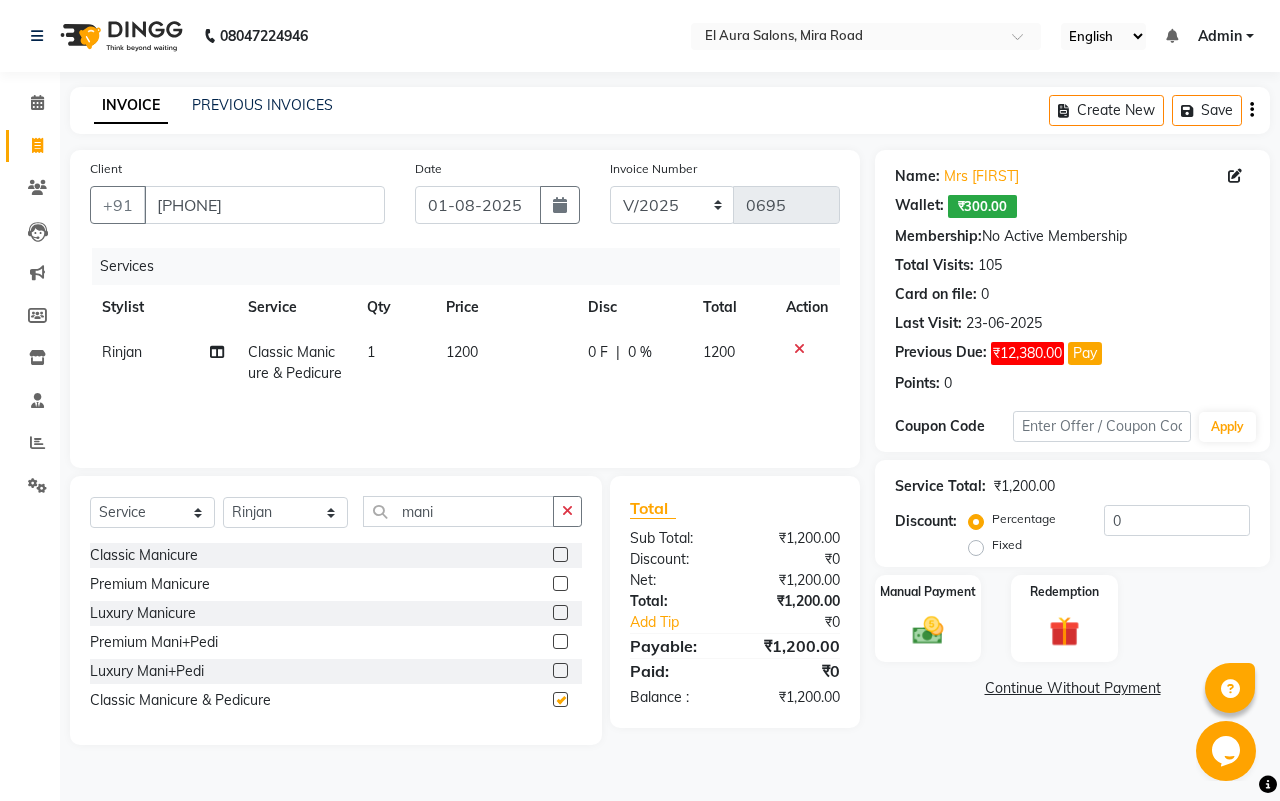 checkbox on "false" 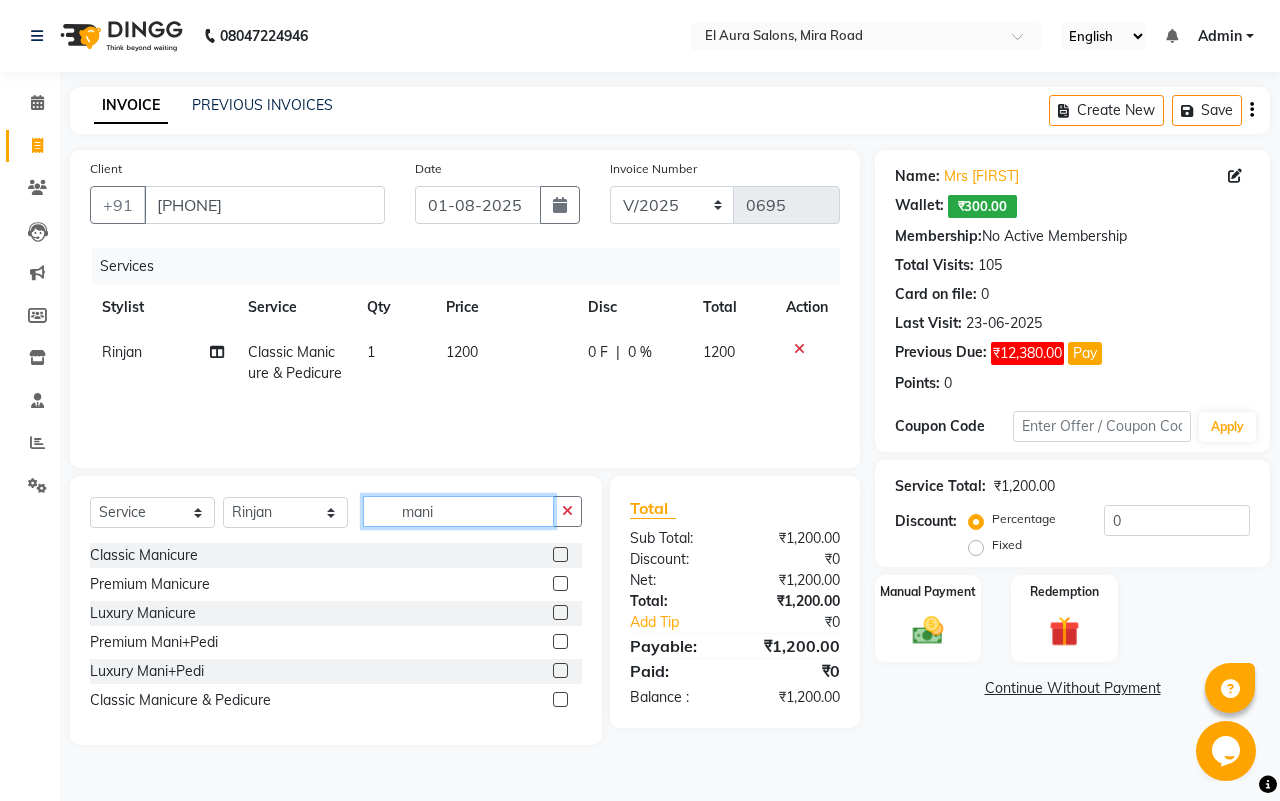 click on "mani" 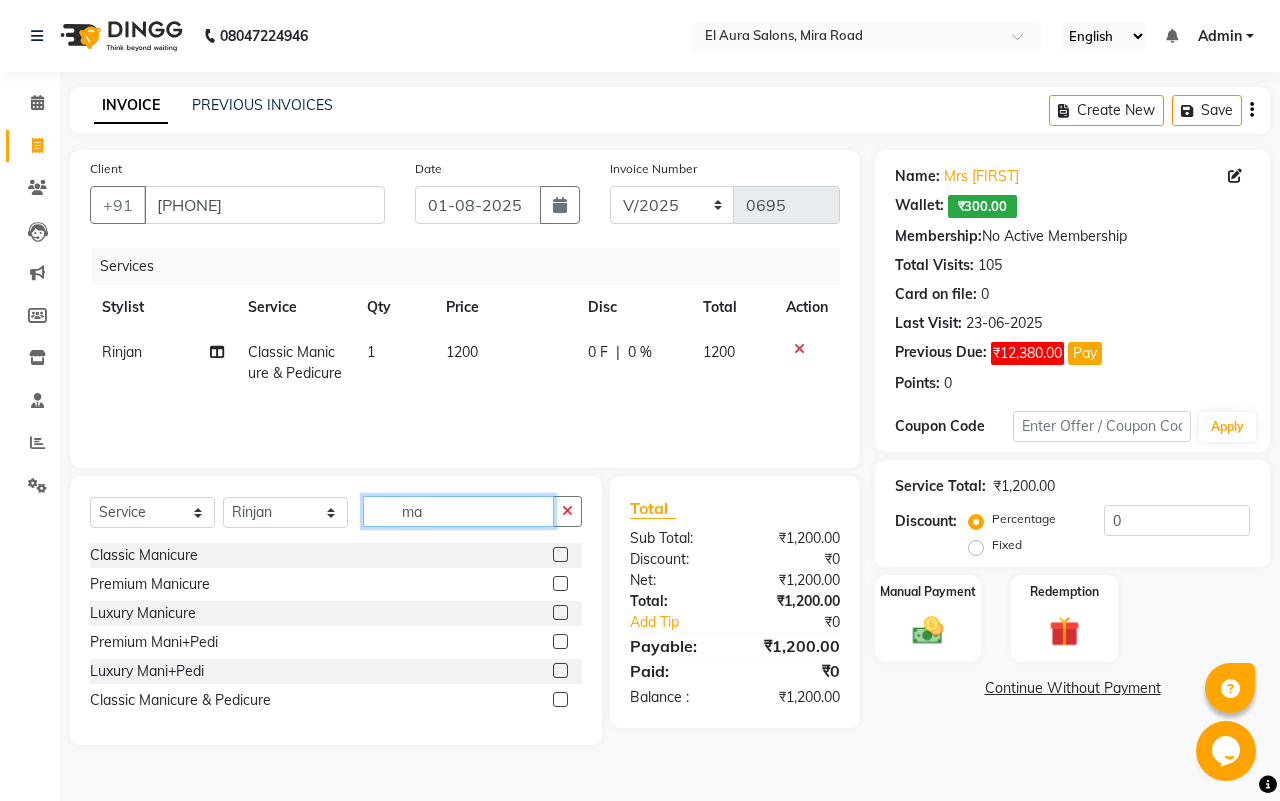 type on "m" 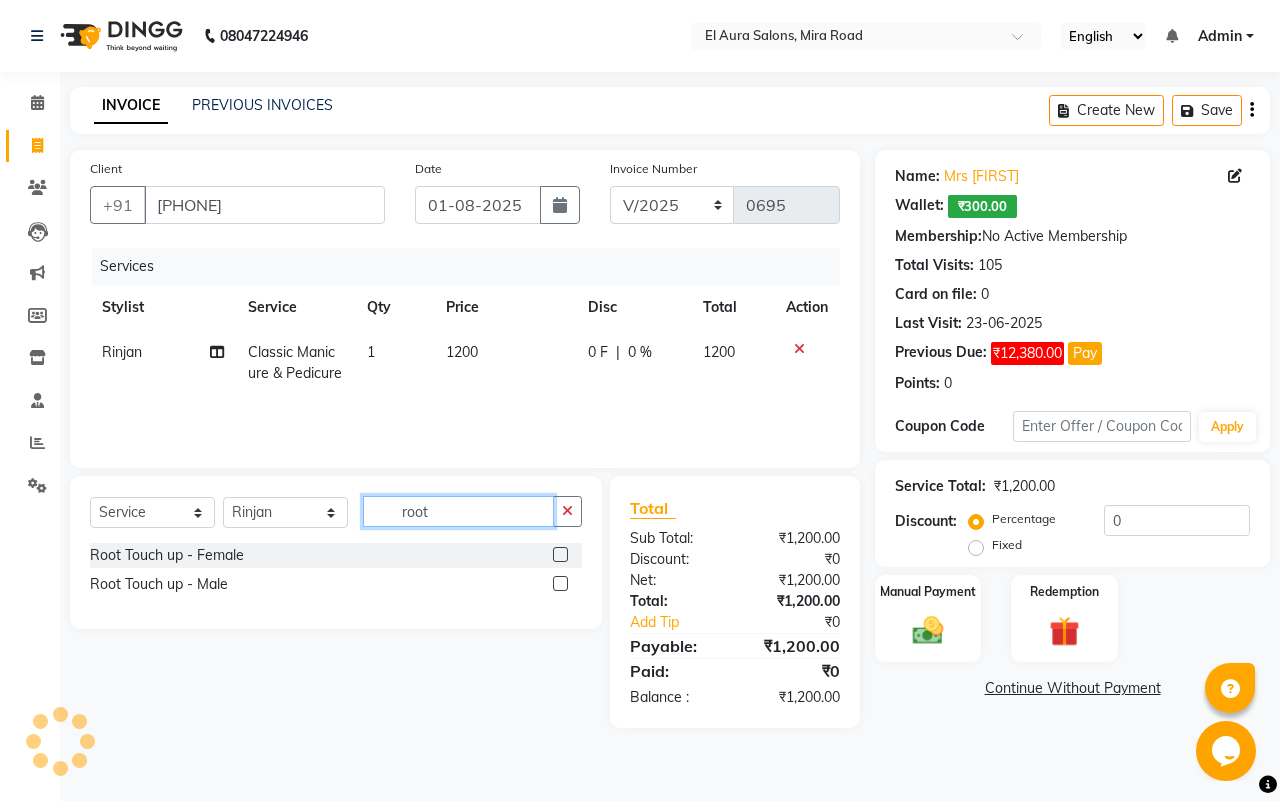 type on "root" 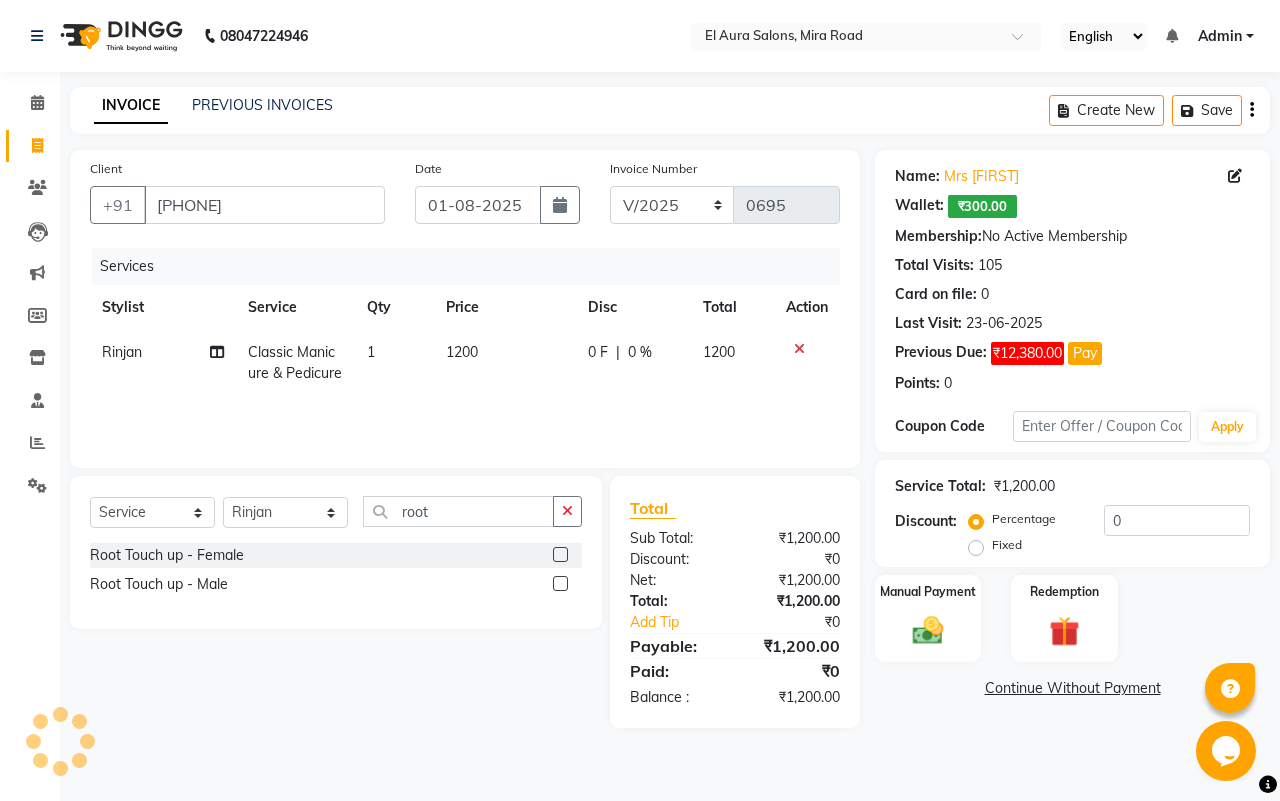 click 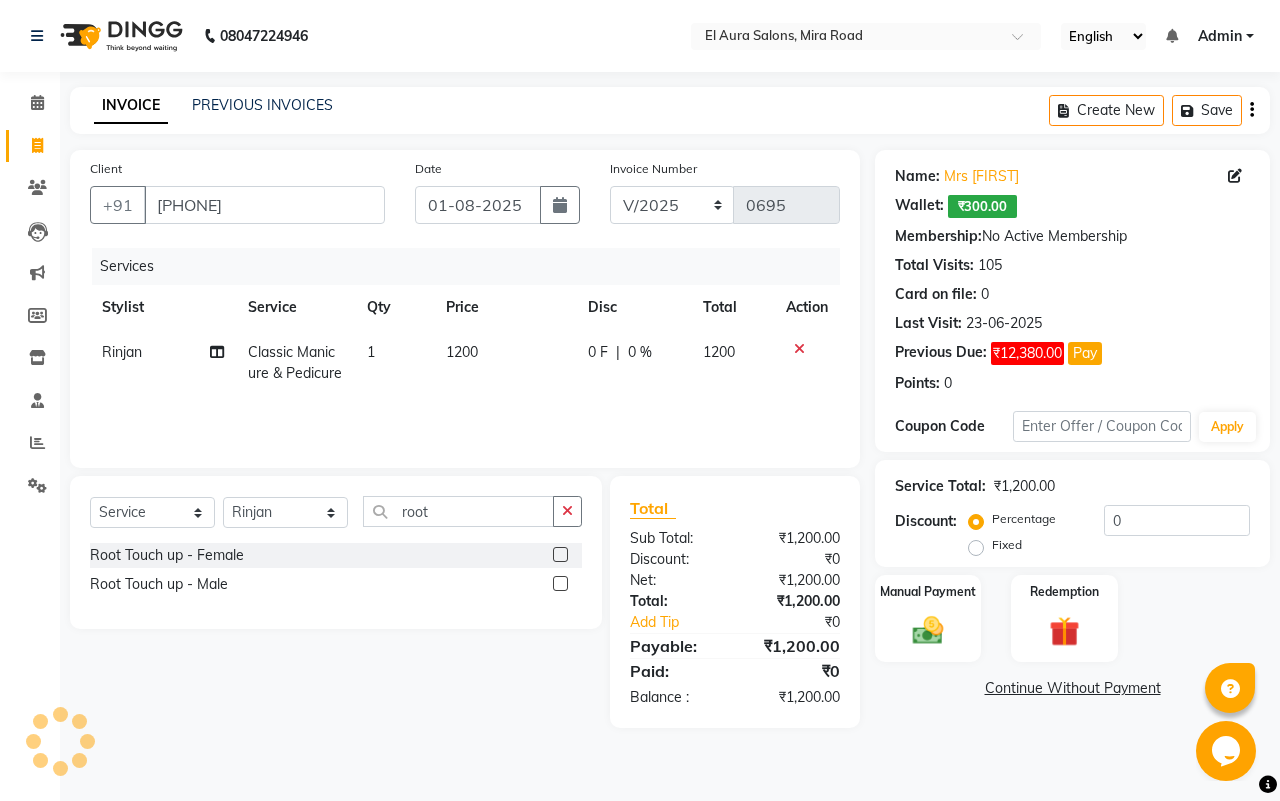 click at bounding box center [559, 555] 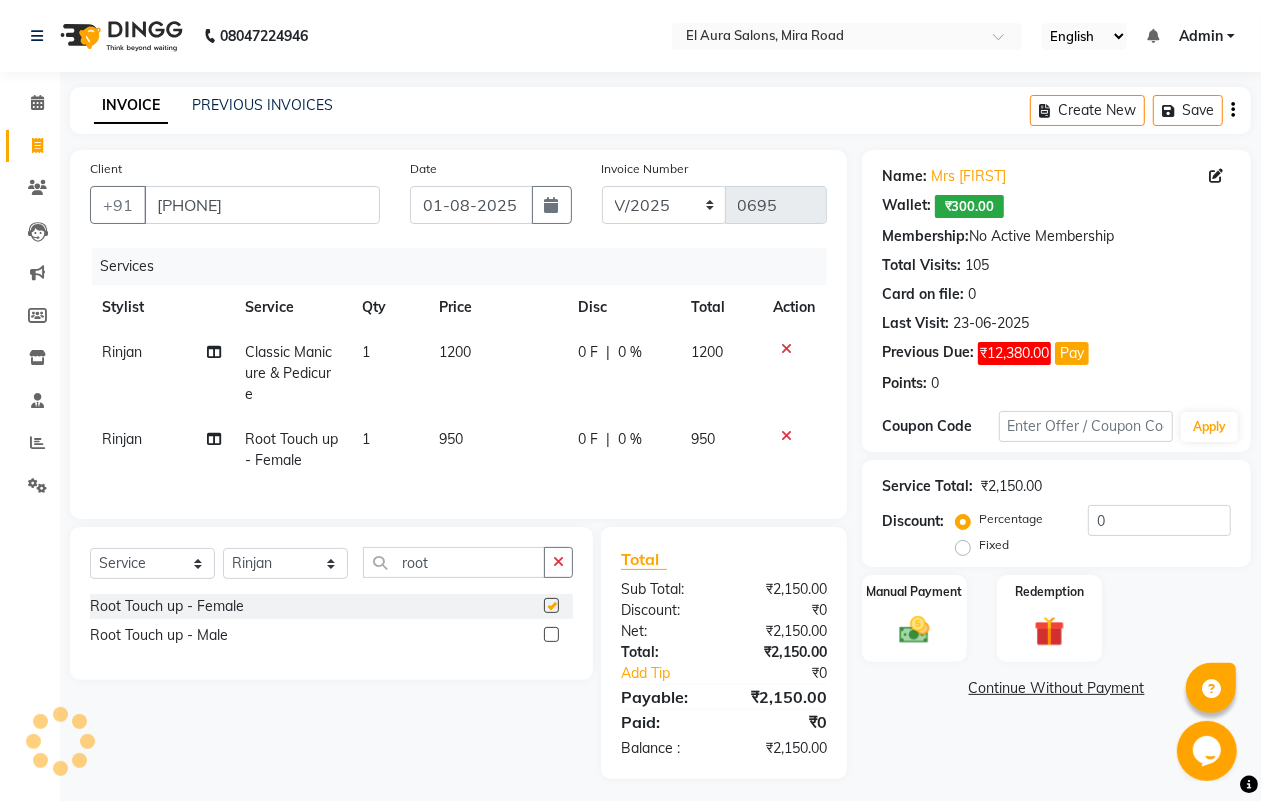 checkbox on "false" 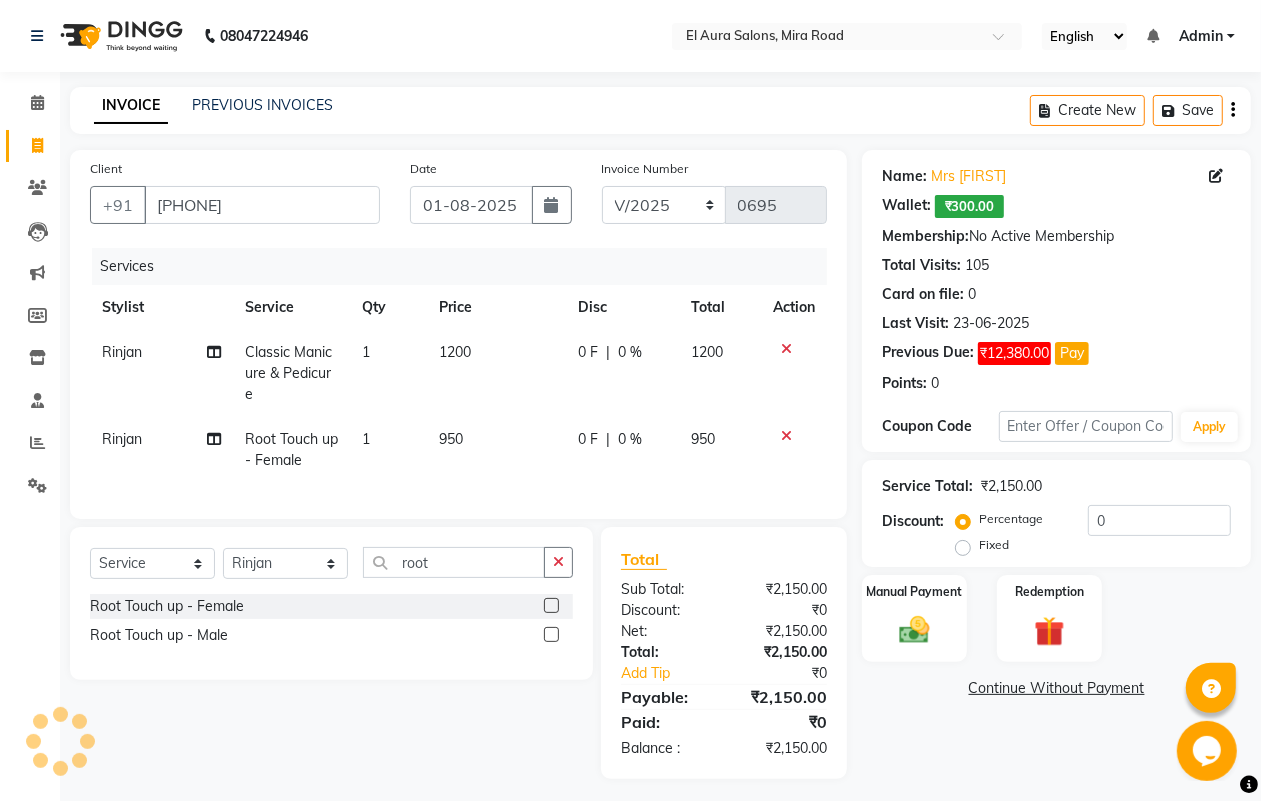 click on "1200" 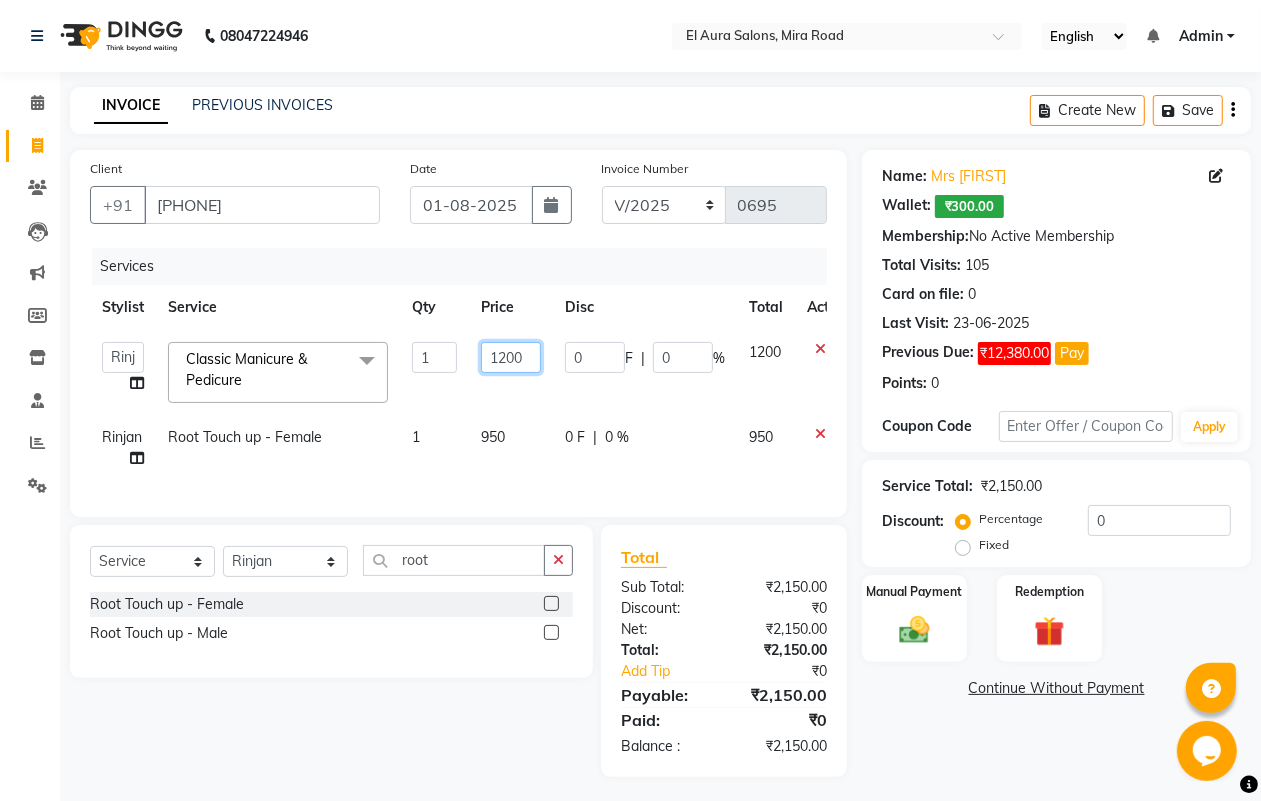 drag, startPoint x: 532, startPoint y: 355, endPoint x: 426, endPoint y: 328, distance: 109.38464 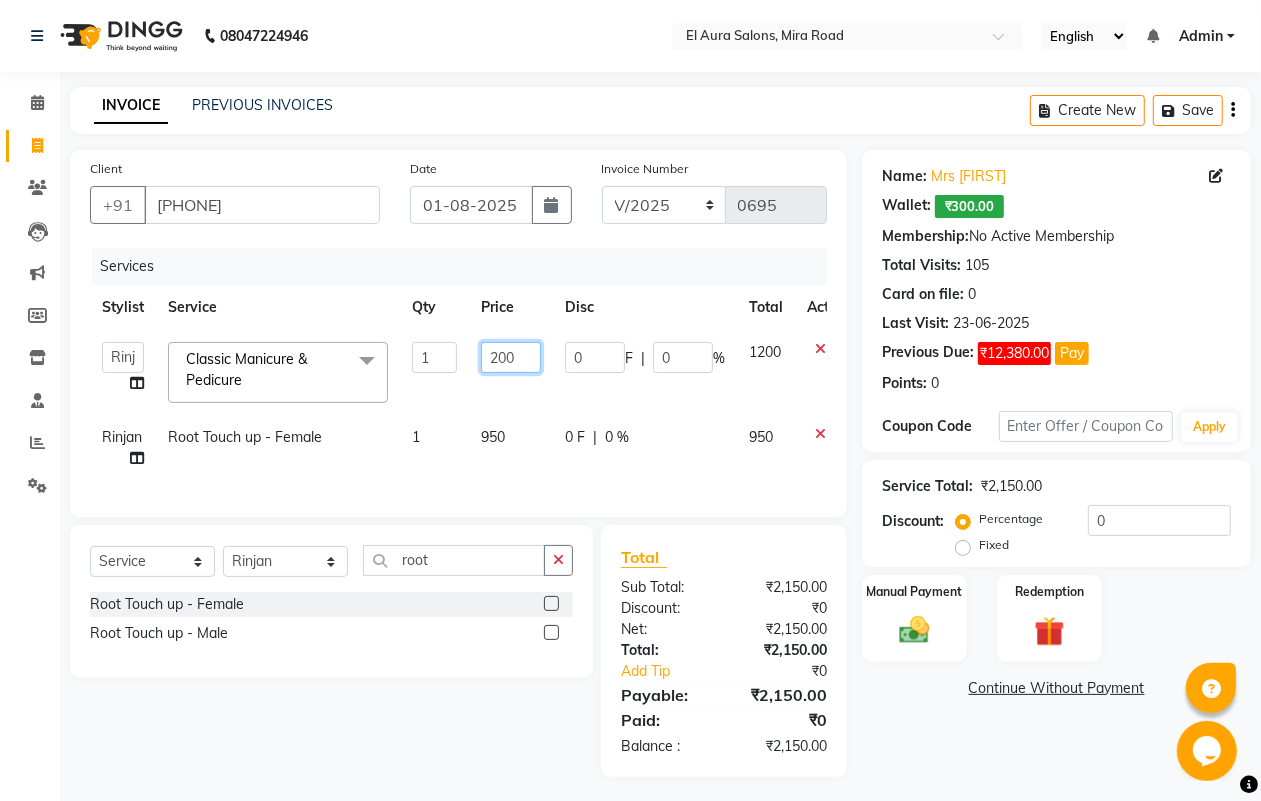 type on "2000" 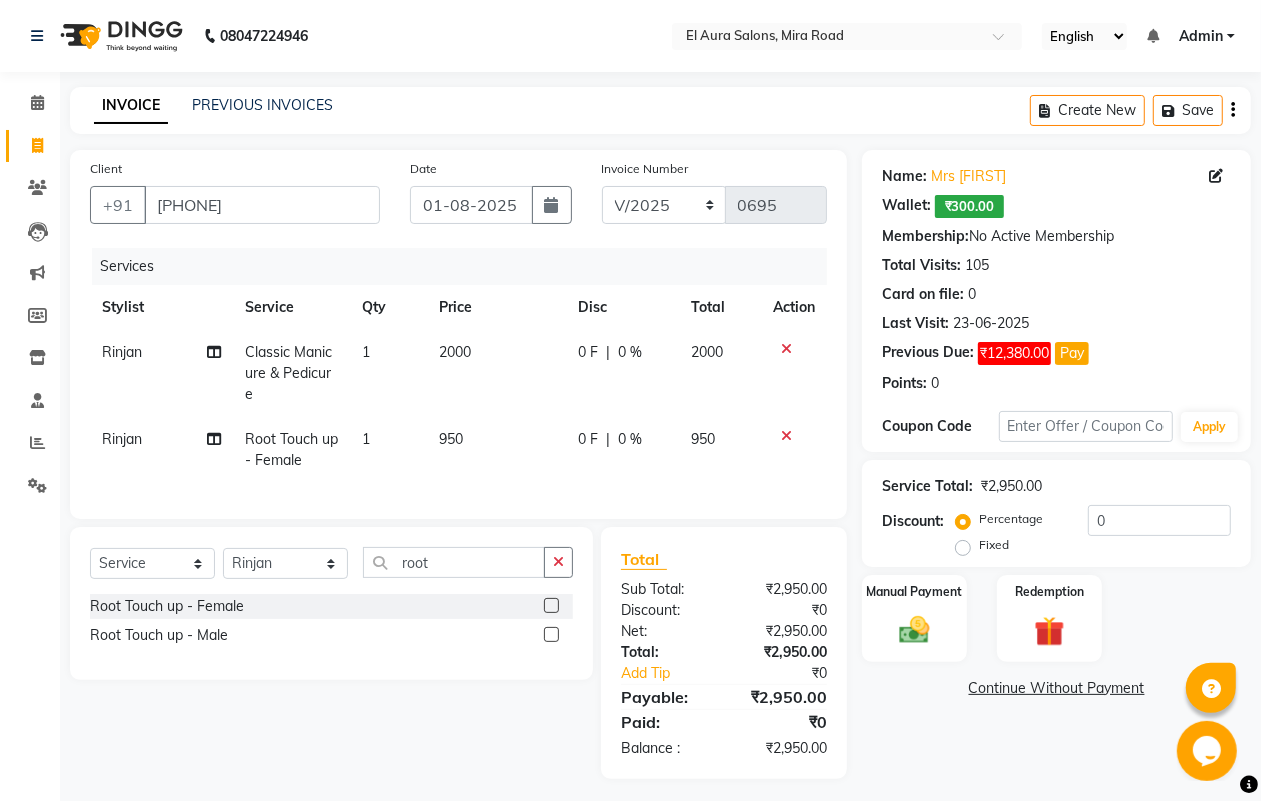 click on "[FIRST] Classic Manicure & Pedicure 1 2000 0 F | 0 % 2000" 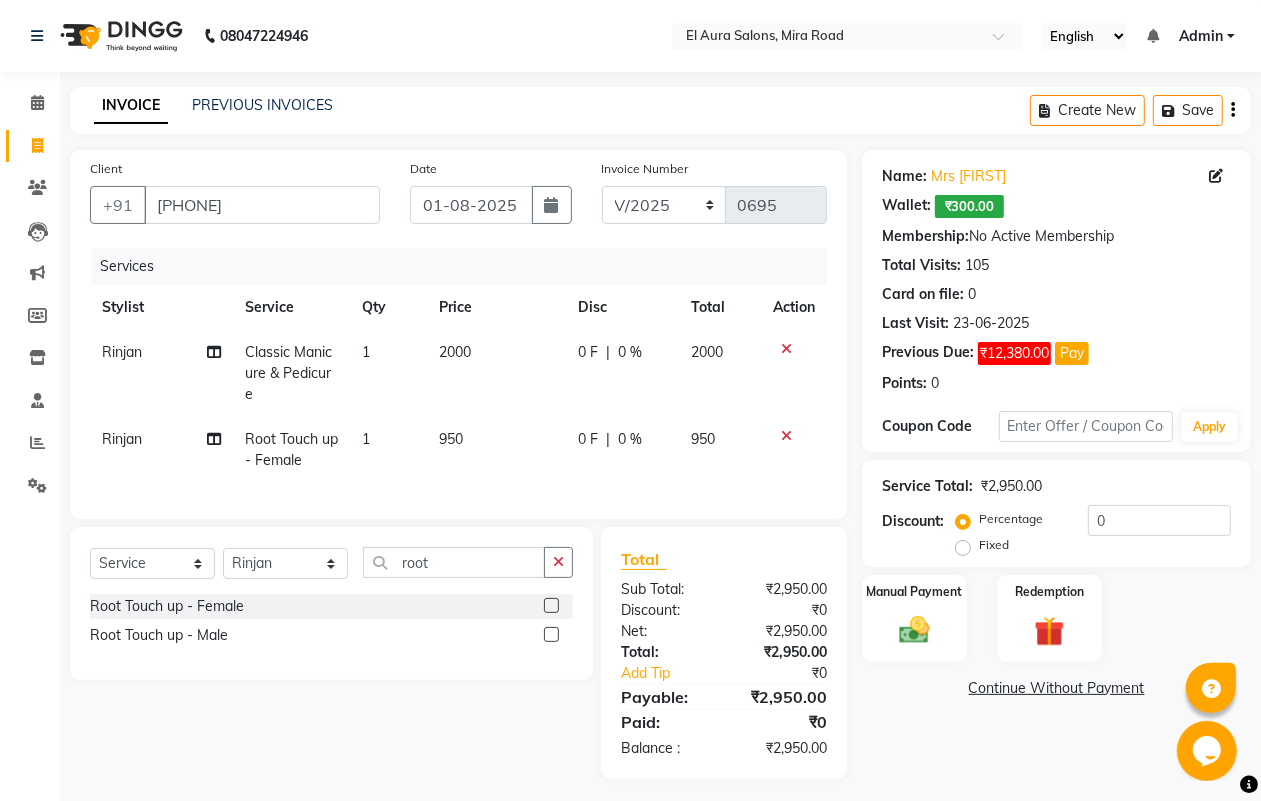 click on "950" 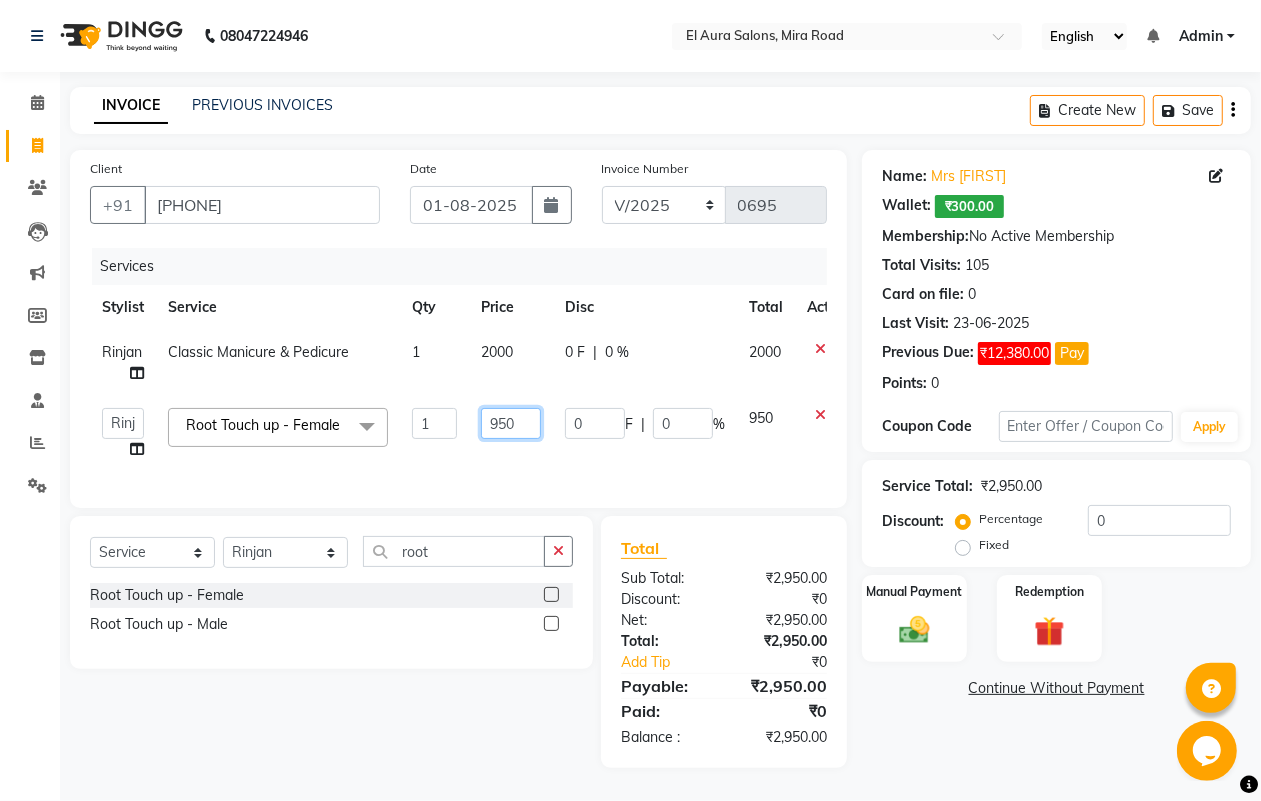 drag, startPoint x: 538, startPoint y: 412, endPoint x: 452, endPoint y: 406, distance: 86.209045 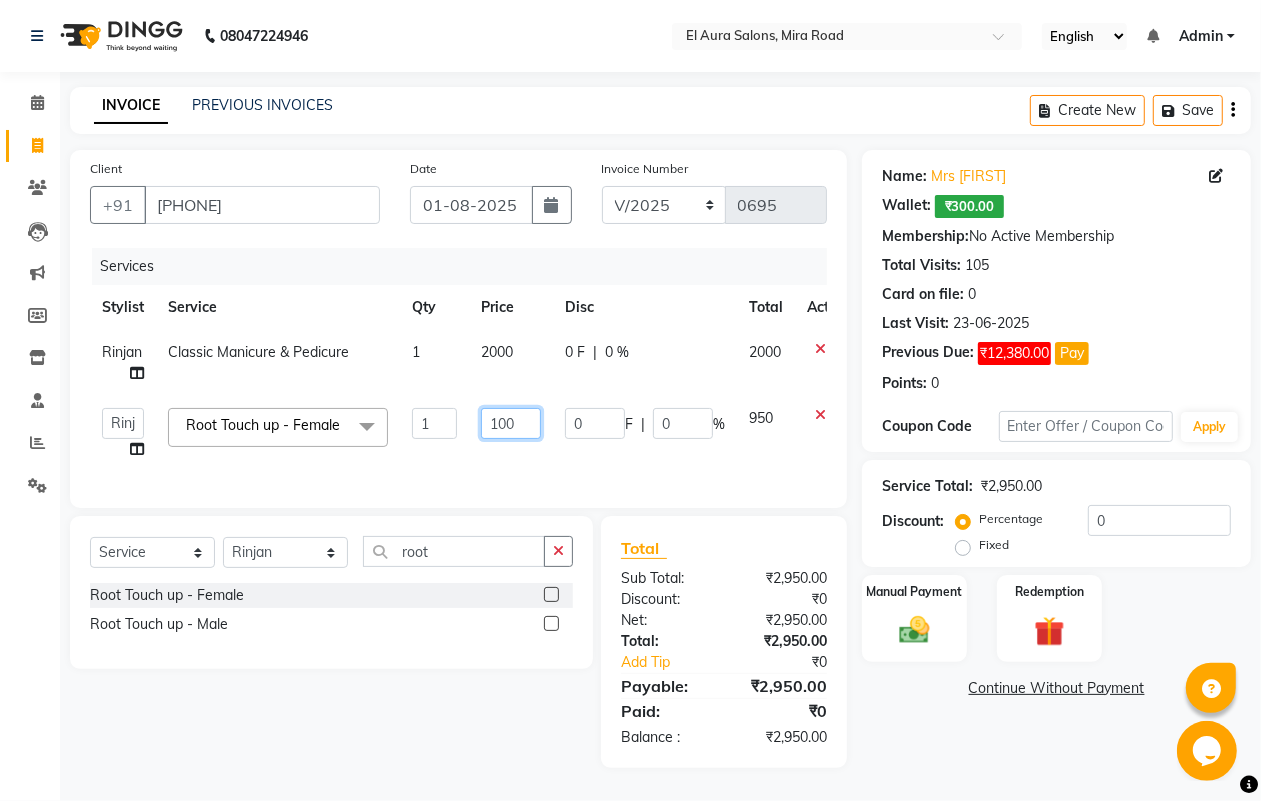 type on "1000" 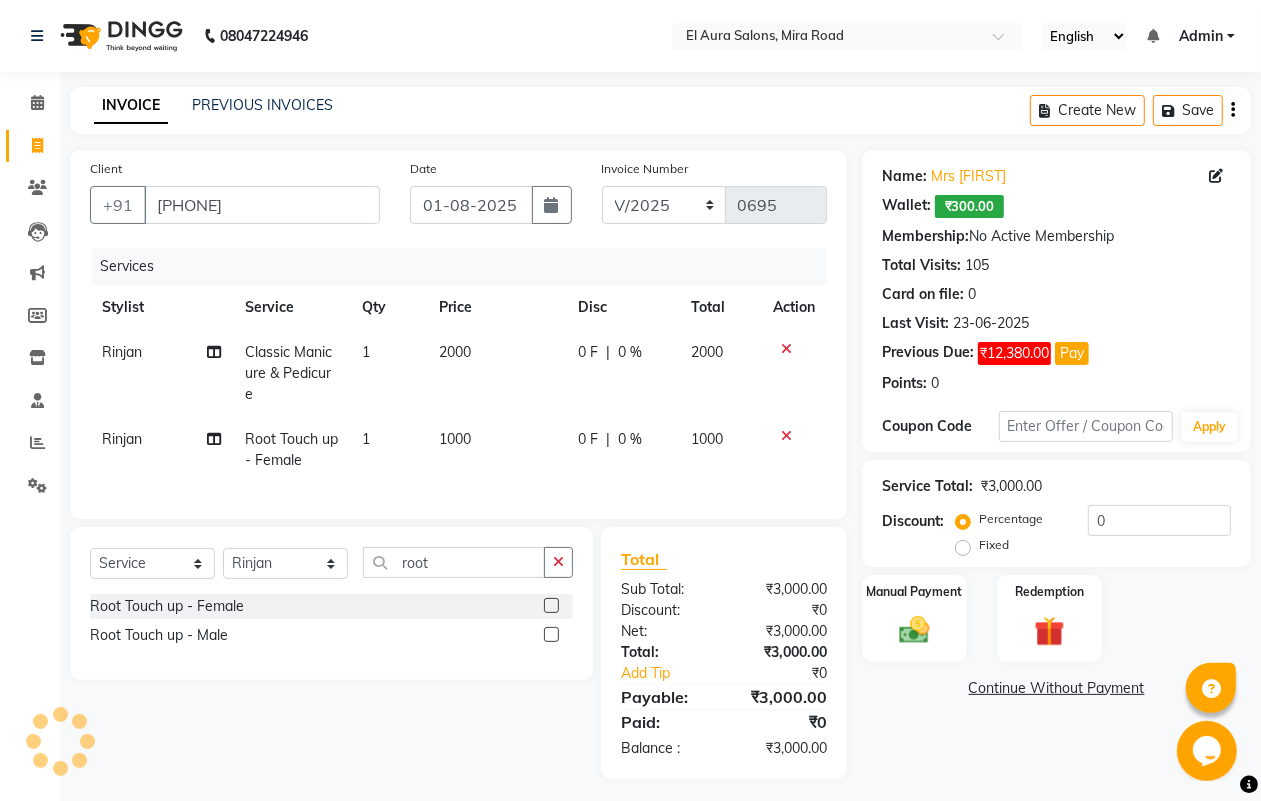 click on "[FIRST] Classic  Manicure & Pedicure 1 2000 0 F | 0 % 2000 [FIRST] Root Touch up - Female 1 1000 0 F | 0 % 1000" 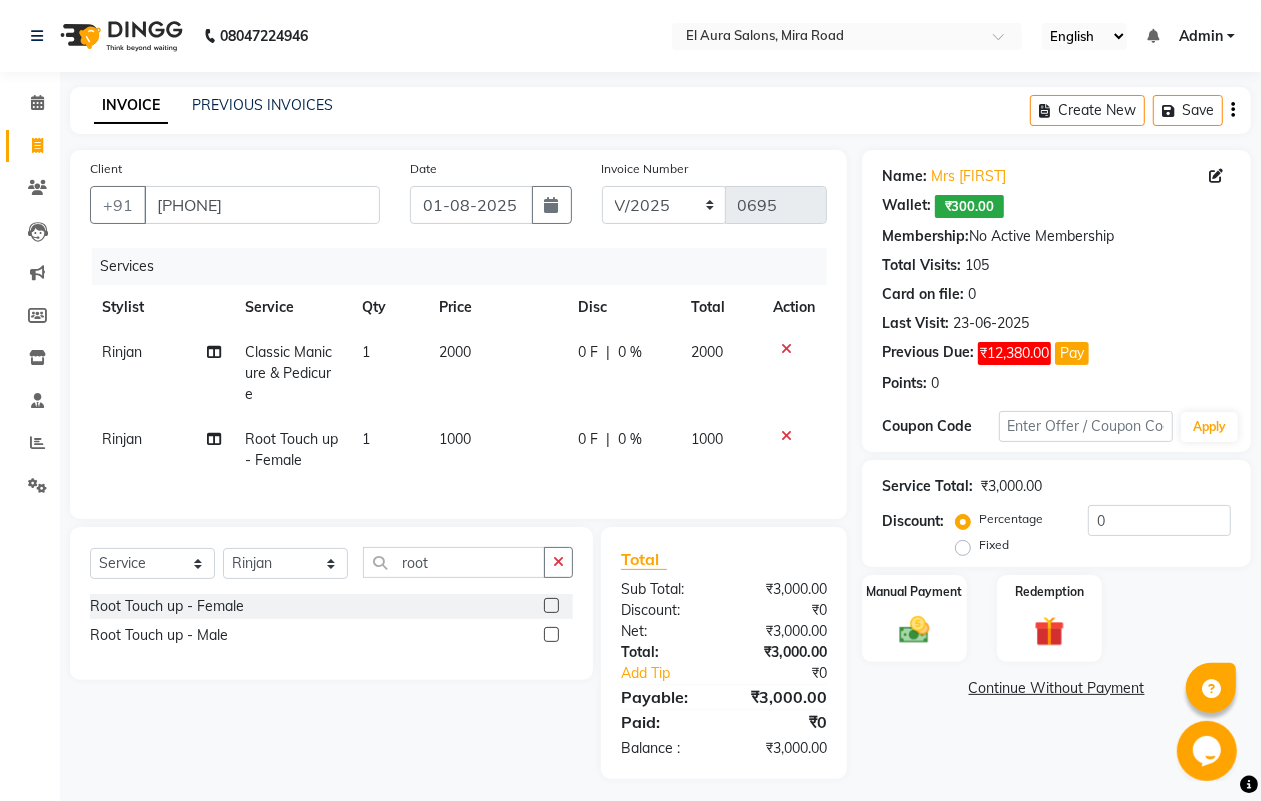 click on "1000" 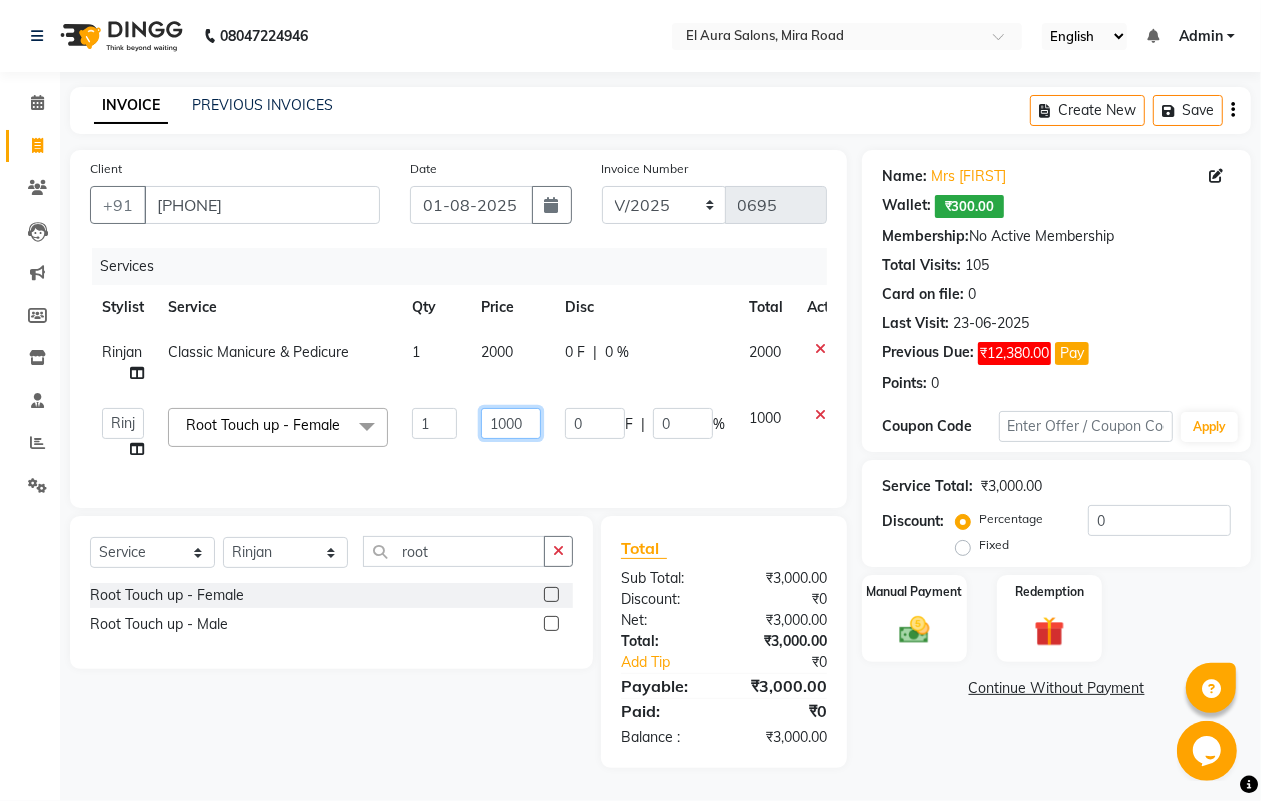 drag, startPoint x: 528, startPoint y: 415, endPoint x: 451, endPoint y: 401, distance: 78.26238 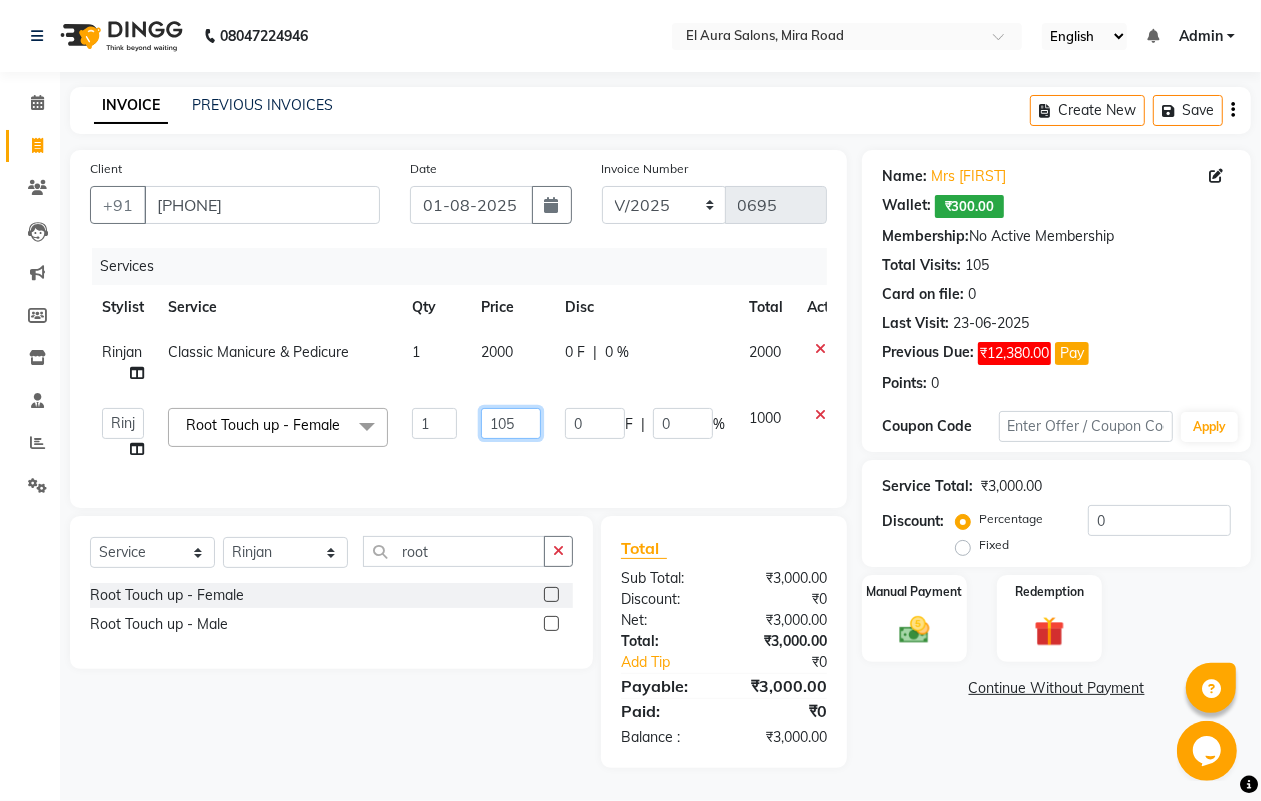 type on "1050" 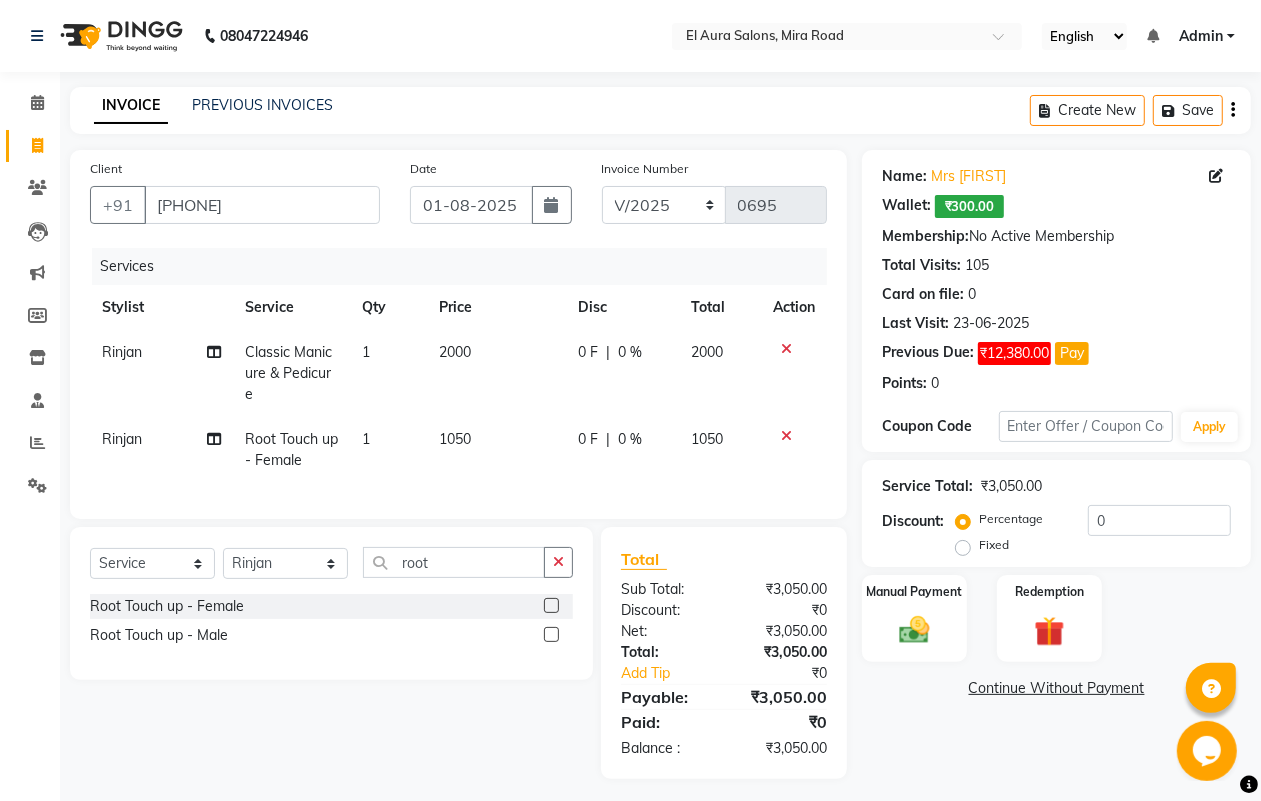 click on "[FIRST] Classic Manicure & Pedicure 1 2000 0 F | 0 % 2000 [FIRST] Root Touch up - Female 1 1050 0 F | 0 % 1050" 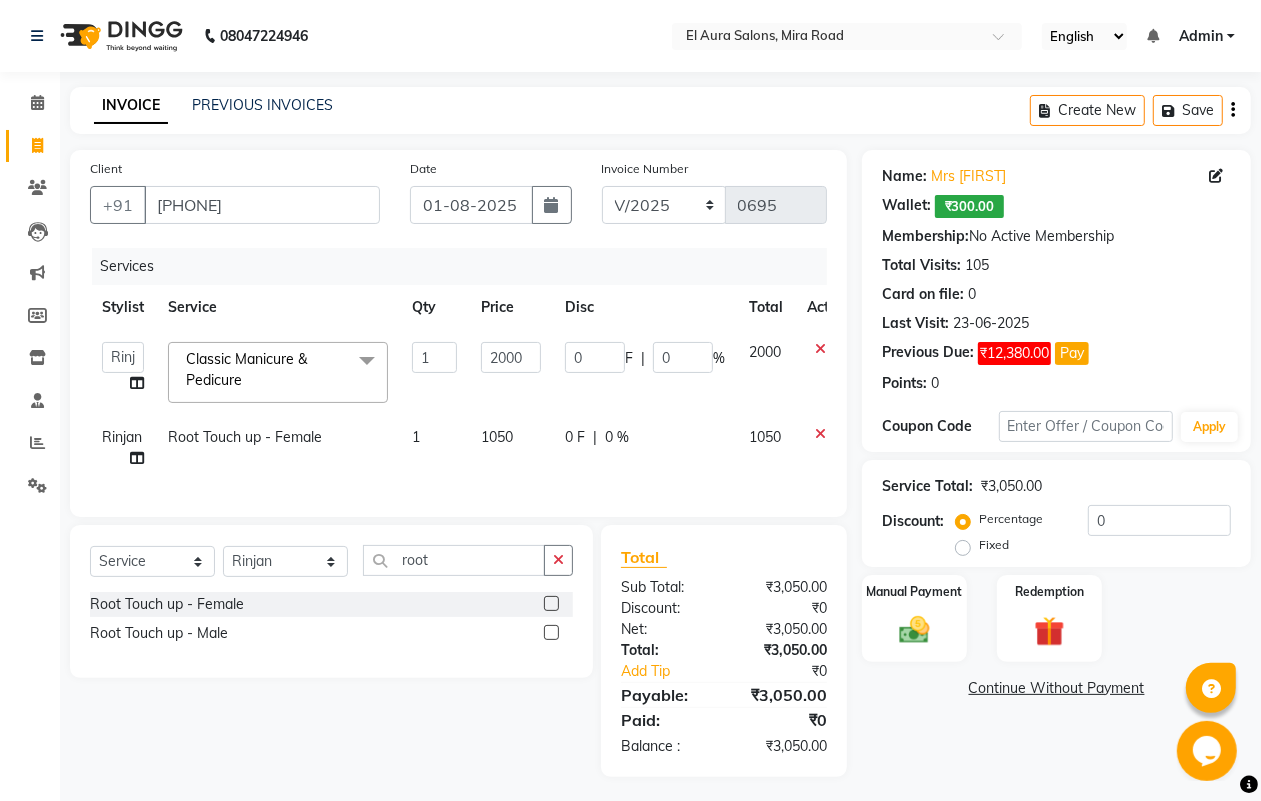 click on "1050" 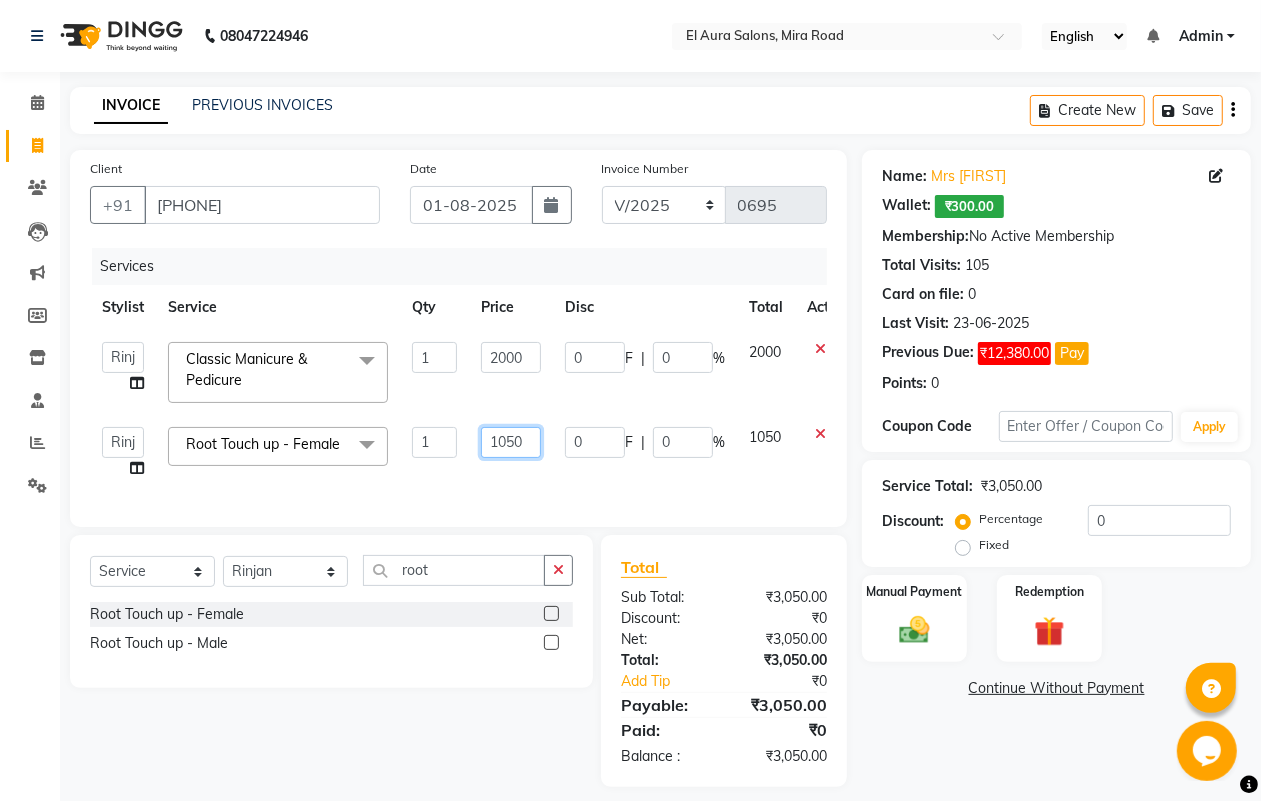 drag, startPoint x: 527, startPoint y: 432, endPoint x: 410, endPoint y: 418, distance: 117.83463 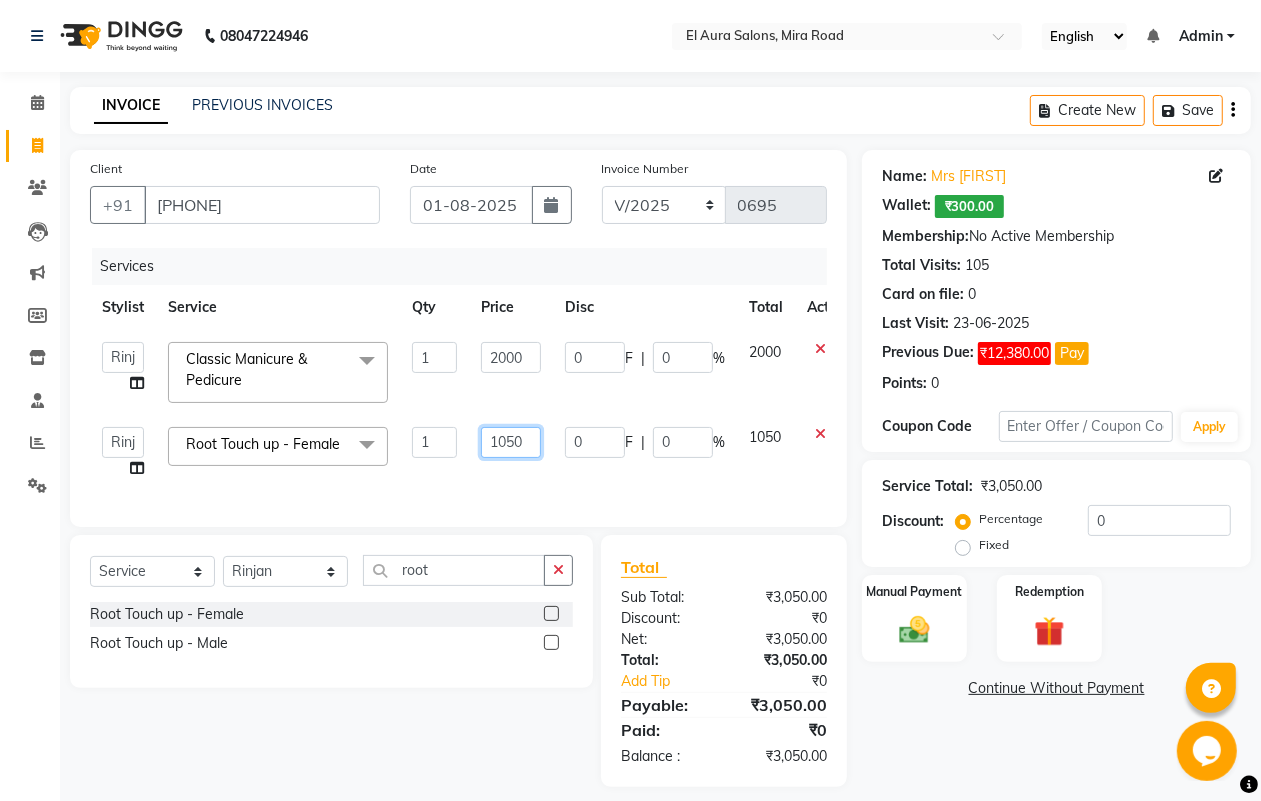 click on "Root Touch up - Female  x Female Cut Blow Dryer Haircut & Finish Children (under 10) Hair Wash - Female Keratin wash Male Cut Beard Triming Shaving Childdren Cut Styling Shave Hair Wash - Male Hair Setting - Male Head Massage Hair Setting - Female Female Hair Trimming Male Package Smoothening Keratin KeraSmooth WellaPlex Tanino Biotin Nanoplastia Botox Root Touch up - Female Root Touch up - Male Beard Color Global Color Highlights Highlights - Loreal Single Streak Creative Color Color Change Highlights Half Head Pre-Lightning Balayage Hair Spa - Female Keratin Spa - Female Ampule - Female Hair Spa - Male Treatment/ Ritual - Male Ampule - Male Full Arms (C ) Full Arms (D) Full Legs(C ) Full Legs (D) Underarms(C ) Underarms(D ) Front Body / Back Body(C ) Front Body / back Body (D ) Bikini(C ) Bikini(D ) Arms" 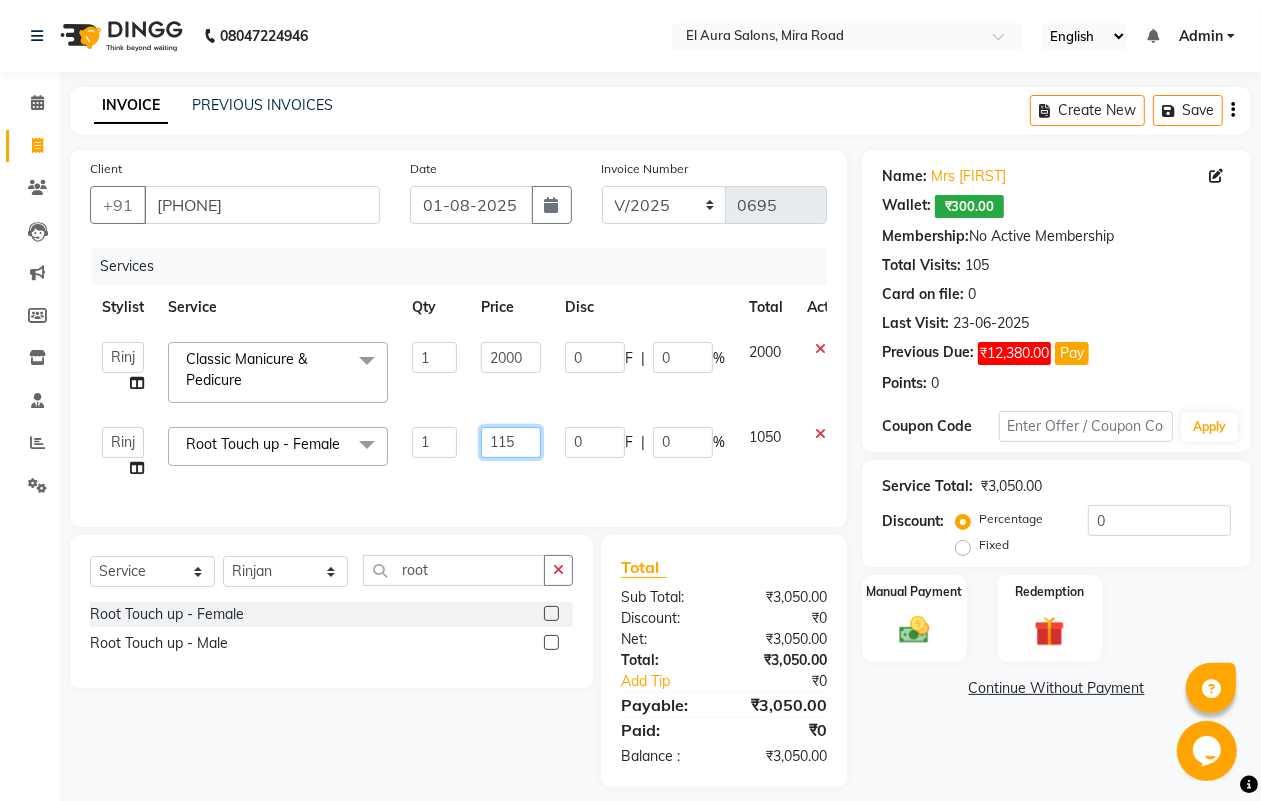 type on "1150" 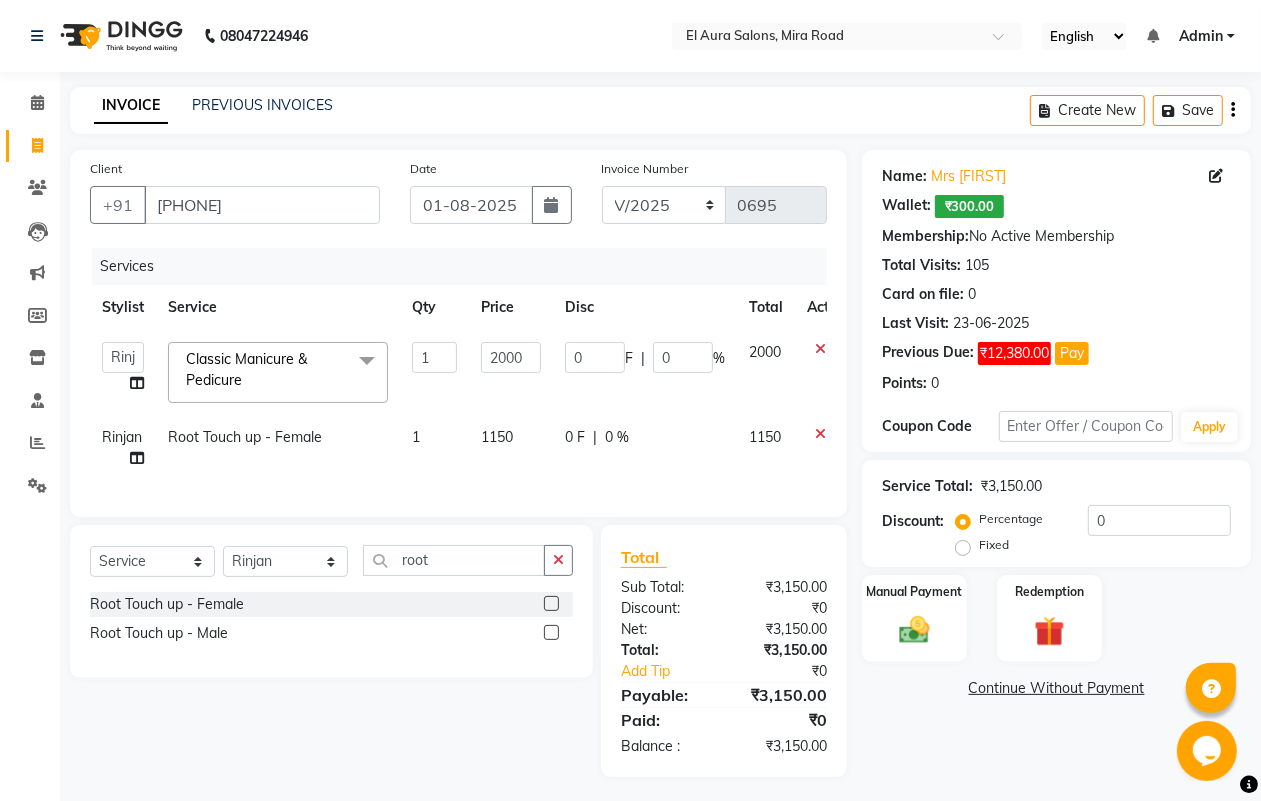 click on "1" 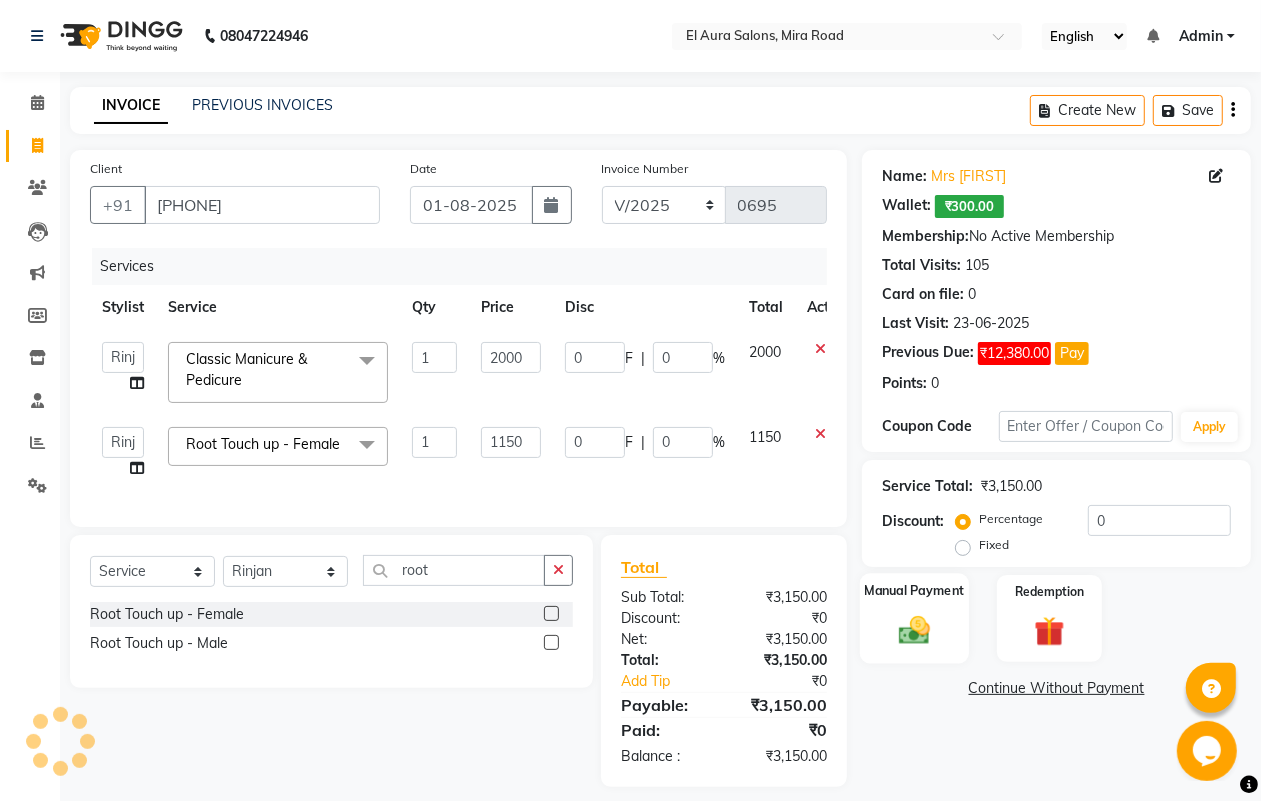 click 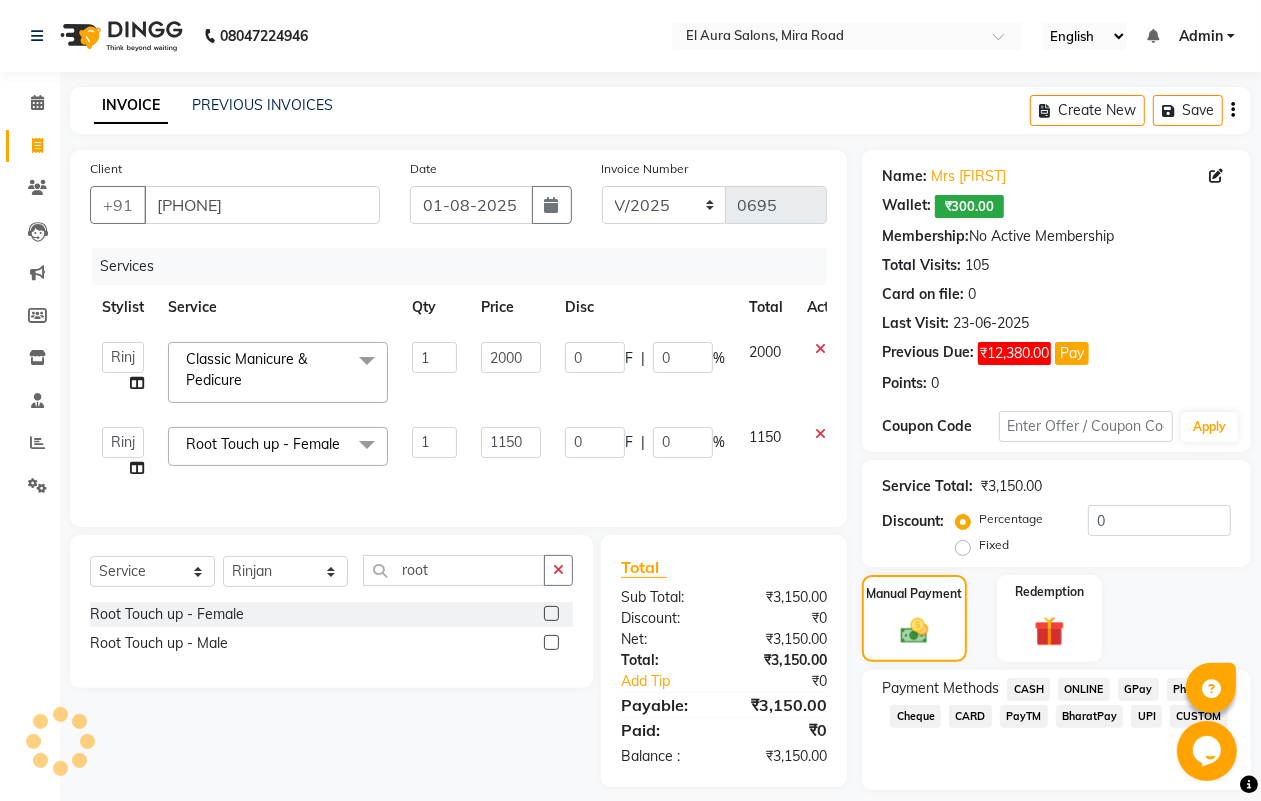 click on "GPay" 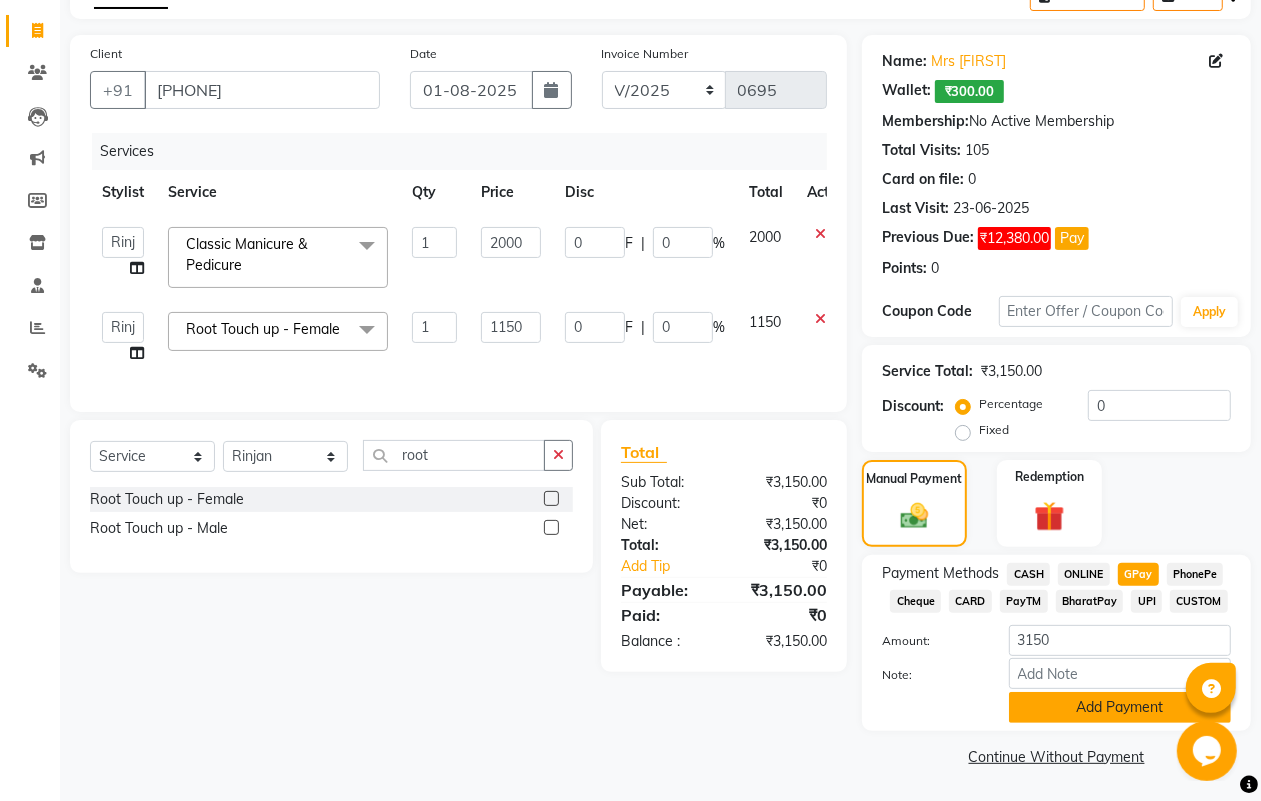 click on "Add Payment" 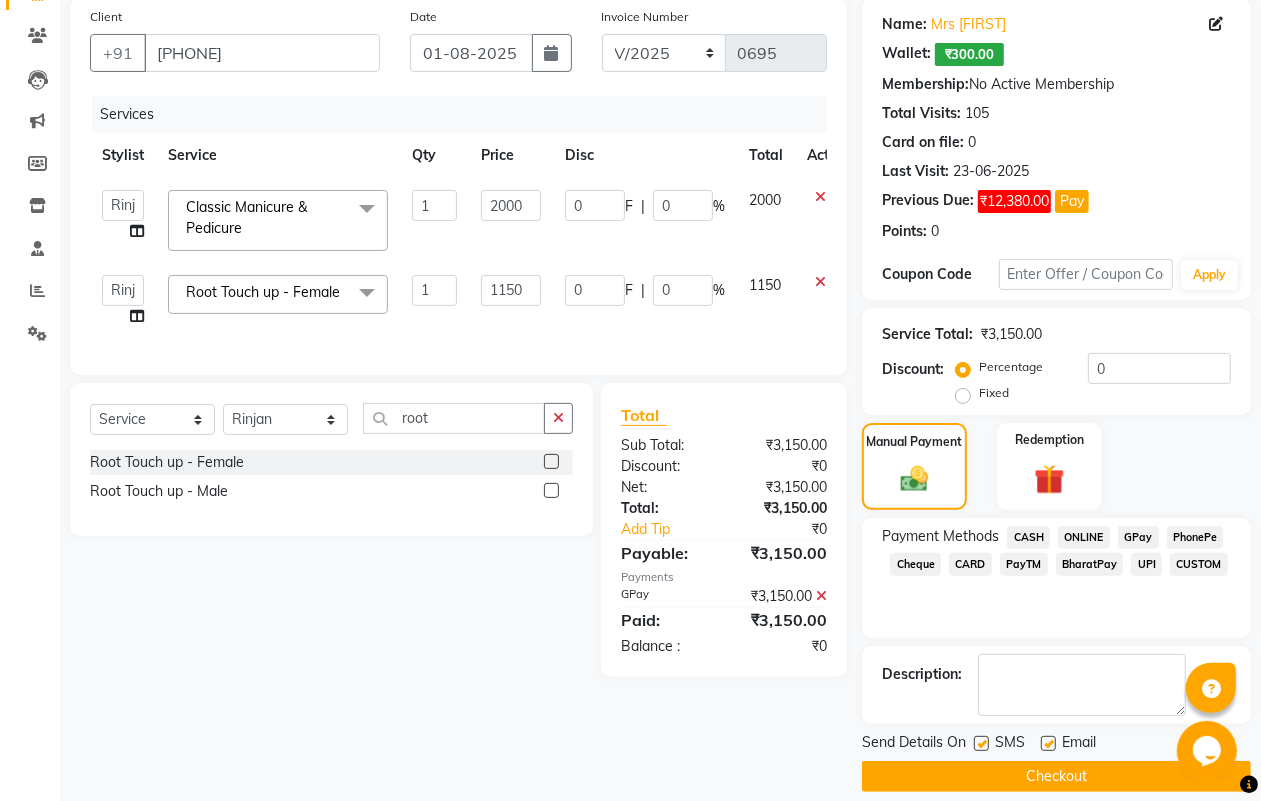scroll, scrollTop: 173, scrollLeft: 0, axis: vertical 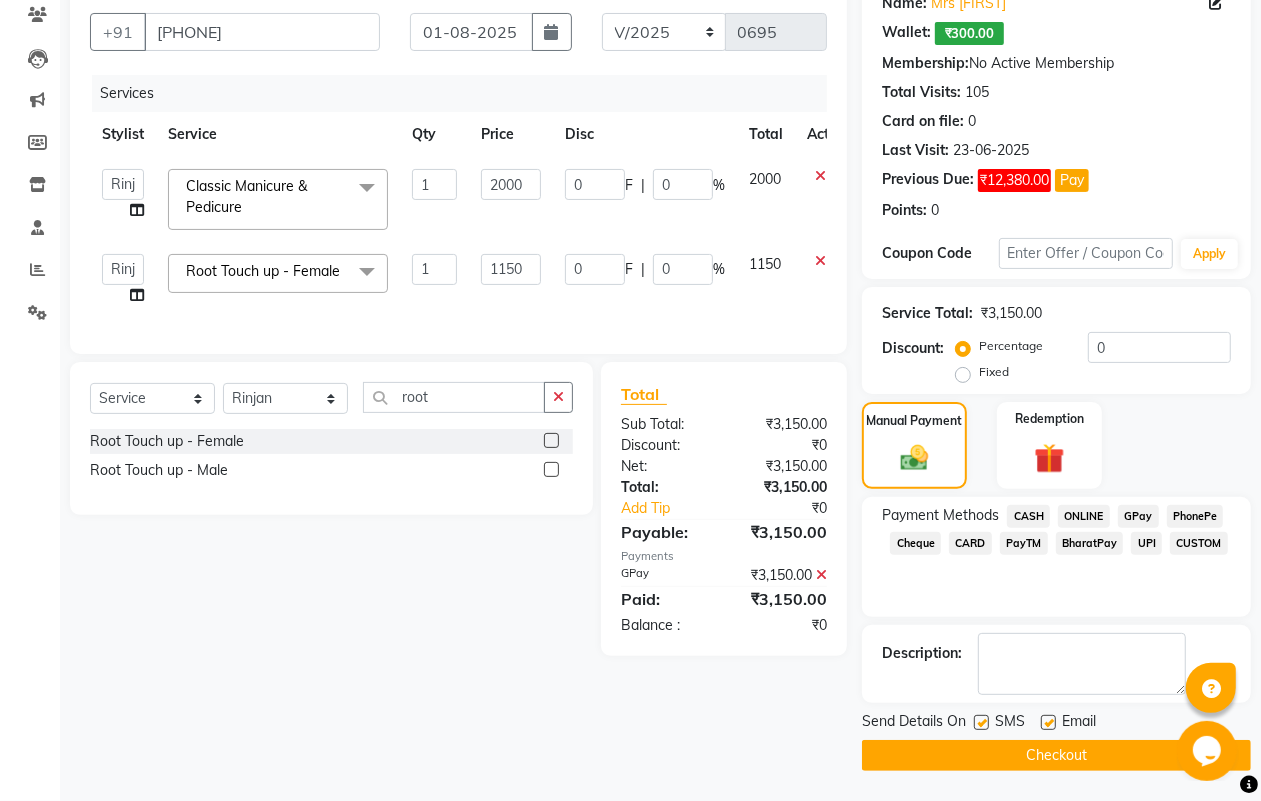click 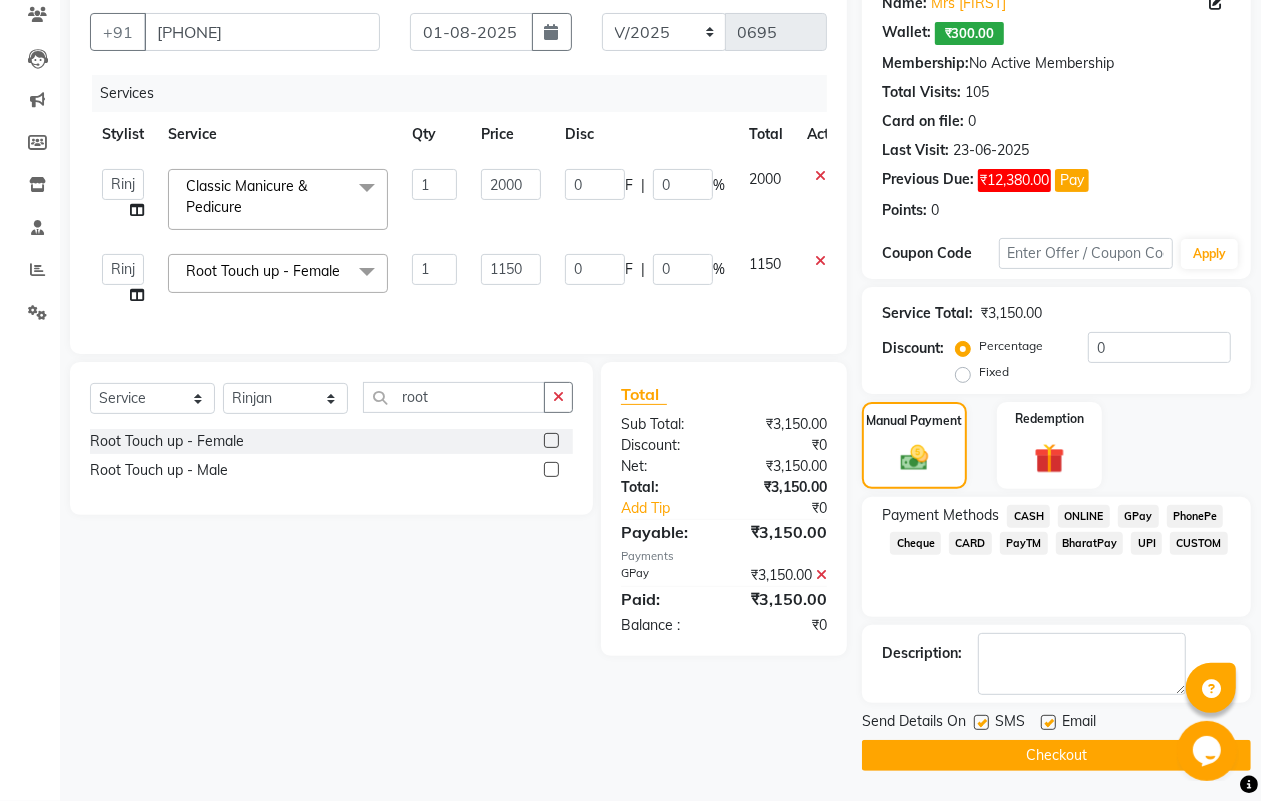 click at bounding box center (980, 723) 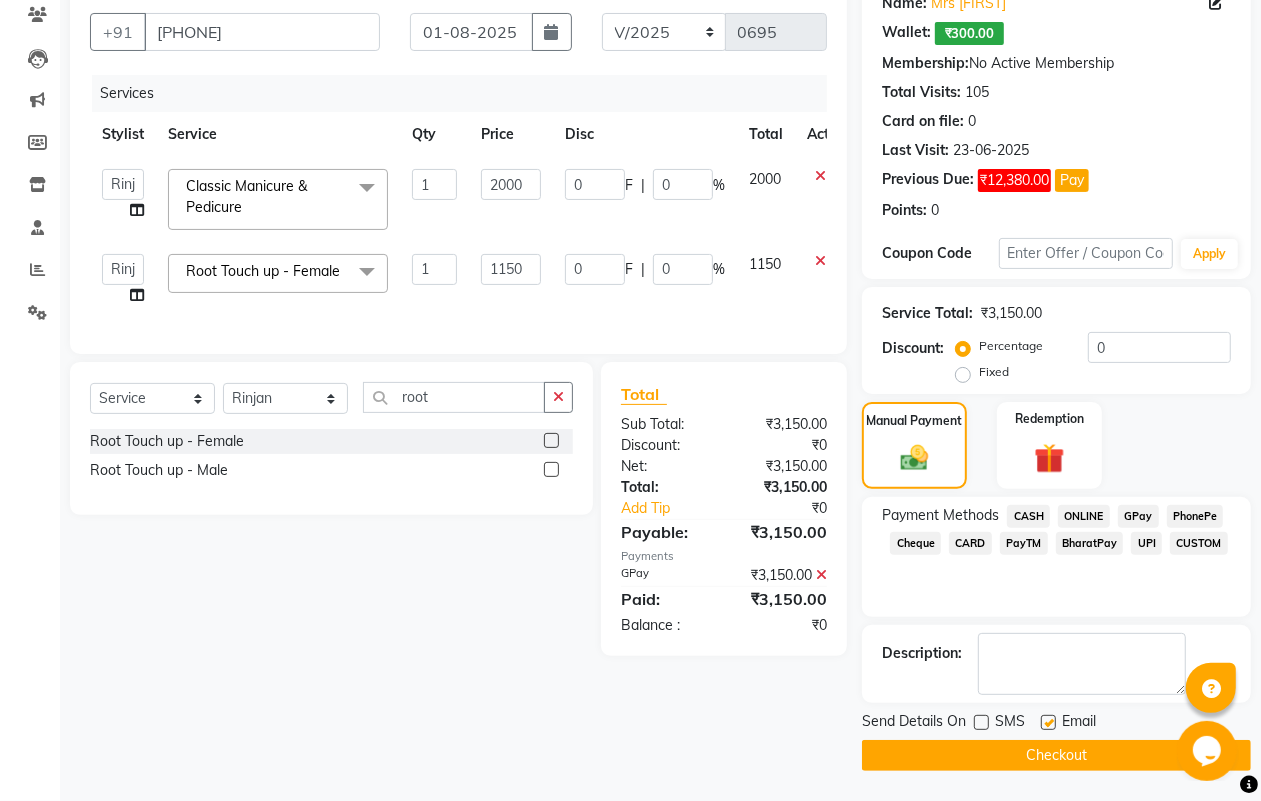 click on "Checkout" 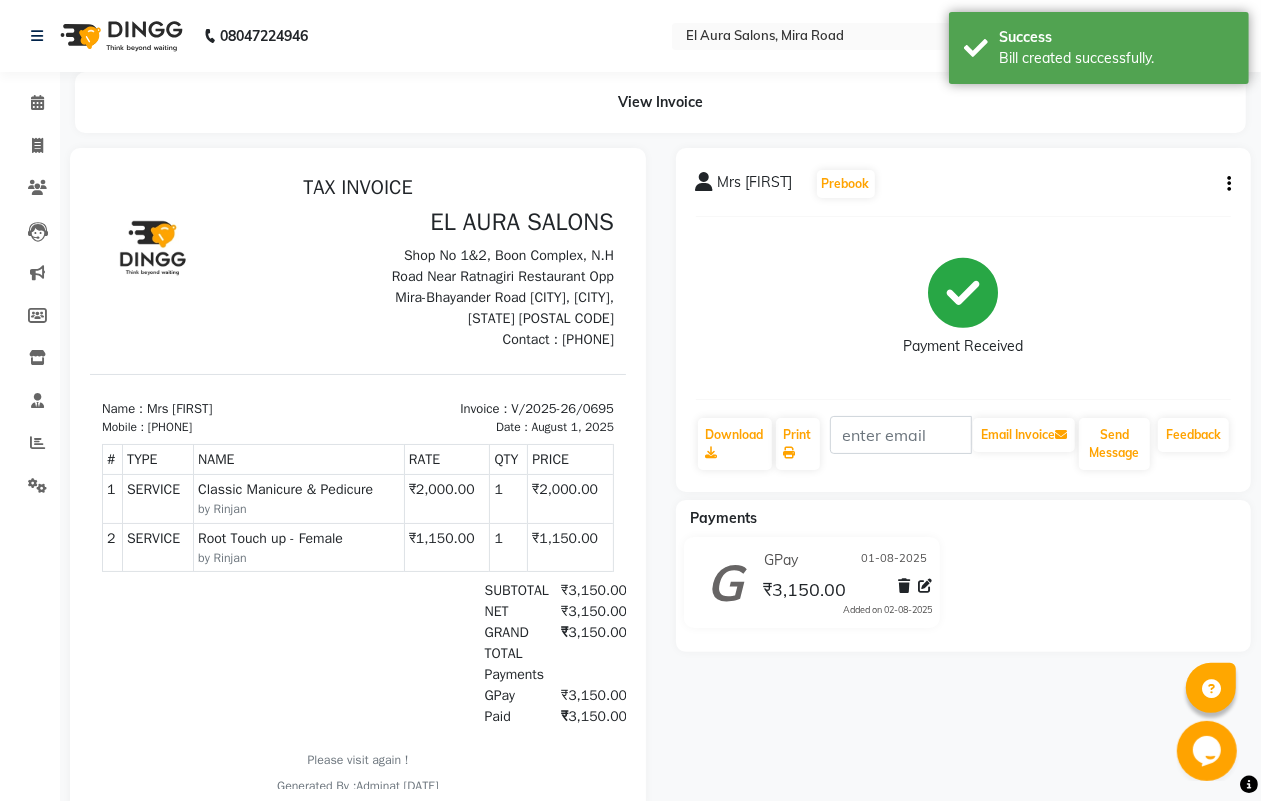 scroll, scrollTop: 0, scrollLeft: 0, axis: both 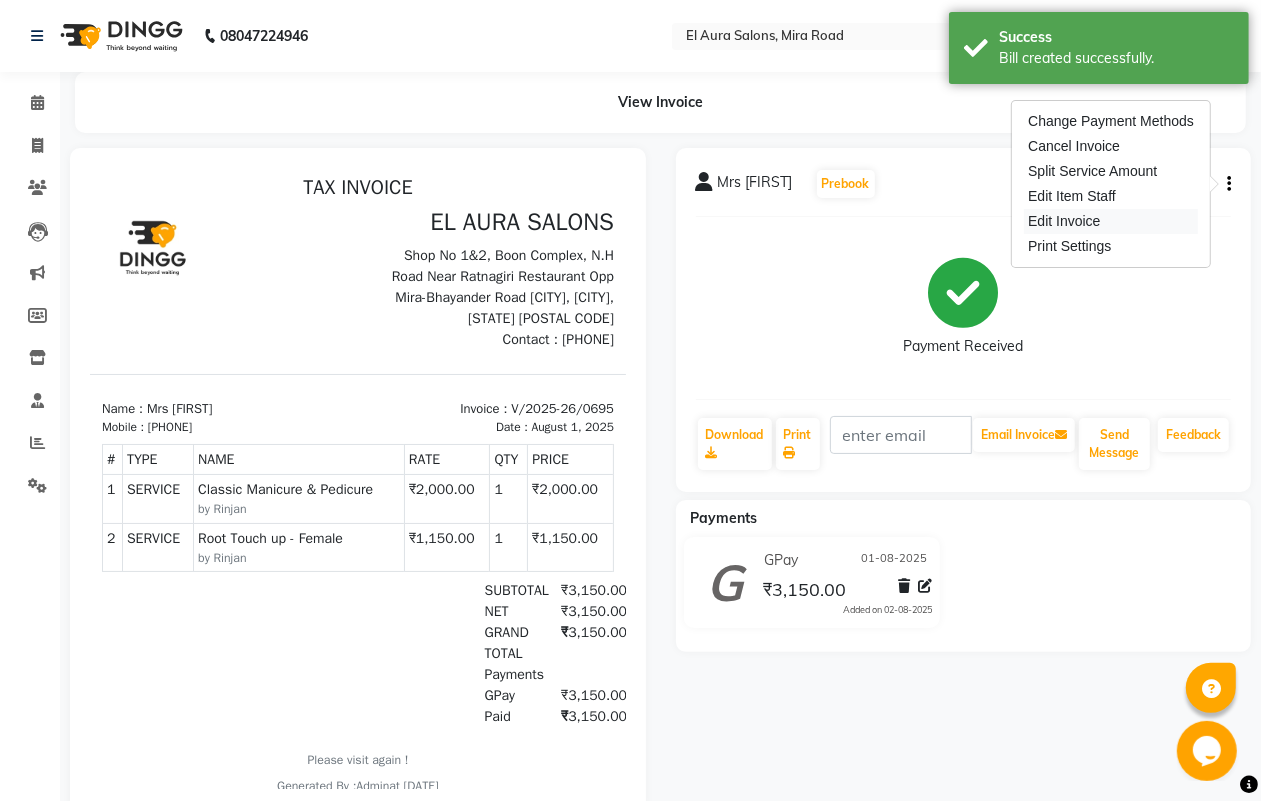 click on "Edit Invoice" at bounding box center [1111, 221] 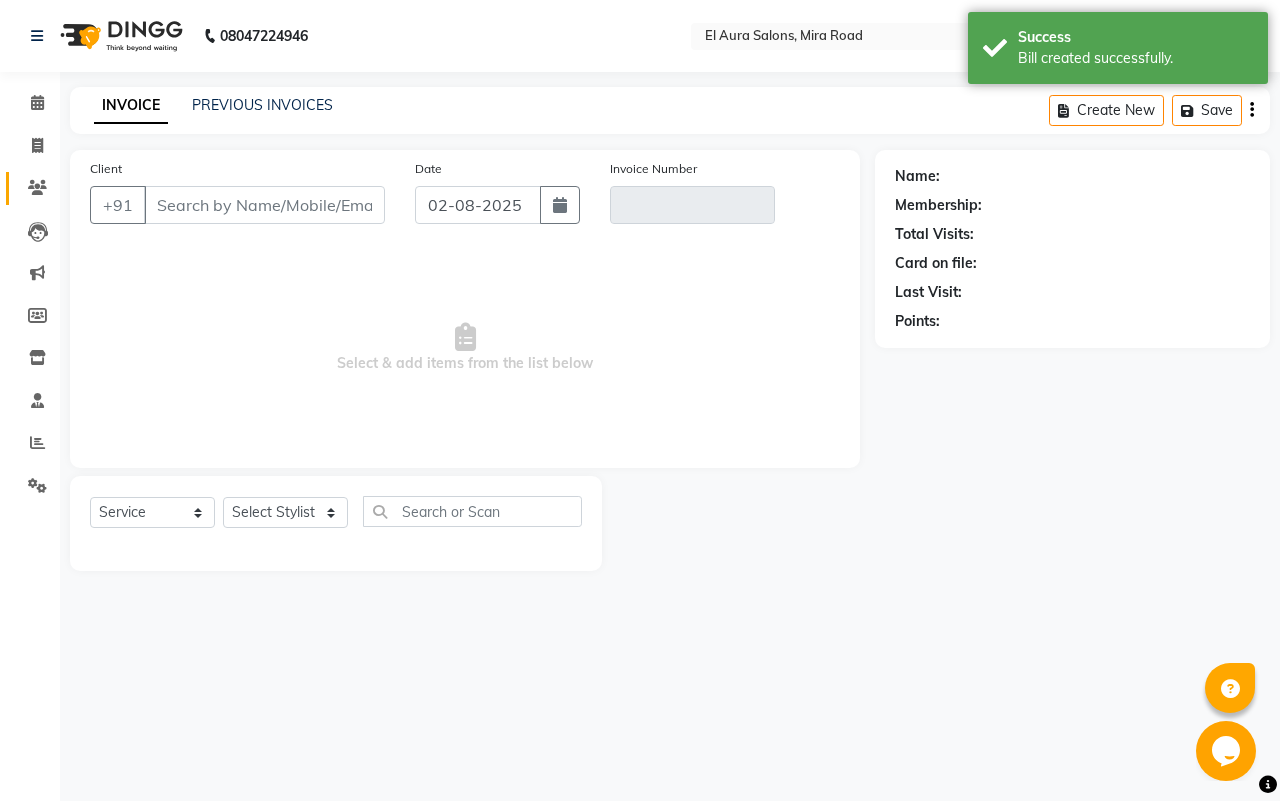 type on "[PHONE]" 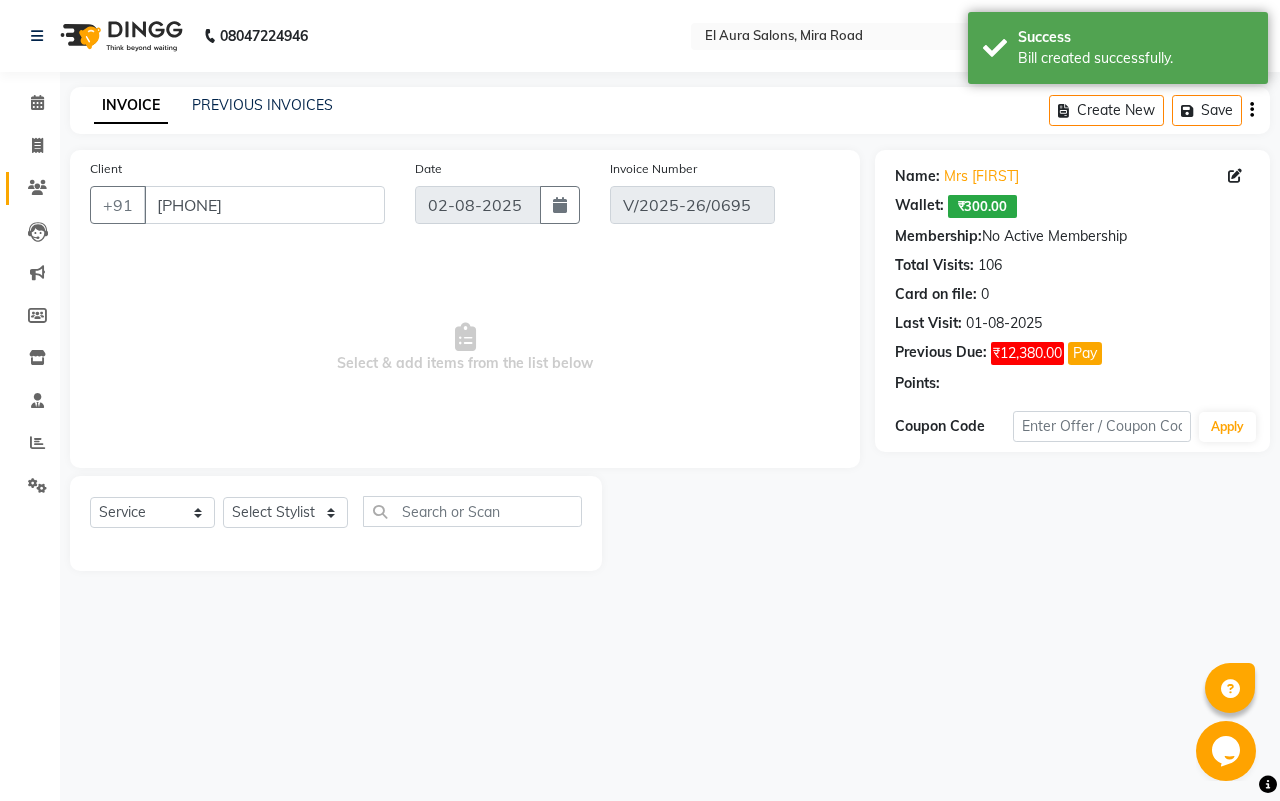 type on "01-08-2025" 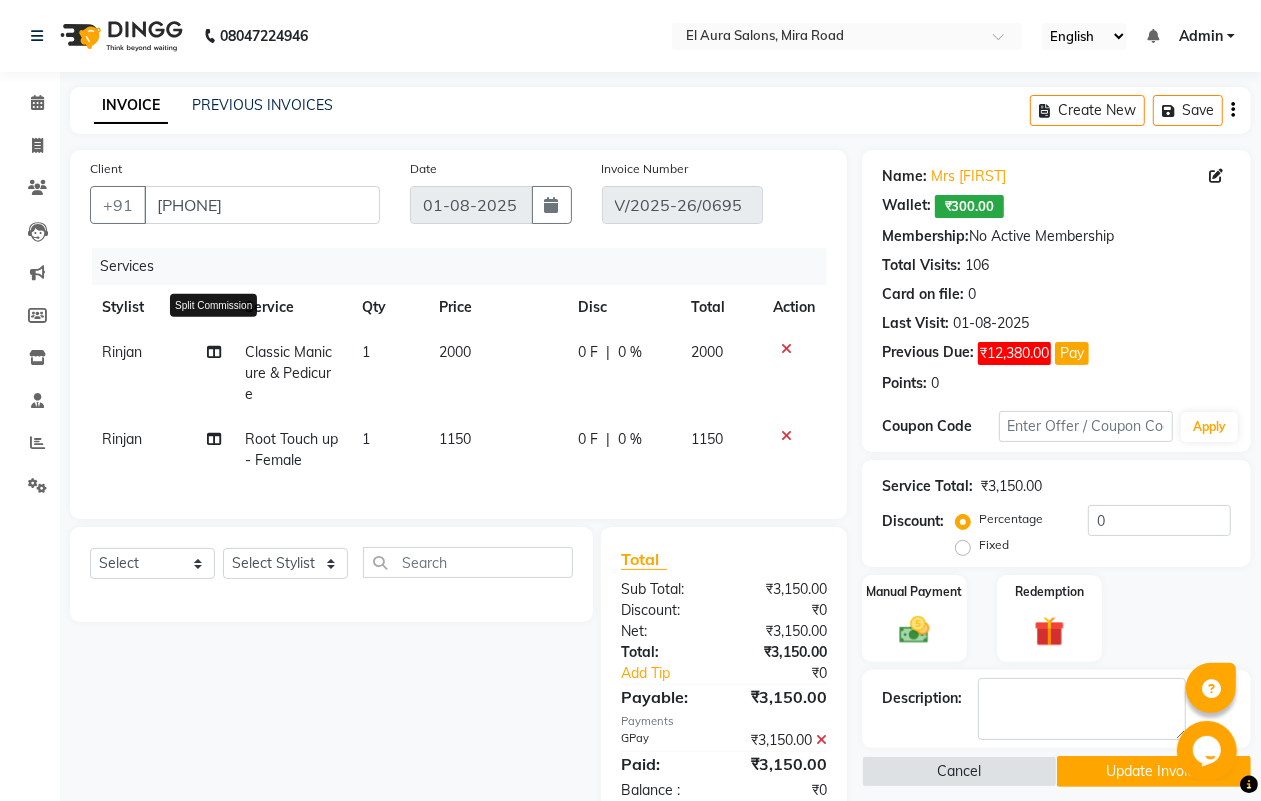 click 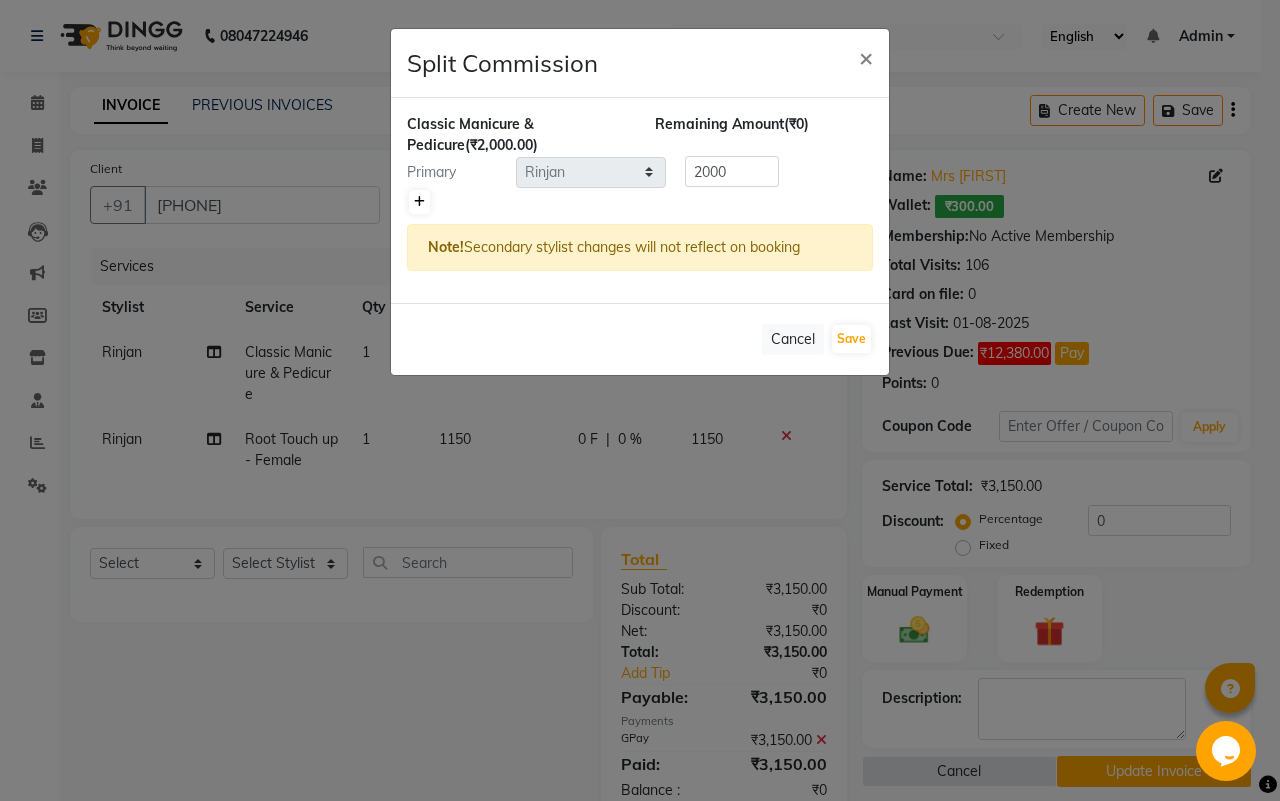 click 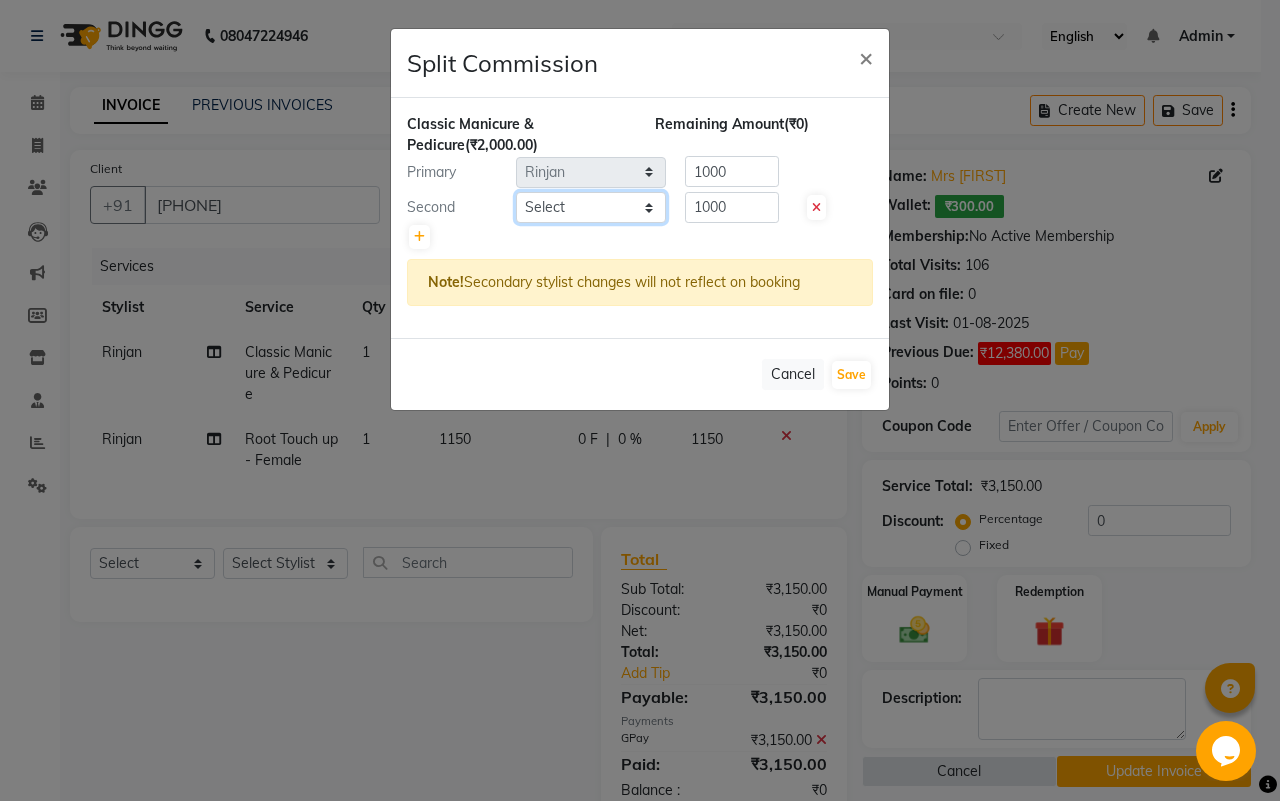 click on "Select [FIRST] Female Cut Blow Dryer Haircut & Finish Children (under 10) Hair Wash - Female Keratin wash Male Cut Beard Triming Shaving Childdren Cut Styling Shave Hair Wash - Male Hair Setting - Male Head Massage Hair Setting - Female Female Hair Trimming Male Package Smoothening Keratin KeraSmooth WellaPlex Tanino Biotin Nanoplastia Botox Root Touch up - Female Root Touch up - Male Beard Color Global Color Highlights Highlights - Loreal Single Streak Creative Color Color Change Highlights Half Head Pre-Lightning Balayage Hair Spa - Female Keratin Spa - Female Ampule - Female Hair Spa - Male Treatment/ Ritual - Male Ampule - Male Full Arms (C ) Full Arms (D) Full Legs(C ) Full Legs (D) Underarms(C ) Underarms(D ) Front Body / Back Body(C ) Front Body / back Body (D )" 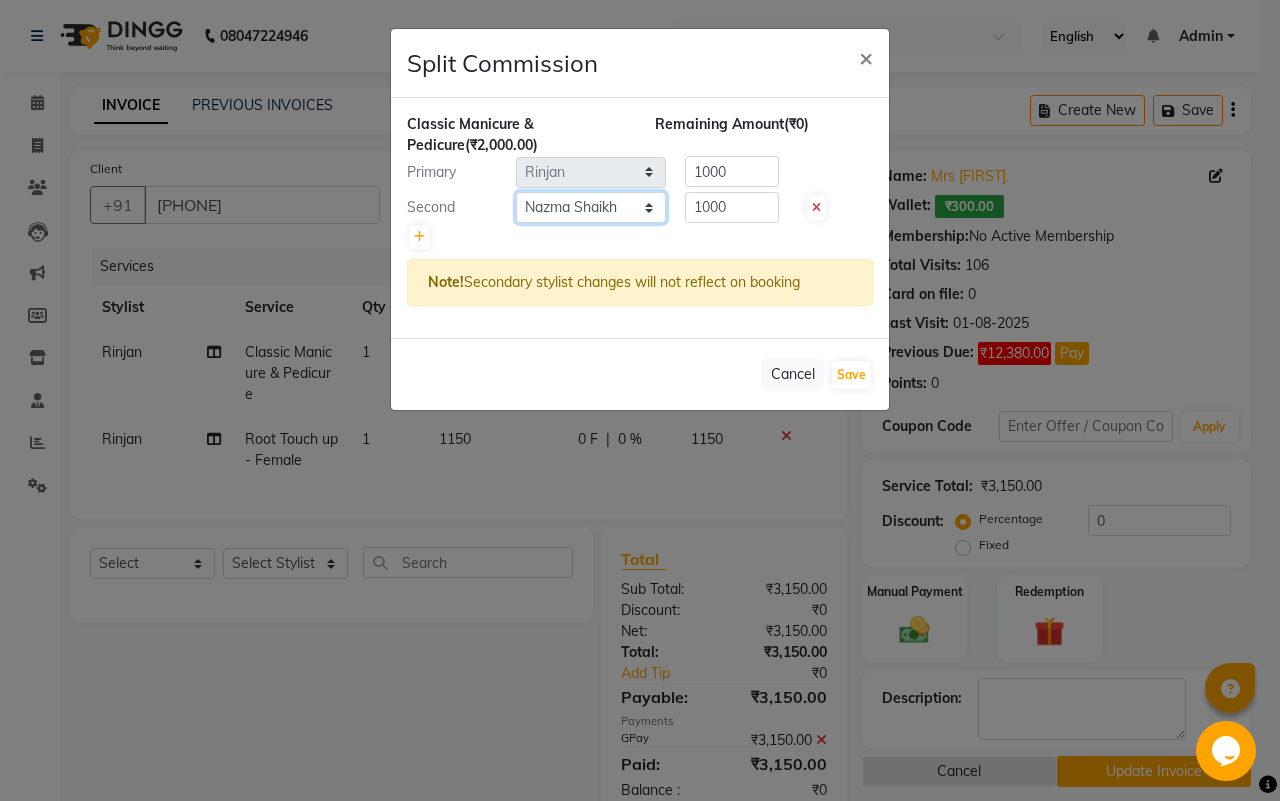 click on "Select [FIRST] Female Cut Blow Dryer Haircut & Finish Children (under 10) Hair Wash - Female Keratin wash Male Cut Beard Triming Shaving Childdren Cut Styling Shave Hair Wash - Male Hair Setting - Male Head Massage Hair Setting - Female Female Hair Trimming Male Package Smoothening Keratin KeraSmooth WellaPlex Tanino Biotin Nanoplastia Botox Root Touch up - Female Root Touch up - Male Beard Color Global Color Highlights Highlights - Loreal Single Streak Creative Color Color Change Highlights Half Head Pre-Lightning Balayage Hair Spa - Female Keratin Spa - Female Ampule - Female Hair Spa - Male Treatment/ Ritual - Male Ampule - Male Full Arms (C ) Full Arms (D) Full Legs(C ) Full Legs (D) Underarms(C ) Underarms(D ) Front Body / Back Body(C ) Front Body / back Body (D )" 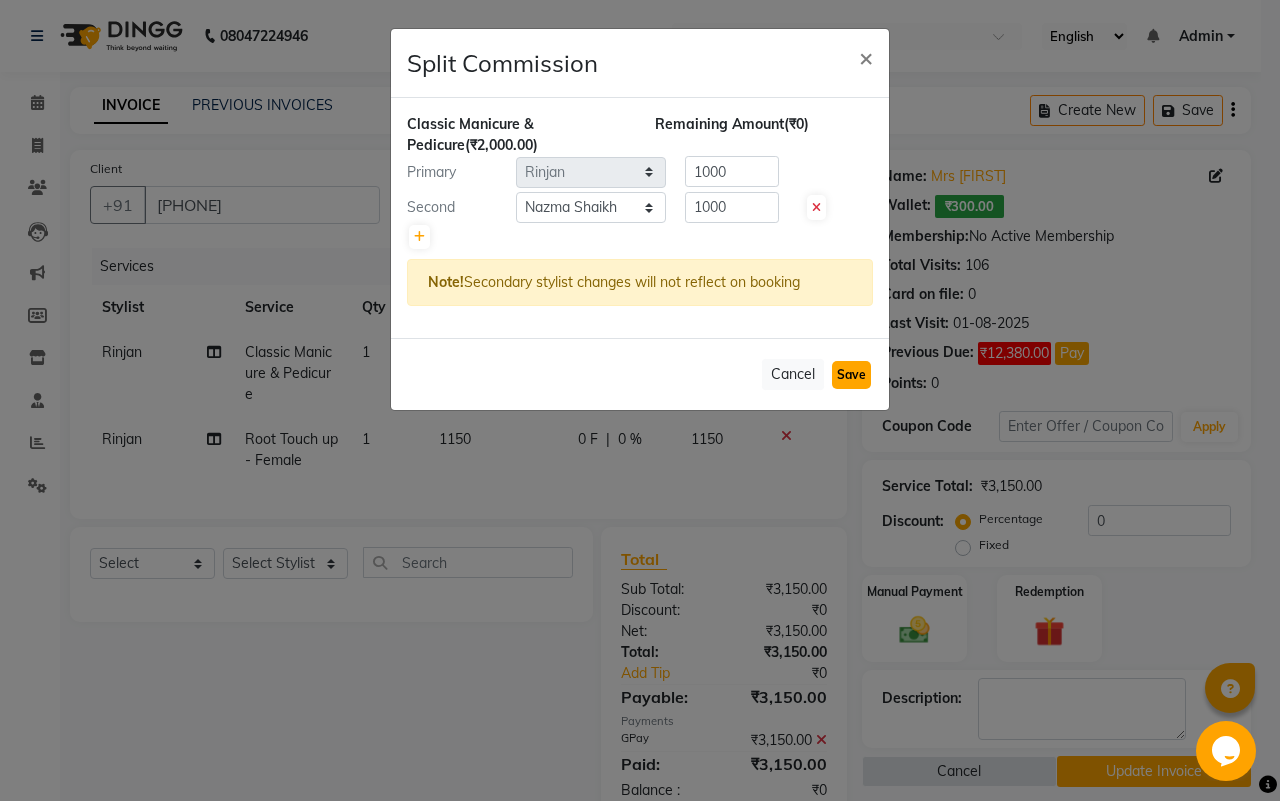click on "Save" 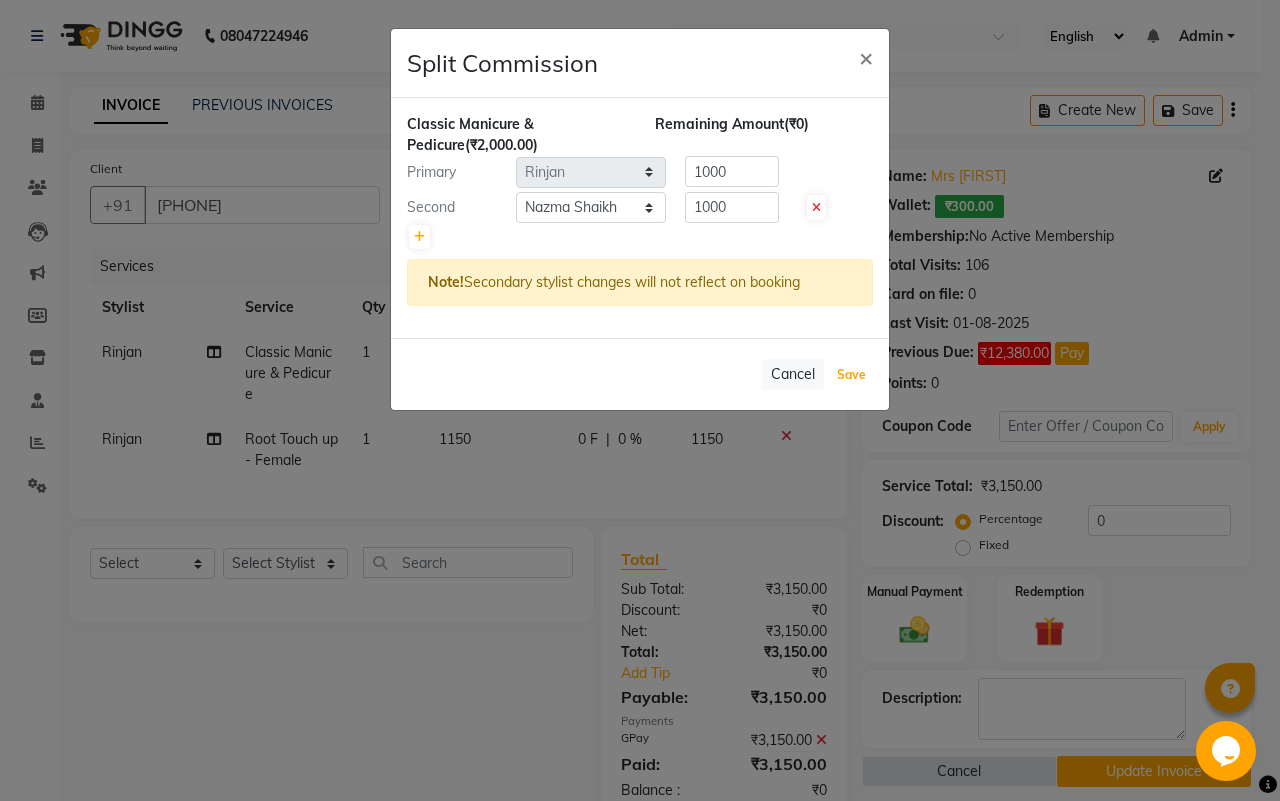 select on "Select" 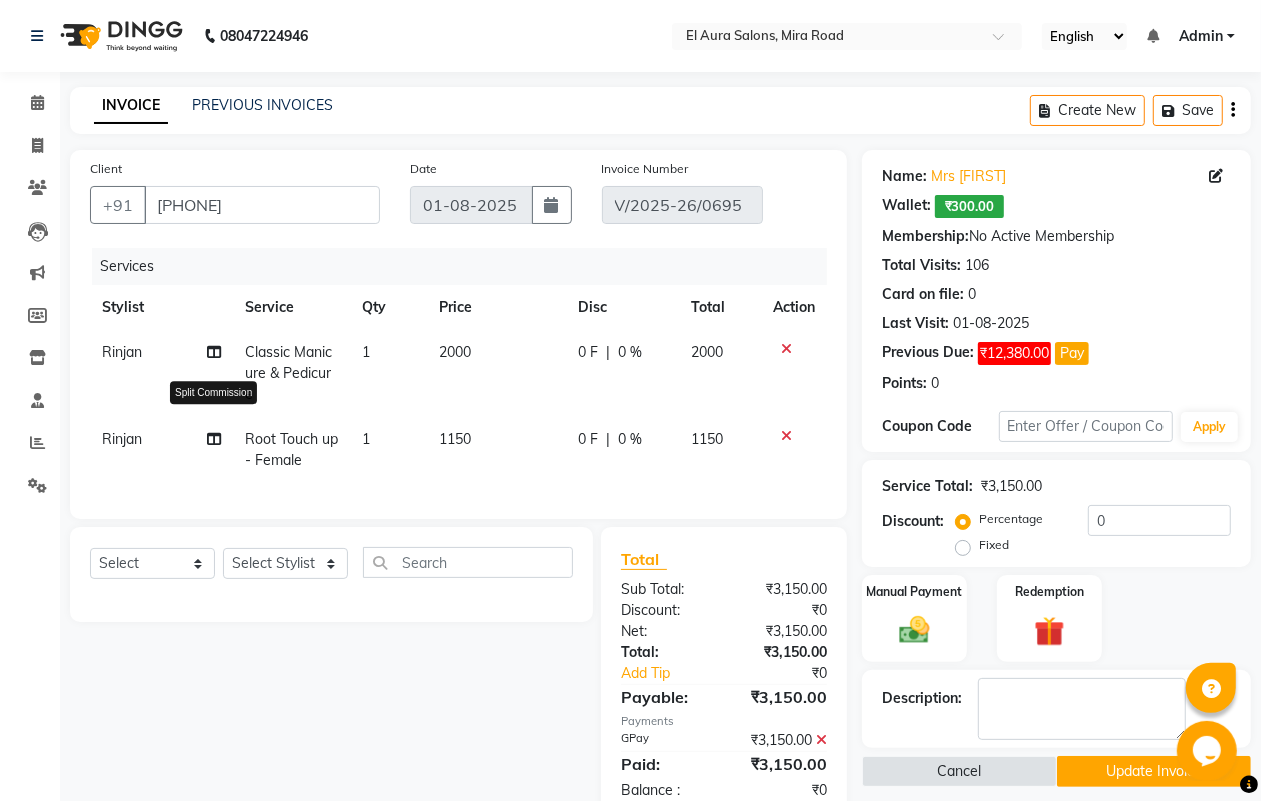 click 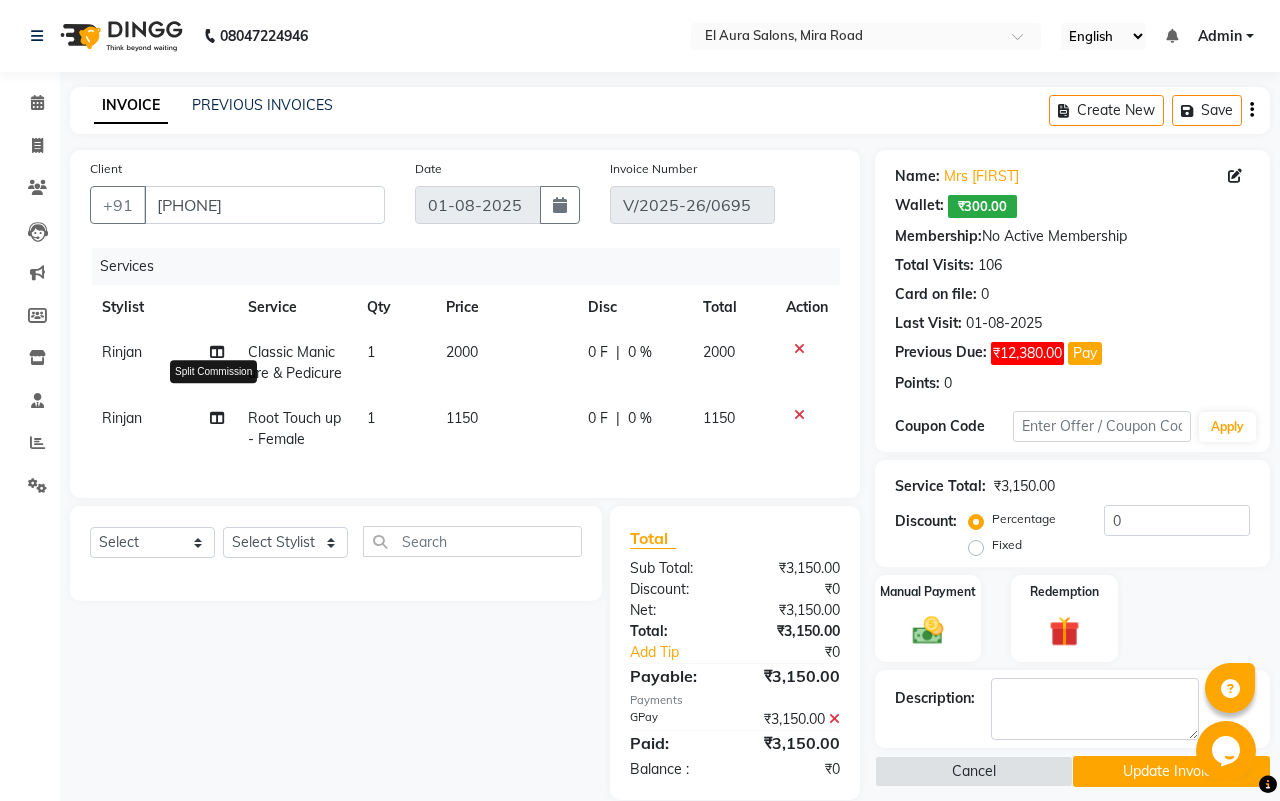 select on "85596" 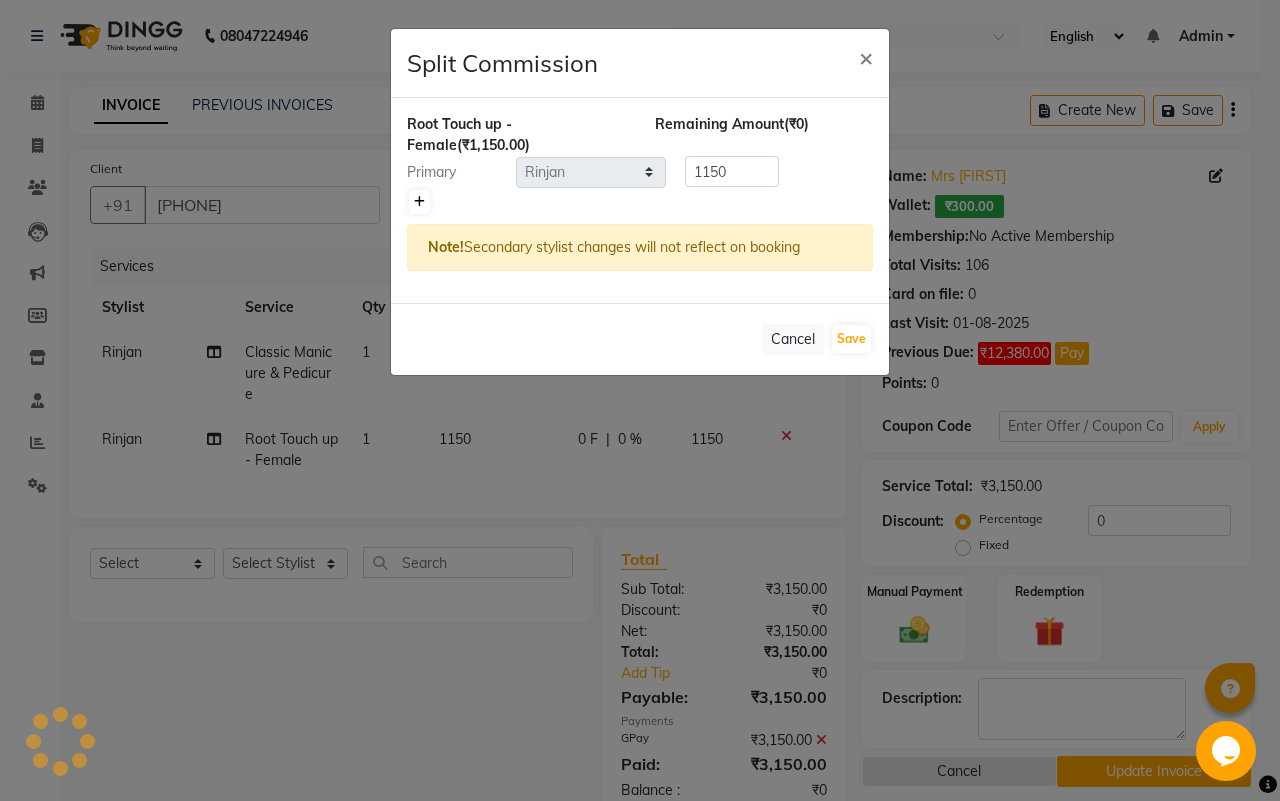 click 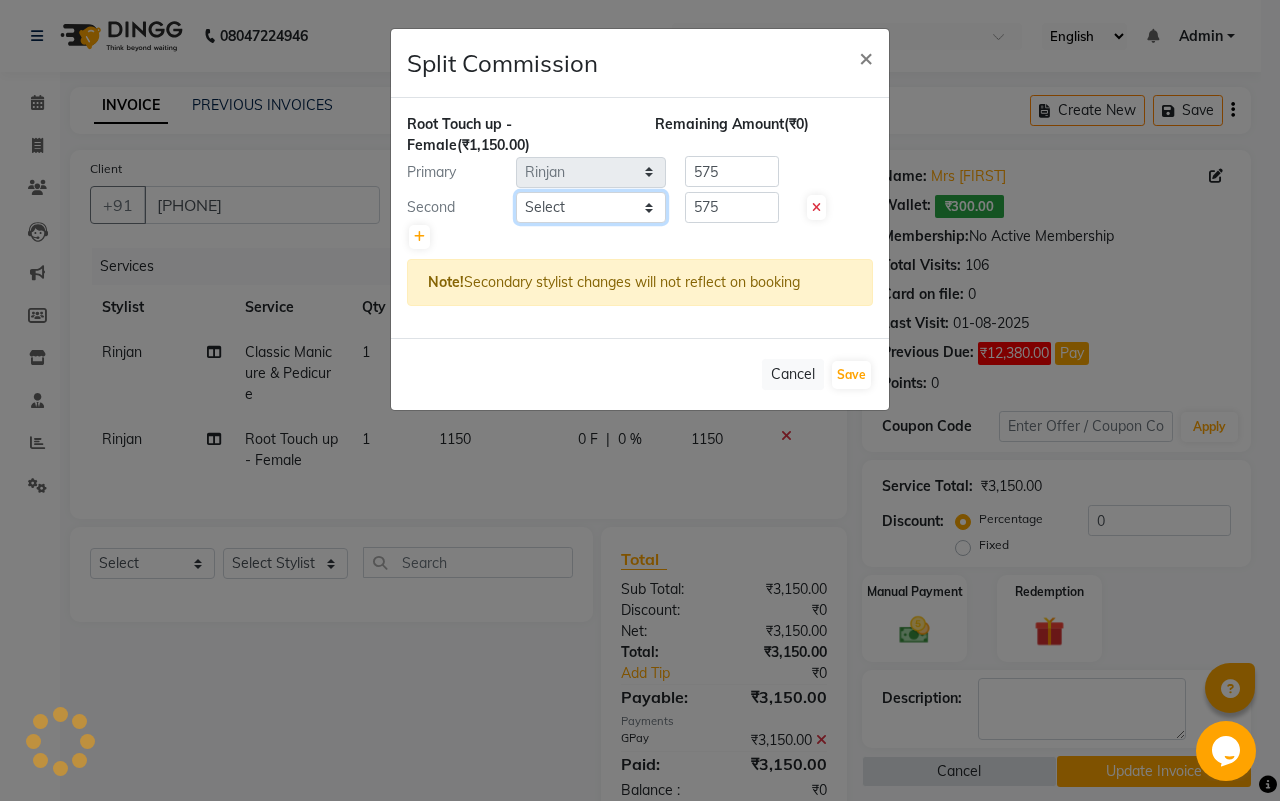 click on "Select [FIRST] Female Cut Blow Dryer Haircut & Finish Children (under 10) Hair Wash - Female Keratin wash Male Cut Beard Triming Shaving Childdren Cut Styling Shave Hair Wash - Male Hair Setting - Male Head Massage Hair Setting - Female Female Hair Trimming Male Package Smoothening Keratin KeraSmooth WellaPlex Tanino Biotin Nanoplastia Botox Root Touch up - Female Root Touch up - Male Beard Color Global Color Highlights Highlights - Loreal Single Streak Creative Color Color Change Highlights Half Head Pre-Lightning Balayage Hair Spa - Female Keratin Spa - Female Ampule - Female Hair Spa - Male Treatment/ Ritual - Male Ampule - Male Full Arms (C ) Full Arms (D) Full Legs(C ) Full Legs (D) Underarms(C ) Underarms(D ) Front Body / Back Body(C ) Front Body / back Body (D )" 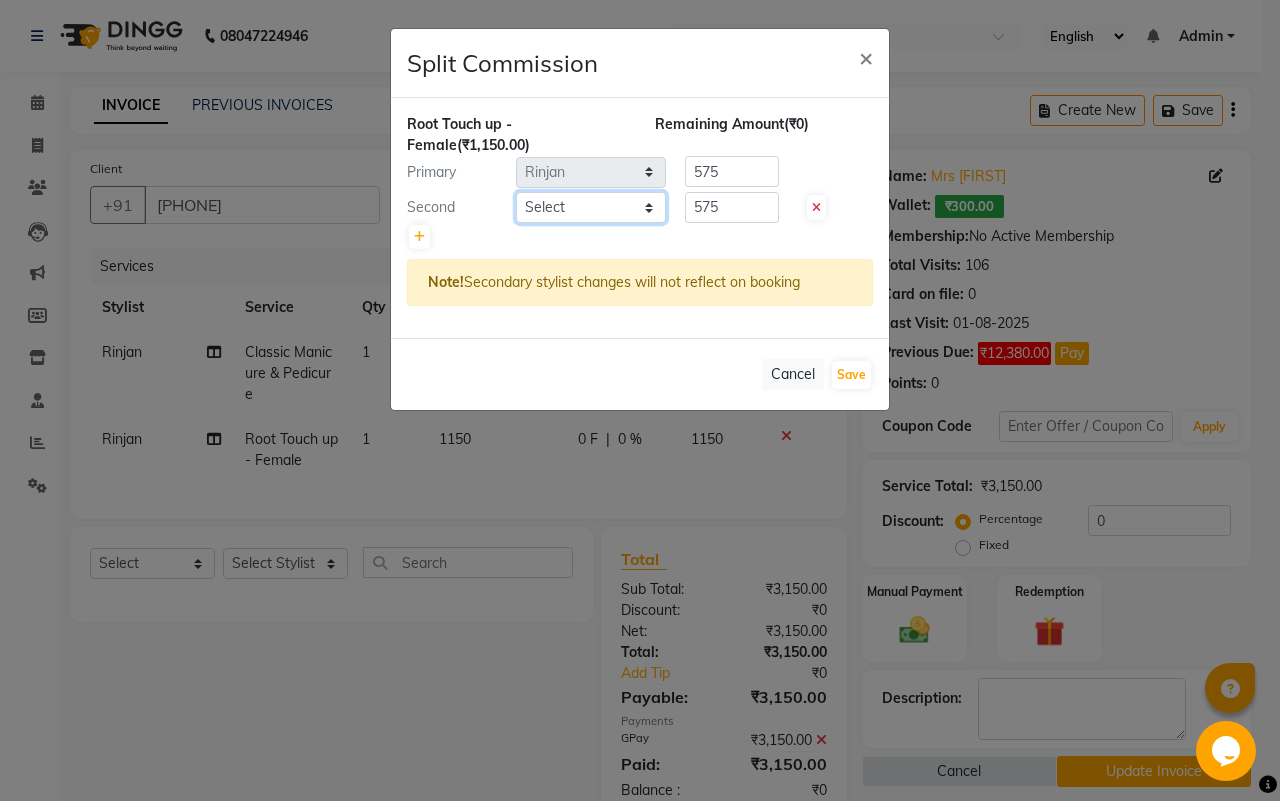 select on "37232" 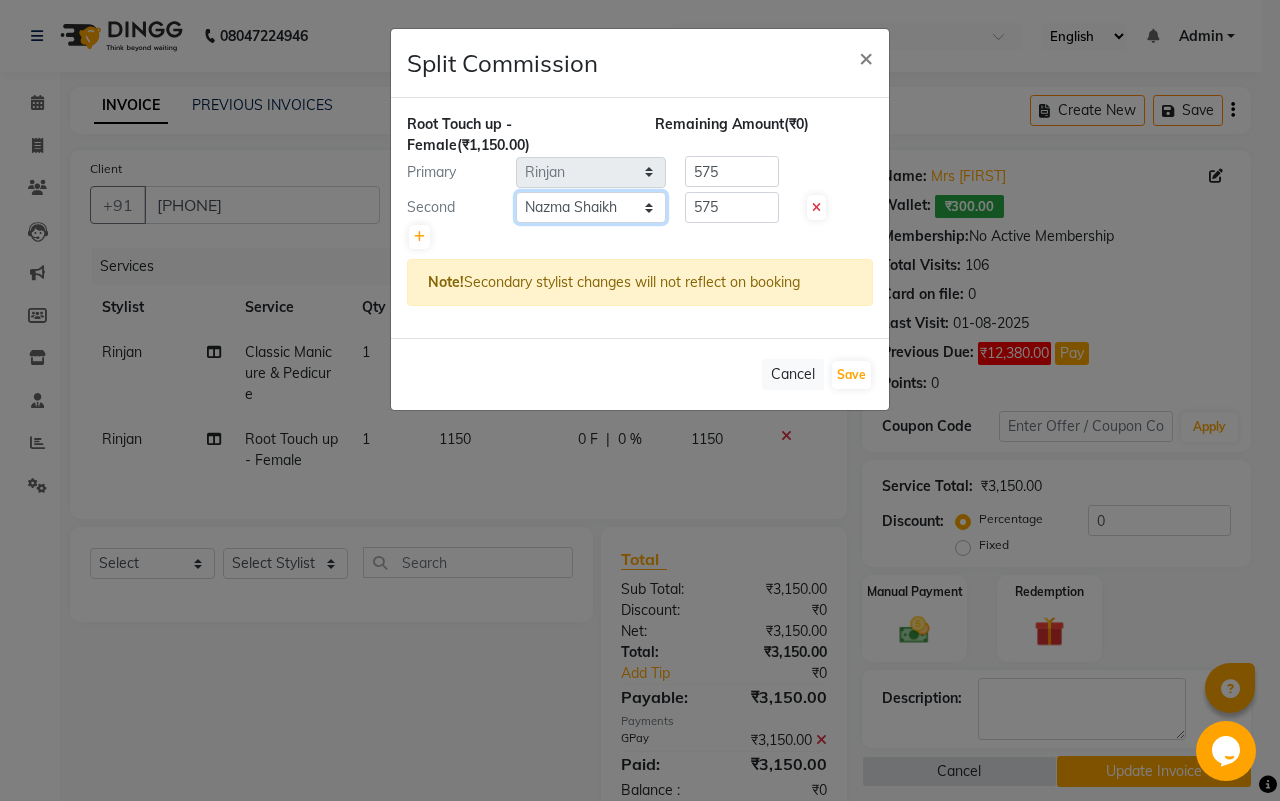 click on "Select [FIRST] Female Cut Blow Dryer Haircut & Finish Children (under 10) Hair Wash - Female Keratin wash Male Cut Beard Triming Shaving Childdren Cut Styling Shave Hair Wash - Male Hair Setting - Male Head Massage Hair Setting - Female Female Hair Trimming Male Package Smoothening Keratin KeraSmooth WellaPlex Tanino Biotin Nanoplastia Botox Root Touch up - Female Root Touch up - Male Beard Color Global Color Highlights Highlights - Loreal Single Streak Creative Color Color Change Highlights Half Head Pre-Lightning Balayage Hair Spa - Female Keratin Spa - Female Ampule - Female Hair Spa - Male Treatment/ Ritual - Male Ampule - Male Full Arms (C ) Full Arms (D) Full Legs(C ) Full Legs (D) Underarms(C ) Underarms(D ) Front Body / Back Body(C ) Front Body / back Body (D )" 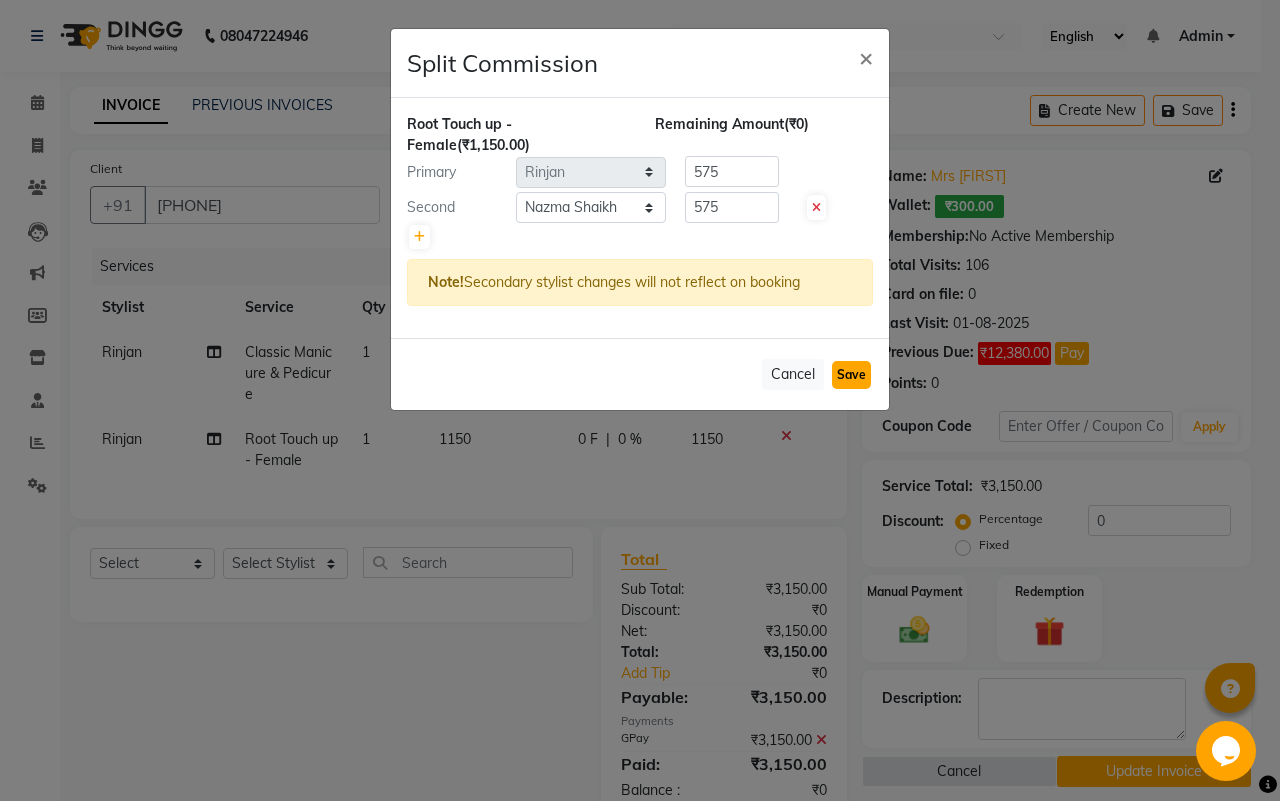 click on "Save" 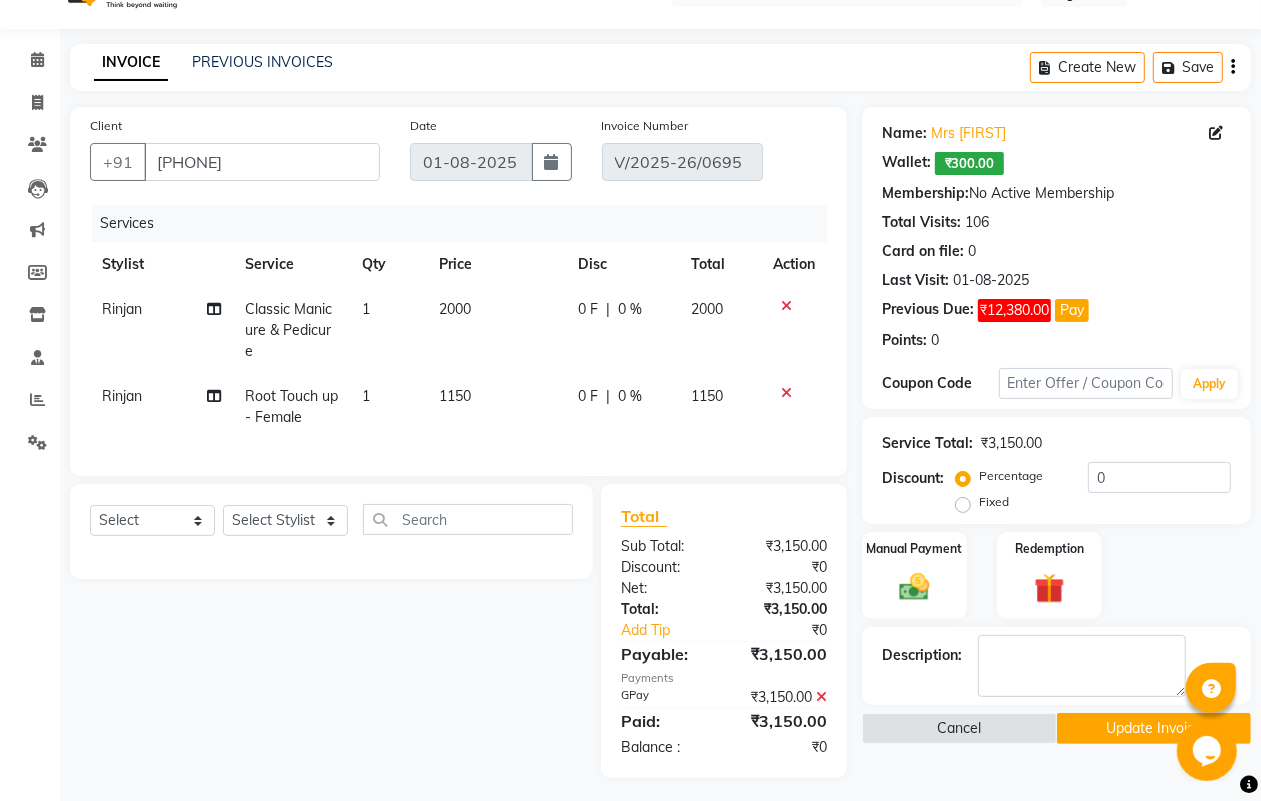 scroll, scrollTop: 68, scrollLeft: 0, axis: vertical 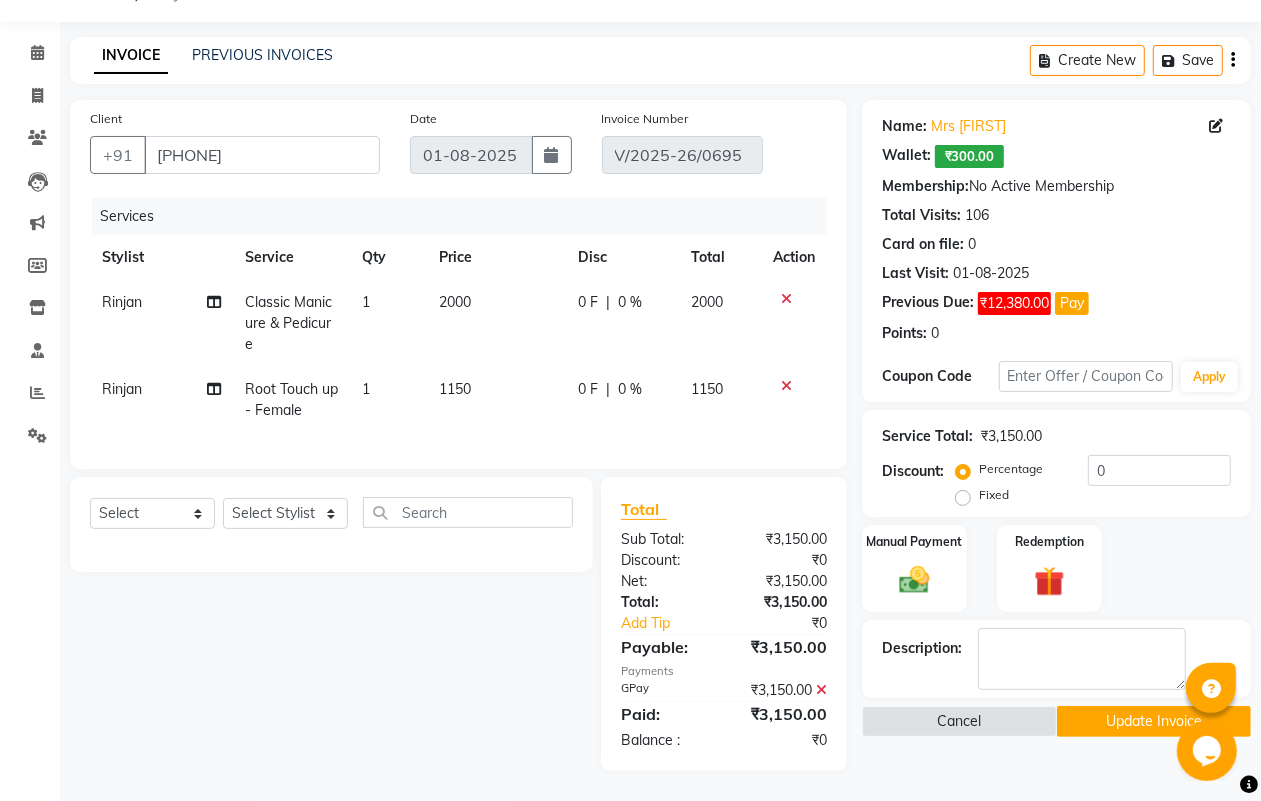 click on "Update Invoice" 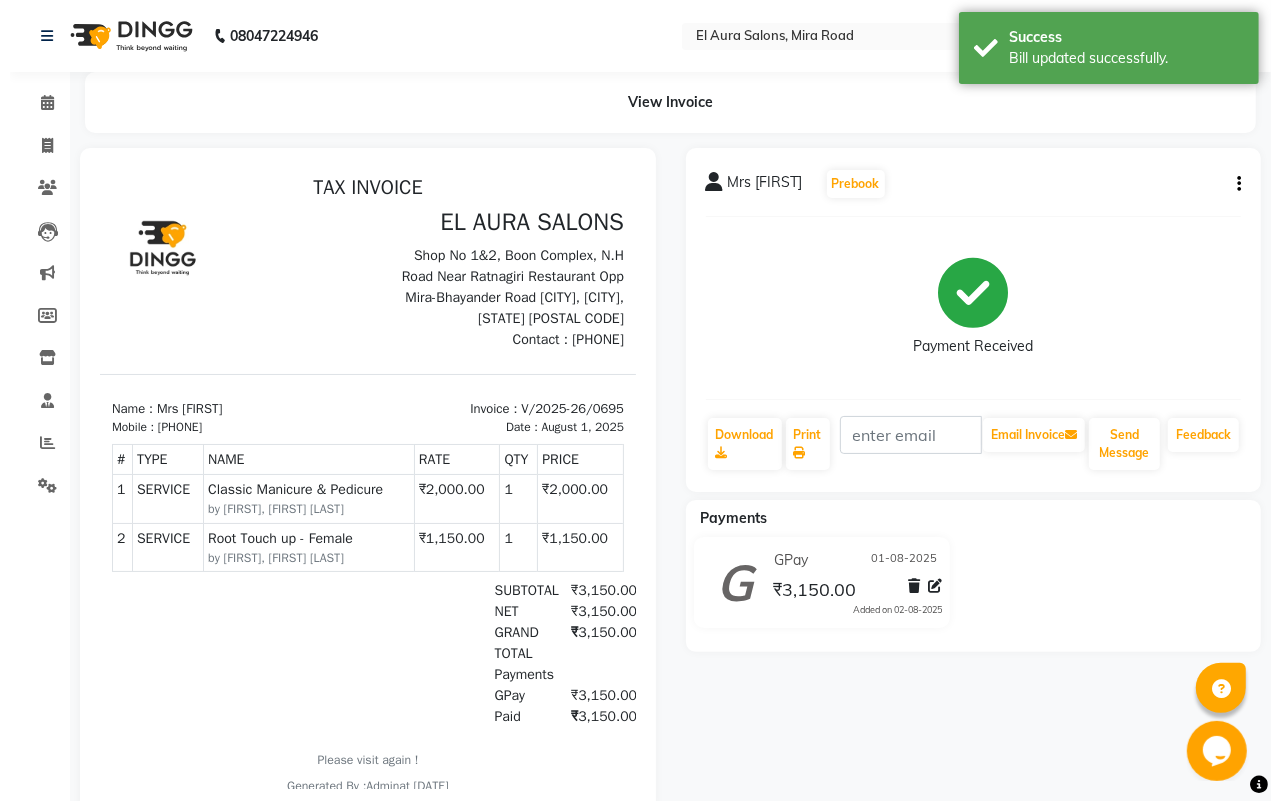 scroll, scrollTop: 0, scrollLeft: 0, axis: both 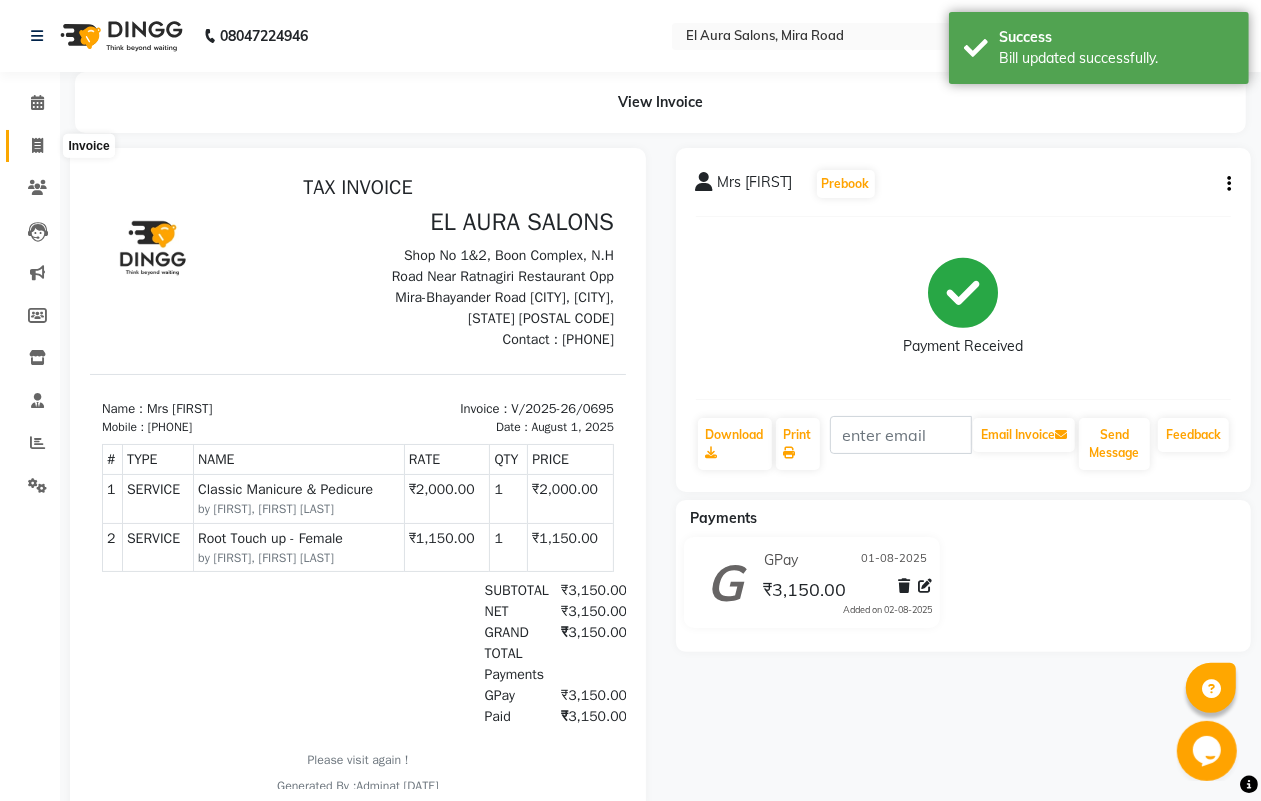 click 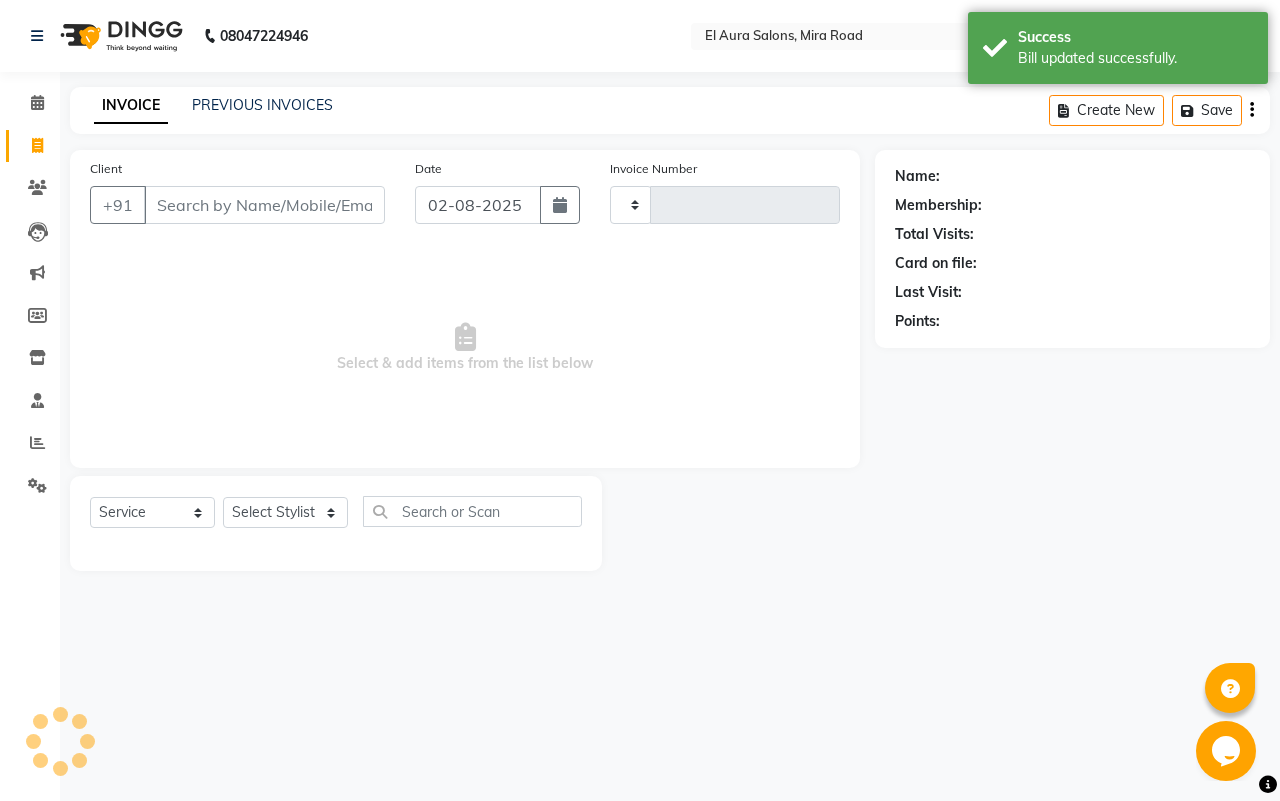 type on "0696" 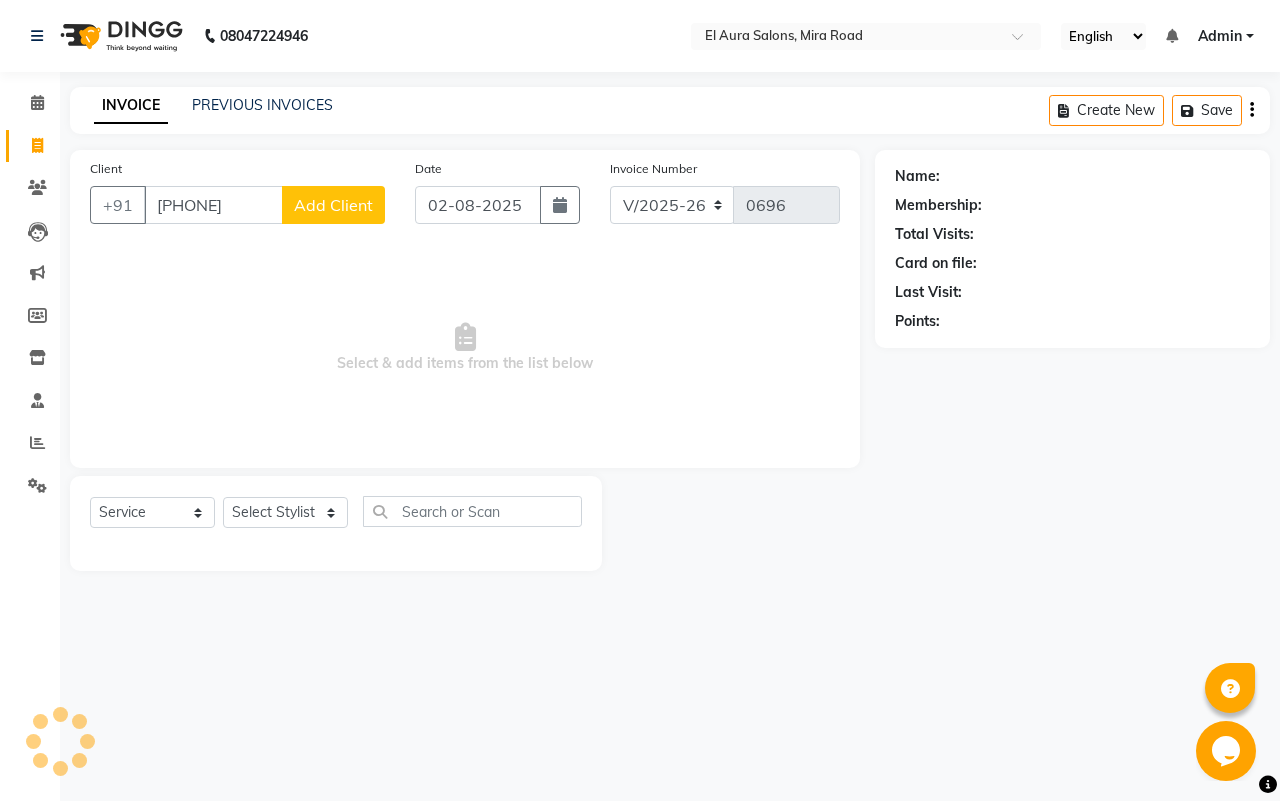 type on "[PHONE]" 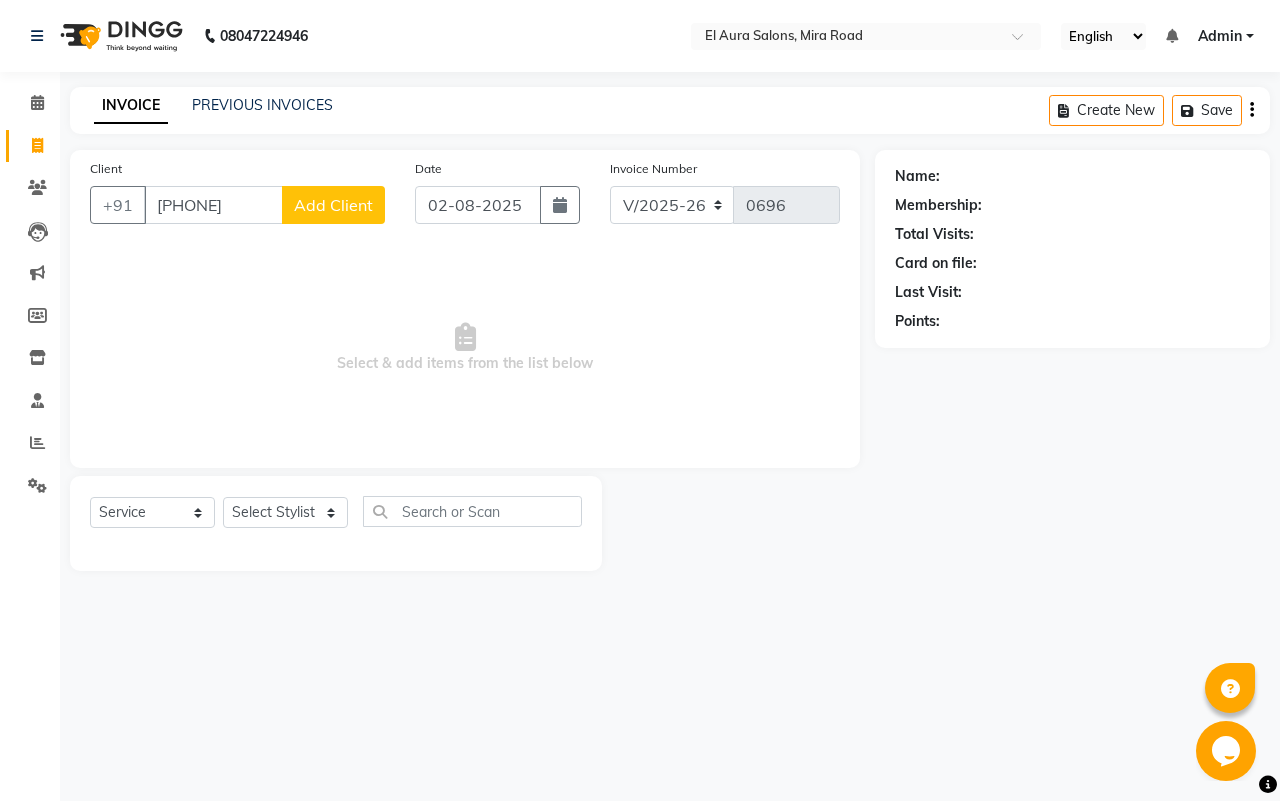 click on "Add Client" 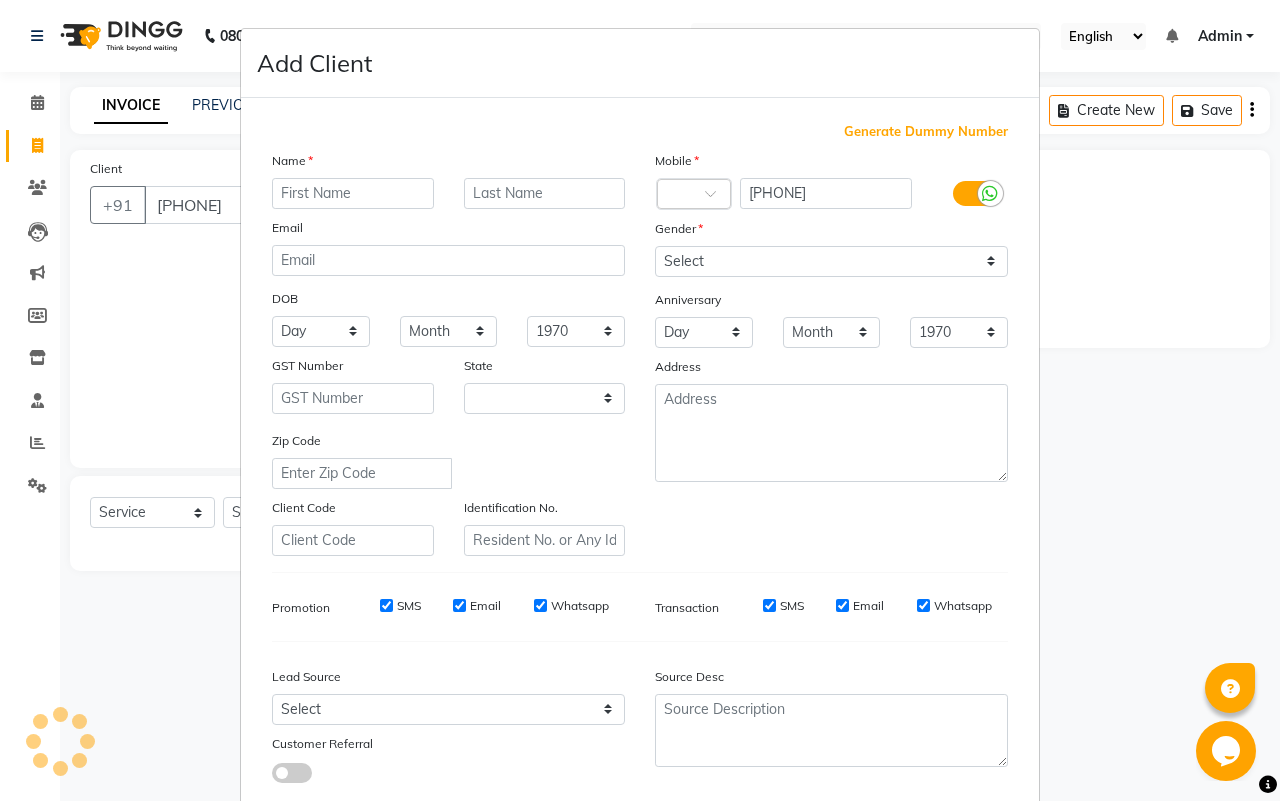 type on "a" 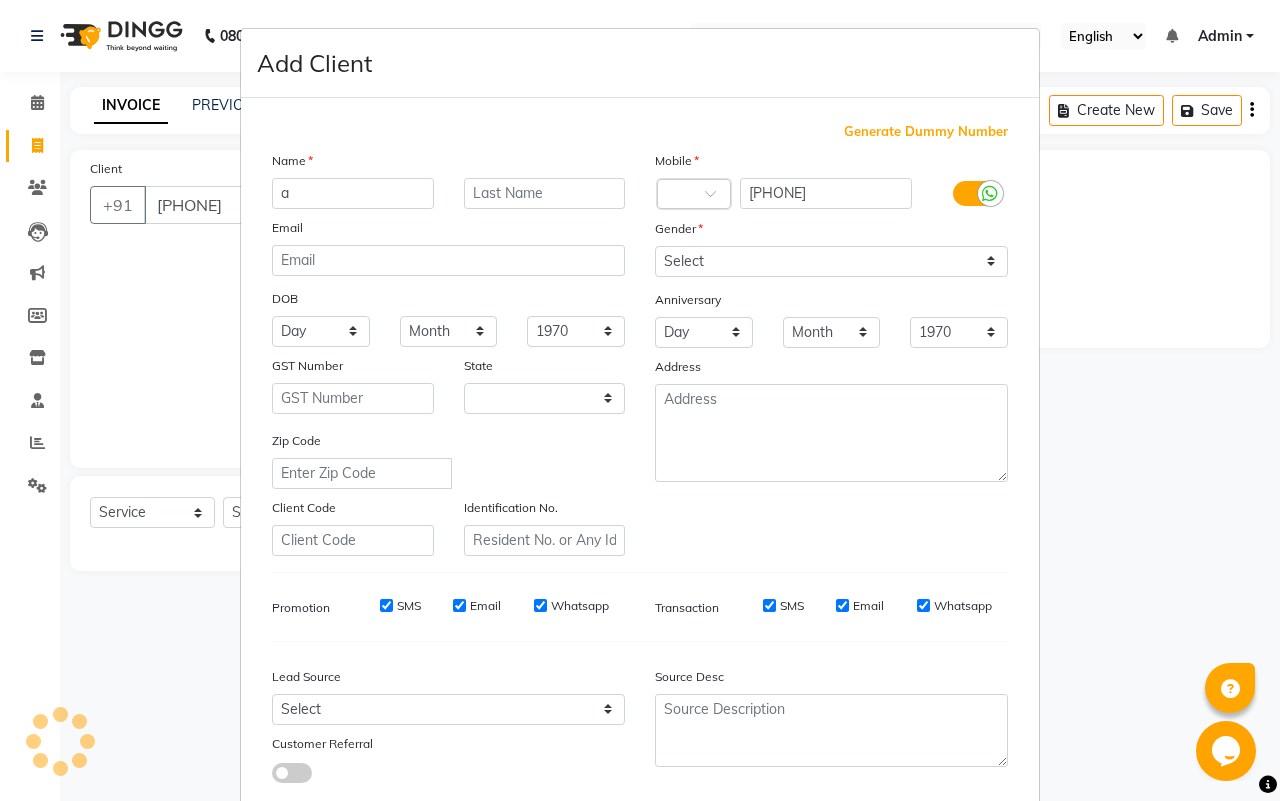 select on "22" 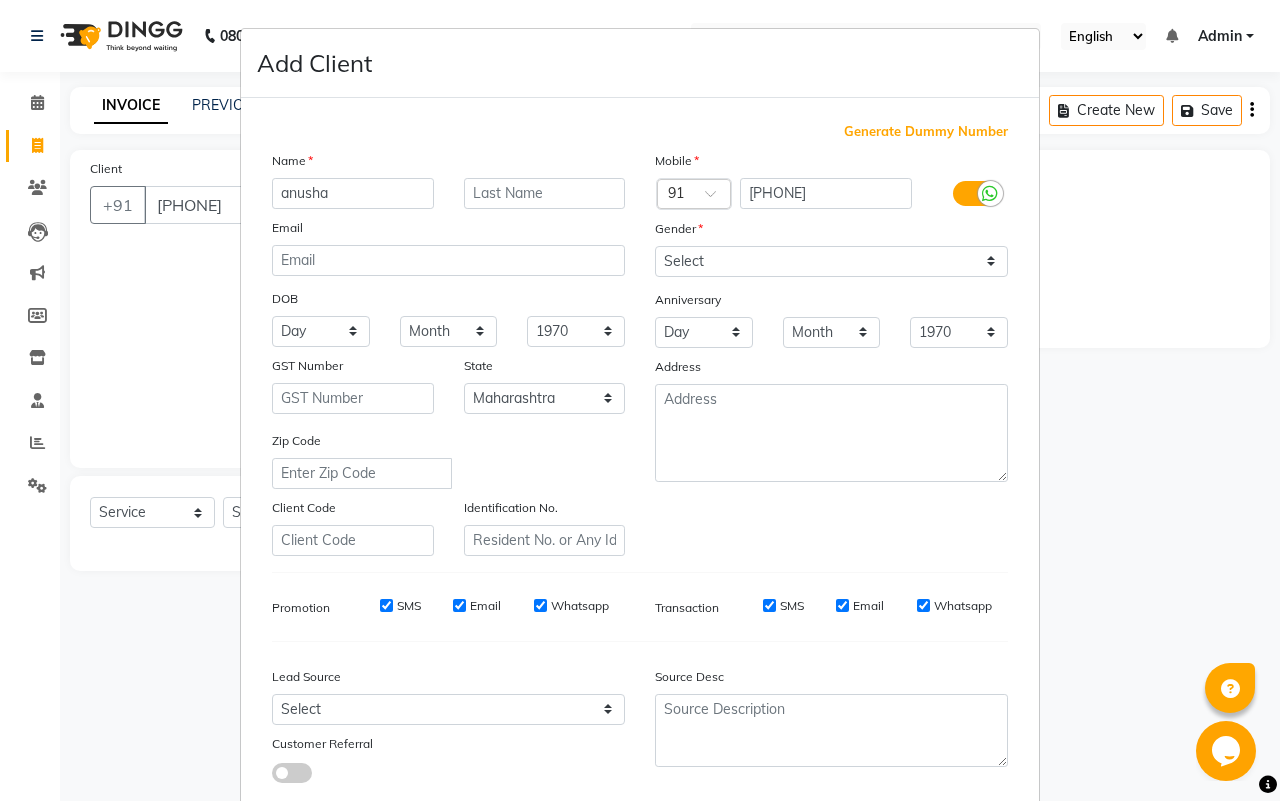 type on "anusha" 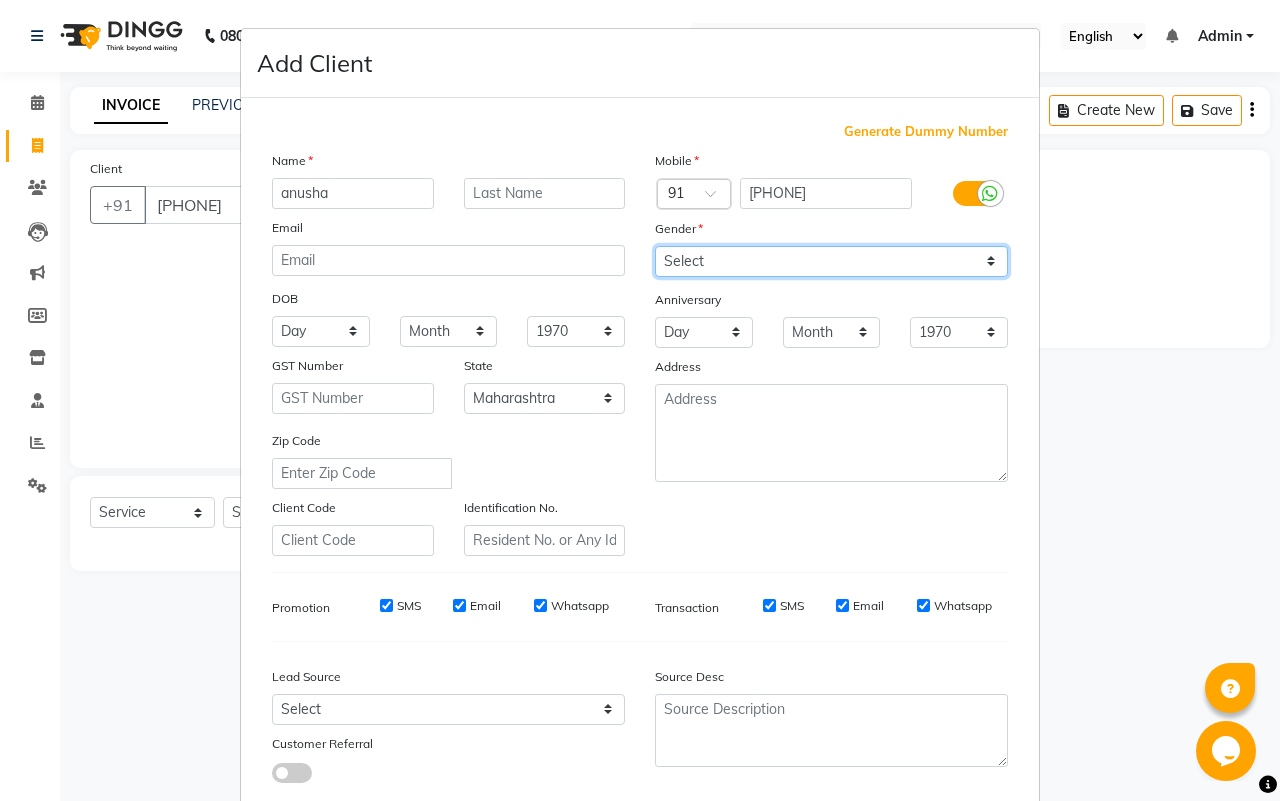 click on "Select Male Female Other Prefer Not To Say" at bounding box center (831, 261) 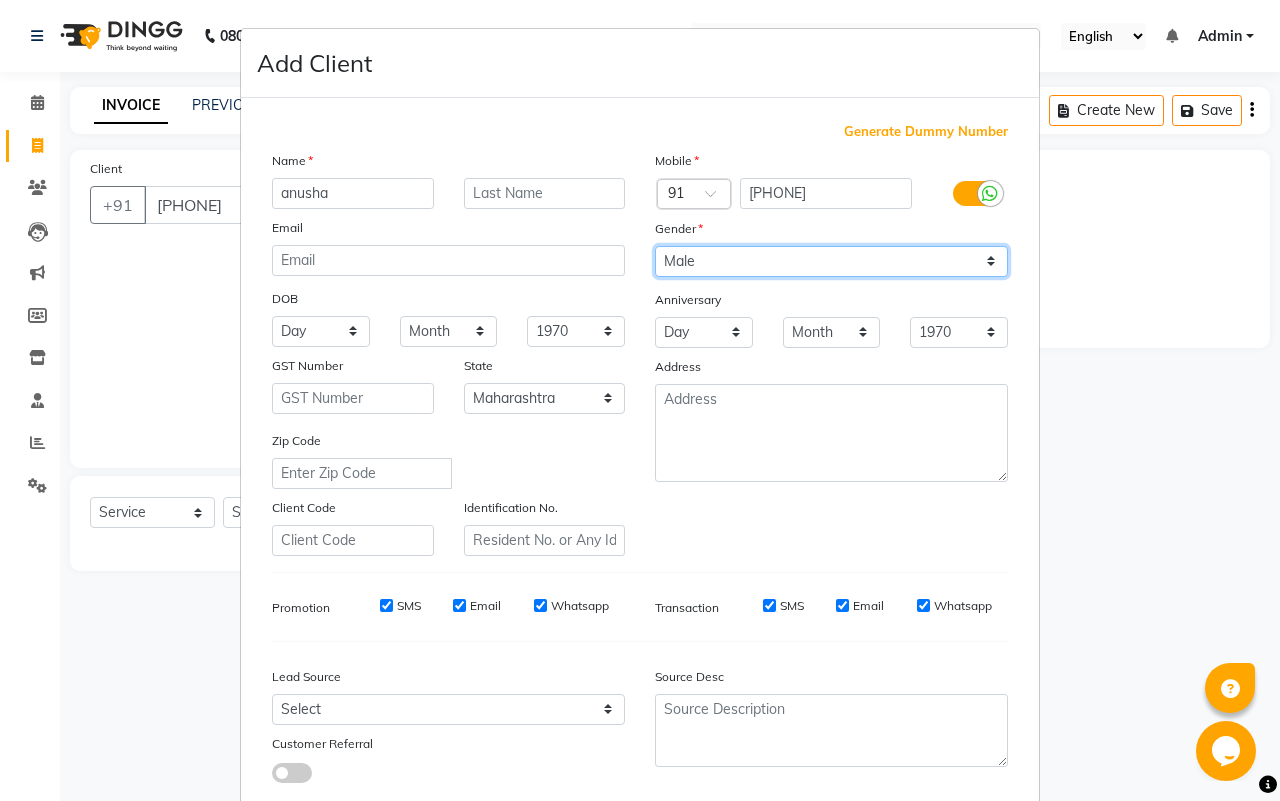 click on "Select Male Female Other Prefer Not To Say" at bounding box center (831, 261) 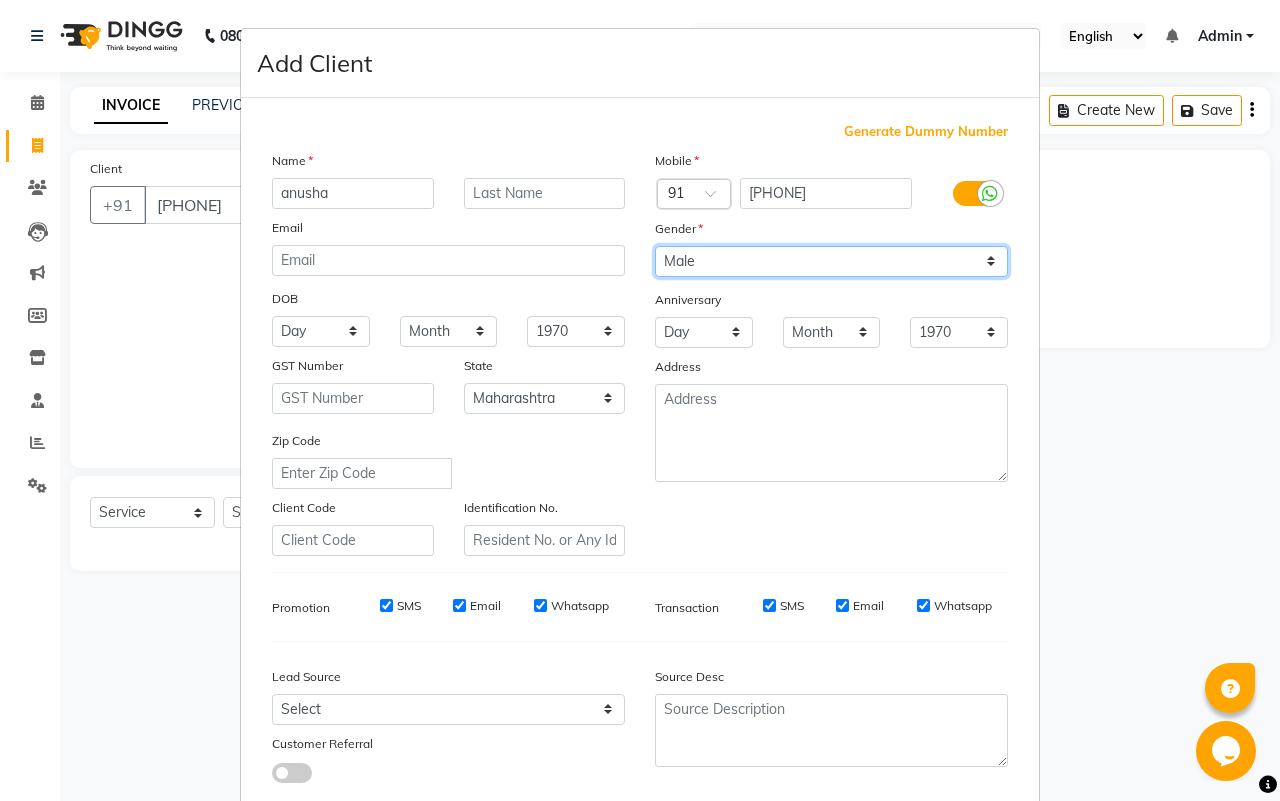 click on "Select Male Female Other Prefer Not To Say" at bounding box center [831, 261] 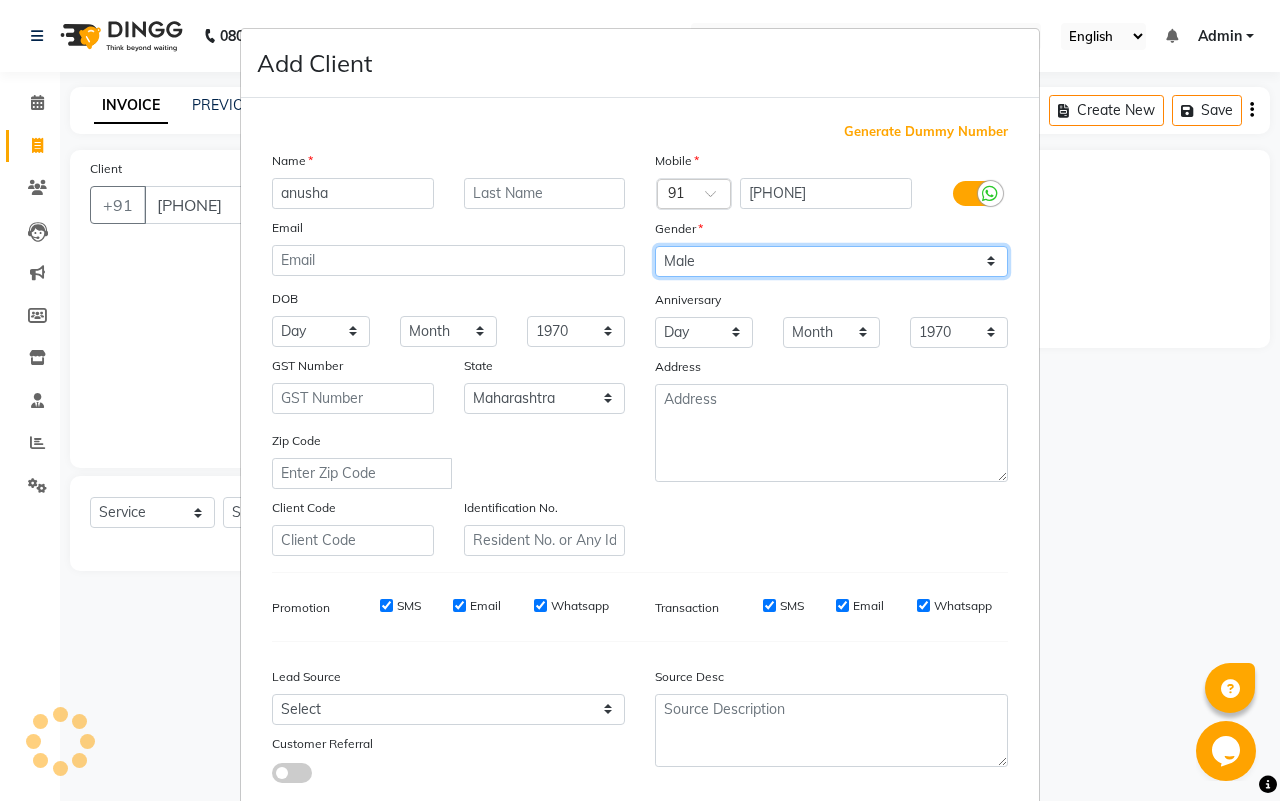 select on "female" 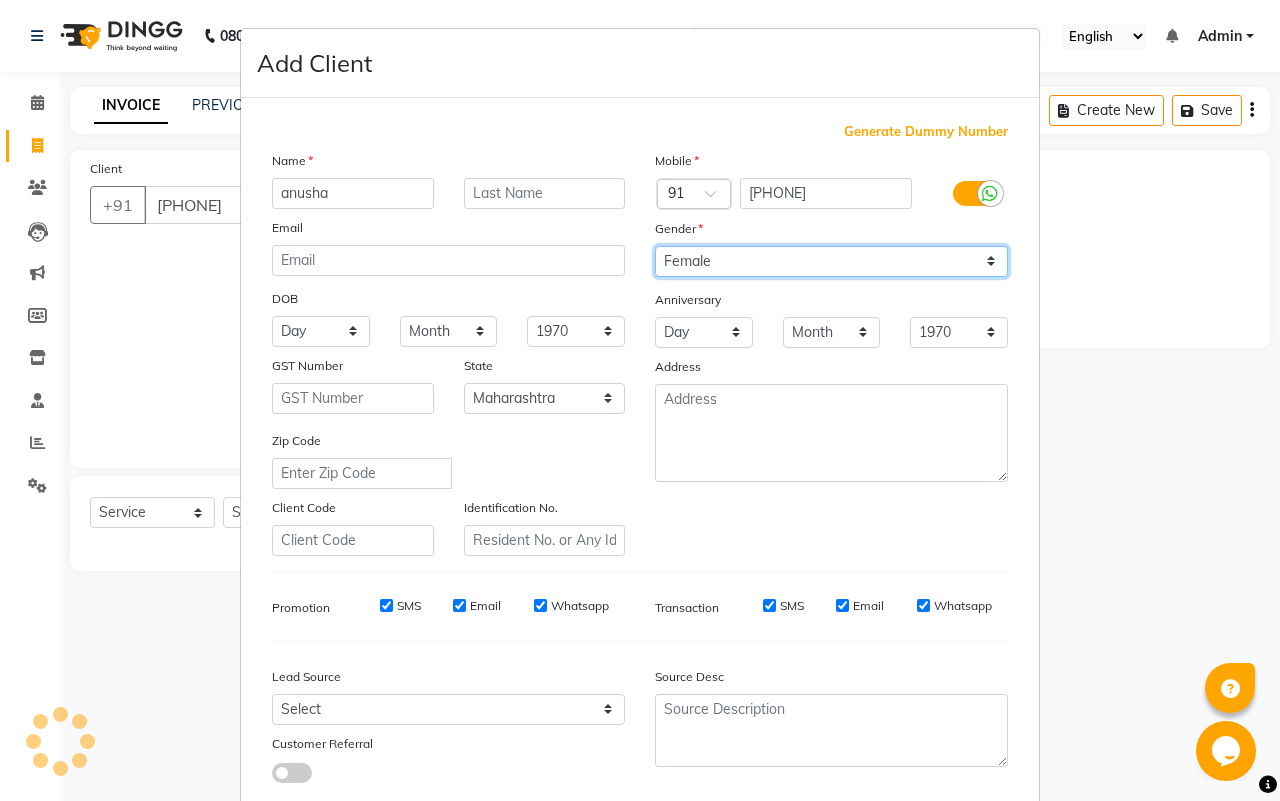 click on "Select Male Female Other Prefer Not To Say" at bounding box center [831, 261] 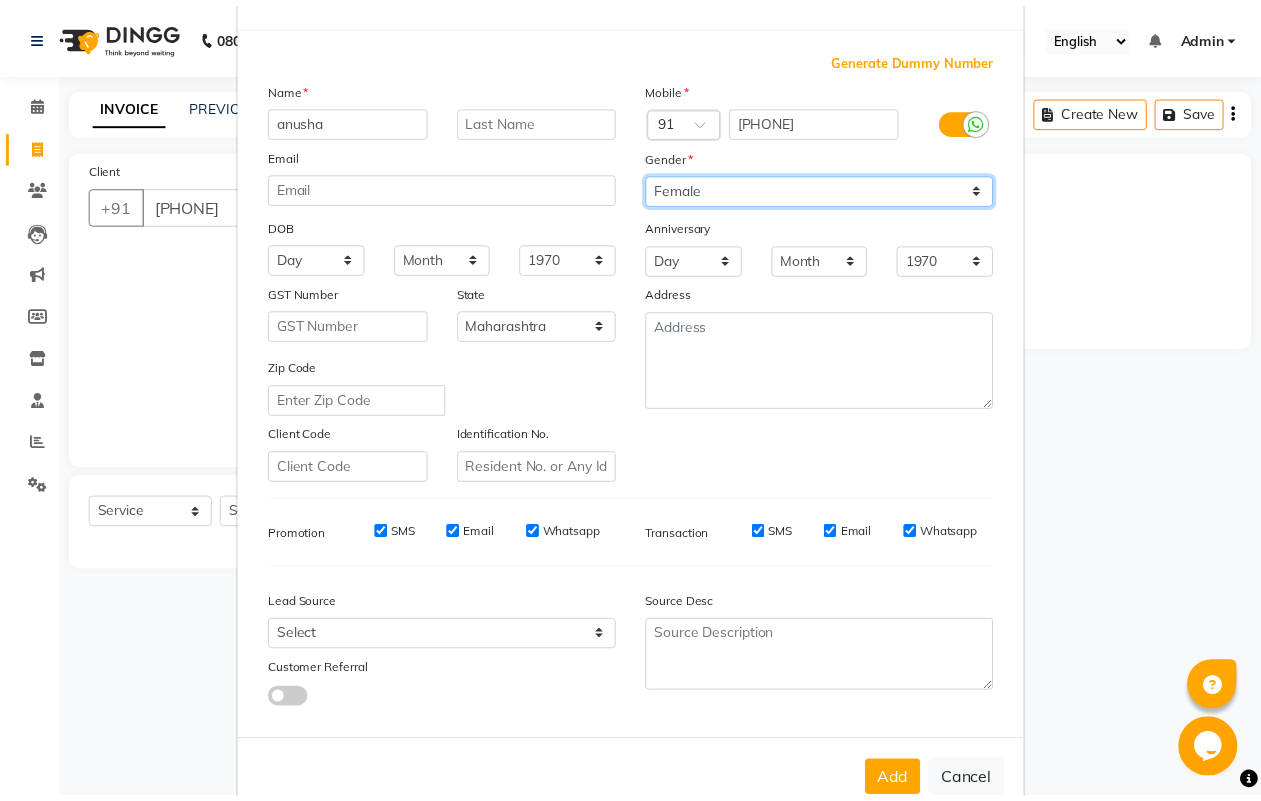 scroll, scrollTop: 115, scrollLeft: 0, axis: vertical 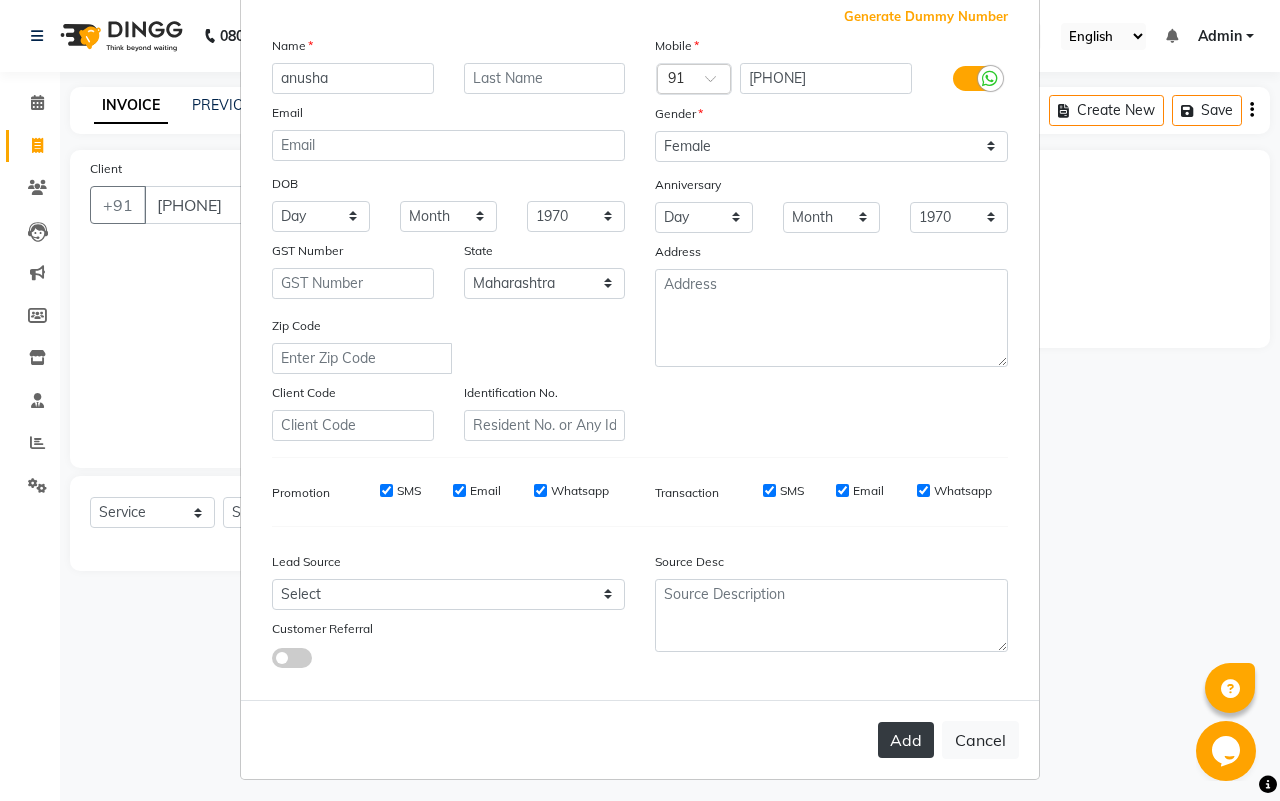 click on "Add" at bounding box center (906, 740) 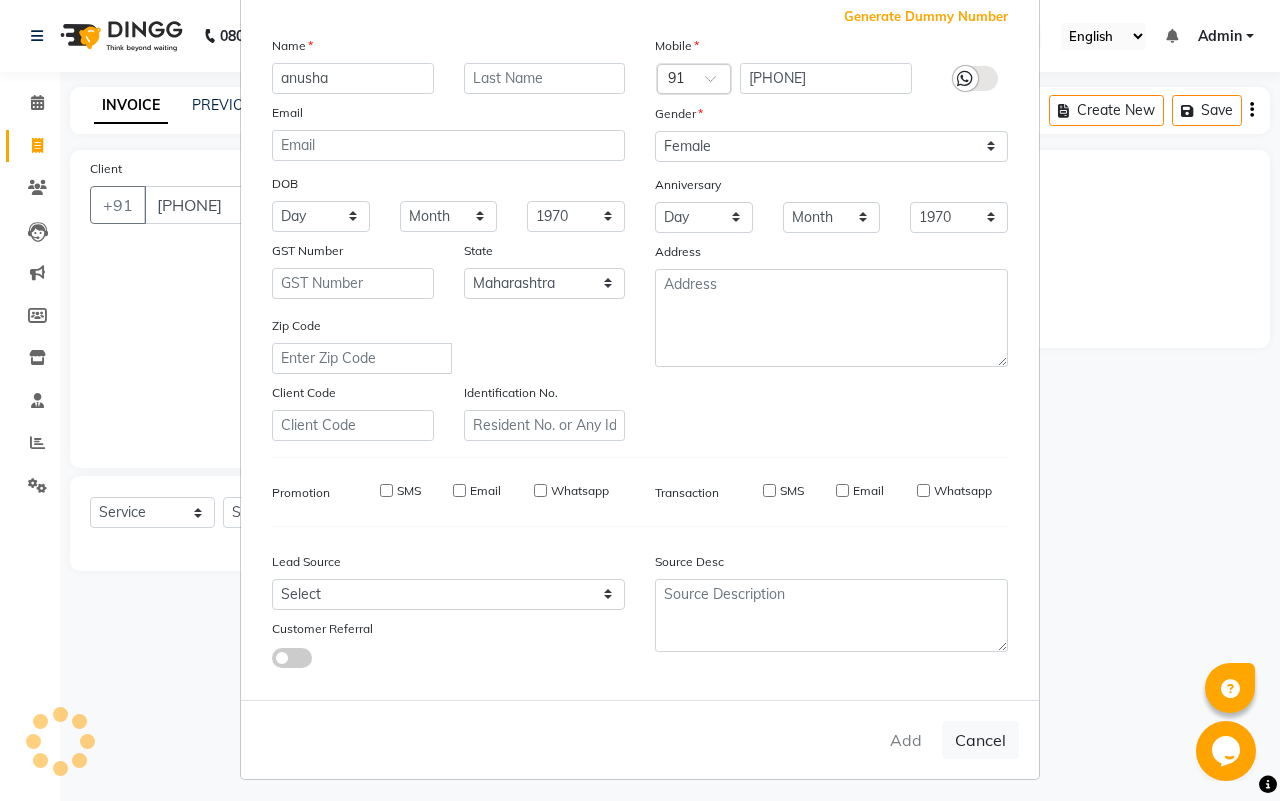type 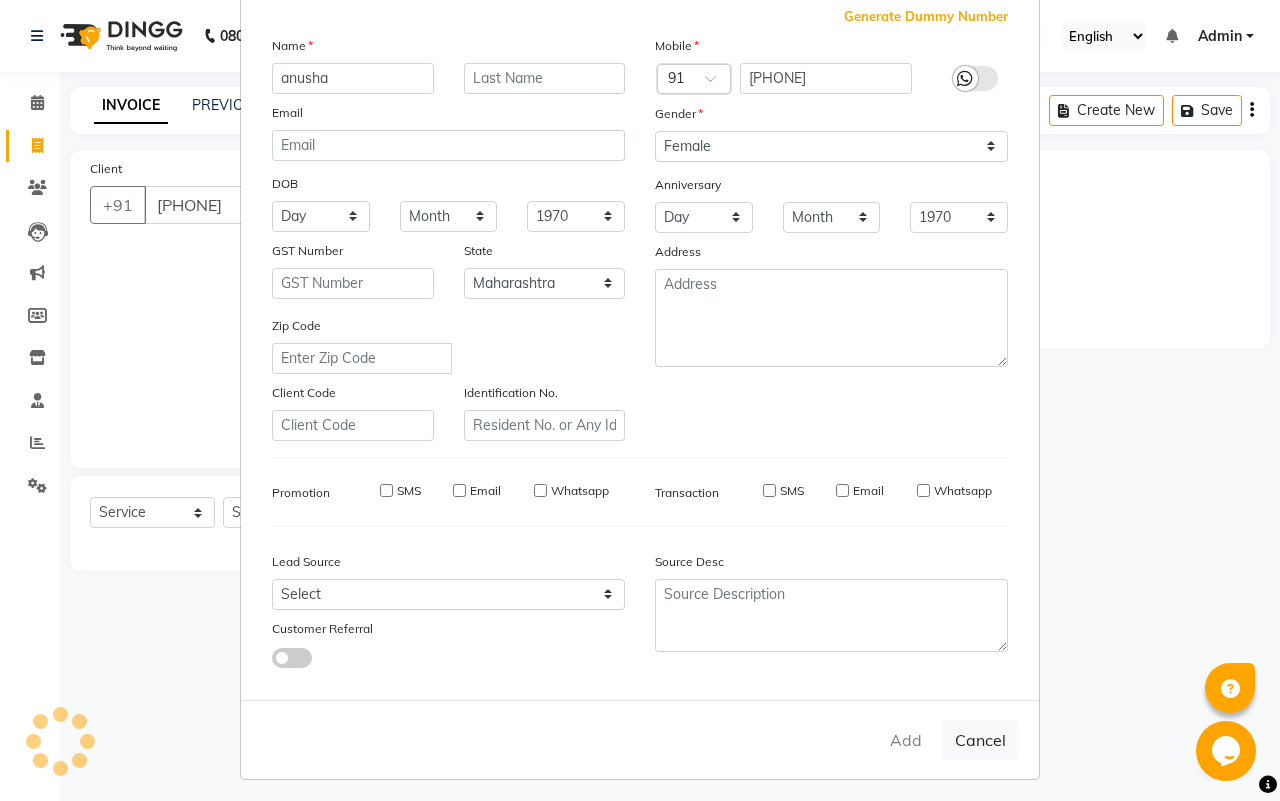 select 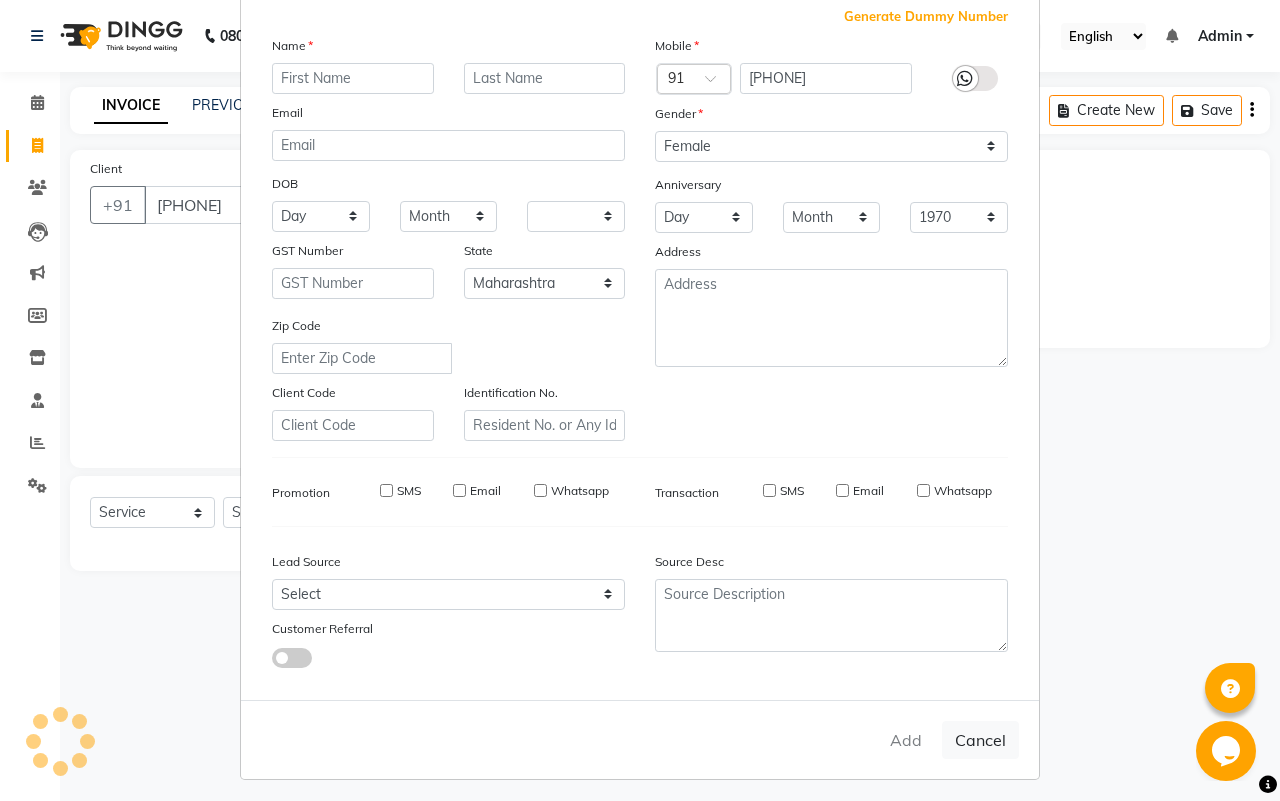 select on "null" 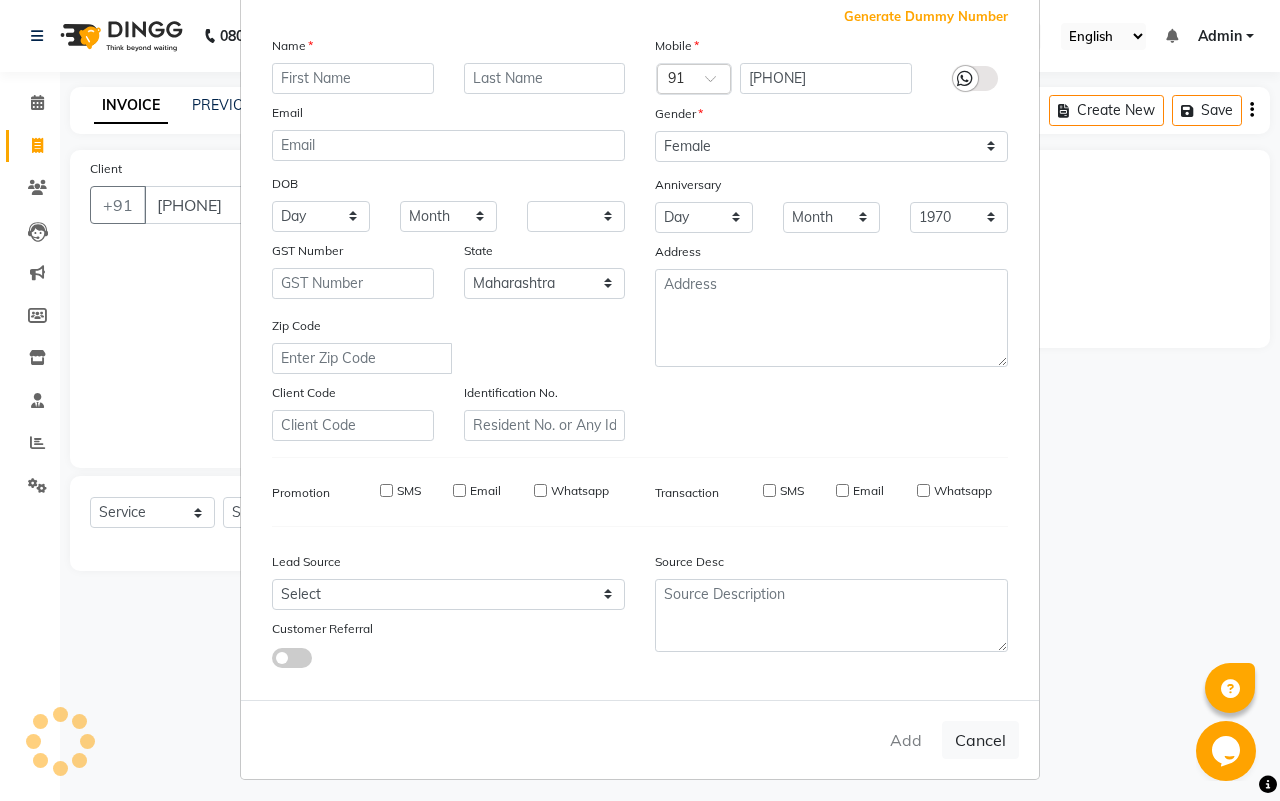 type 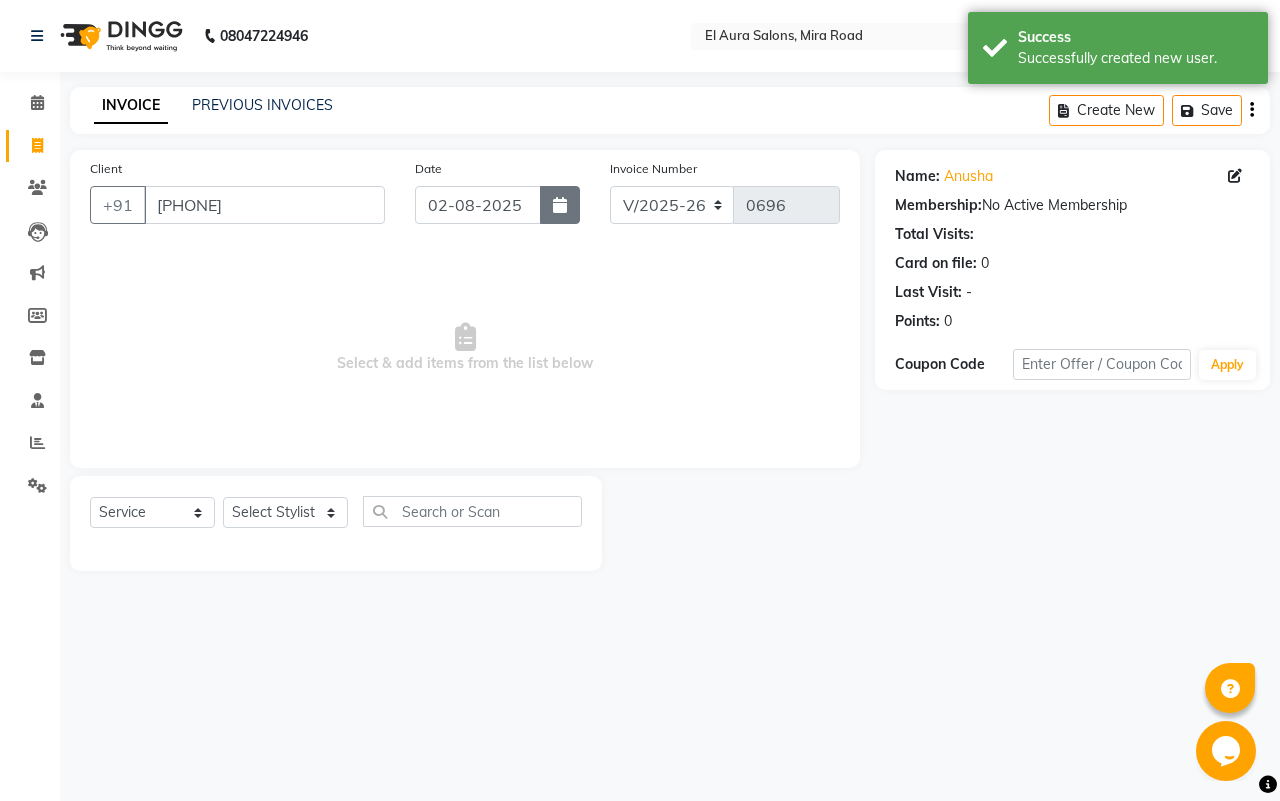 click 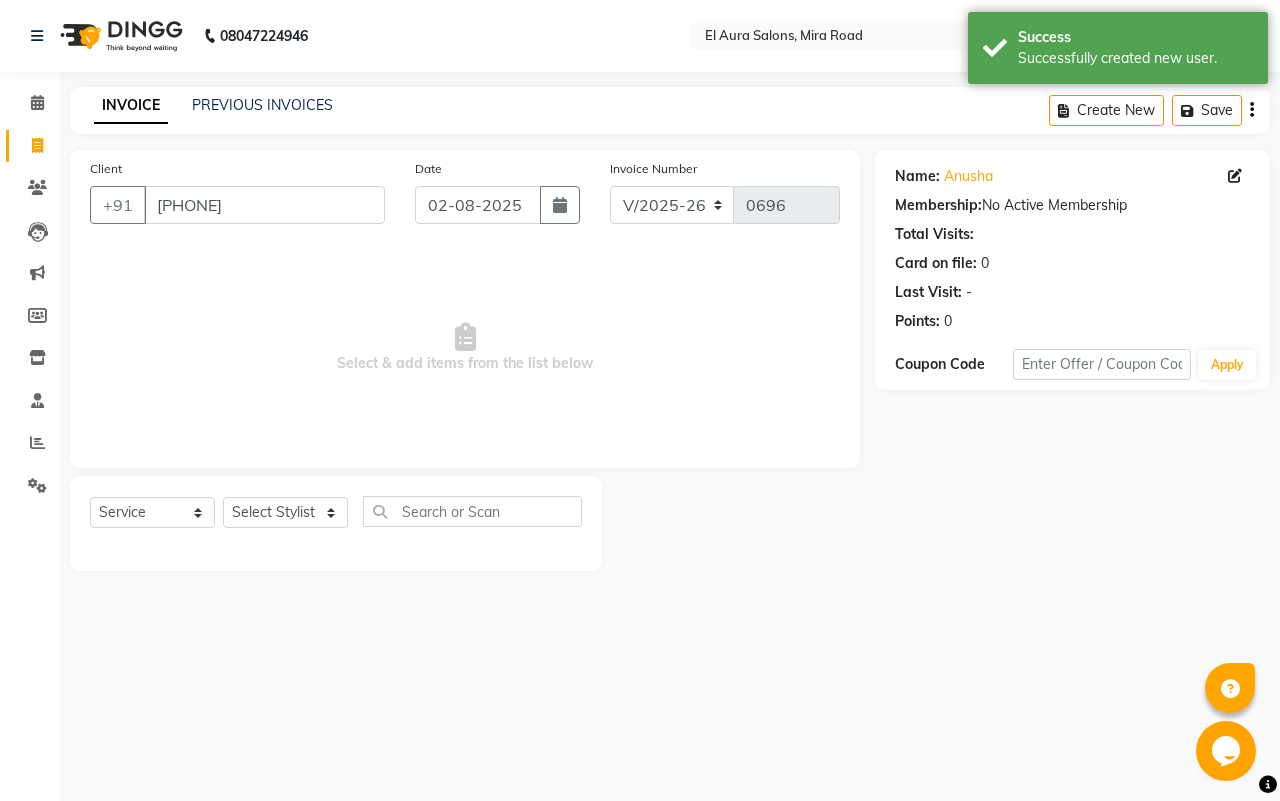 select on "8" 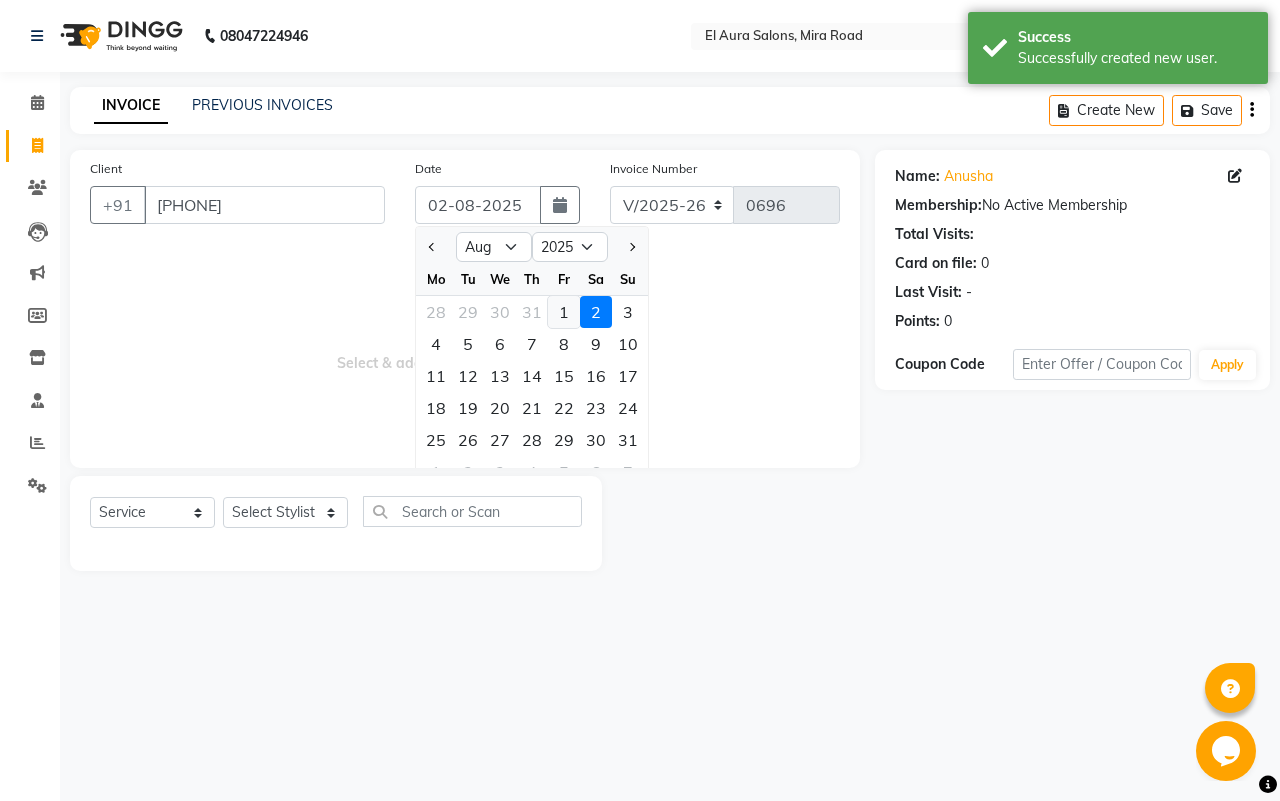 click on "1" 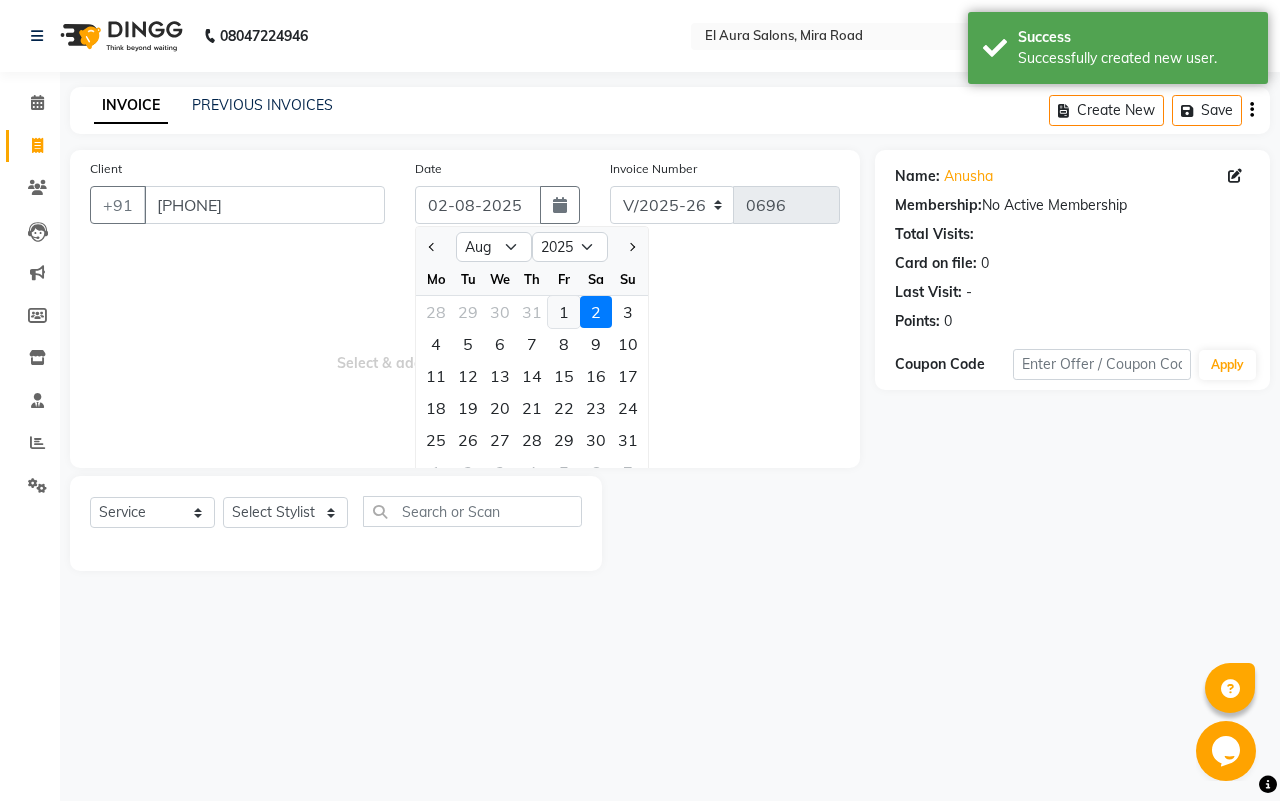 type on "01-08-2025" 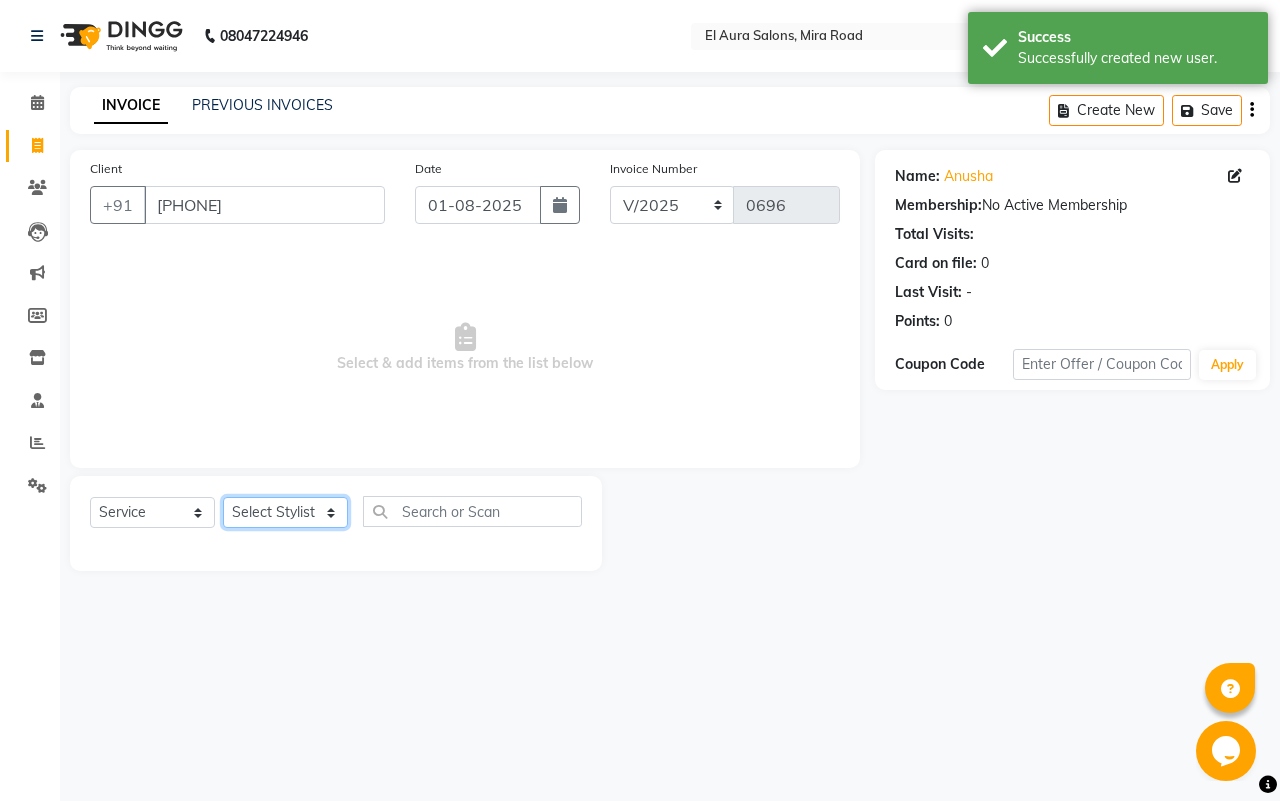 click on "Select Stylist Afsana Arif Ali Ekta Singh Faisal Salmani Feroz mithun Nazma Shaikh Owais Raj Lokhande Rinjan Rishi Rohit Talreja Ruchi Gaurav Singh ruksar sana Sandhya Pawan Sonar uvesh" 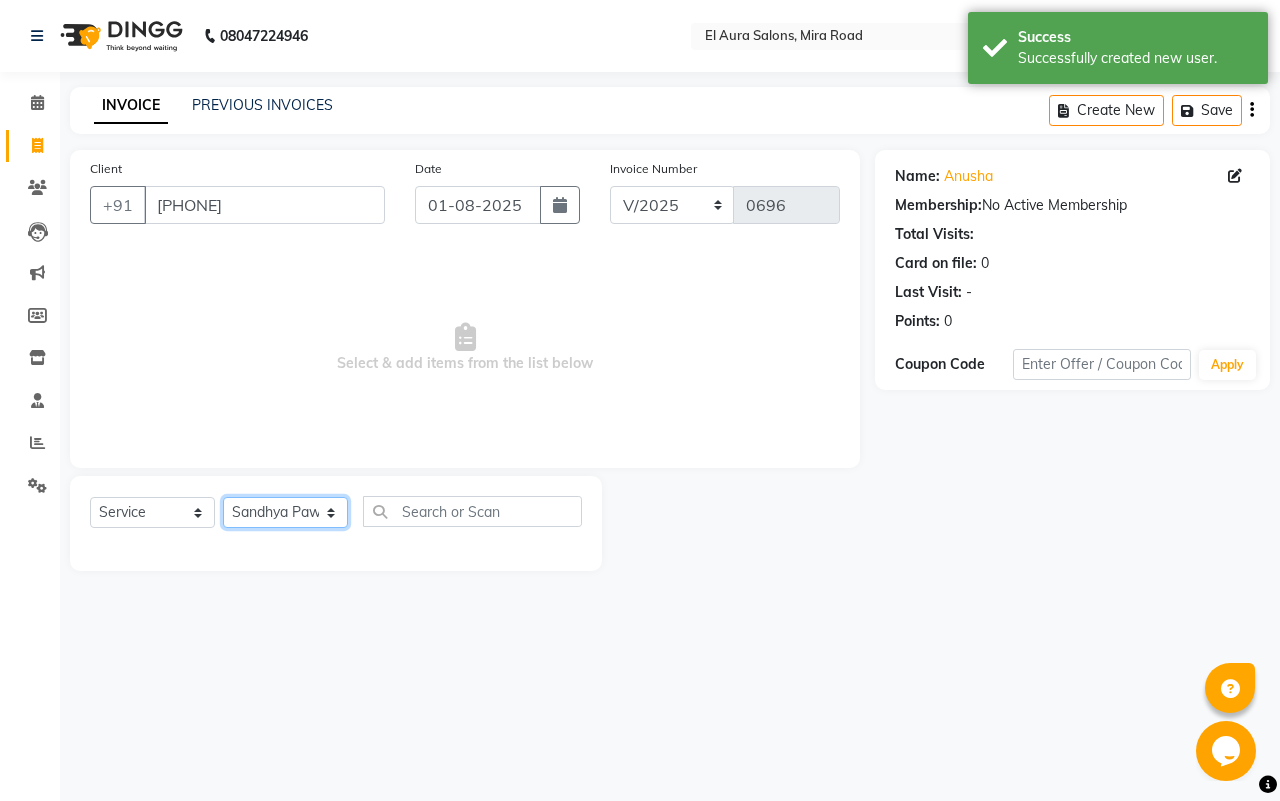 click on "Select Stylist Afsana Arif Ali Ekta Singh Faisal Salmani Feroz mithun Nazma Shaikh Owais Raj Lokhande Rinjan Rishi Rohit Talreja Ruchi Gaurav Singh ruksar sana Sandhya Pawan Sonar uvesh" 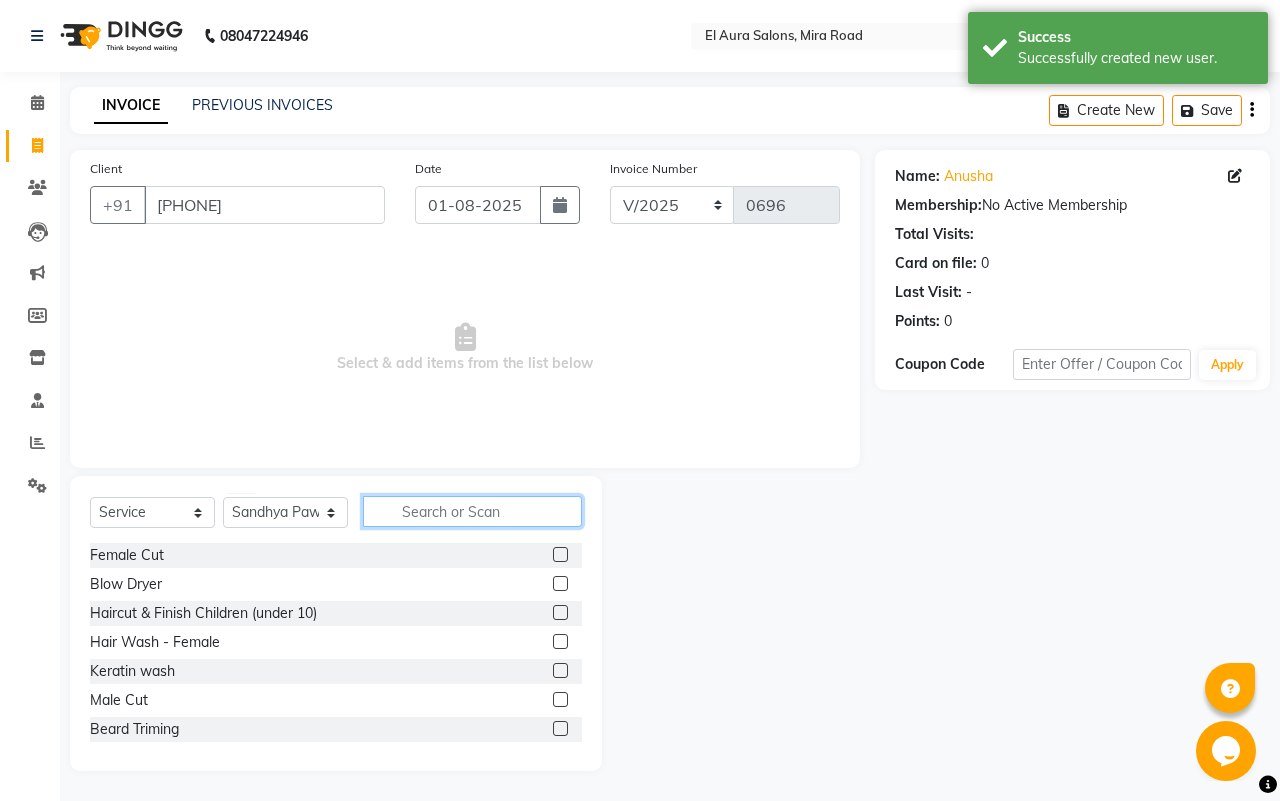 click 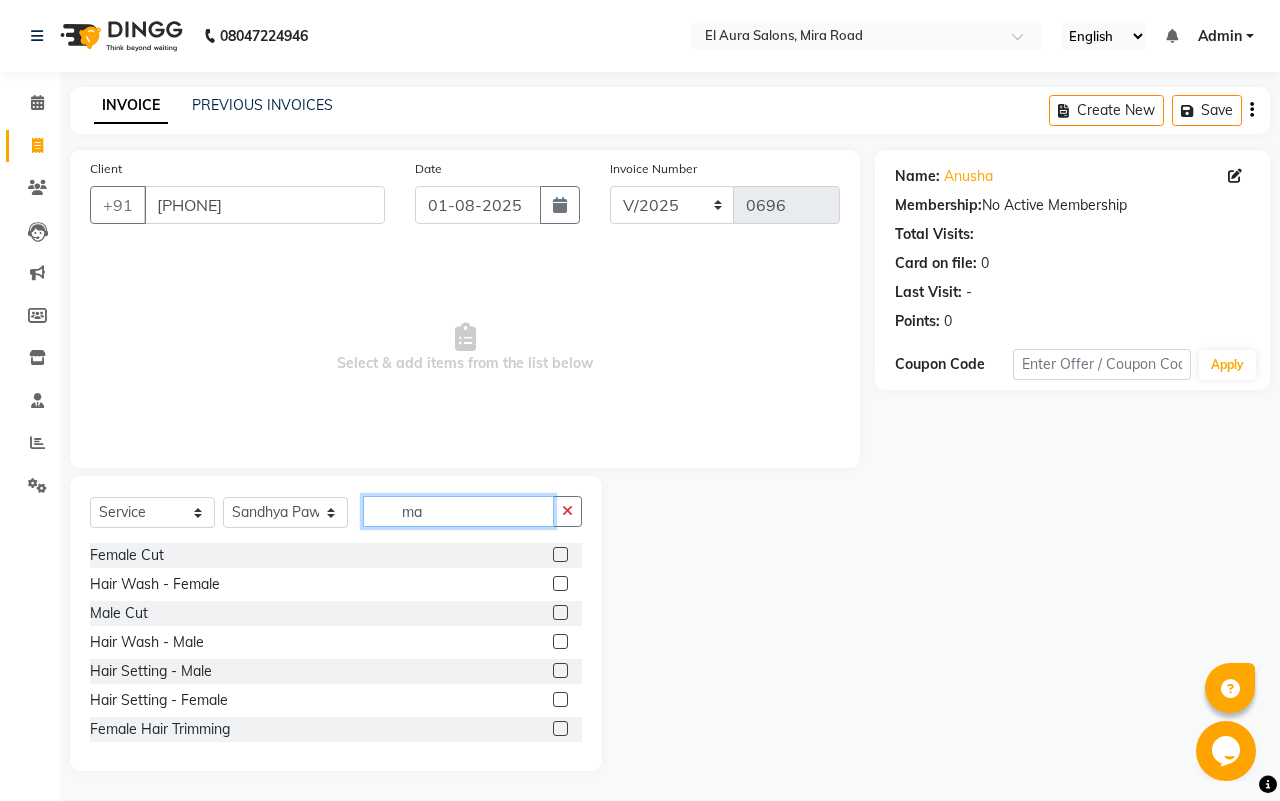 type on "m" 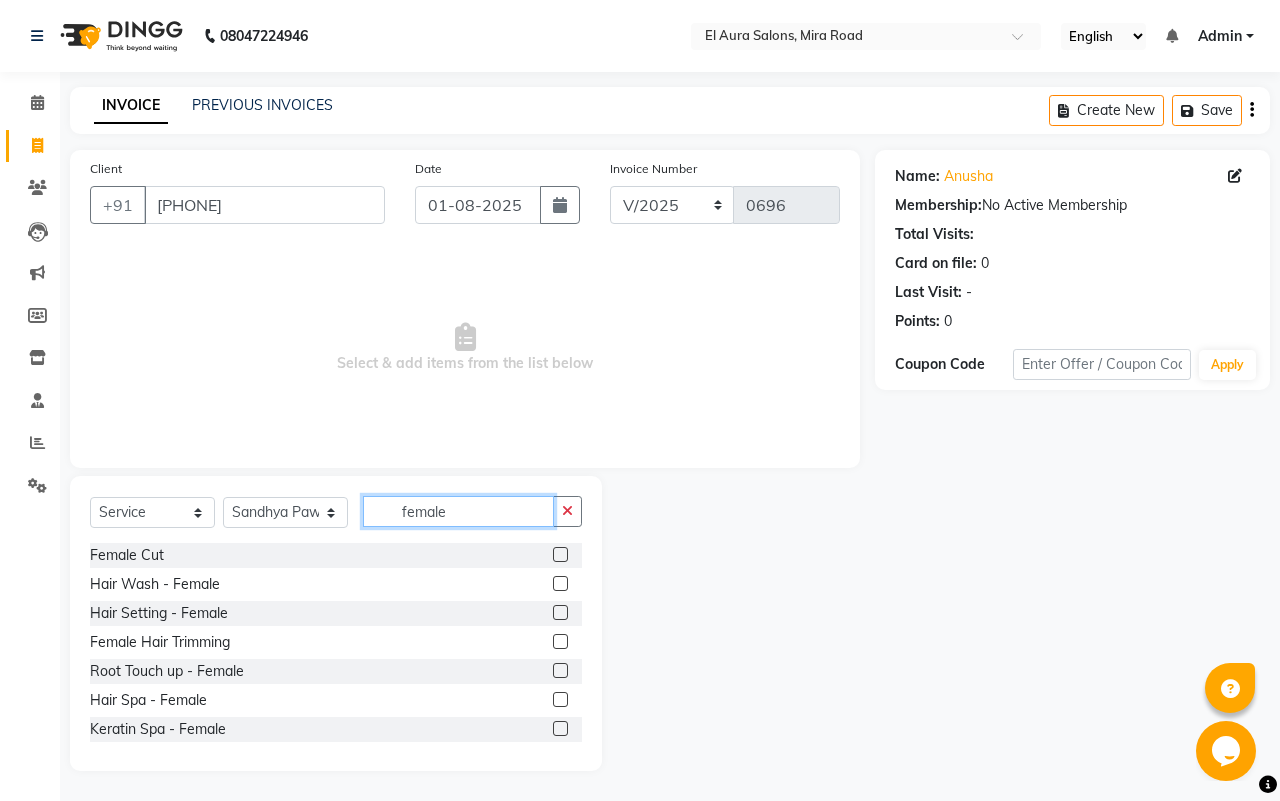 type on "female" 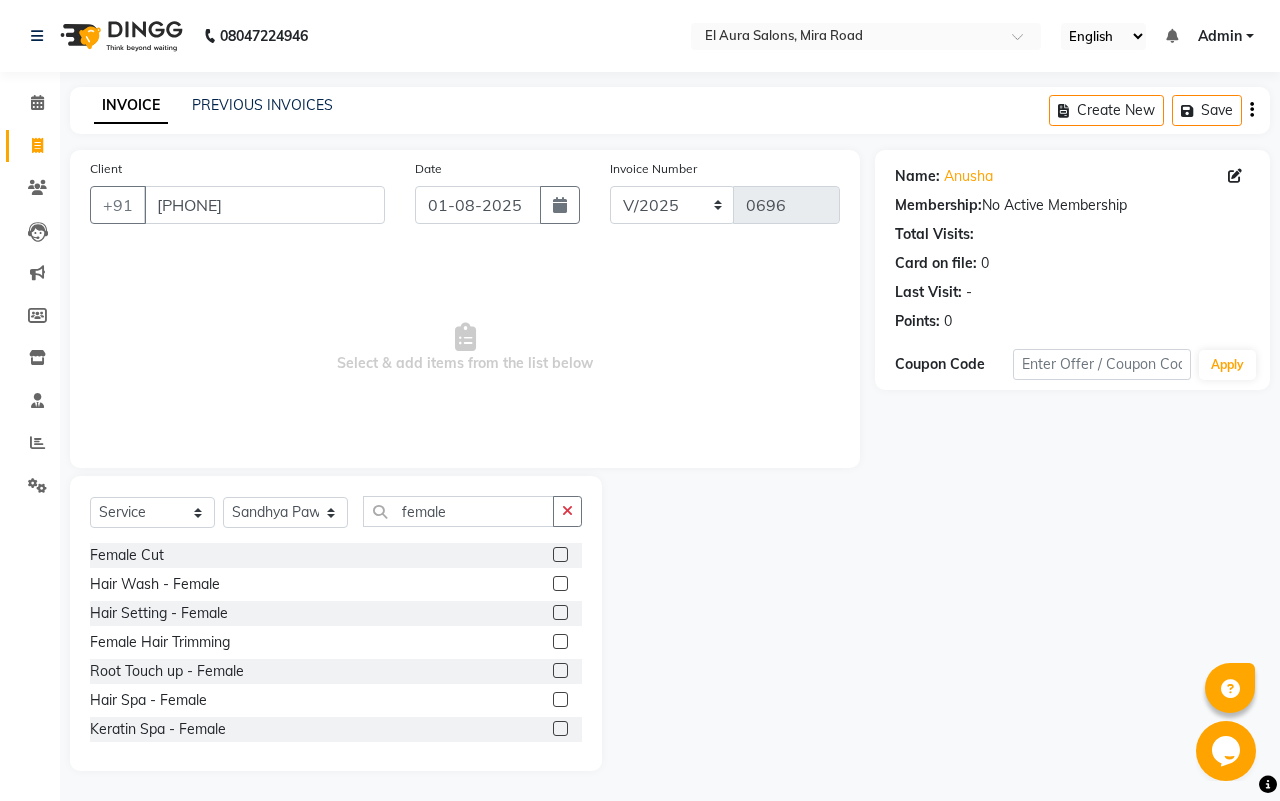 click 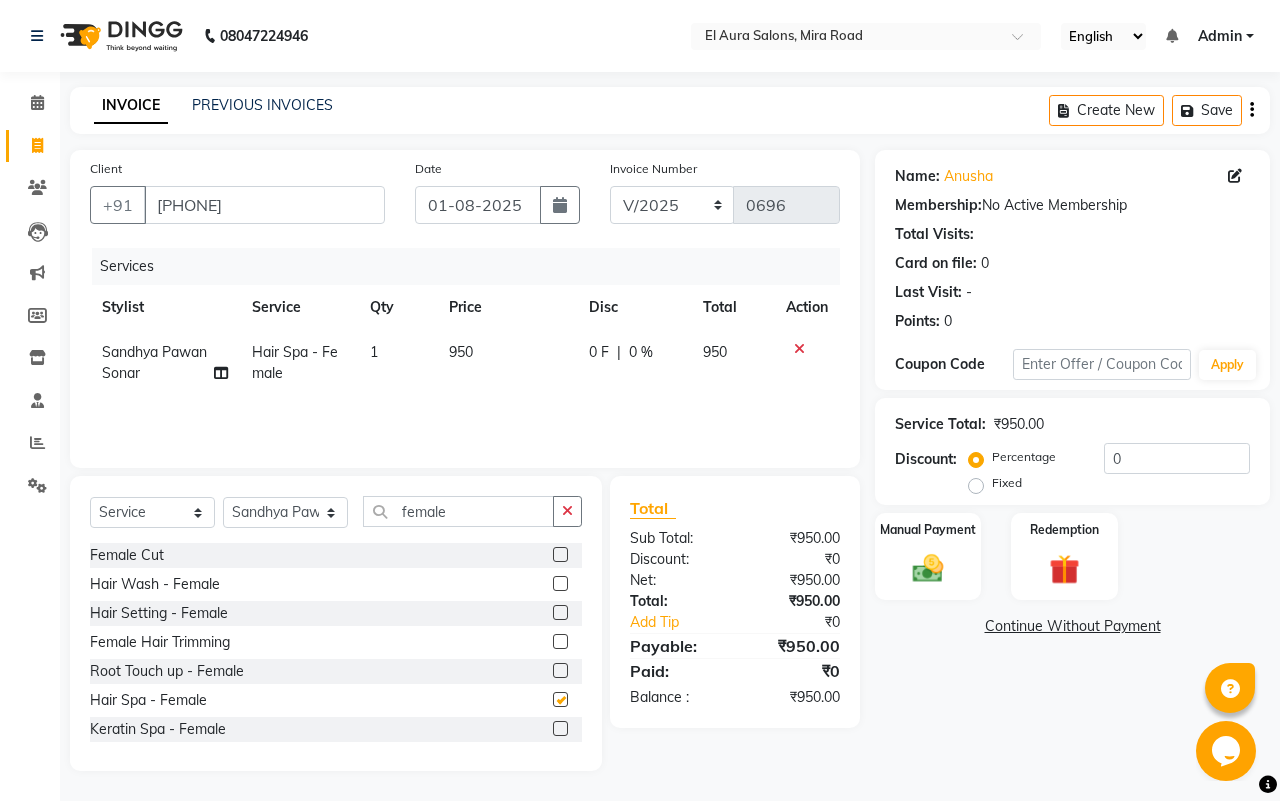 checkbox on "false" 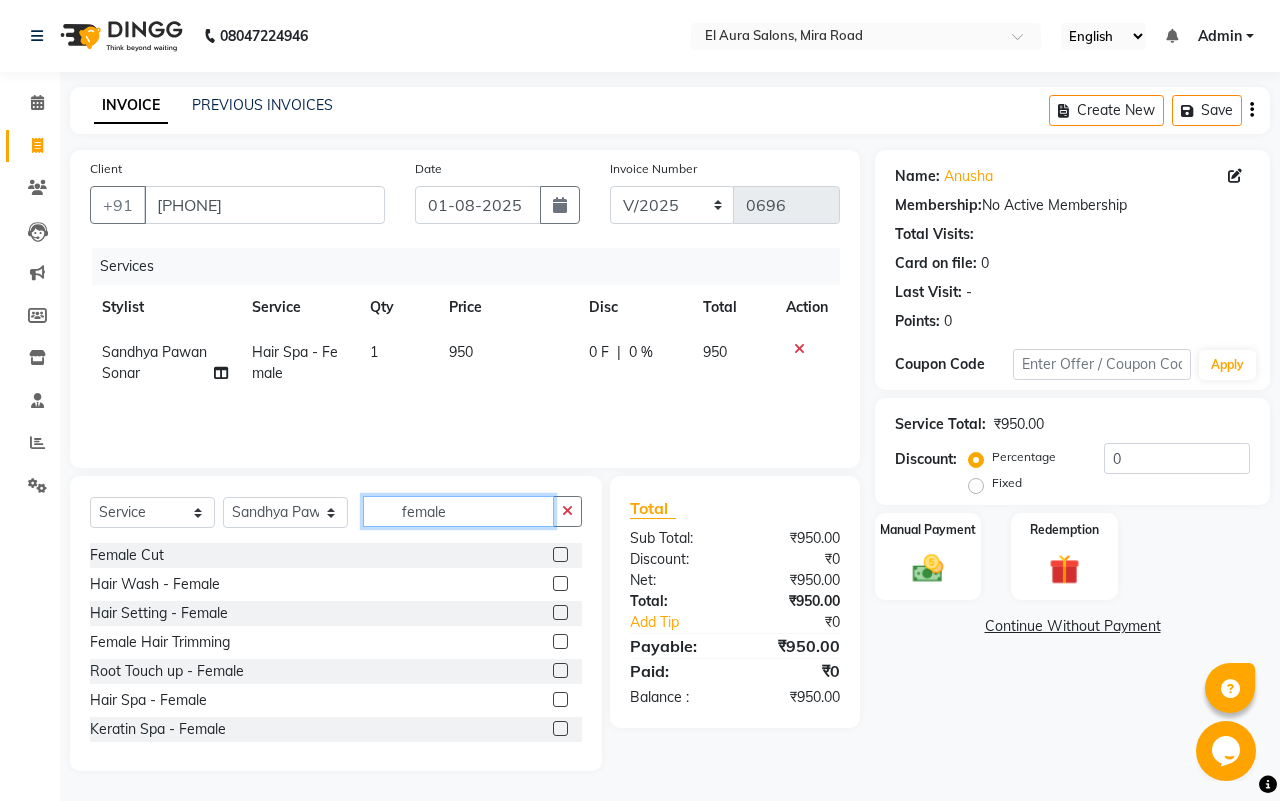 click on "female" 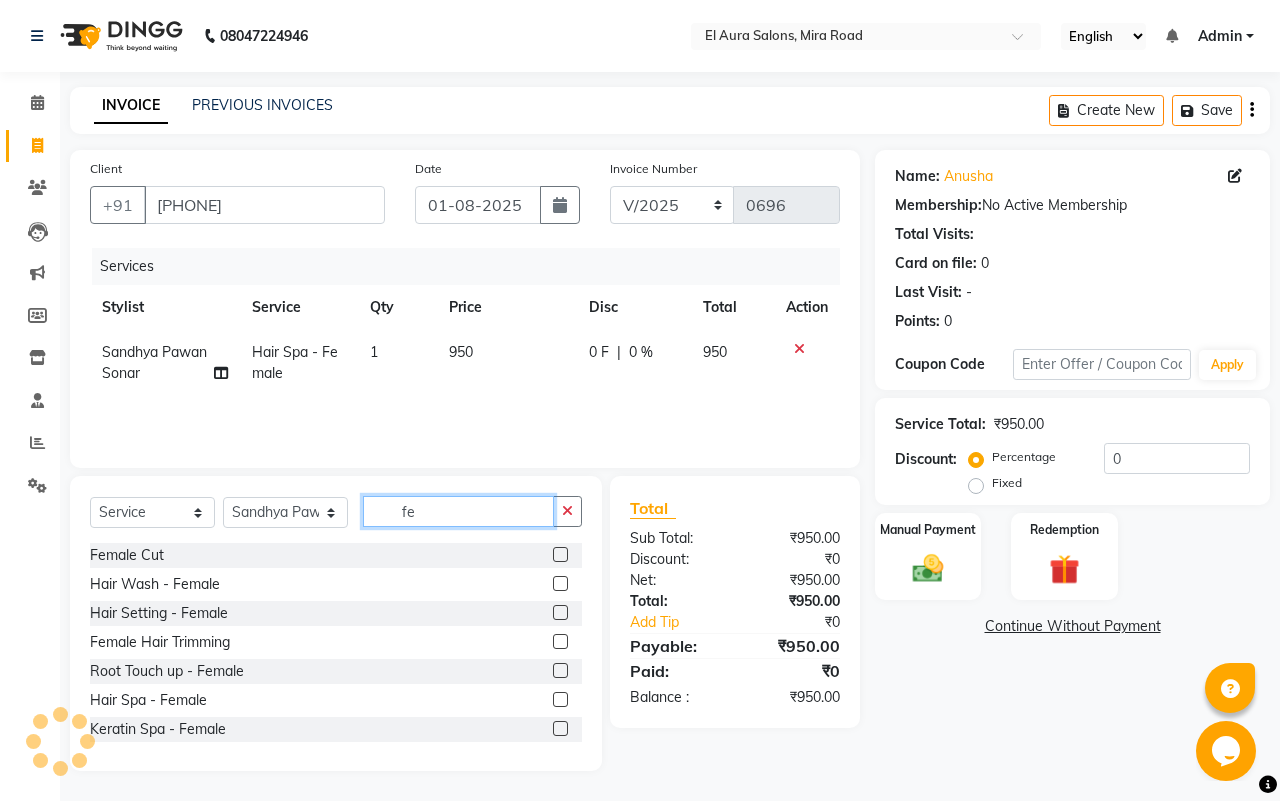 type on "f" 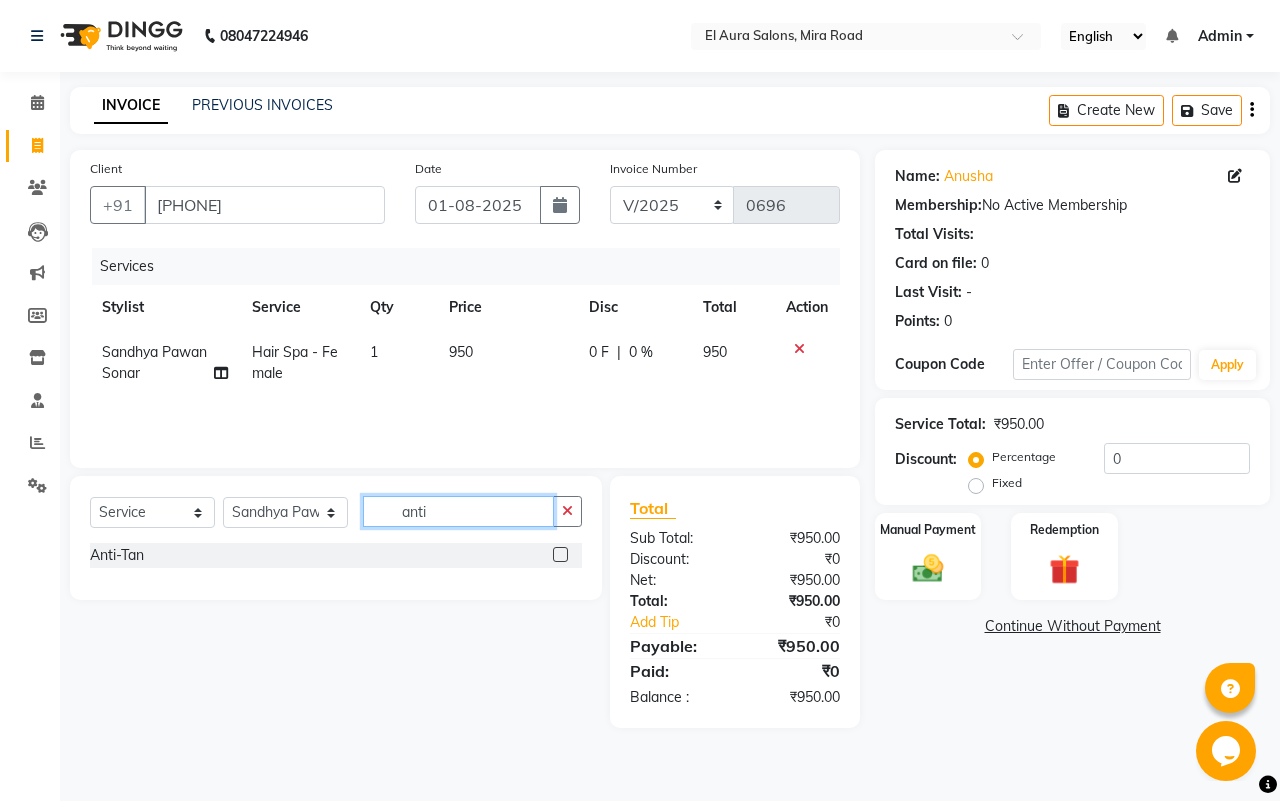 type on "anti" 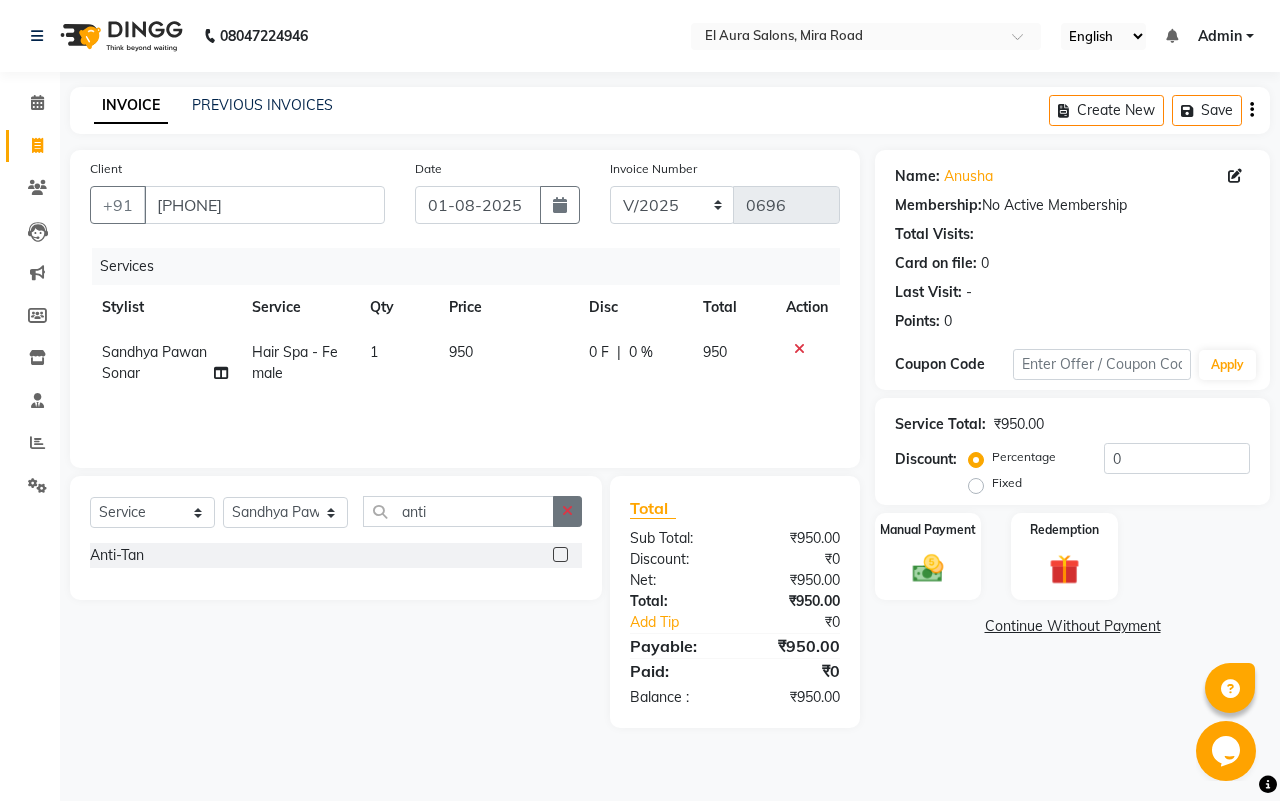 click 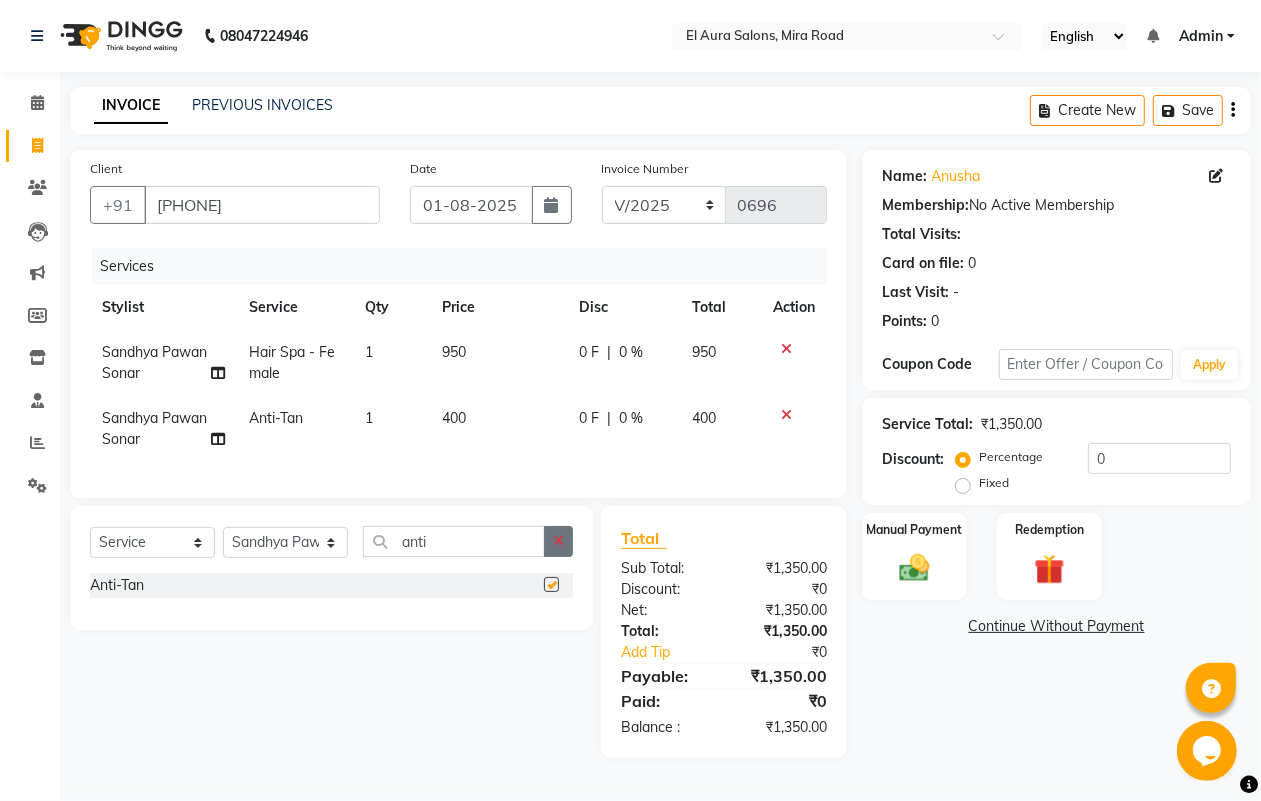checkbox on "false" 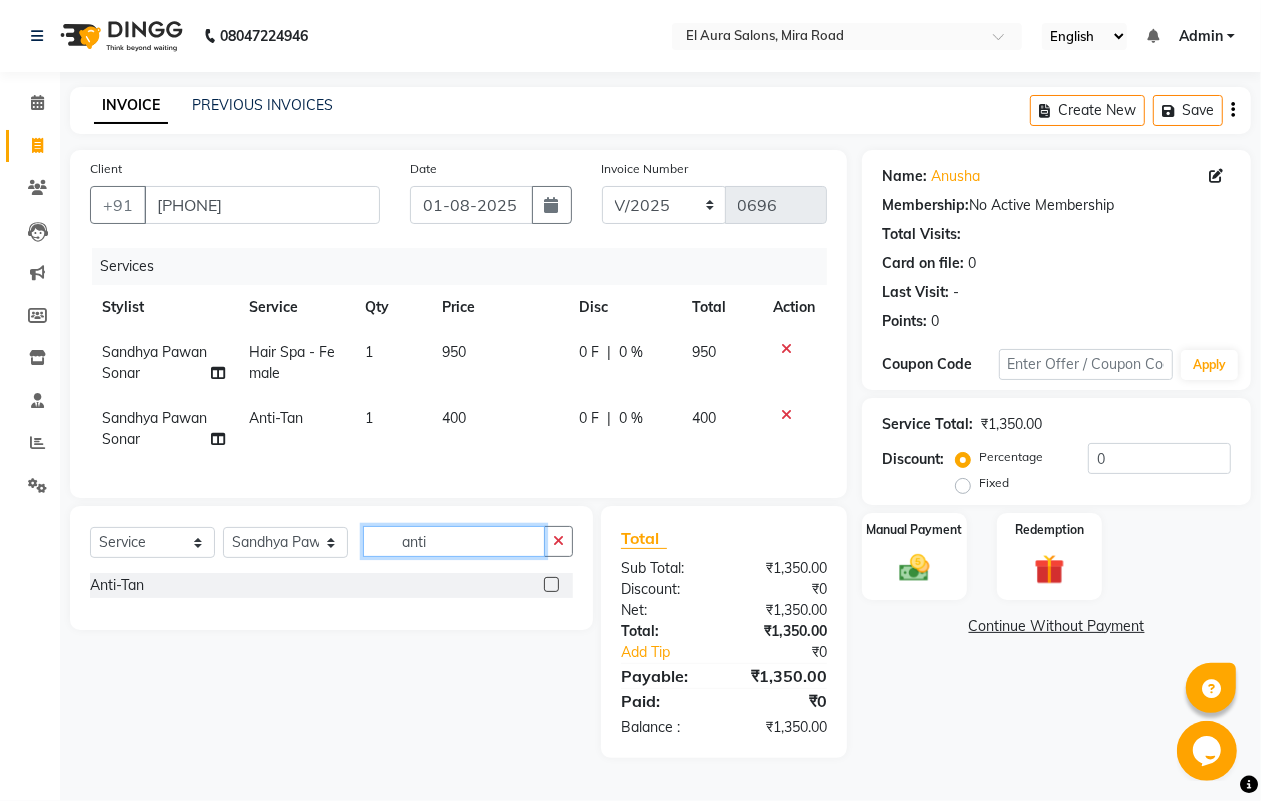 click on "anti" 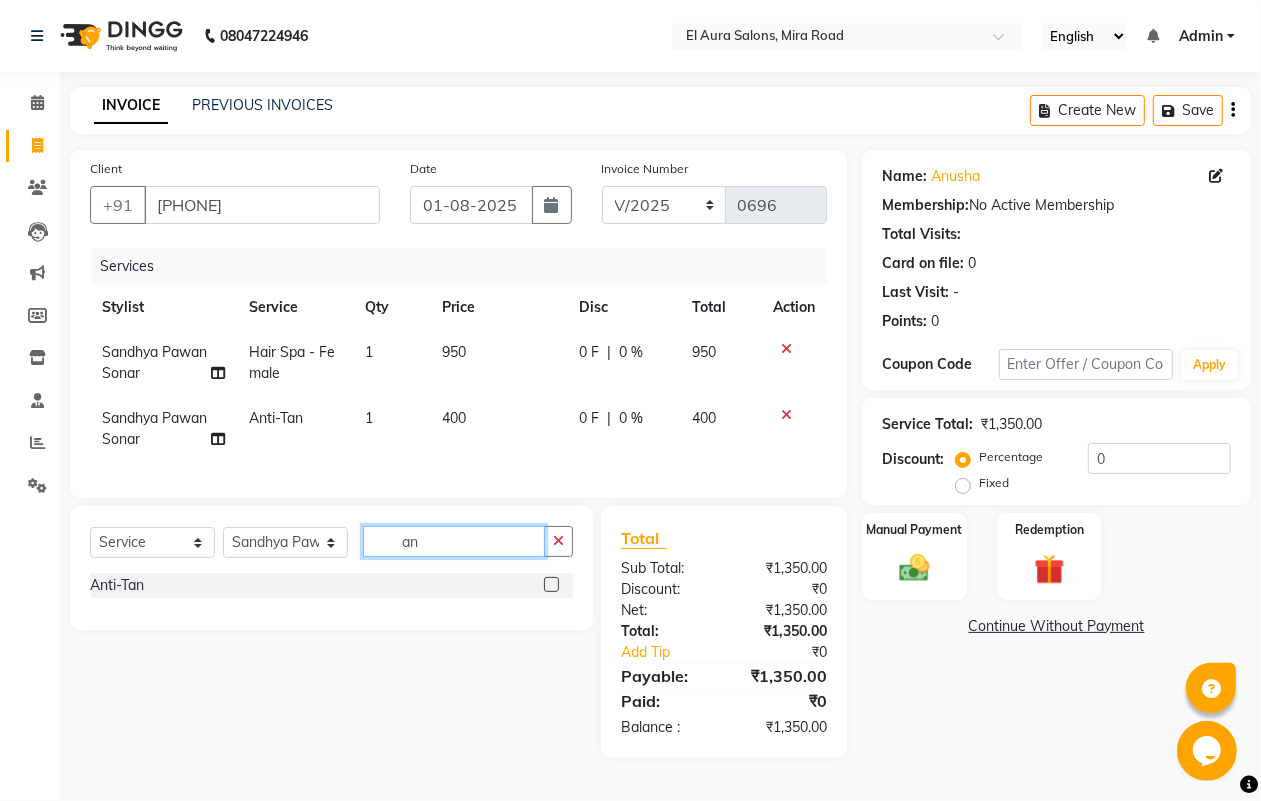 type on "a" 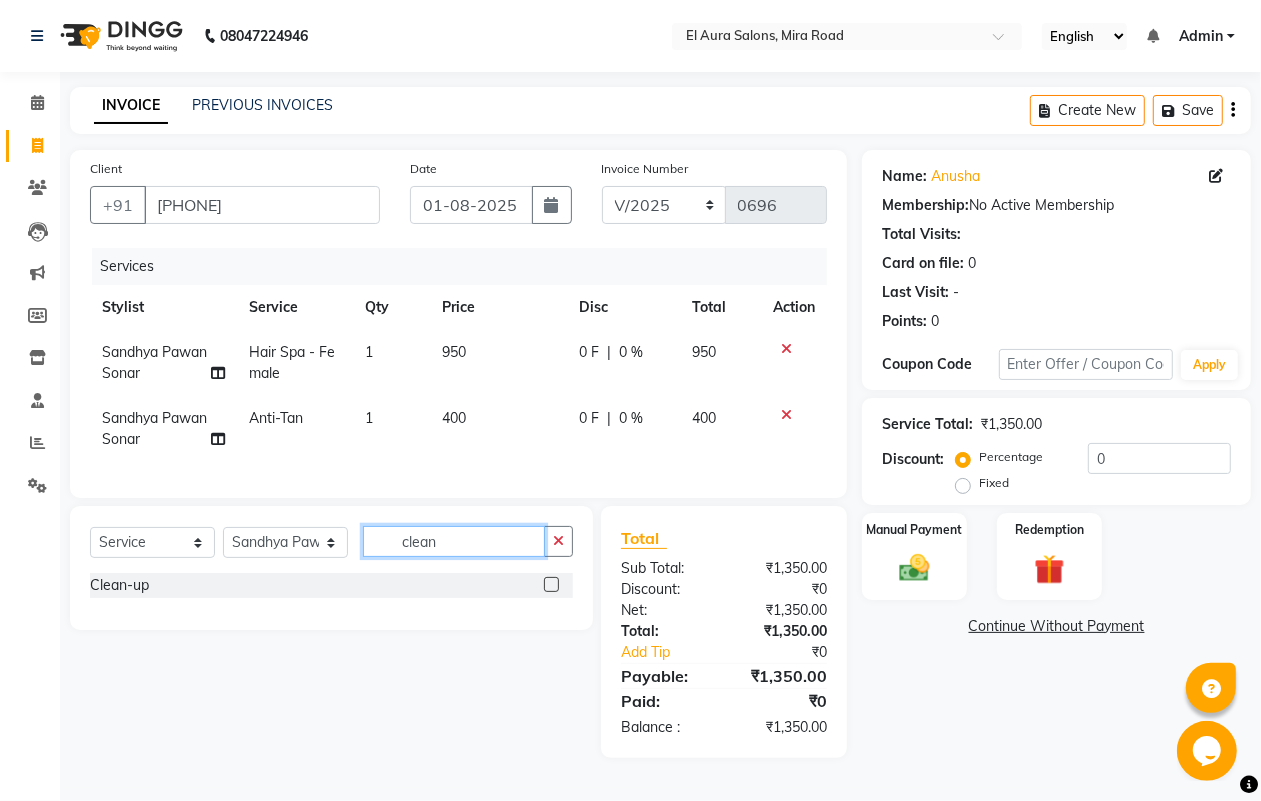 type on "clean" 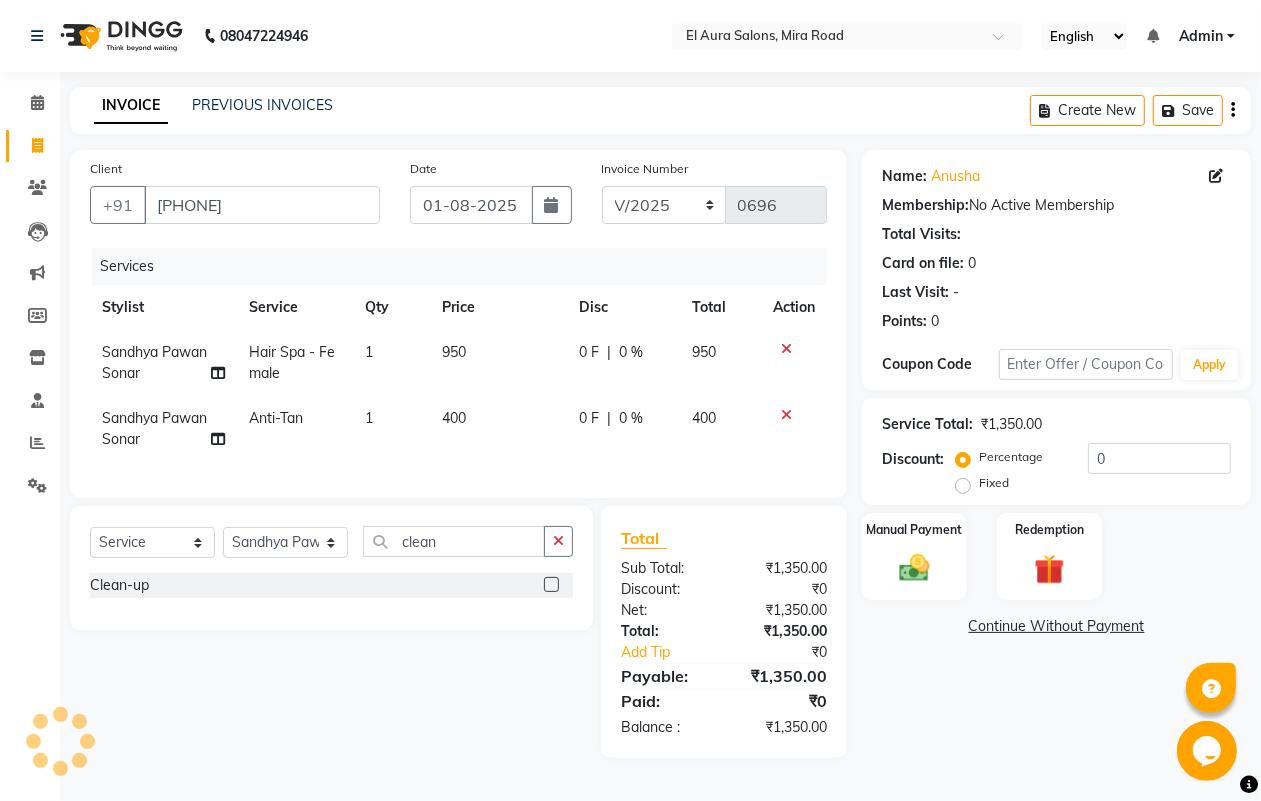 click 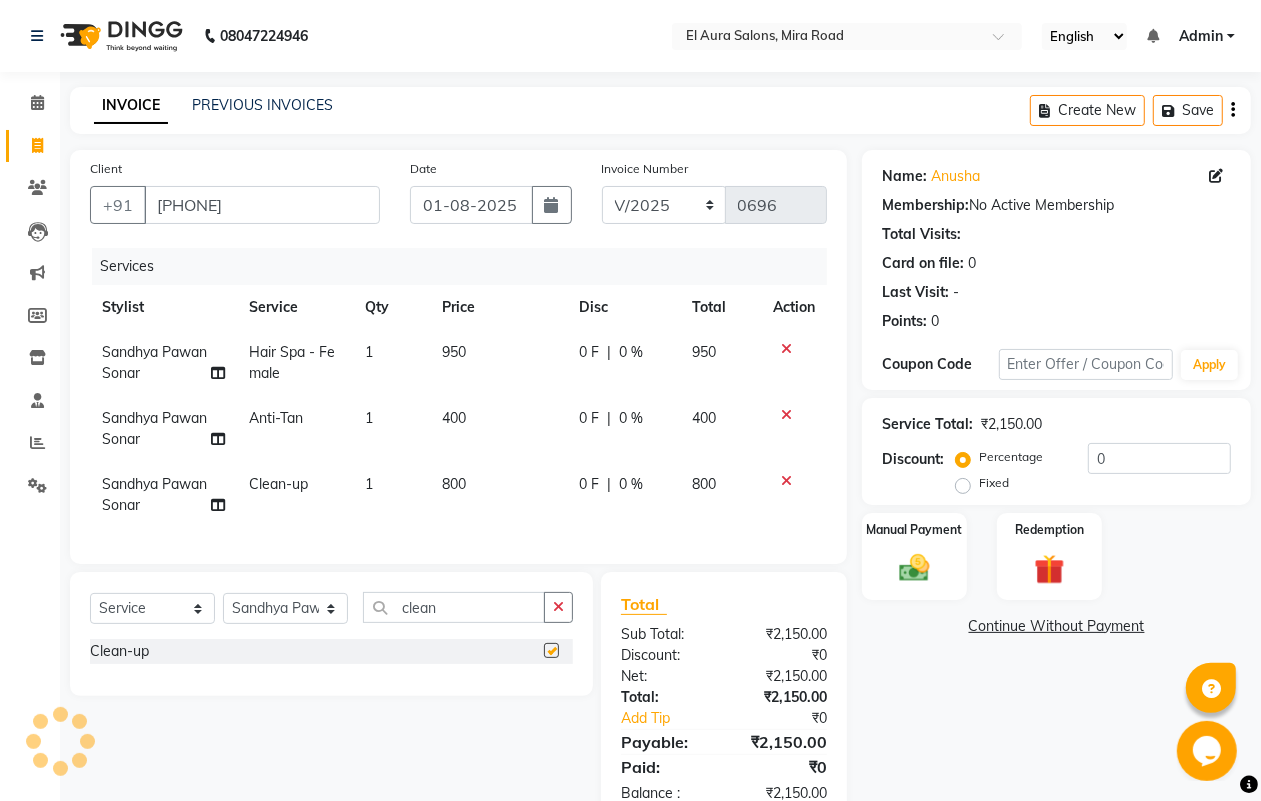 checkbox on "false" 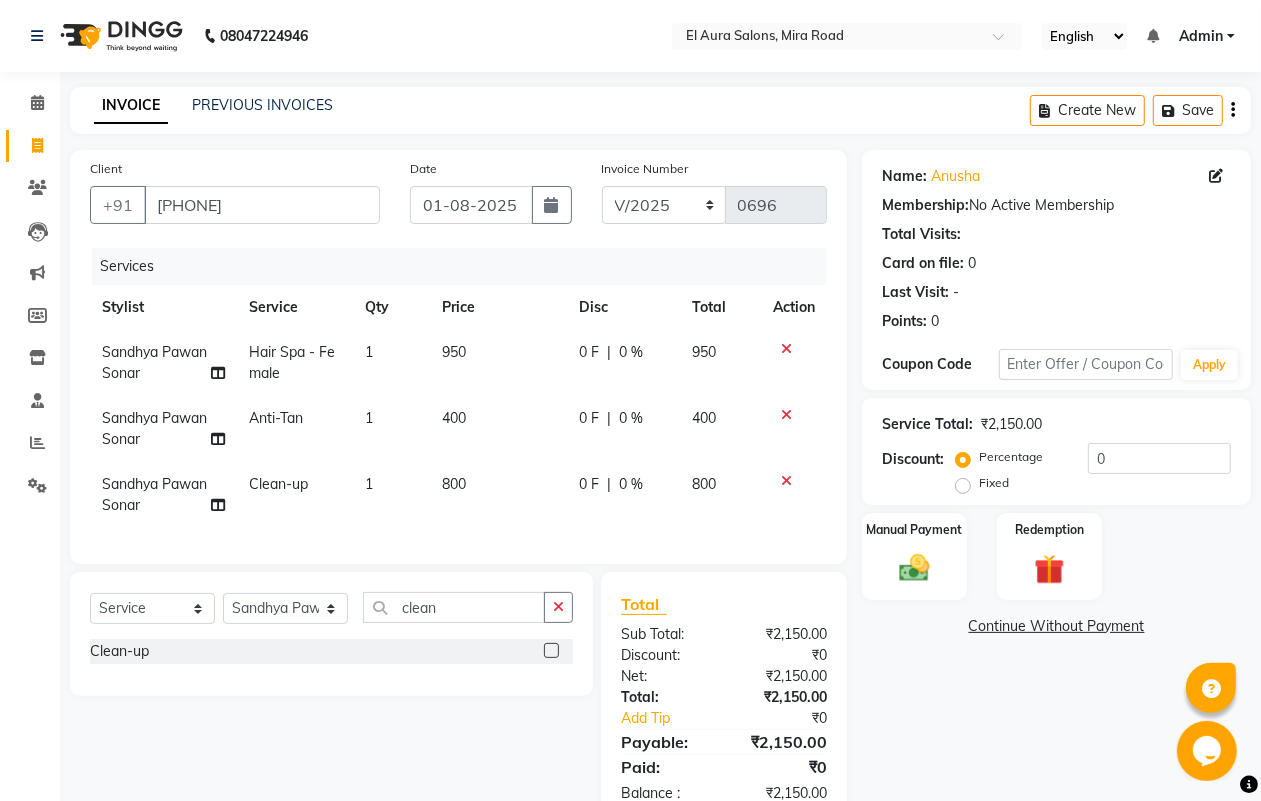 click on "400" 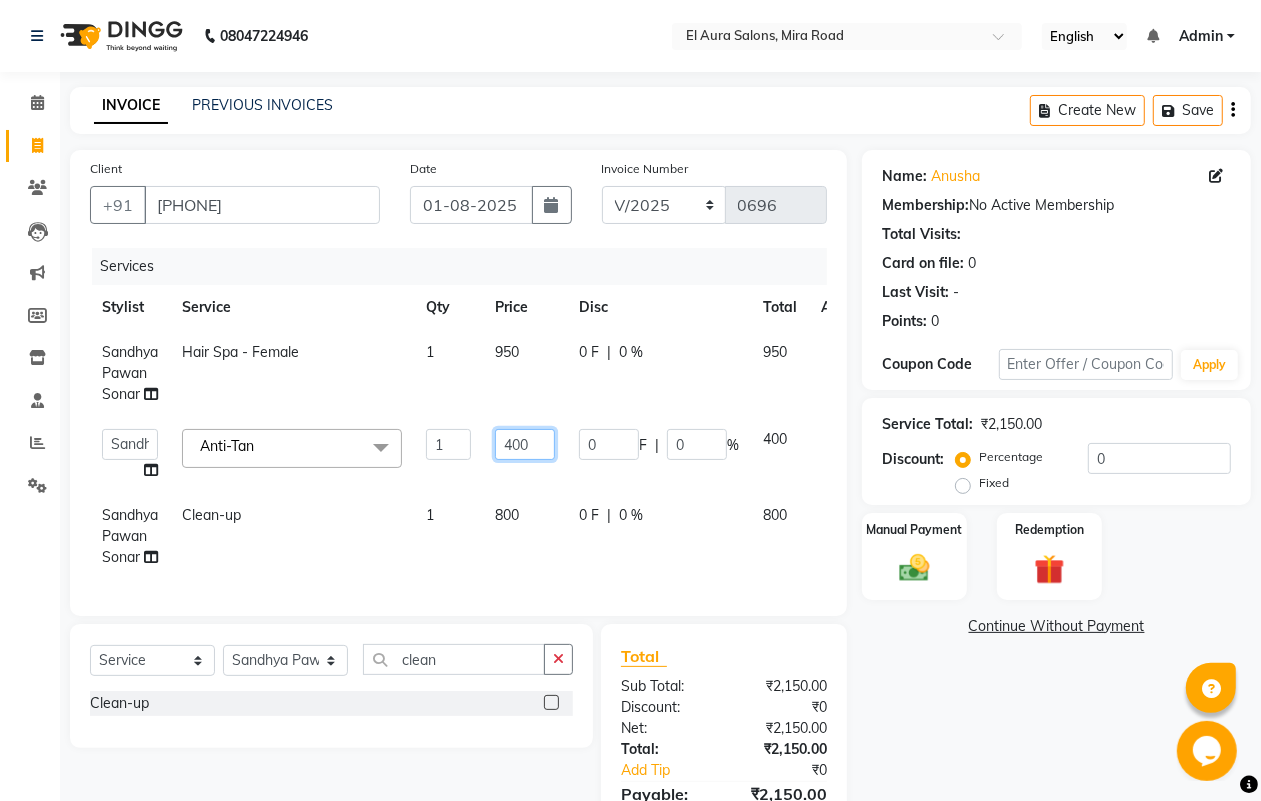 drag, startPoint x: 545, startPoint y: 437, endPoint x: 465, endPoint y: 452, distance: 81.394104 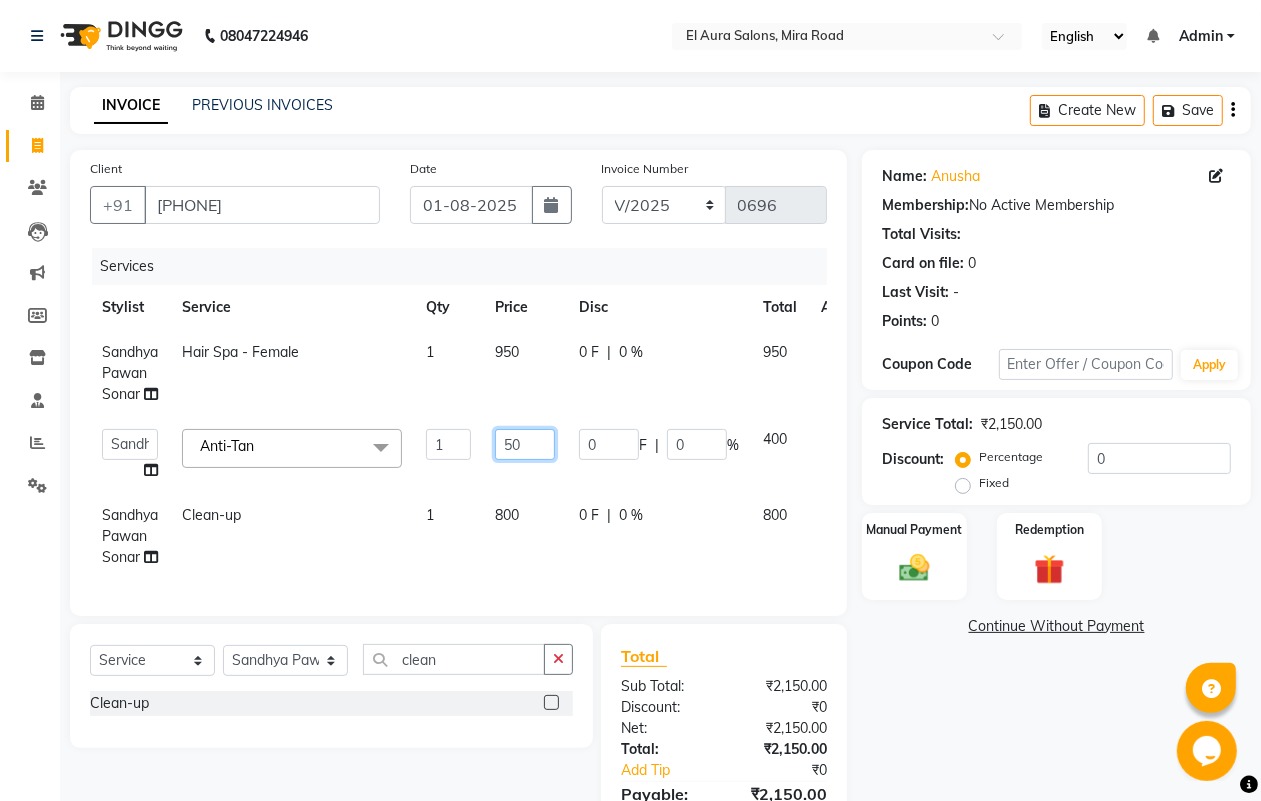 type on "500" 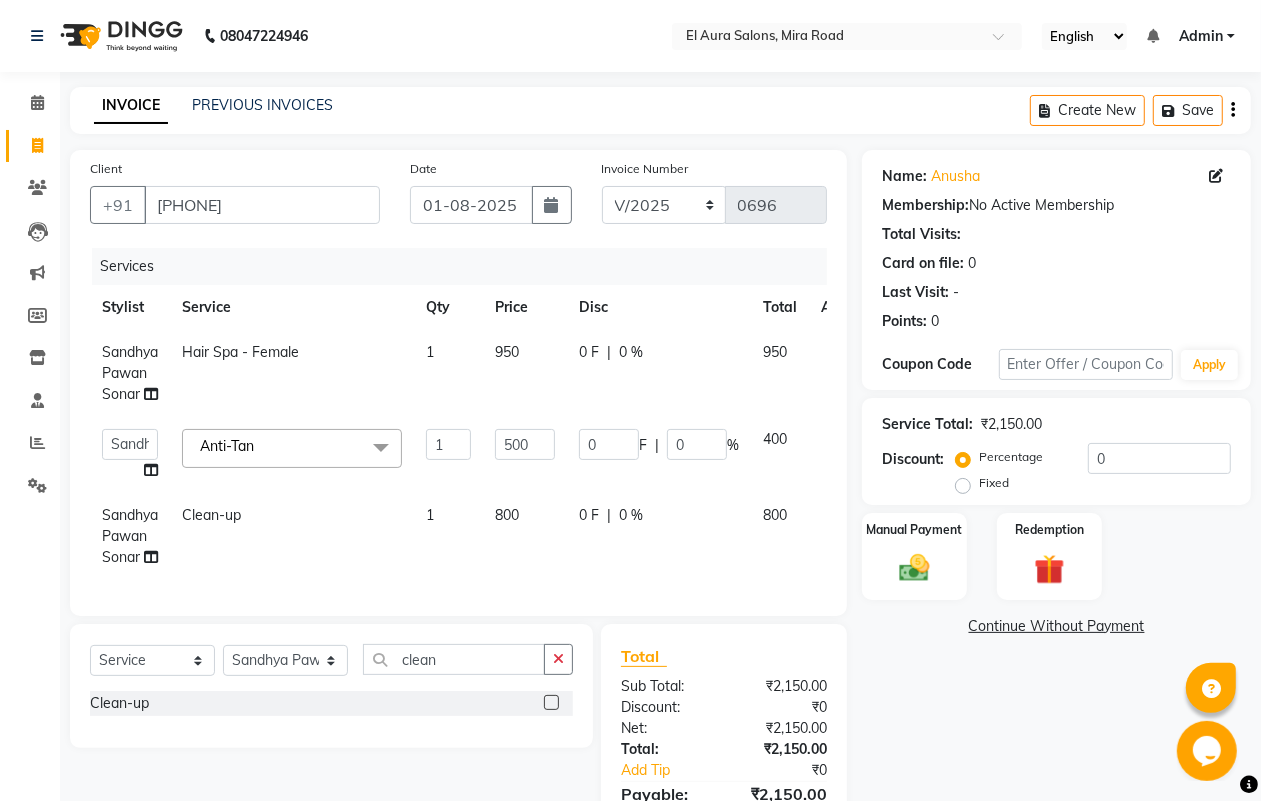click on "[FIRST] [FIRST] [FIRST] 0 F | 0 % 800" 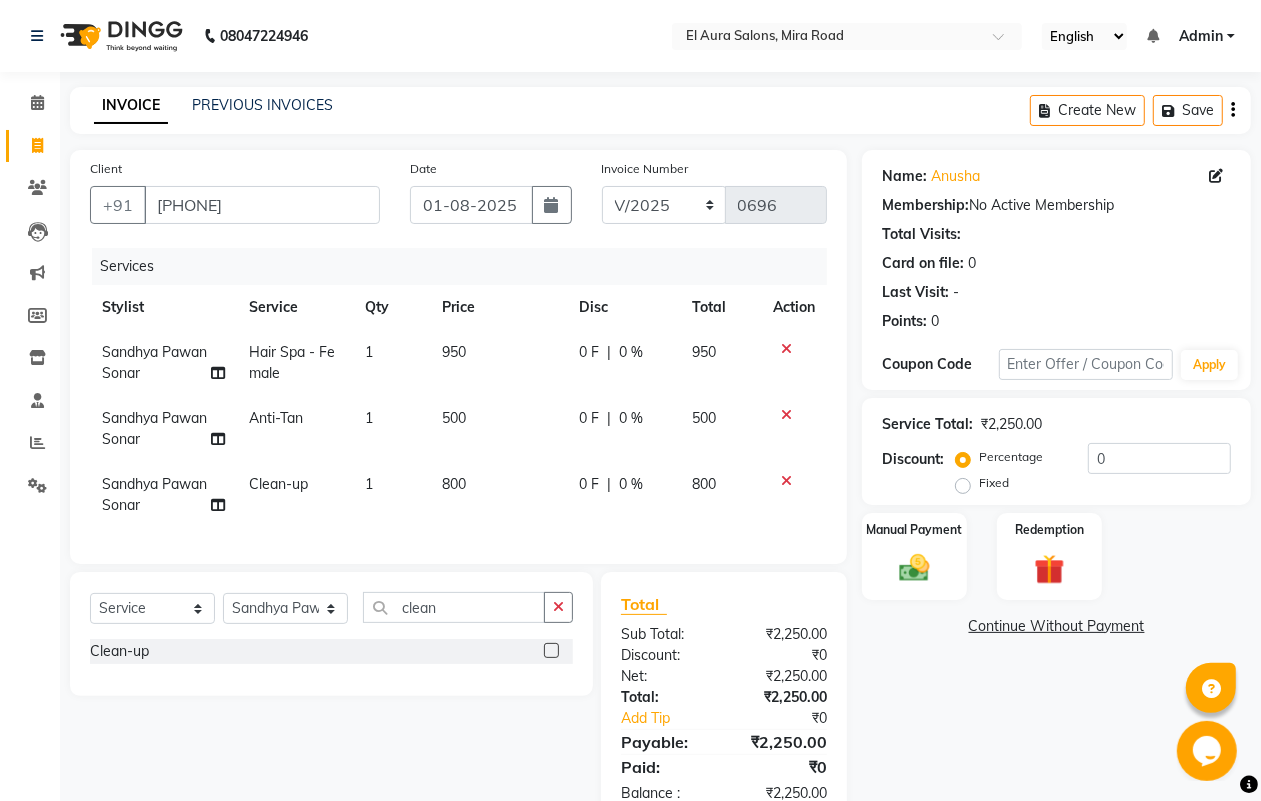click on "800" 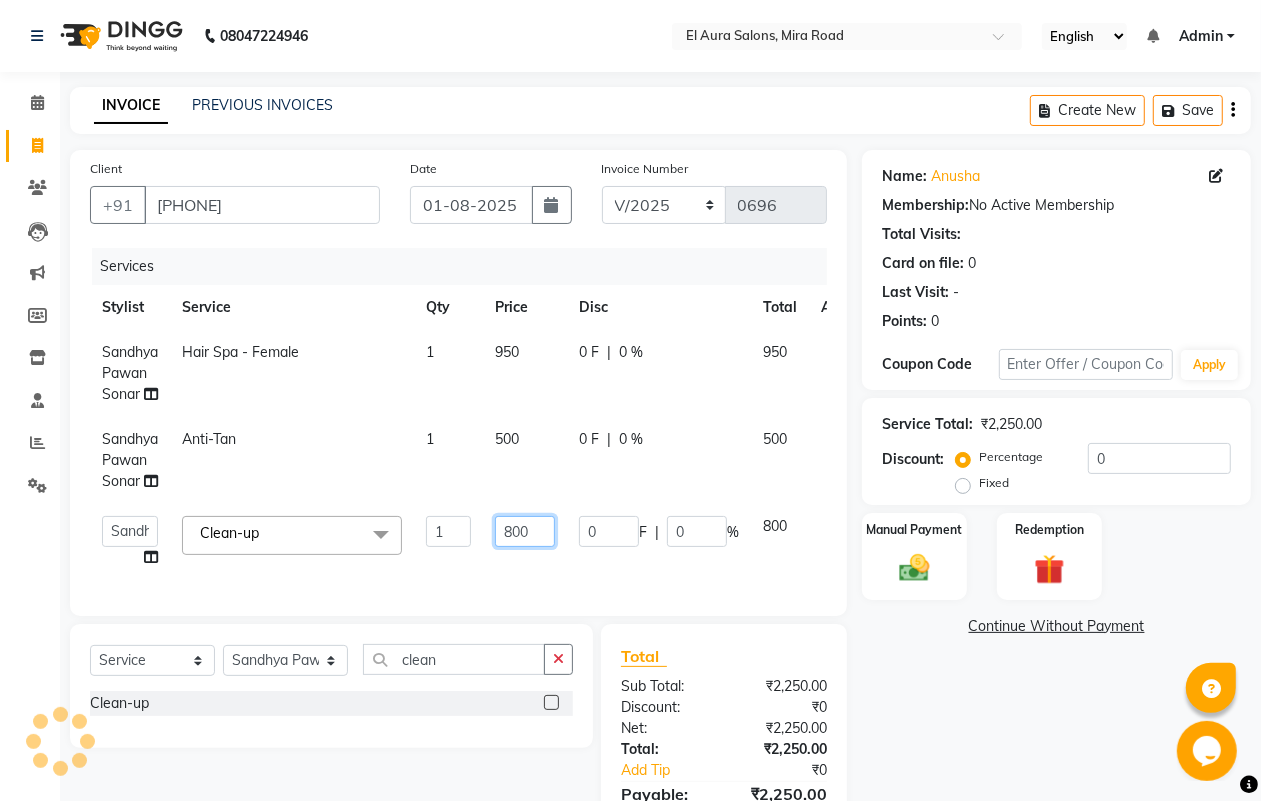 drag, startPoint x: 541, startPoint y: 523, endPoint x: 461, endPoint y: 531, distance: 80.399 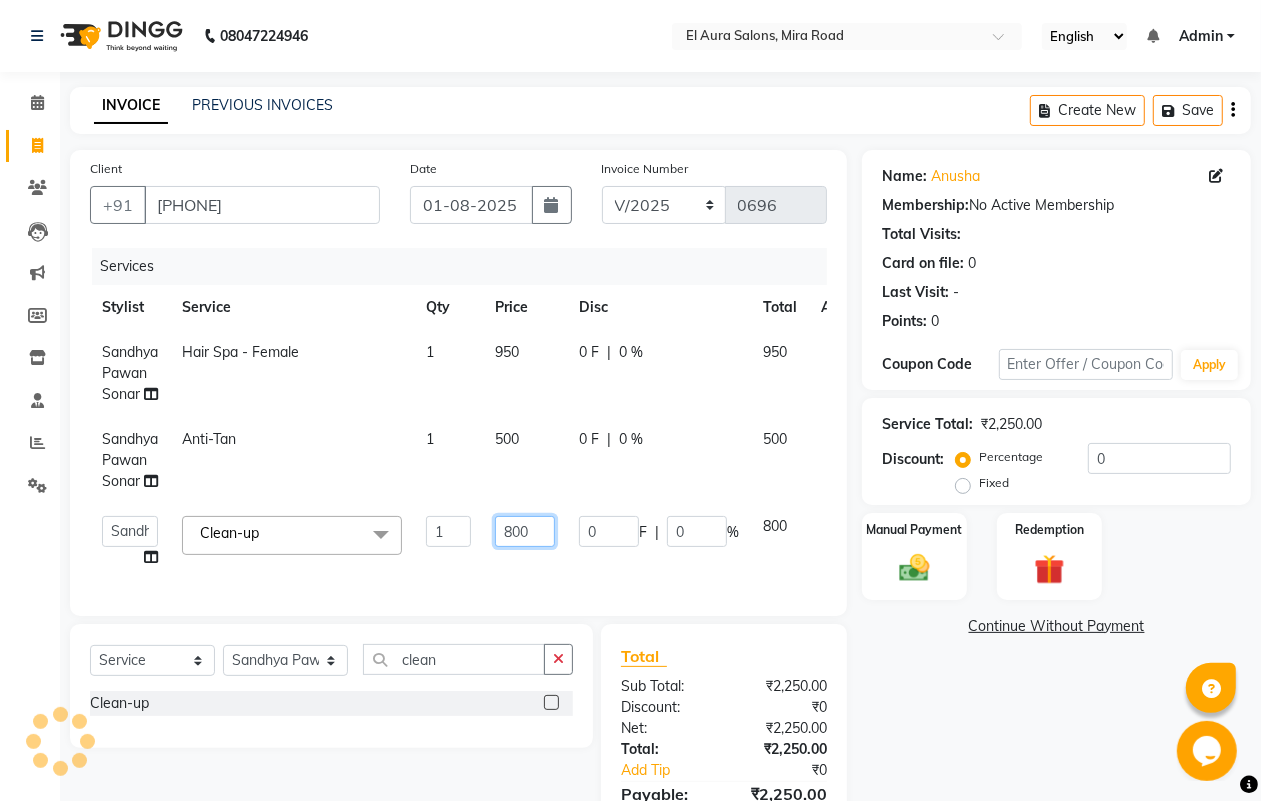 click on "Clean-up  x Female Cut Blow Dryer Haircut & Finish Children (under 10) Hair Wash - Female Keratin wash Male Cut Beard Triming Shaving Childdren Cut Styling Shave Hair Wash - Male Hair Setting - Male Head Massage Hair Setting - Female Female Hair Trimming Male Package Smoothening Keratin KeraSmooth WellaPlex Tanino Biotin Nanoplastia Botox Root Touch up - Female Root Touch up - Male Beard Color Global Color Highlights Highlights - Loreal Single Streak Creative Color Color Change Highlights Half Head Pre-Lightning Balayage Hair Spa - Female Keratin Spa - Female Ampule - Female Hair Spa - Male Treatment/ Ritual - Male Ampule - Male Full Arms (C ) Full Arms (D) Full Legs(C ) Full Legs (D) Underarms(C ) Underarms(D ) Front Body / Back Body(C ) Front Body / back Body (D ) Full Arms+Full legs+ Unerarms(C) Ear Wax" 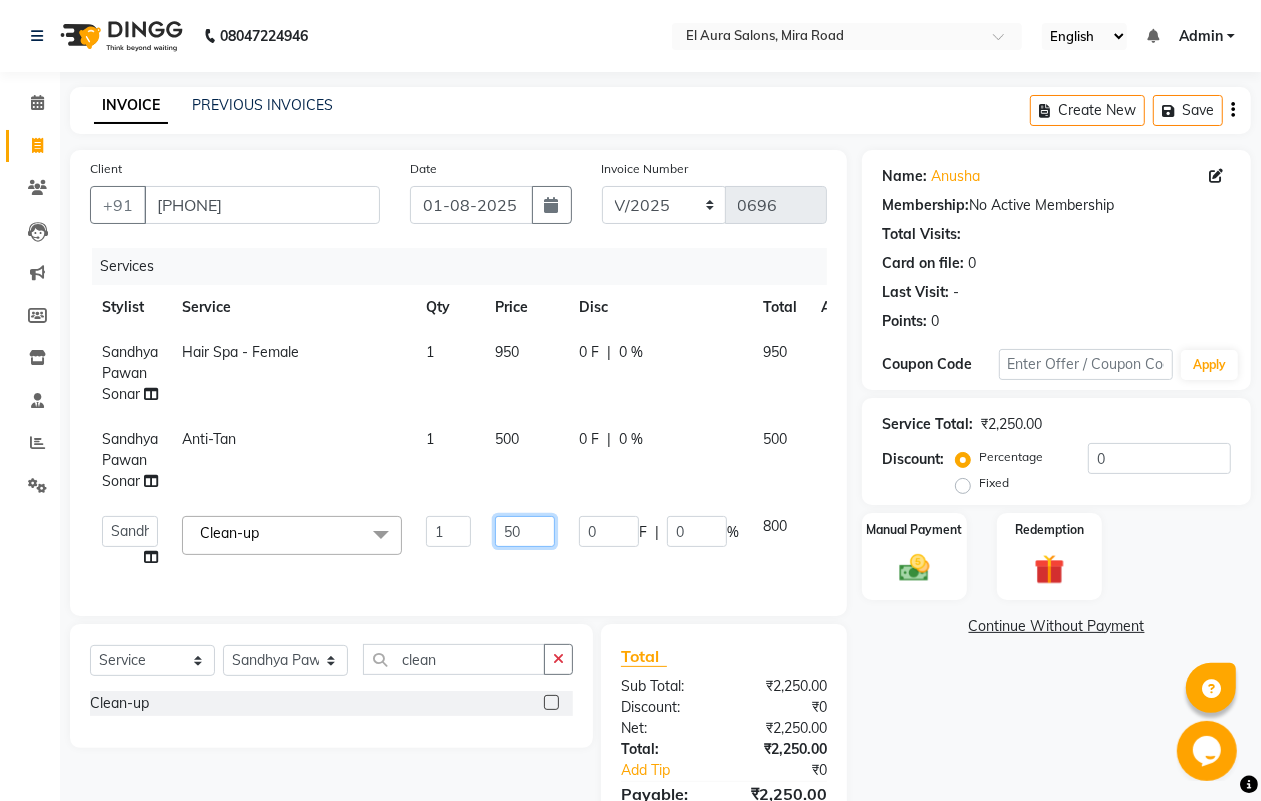 type on "500" 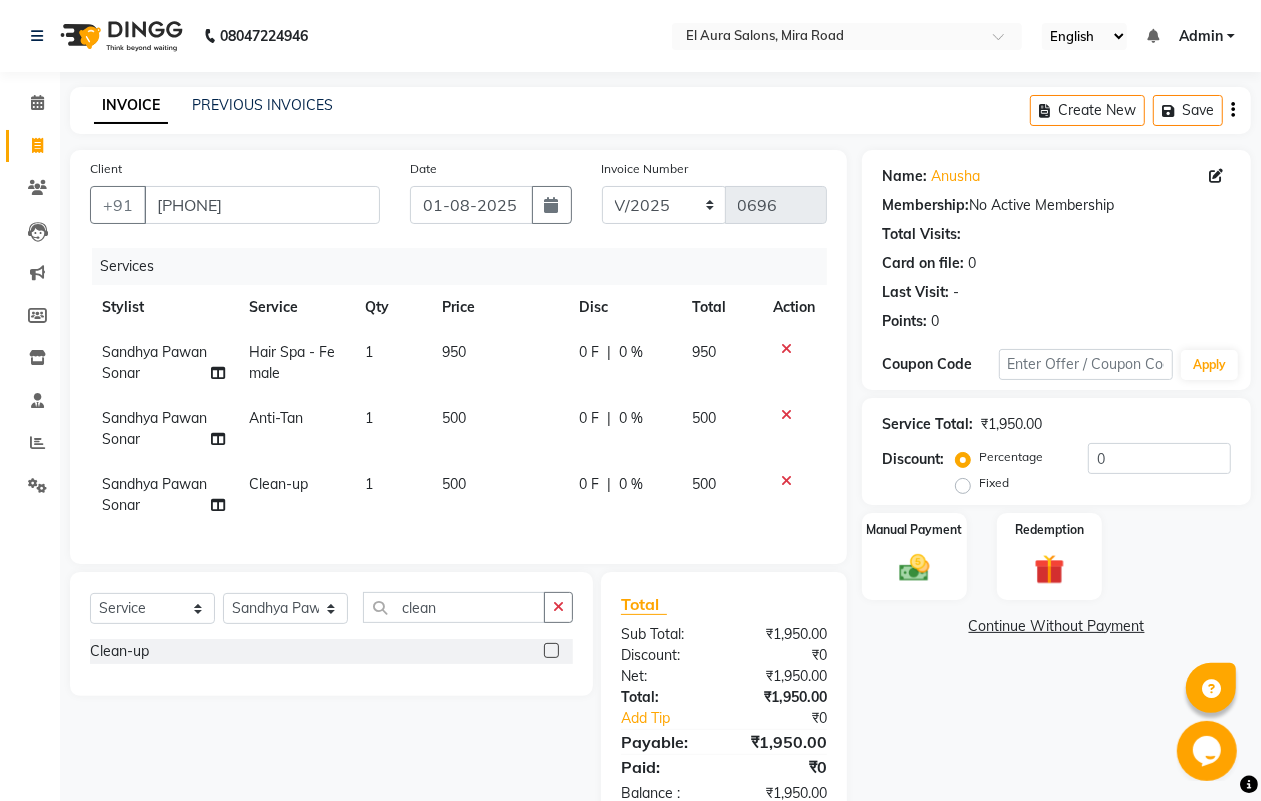 click on "950" 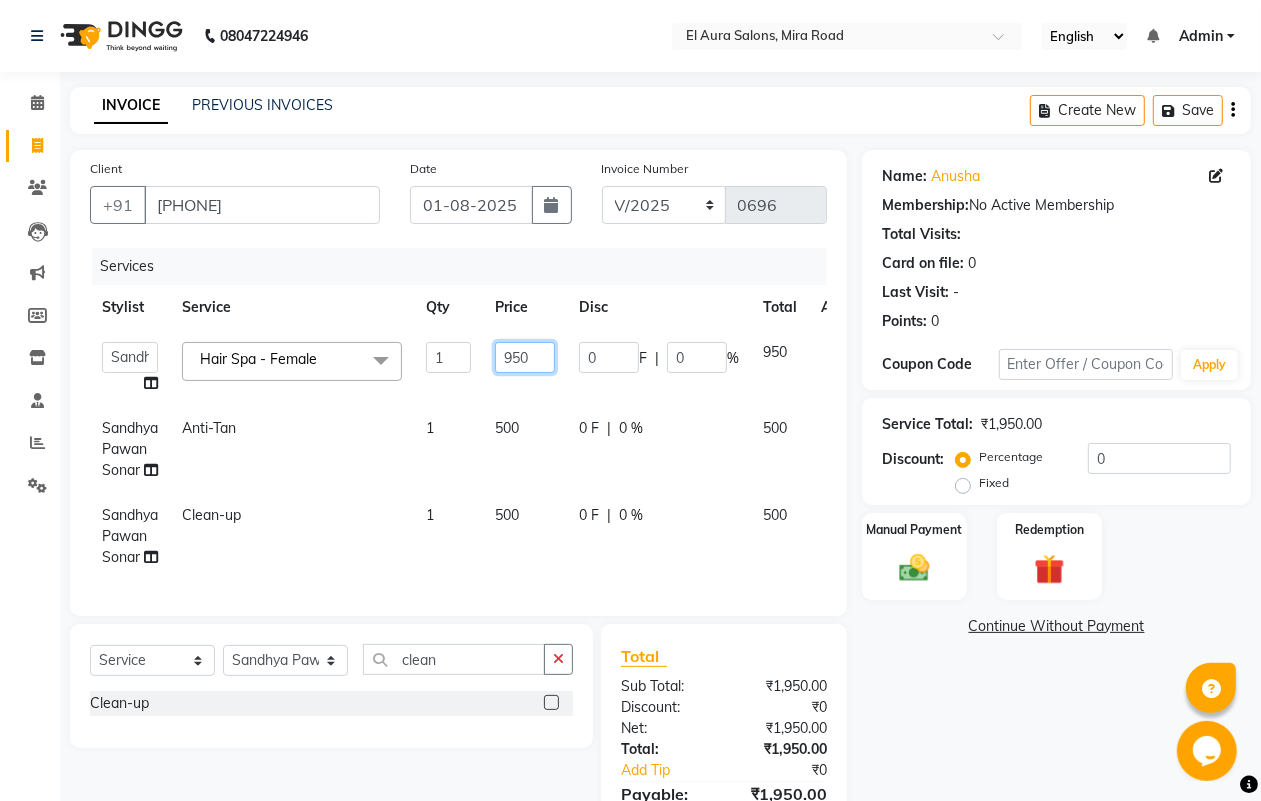drag, startPoint x: 535, startPoint y: 351, endPoint x: 463, endPoint y: 358, distance: 72.33948 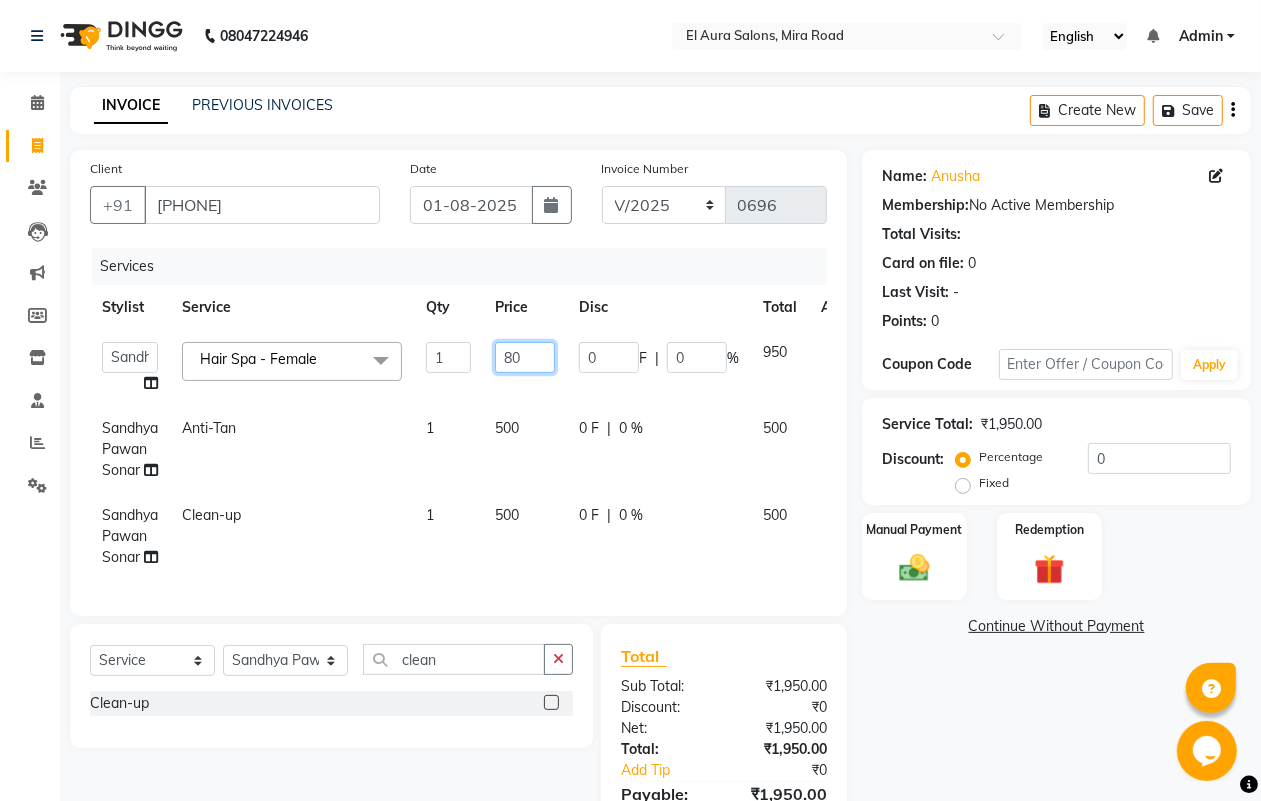 type on "800" 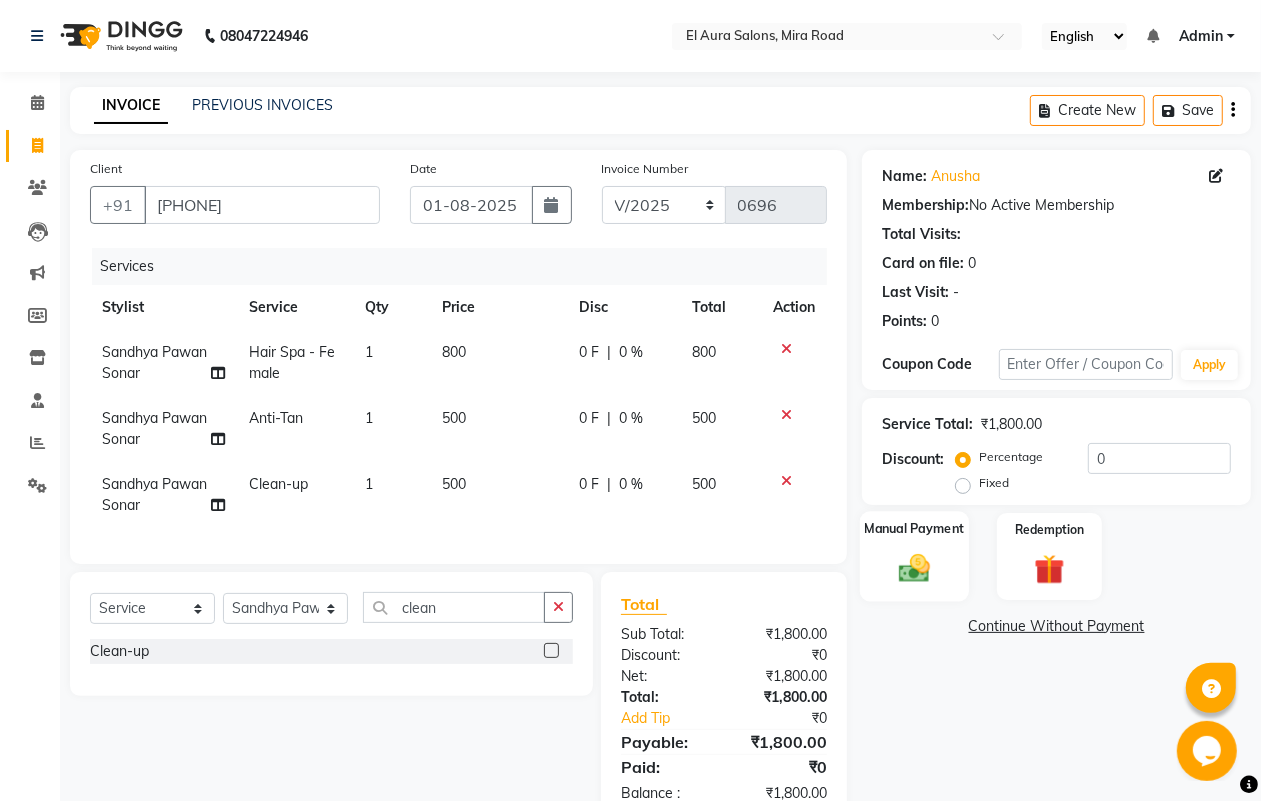 click 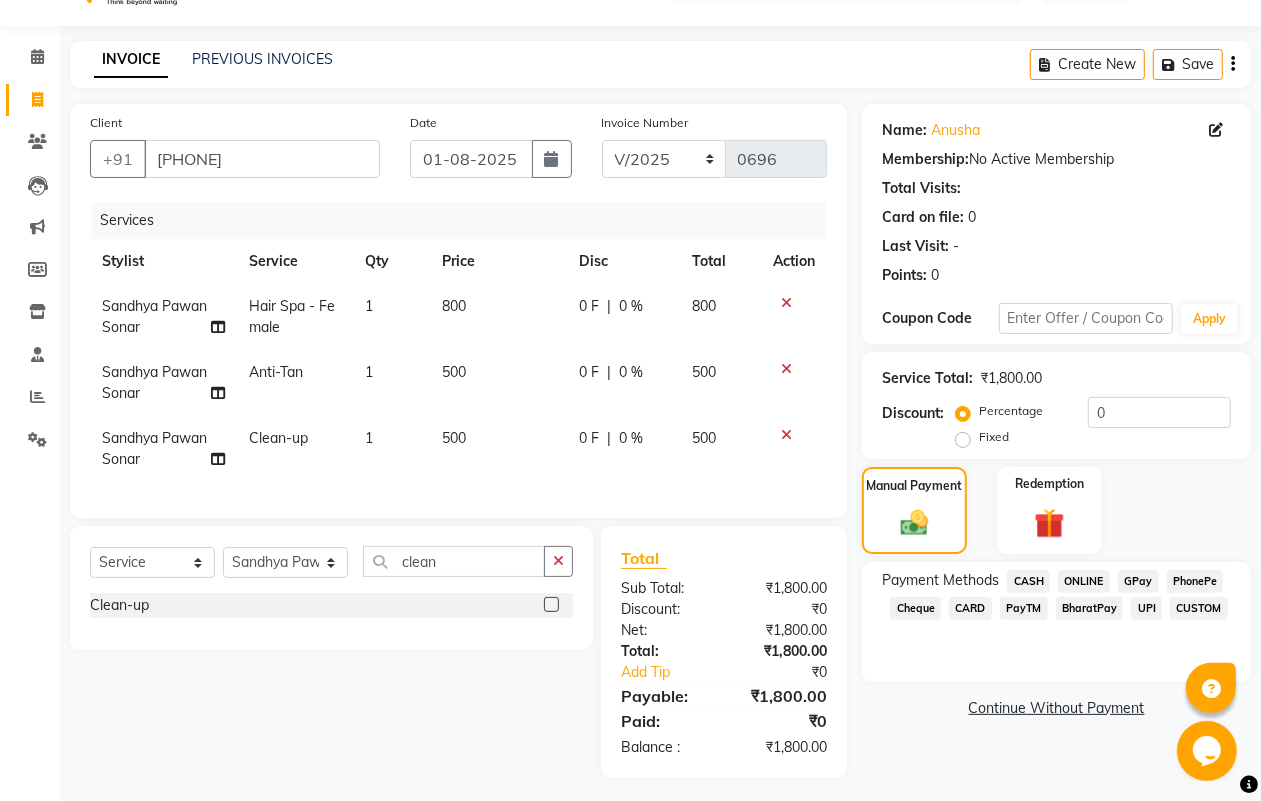scroll, scrollTop: 71, scrollLeft: 0, axis: vertical 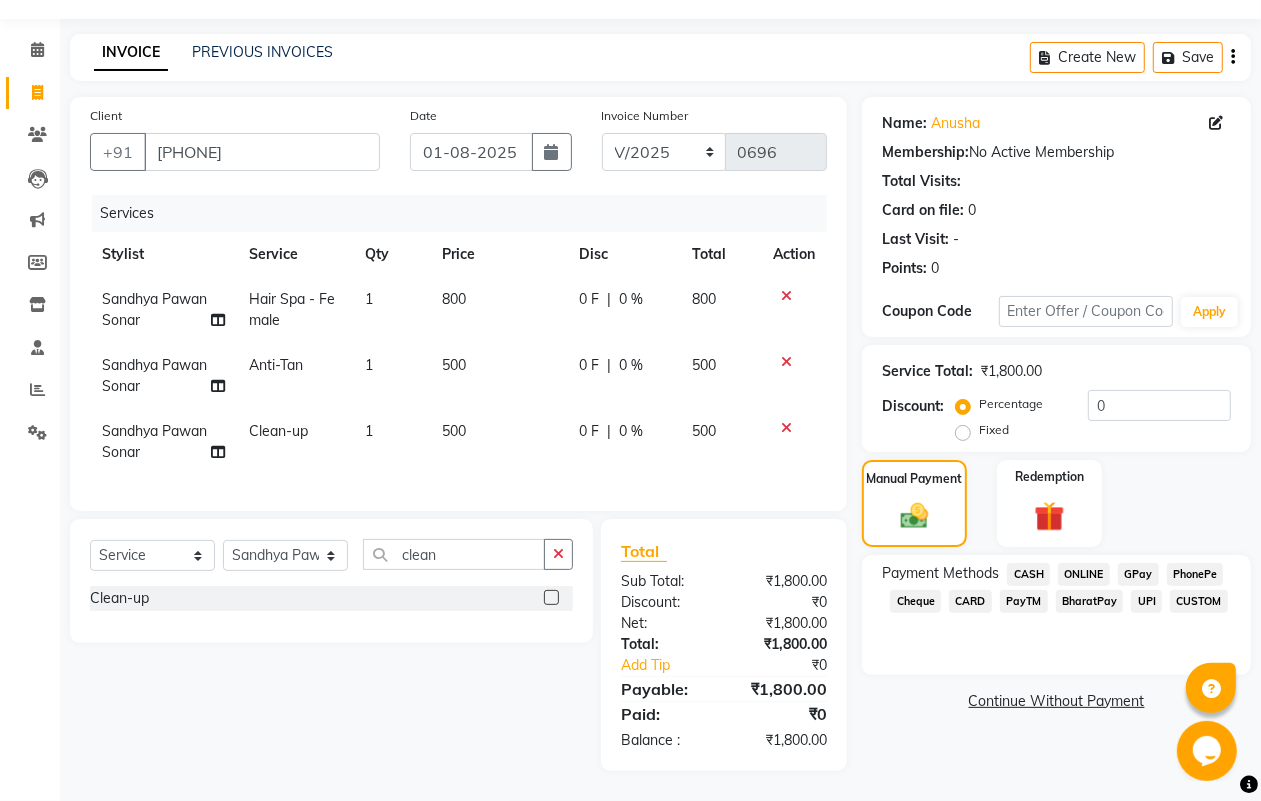 click on "GPay" 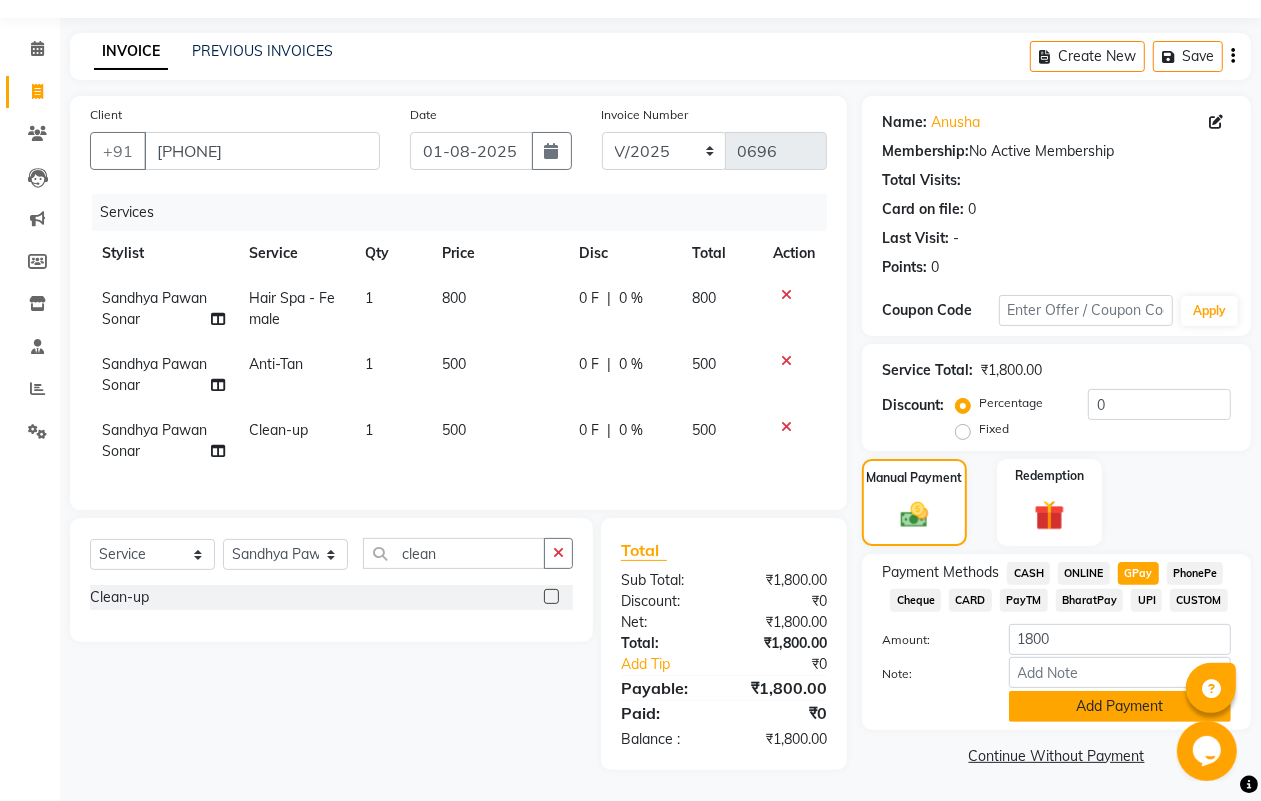 click on "Add Payment" 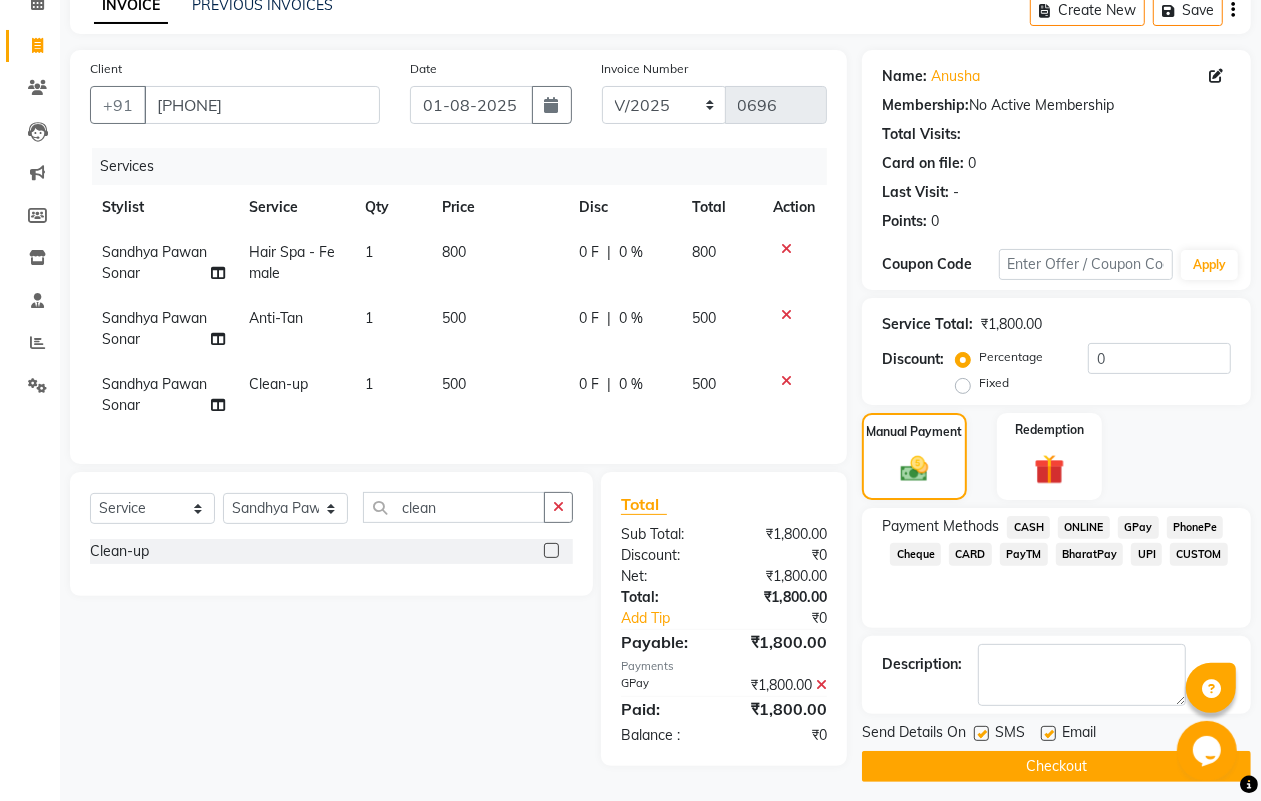 scroll, scrollTop: 113, scrollLeft: 0, axis: vertical 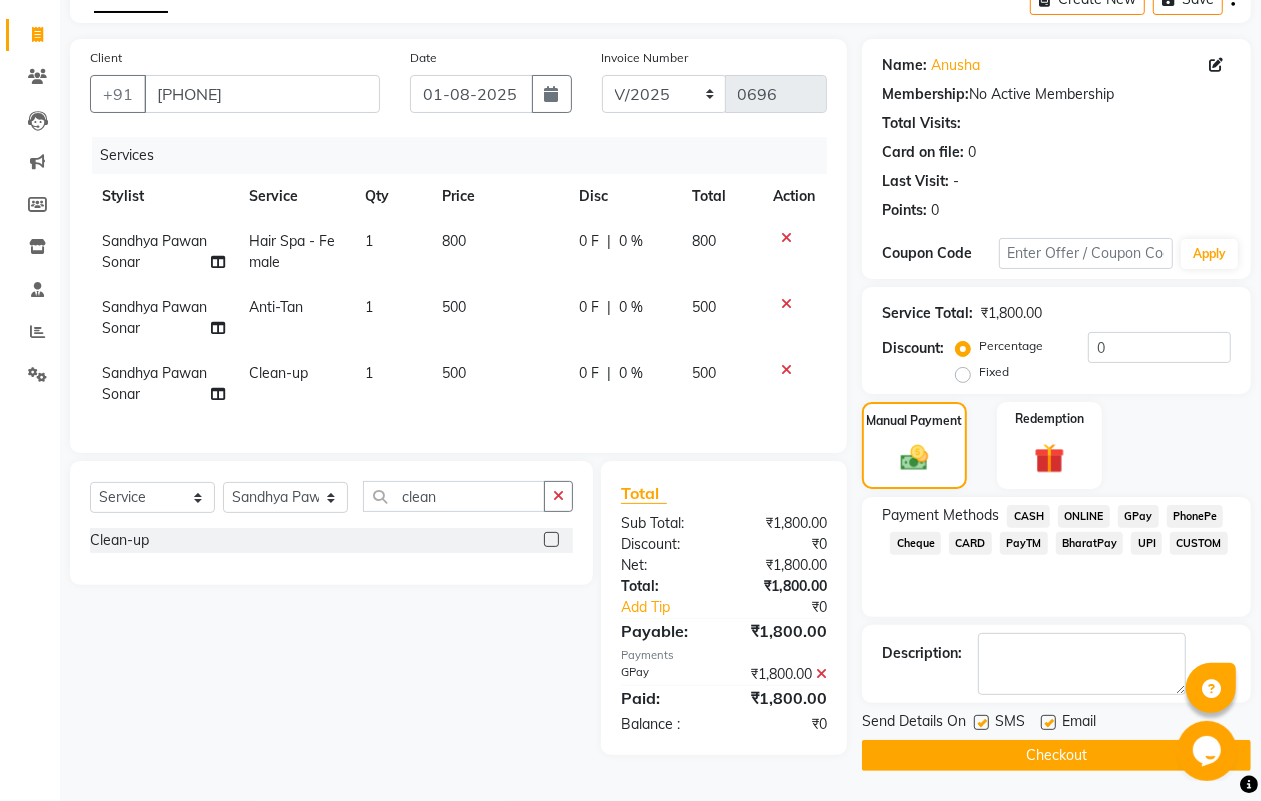 click 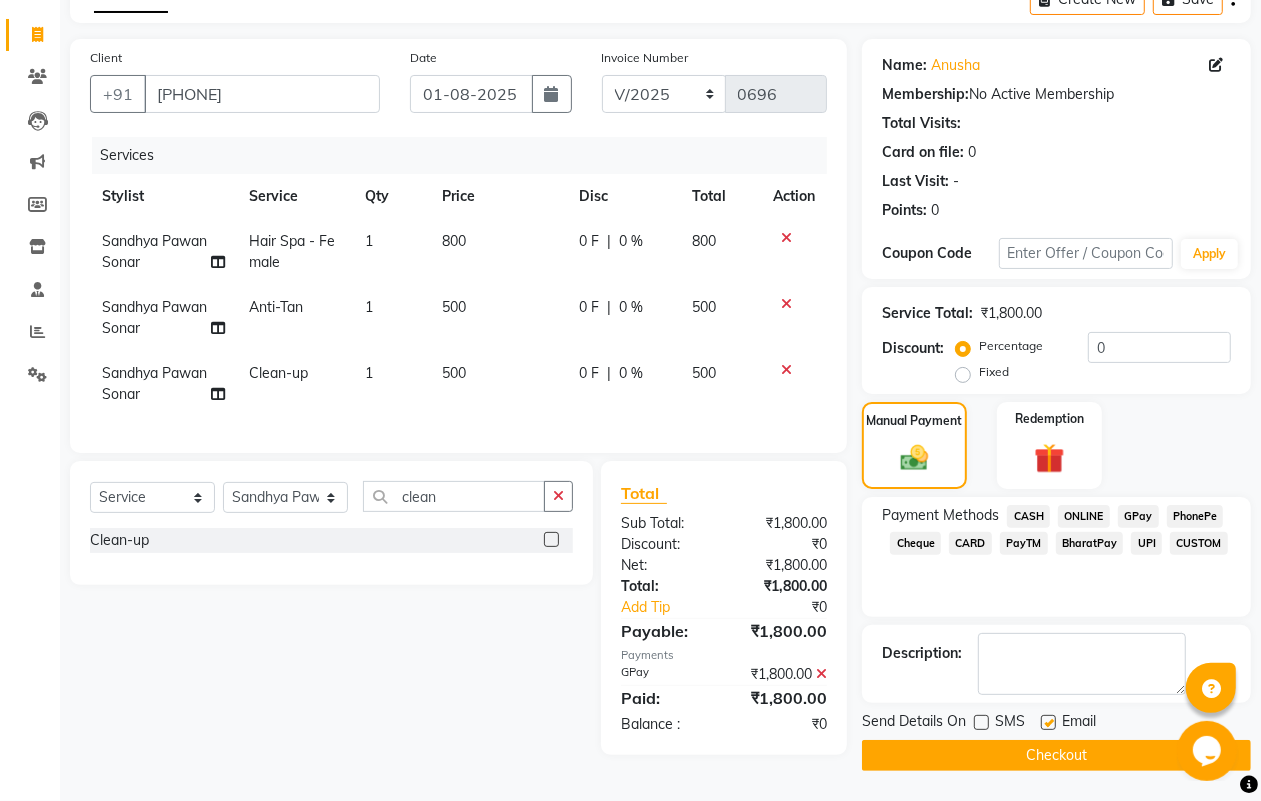 click on "Checkout" 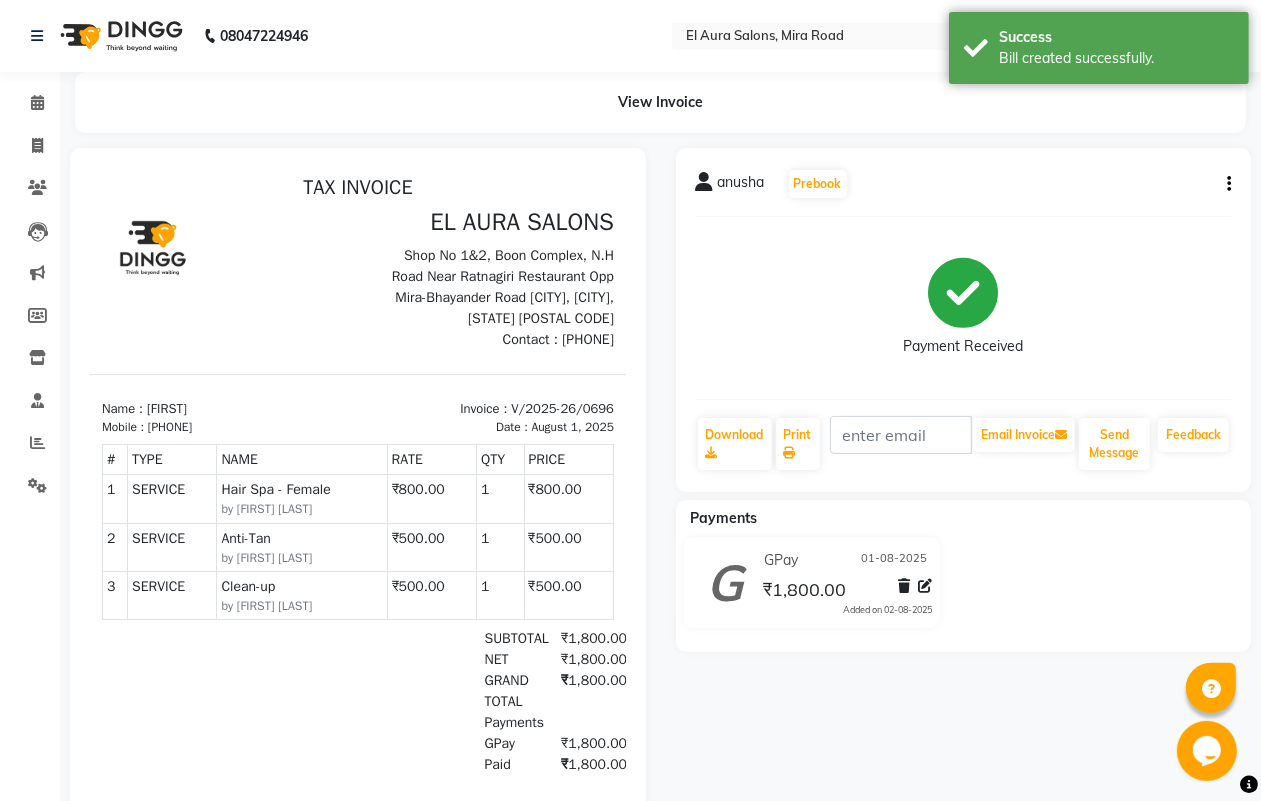 scroll, scrollTop: 0, scrollLeft: 0, axis: both 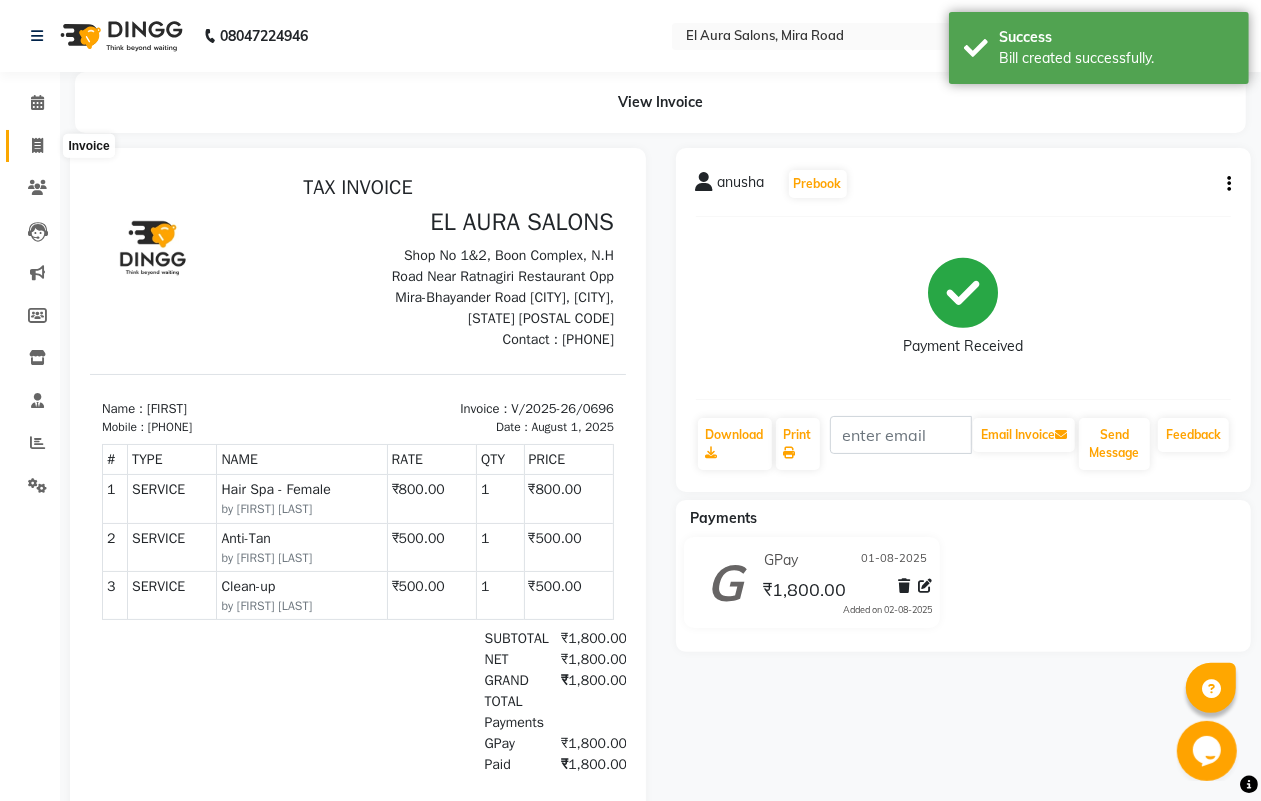 click 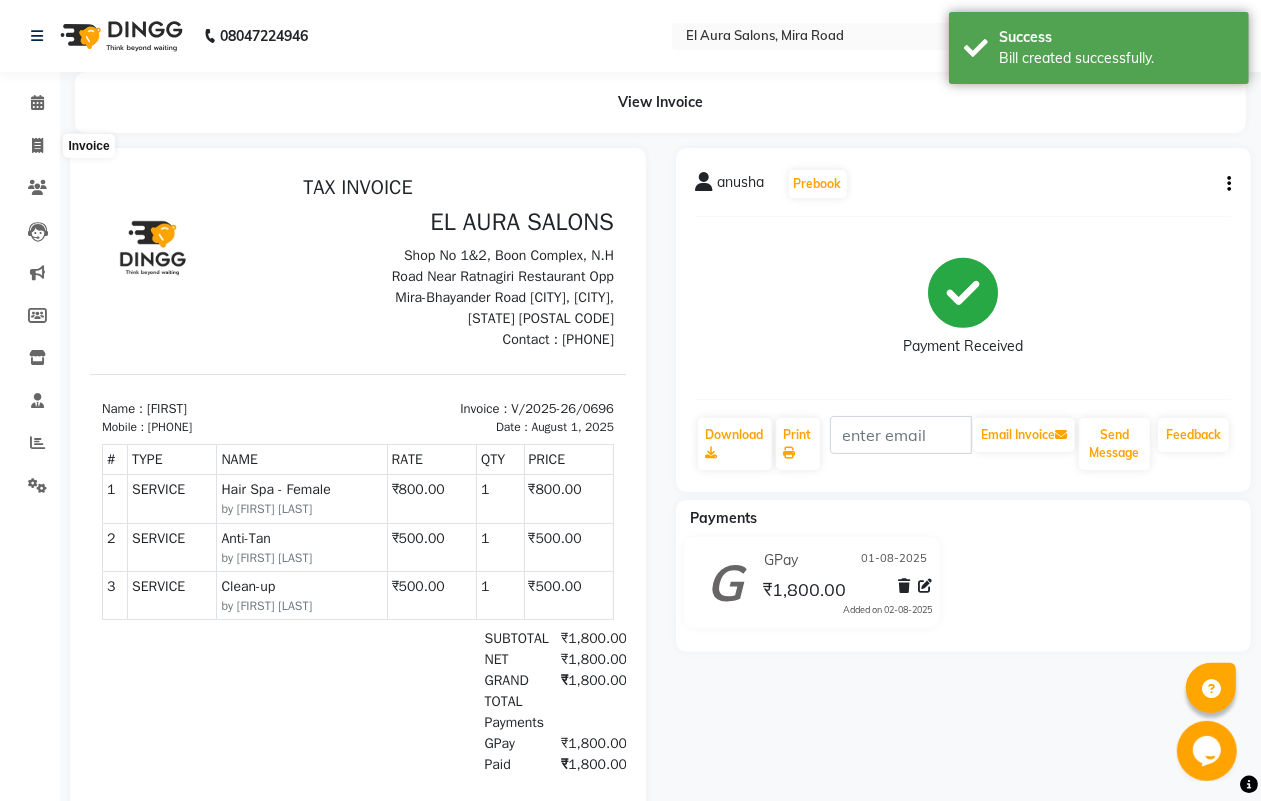 select on "94" 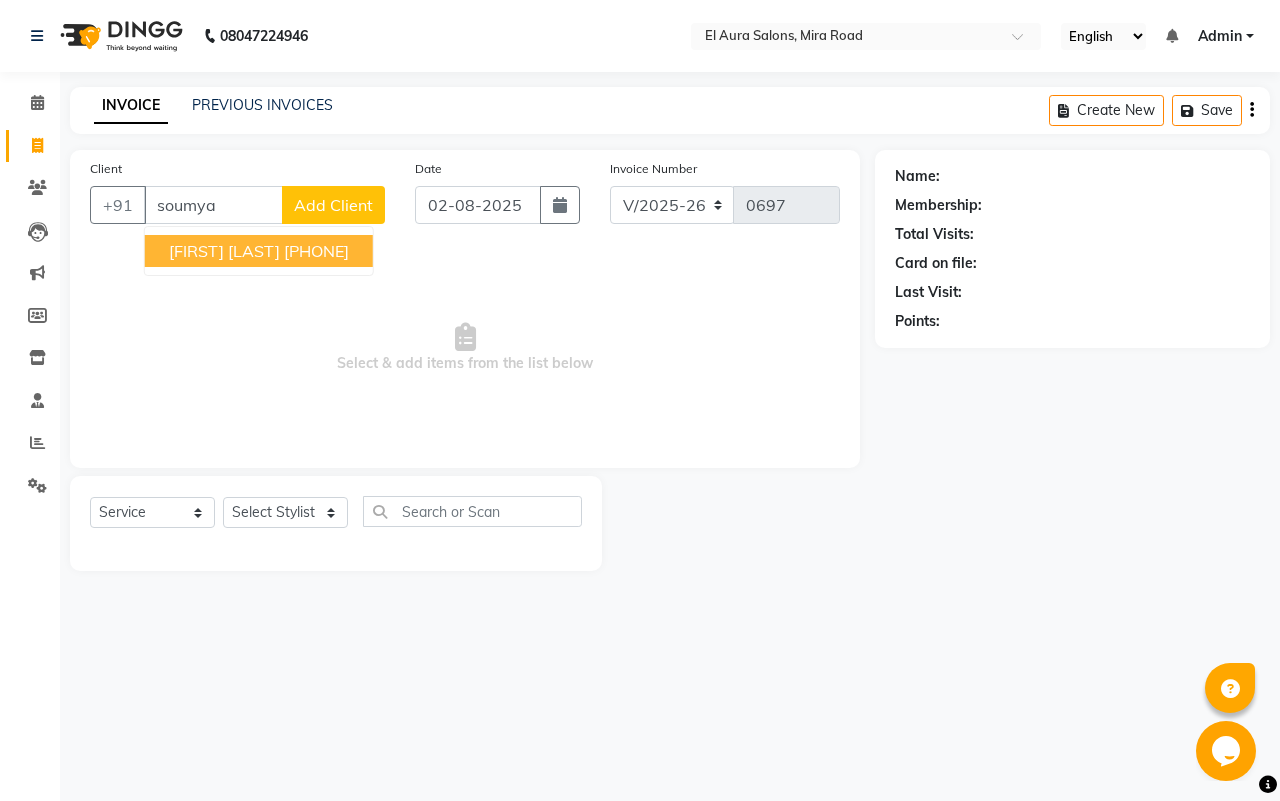 click on "[FIRST] [LAST]" at bounding box center [224, 251] 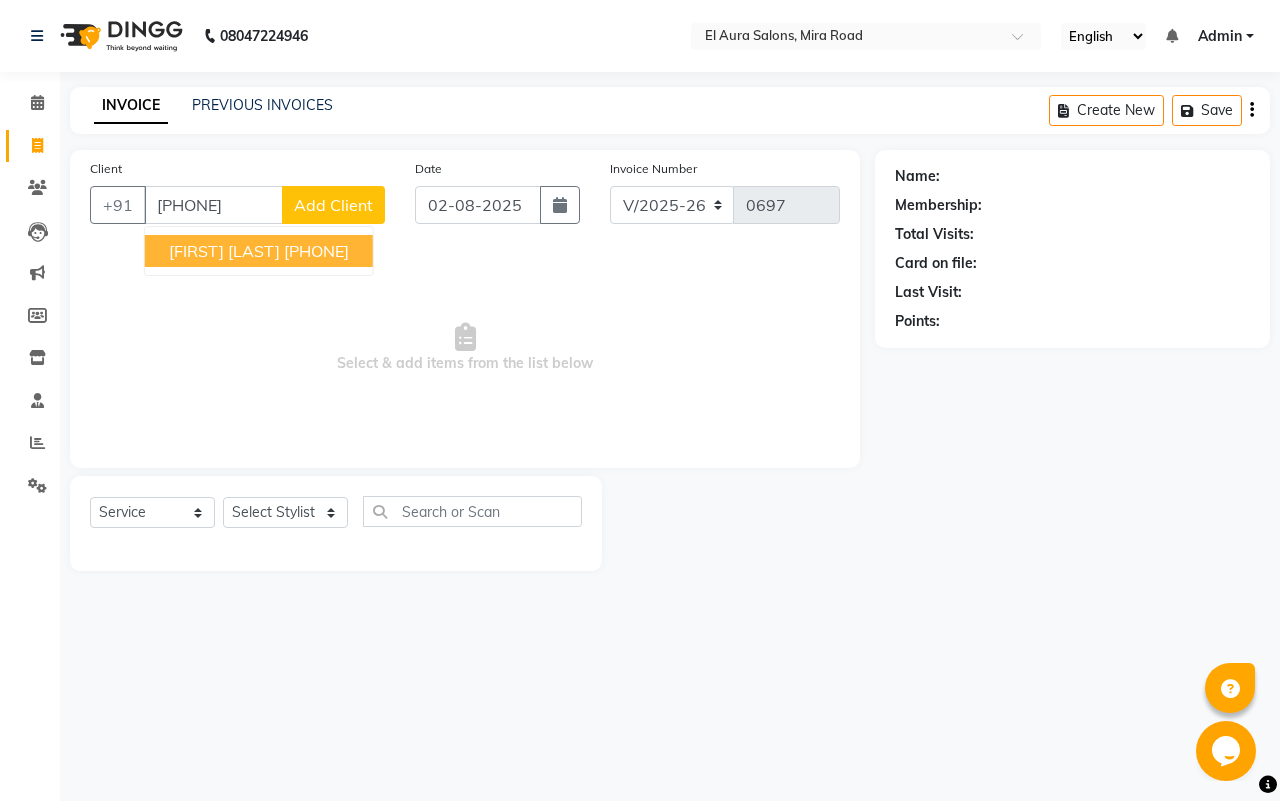 type on "[PHONE]" 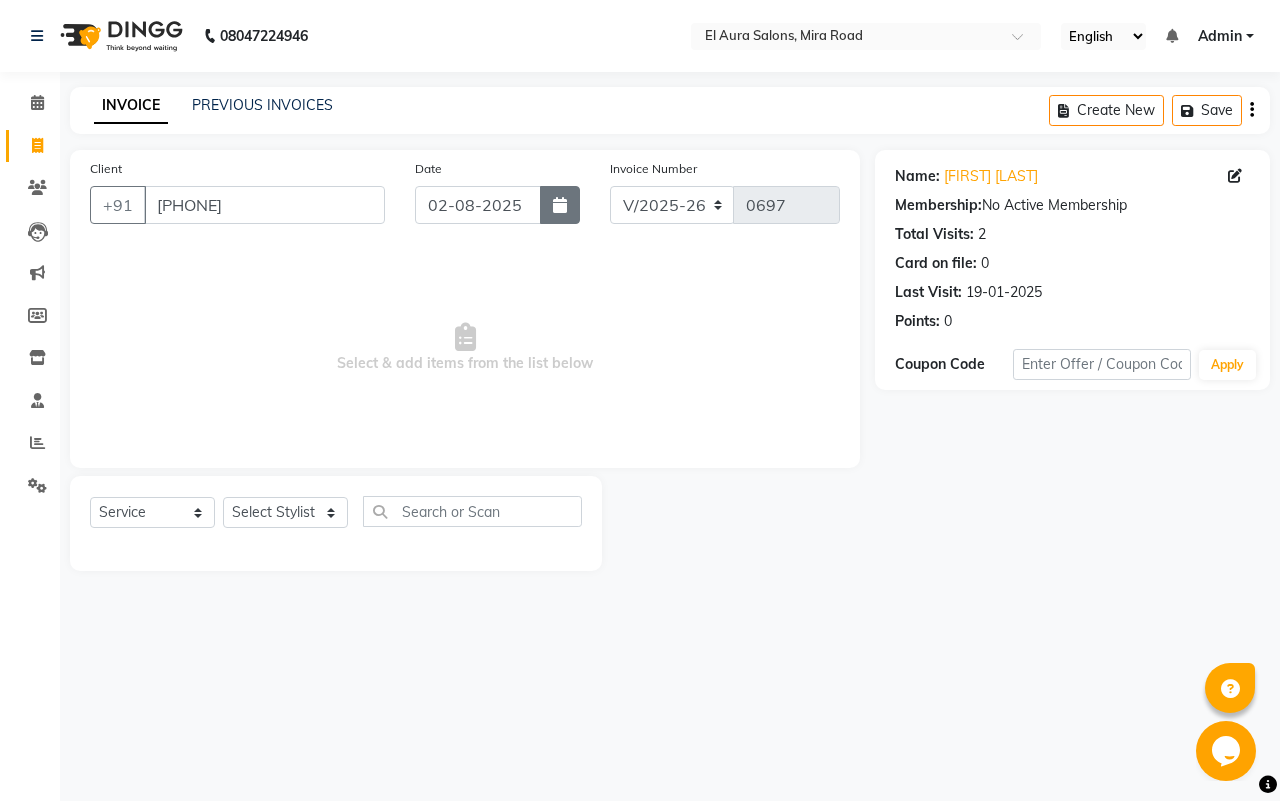 click 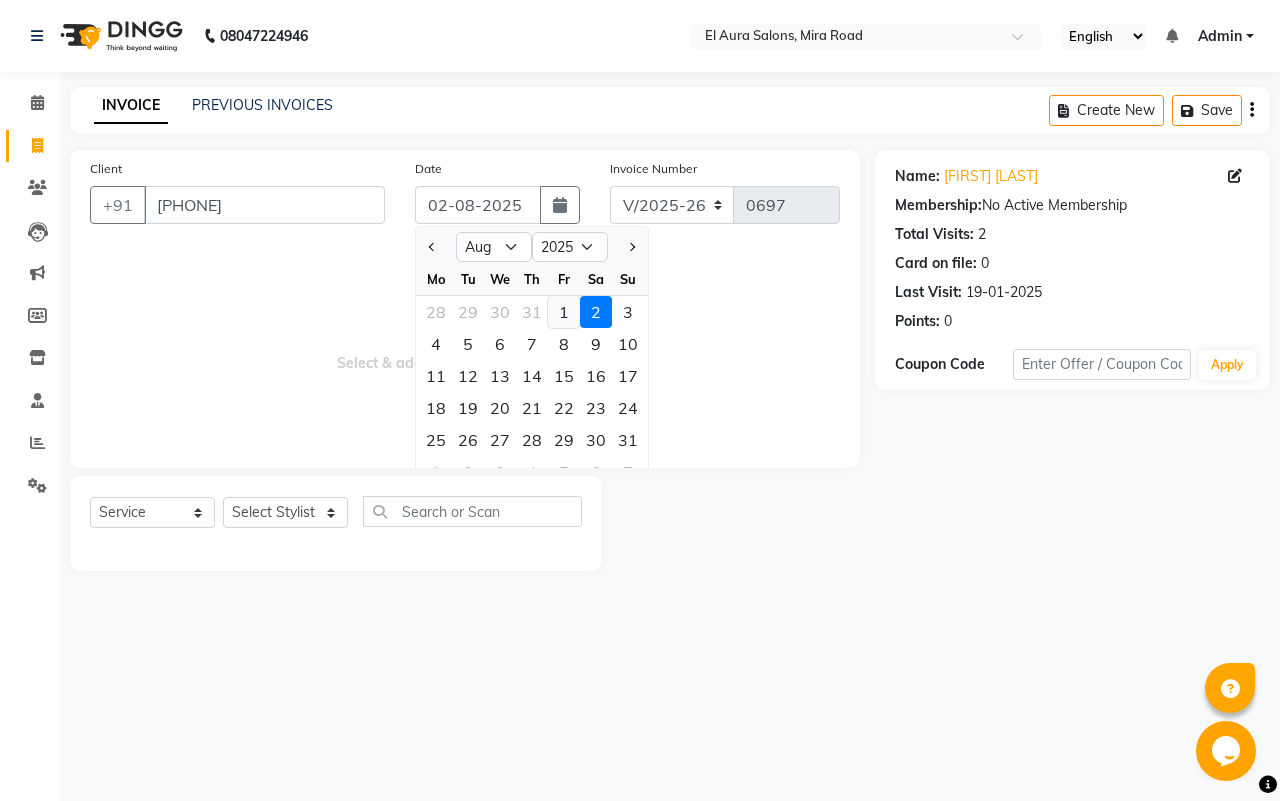click on "1" 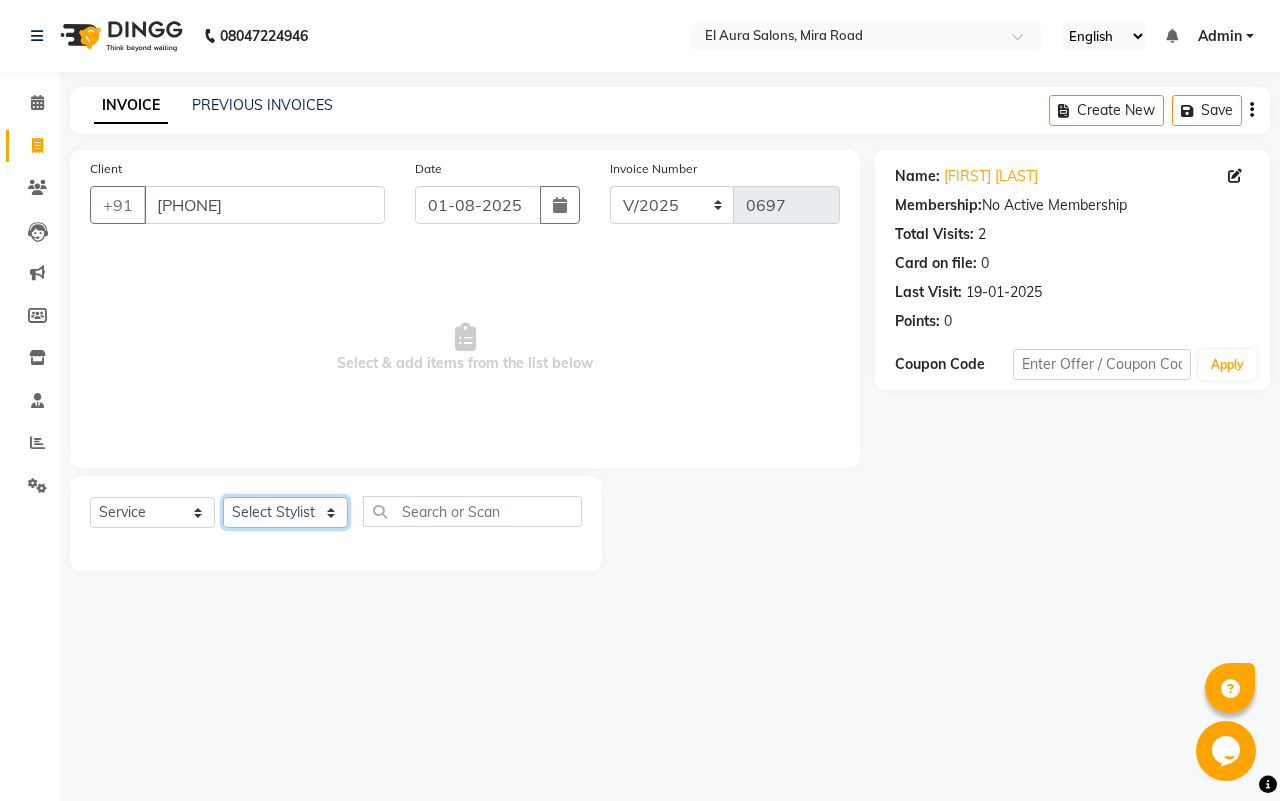 click on "Select Stylist Afsana Arif Ali Ekta Singh Faisal Salmani Feroz mithun Nazma Shaikh Owais Raj Lokhande Rinjan Rishi Rohit Talreja Ruchi Gaurav Singh ruksar sana Sandhya Pawan Sonar uvesh" 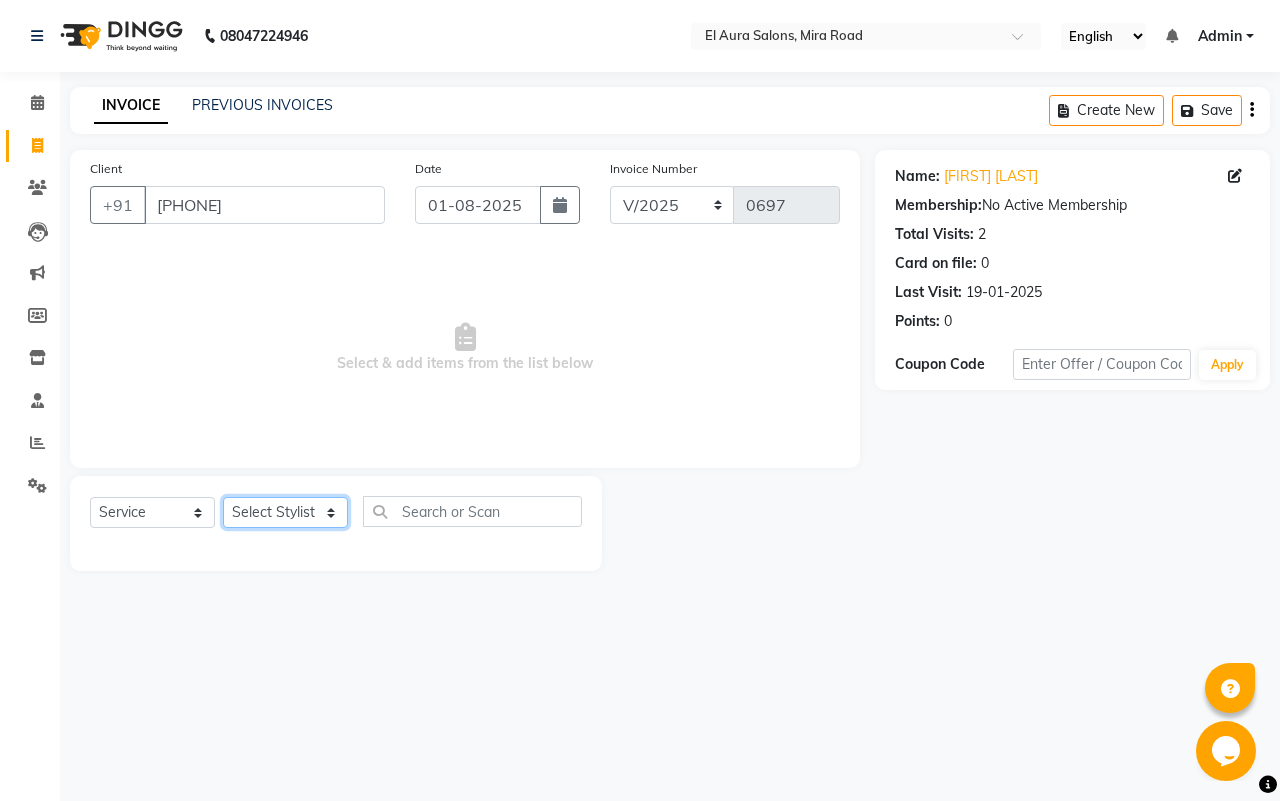 select on "8398" 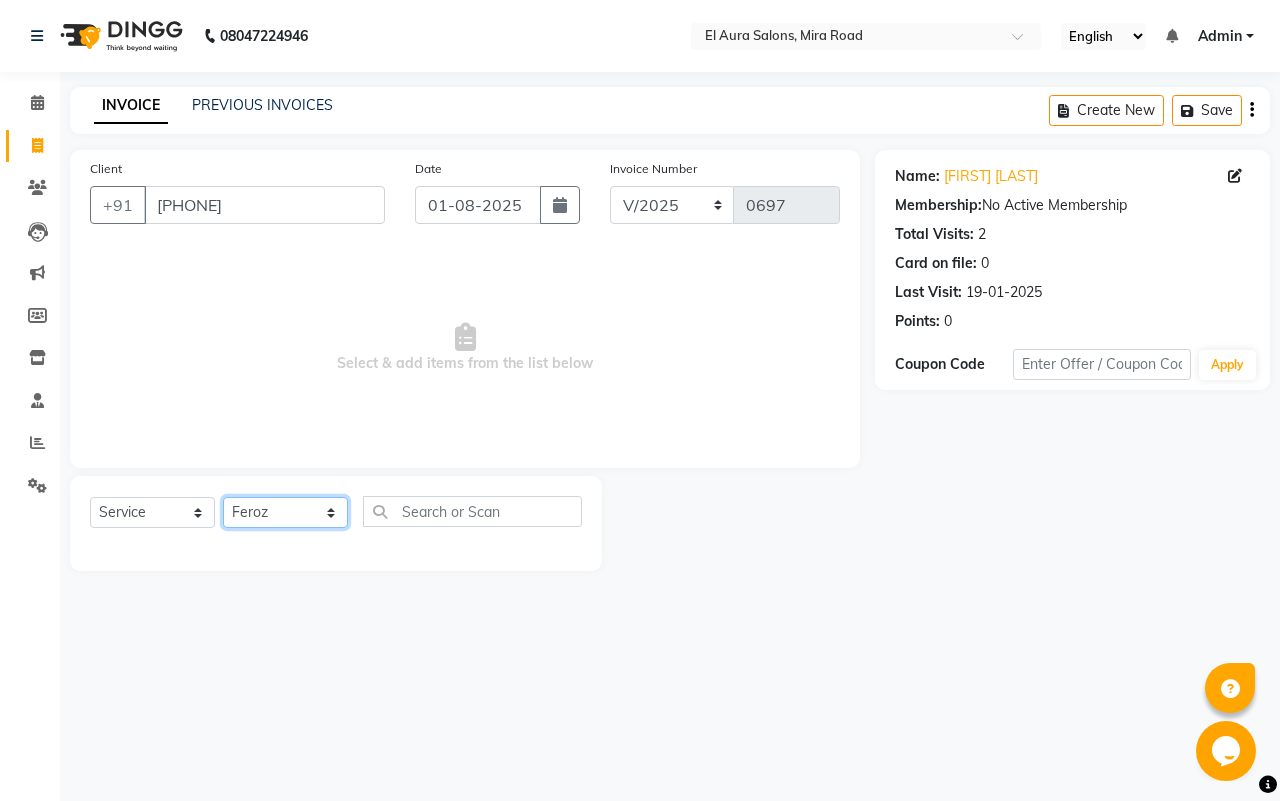 click on "Select Stylist Afsana Arif Ali Ekta Singh Faisal Salmani Feroz mithun Nazma Shaikh Owais Raj Lokhande Rinjan Rishi Rohit Talreja Ruchi Gaurav Singh ruksar sana Sandhya Pawan Sonar uvesh" 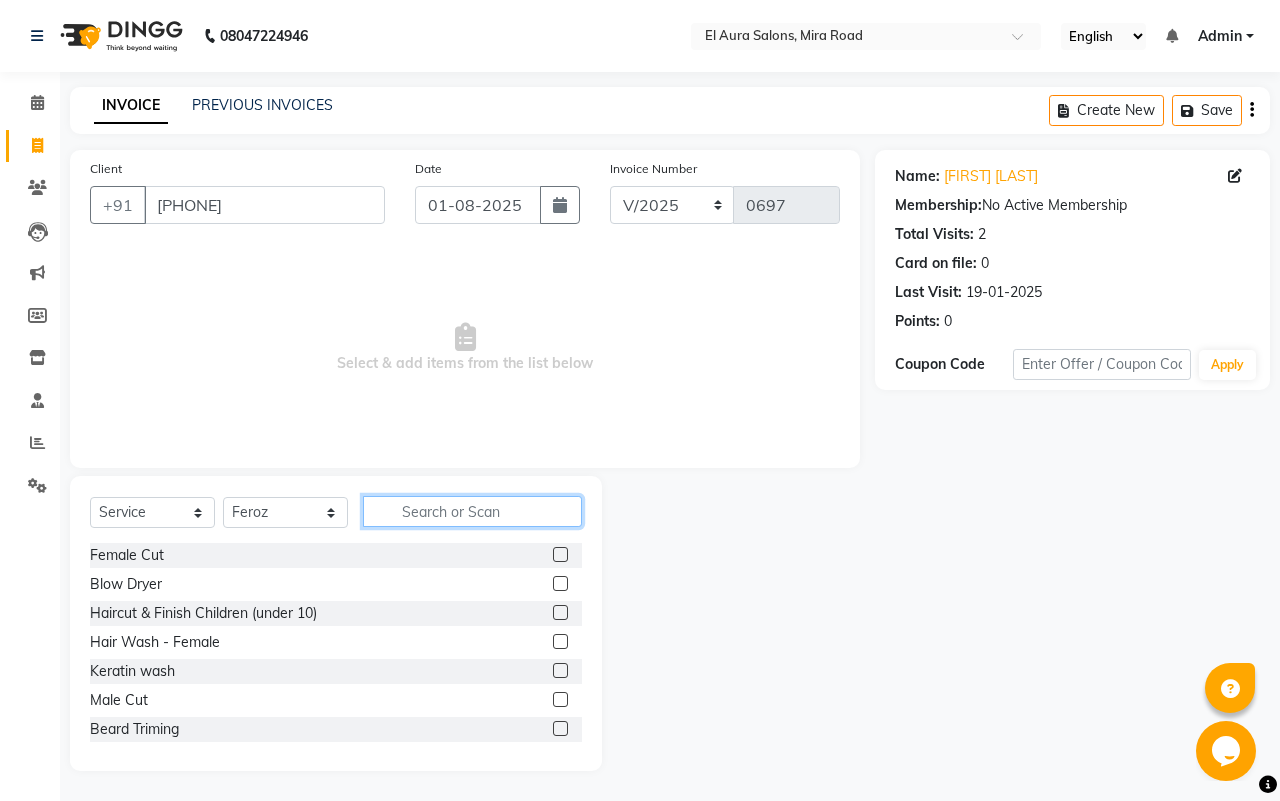 click 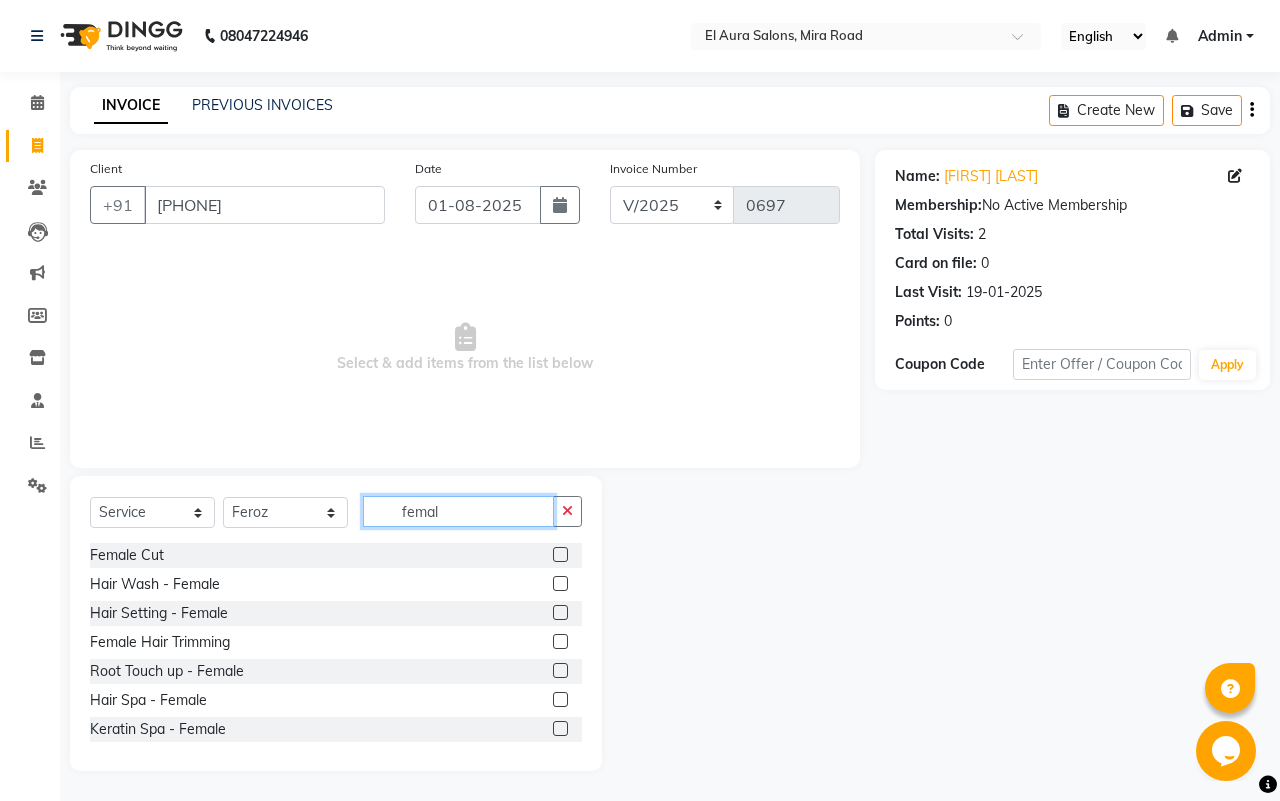 type on "femal" 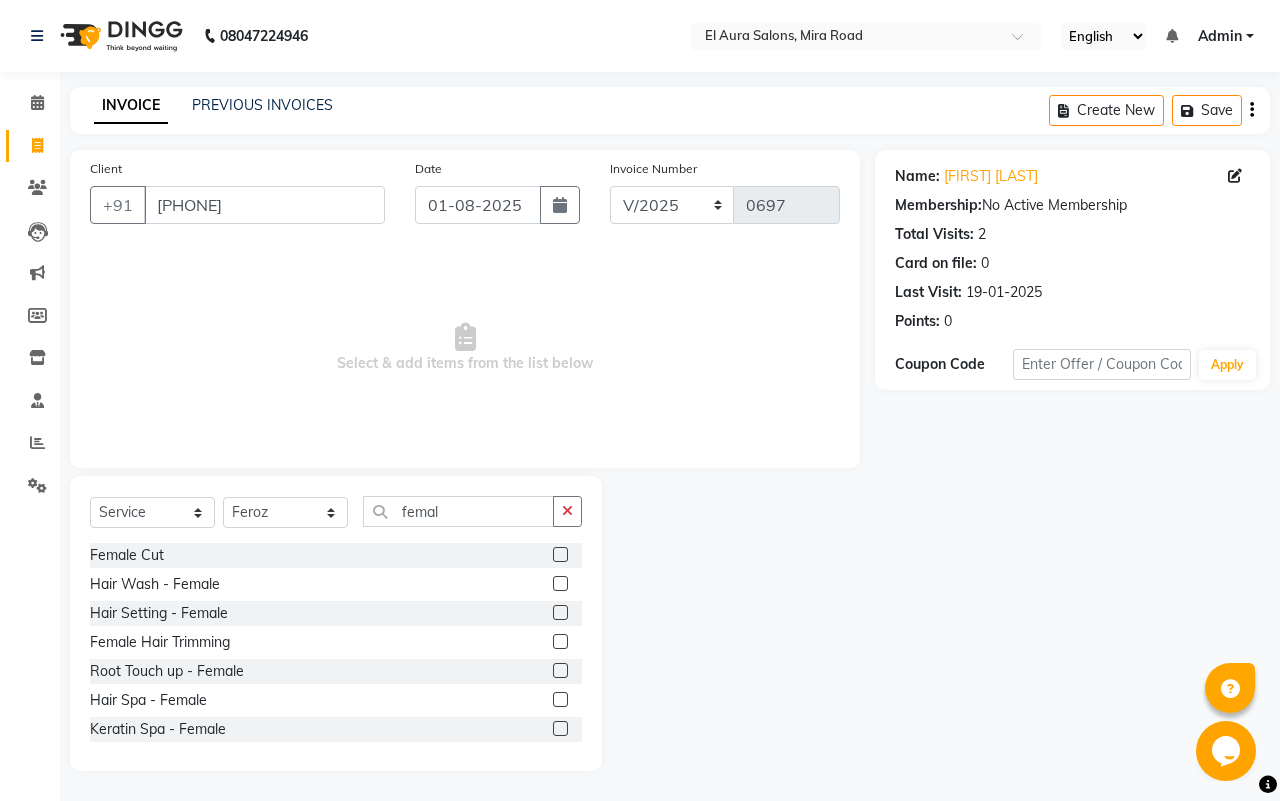 click 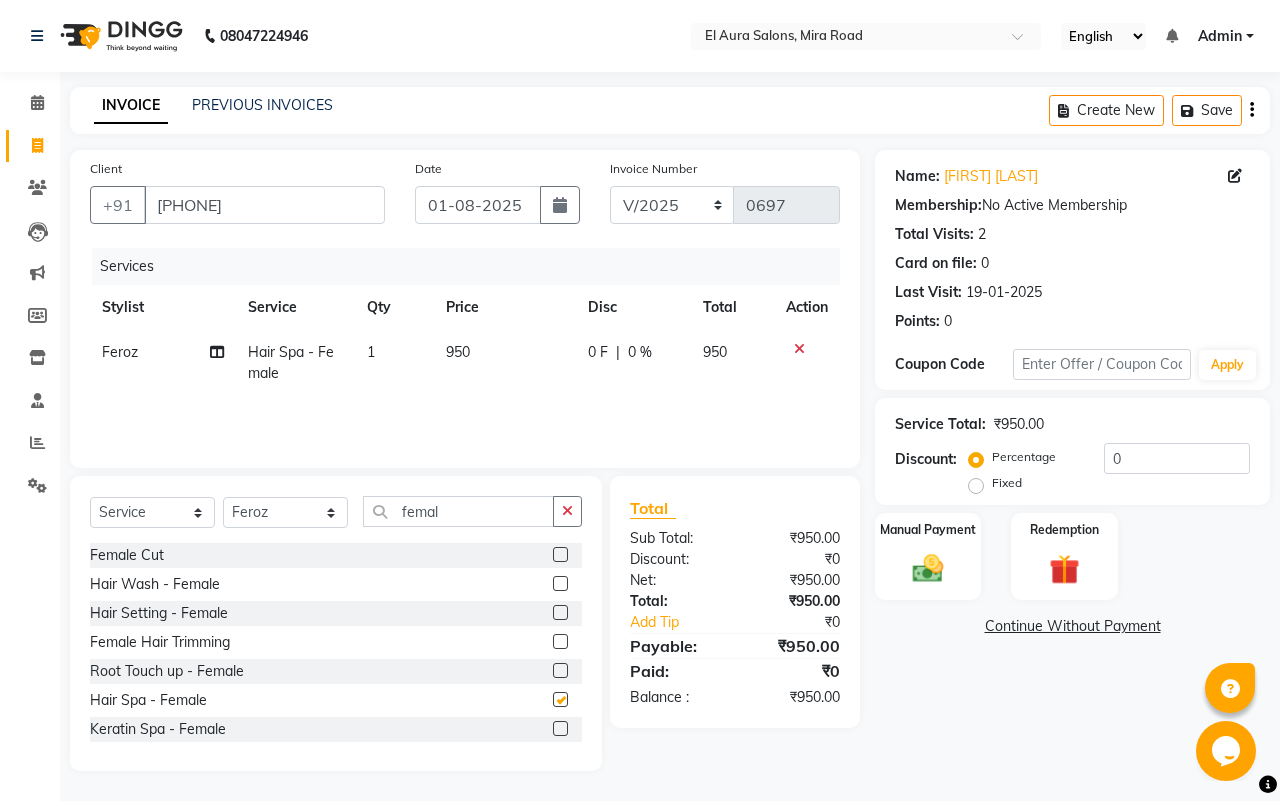 checkbox on "false" 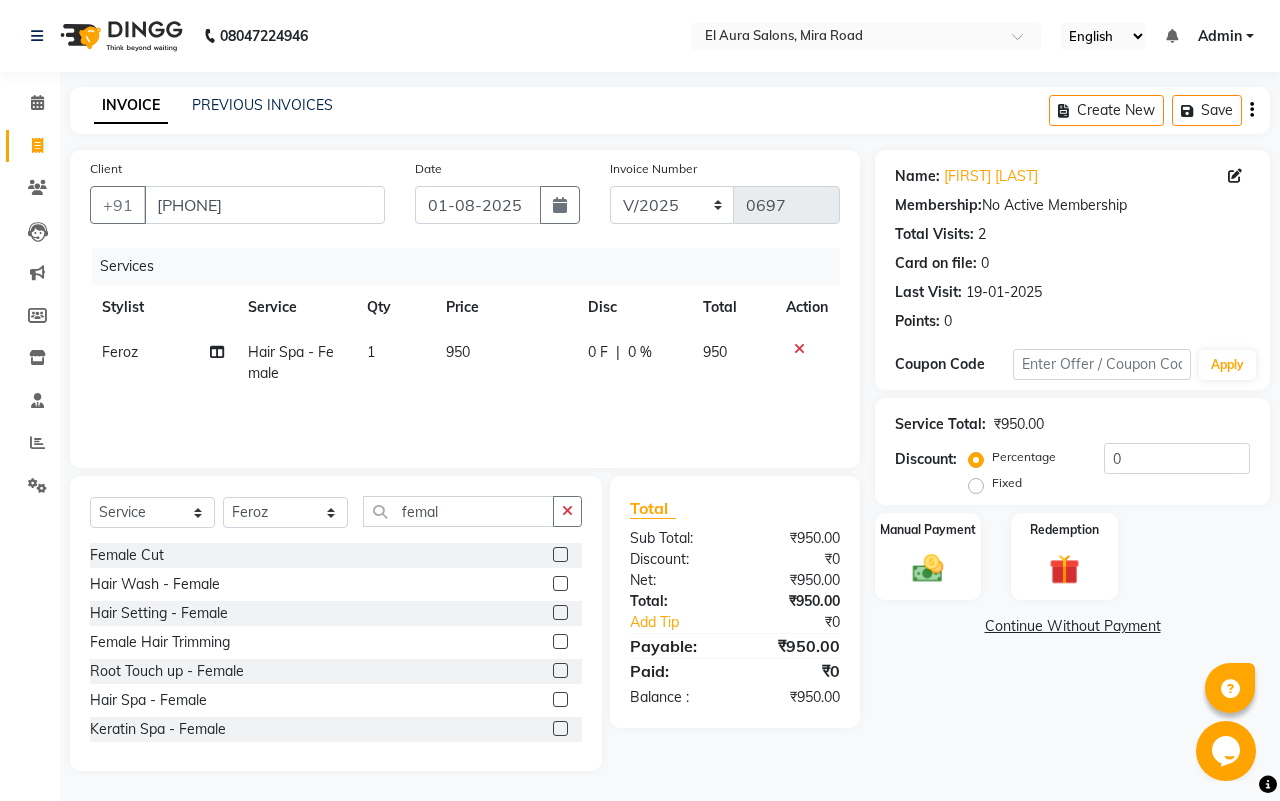 click 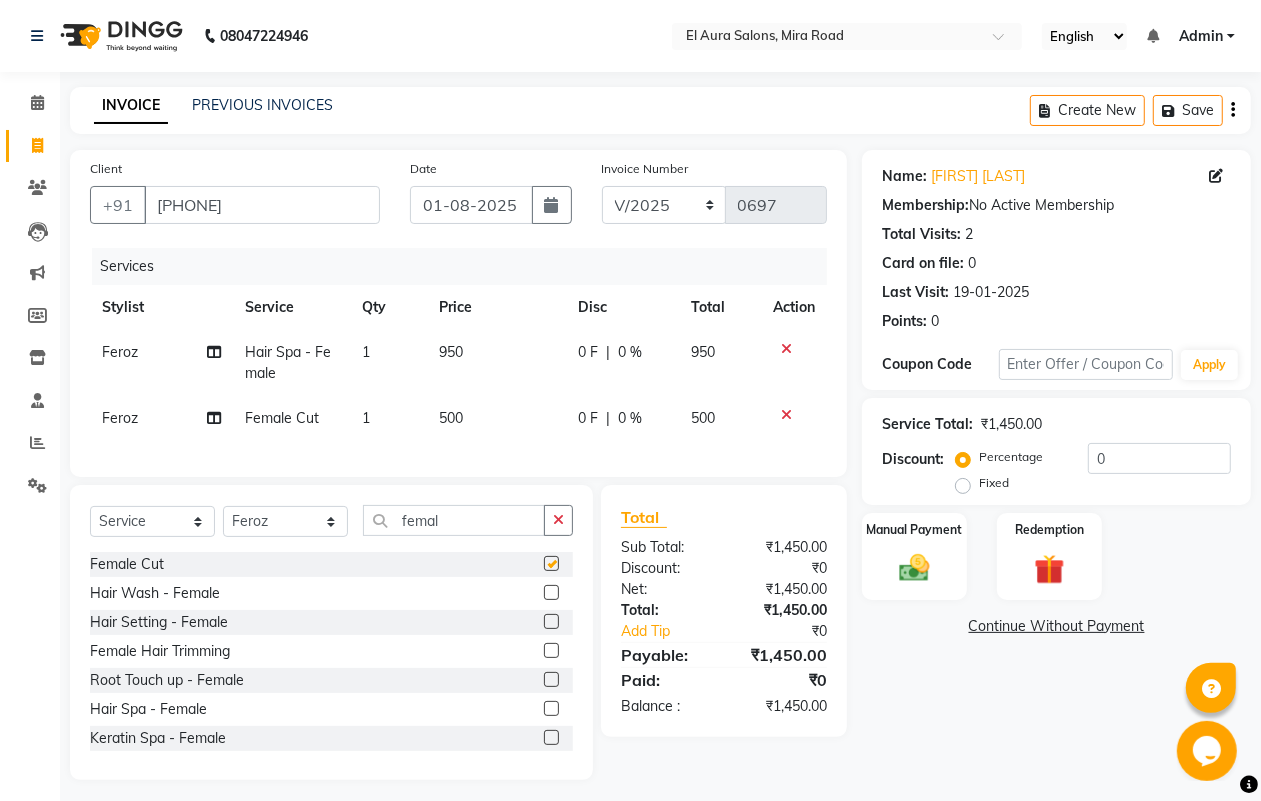 checkbox on "false" 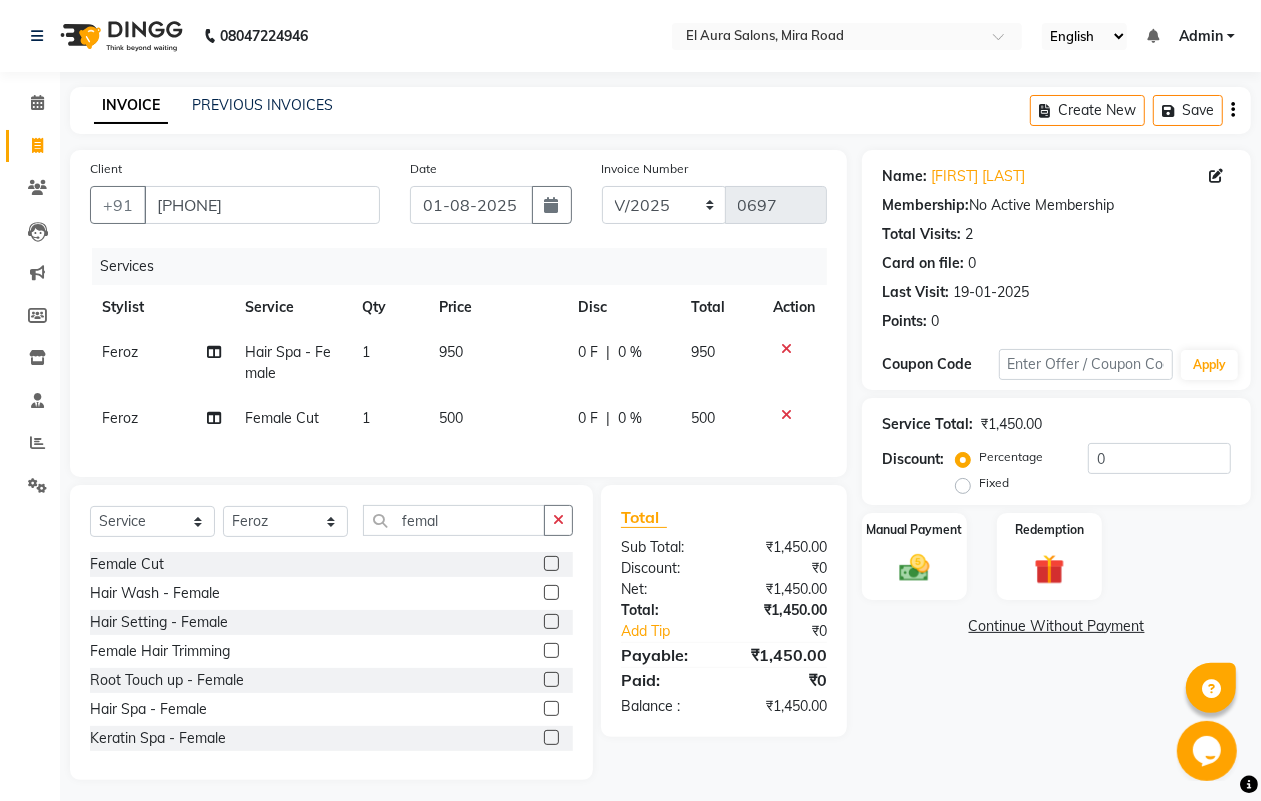 click on "950" 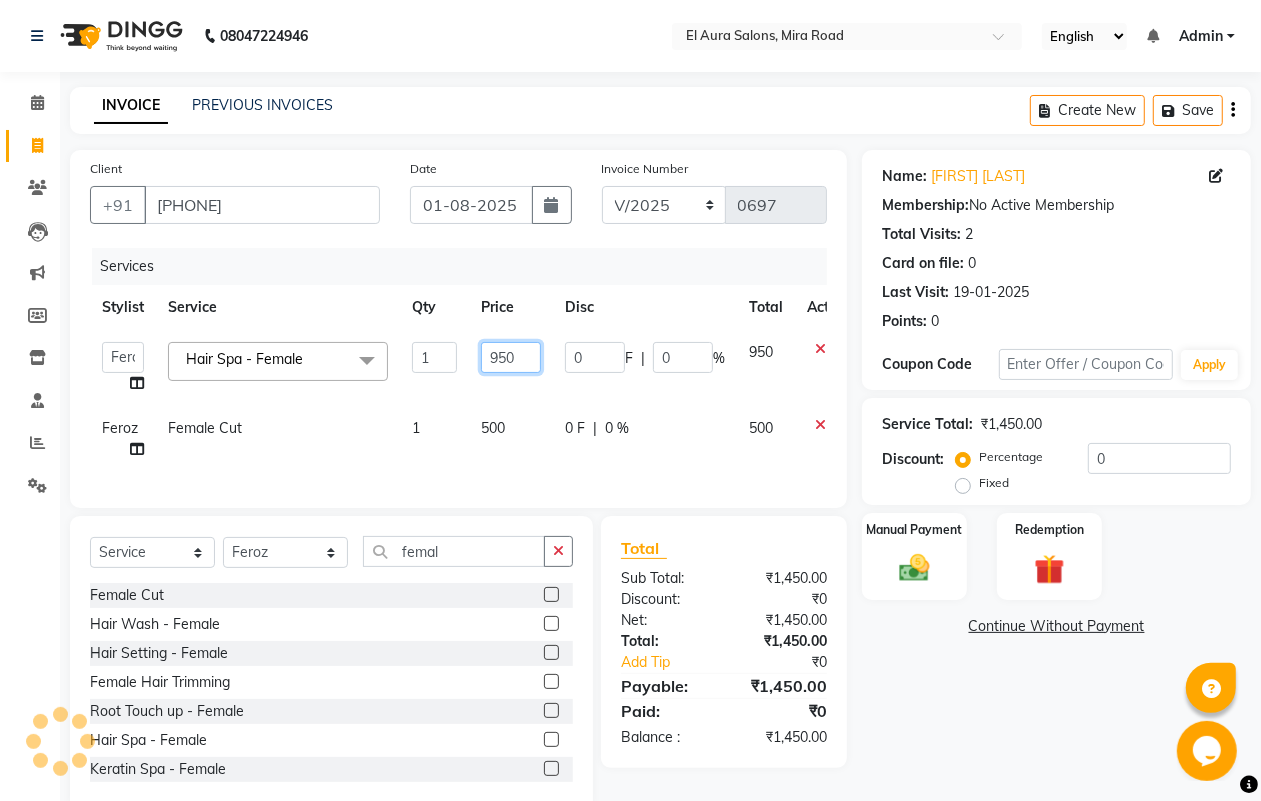 drag, startPoint x: 512, startPoint y: 360, endPoint x: 397, endPoint y: 347, distance: 115.73245 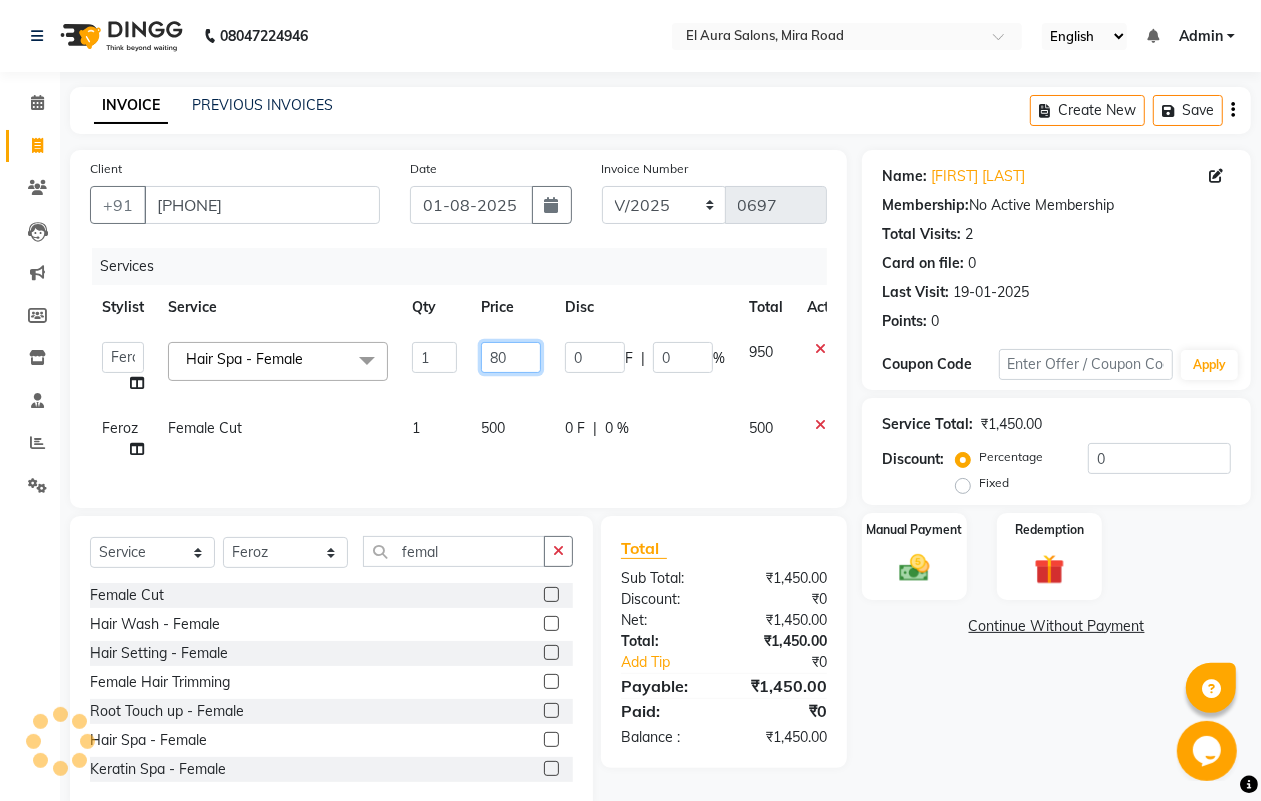 type on "800" 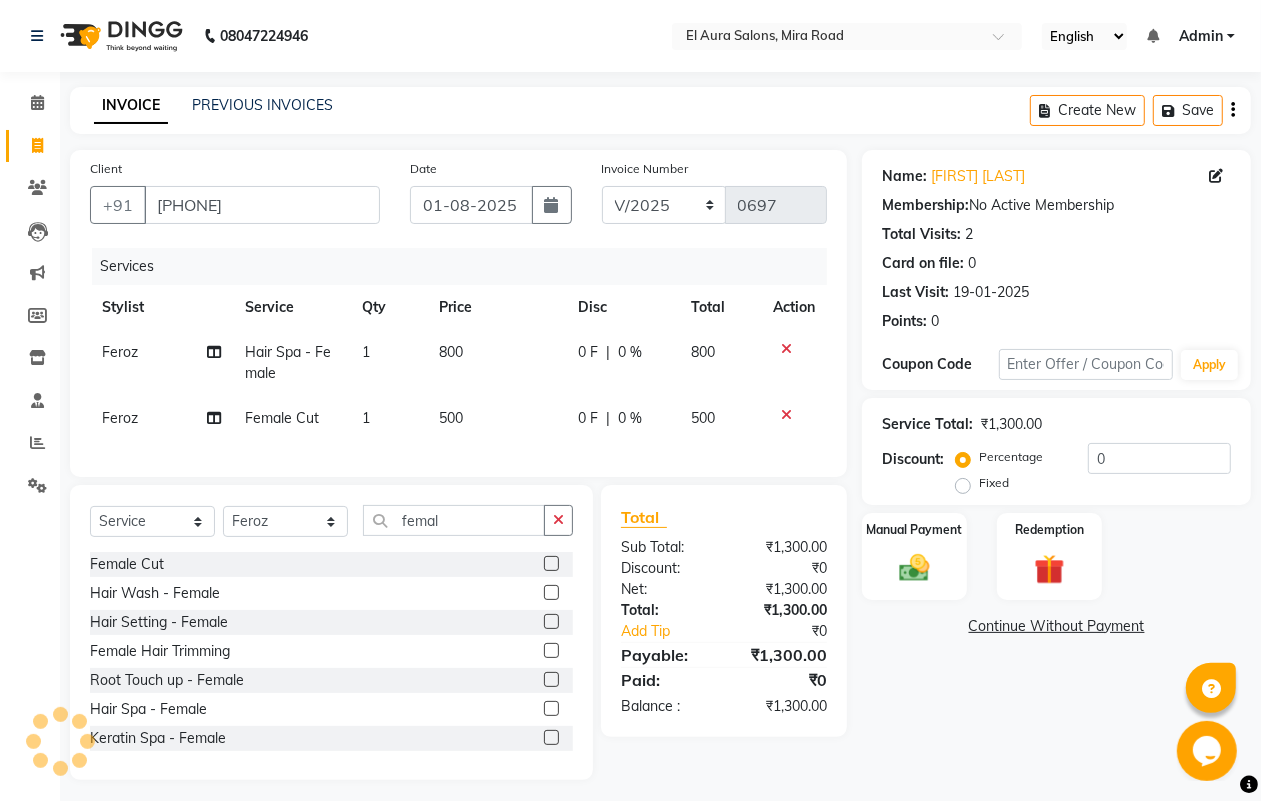 click on "[FIRST] Hair Spa - Female 1 800 0 F | 0 % 800" 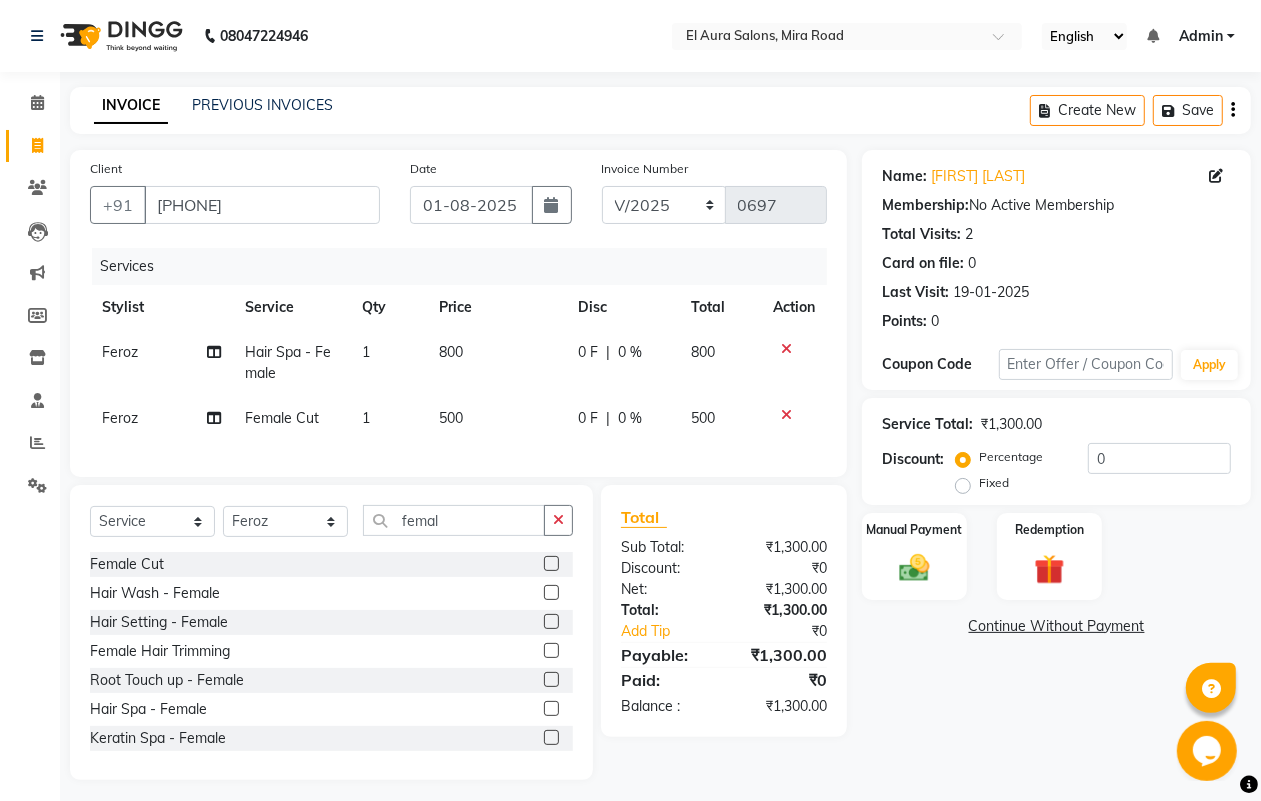 click on "800" 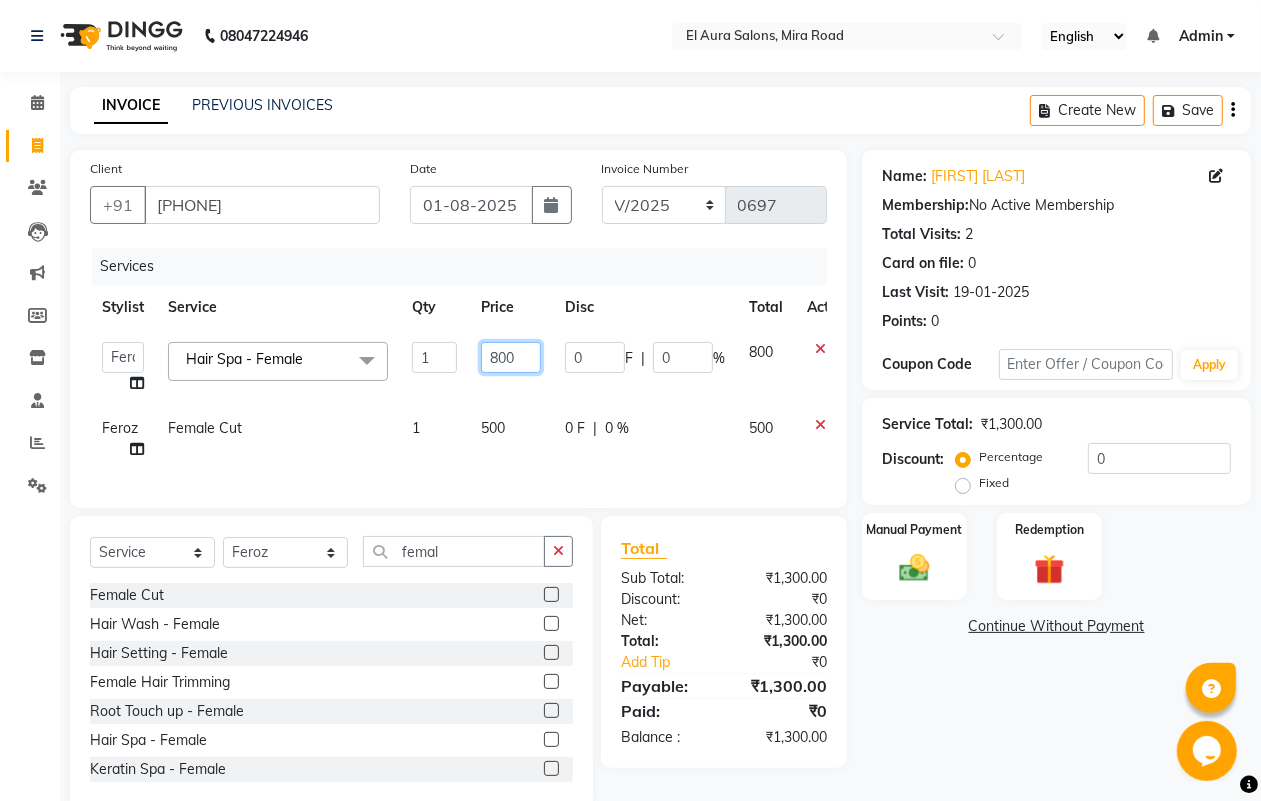 drag, startPoint x: 517, startPoint y: 358, endPoint x: 418, endPoint y: 350, distance: 99.32271 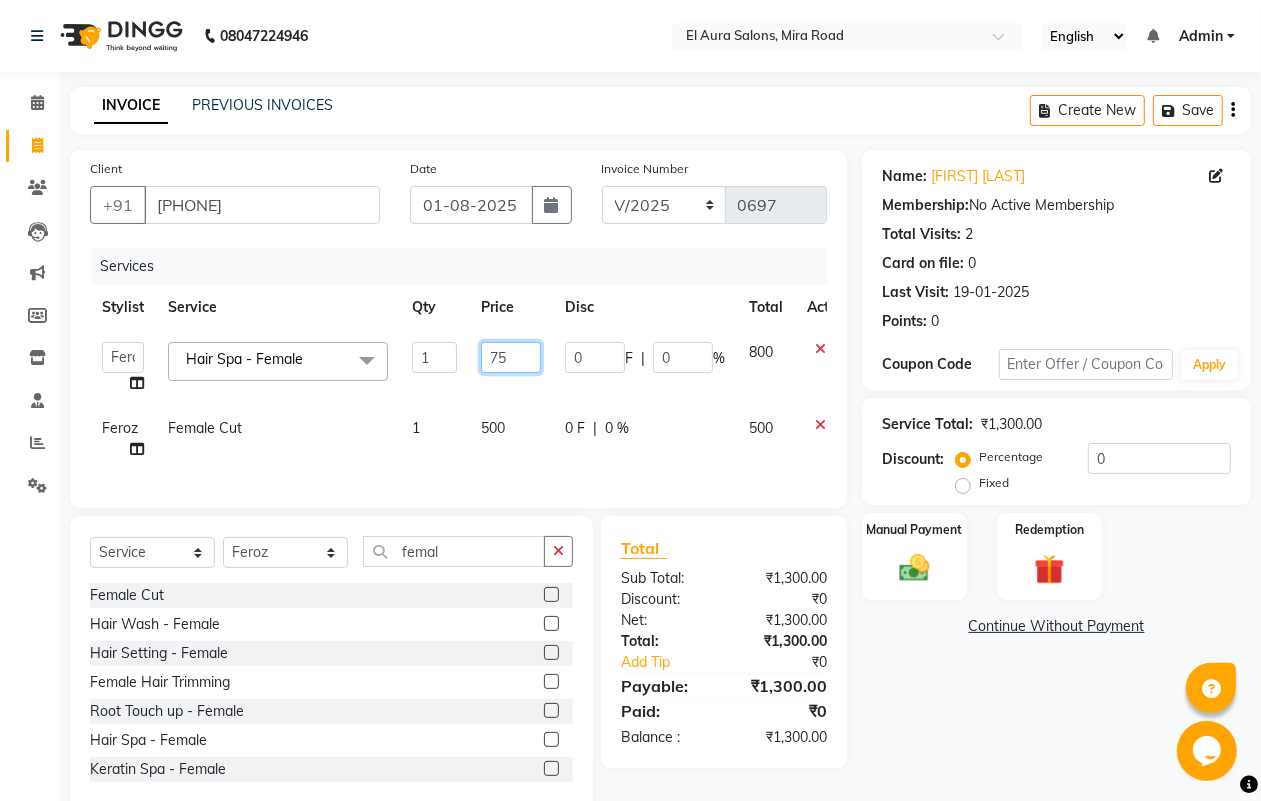 type on "750" 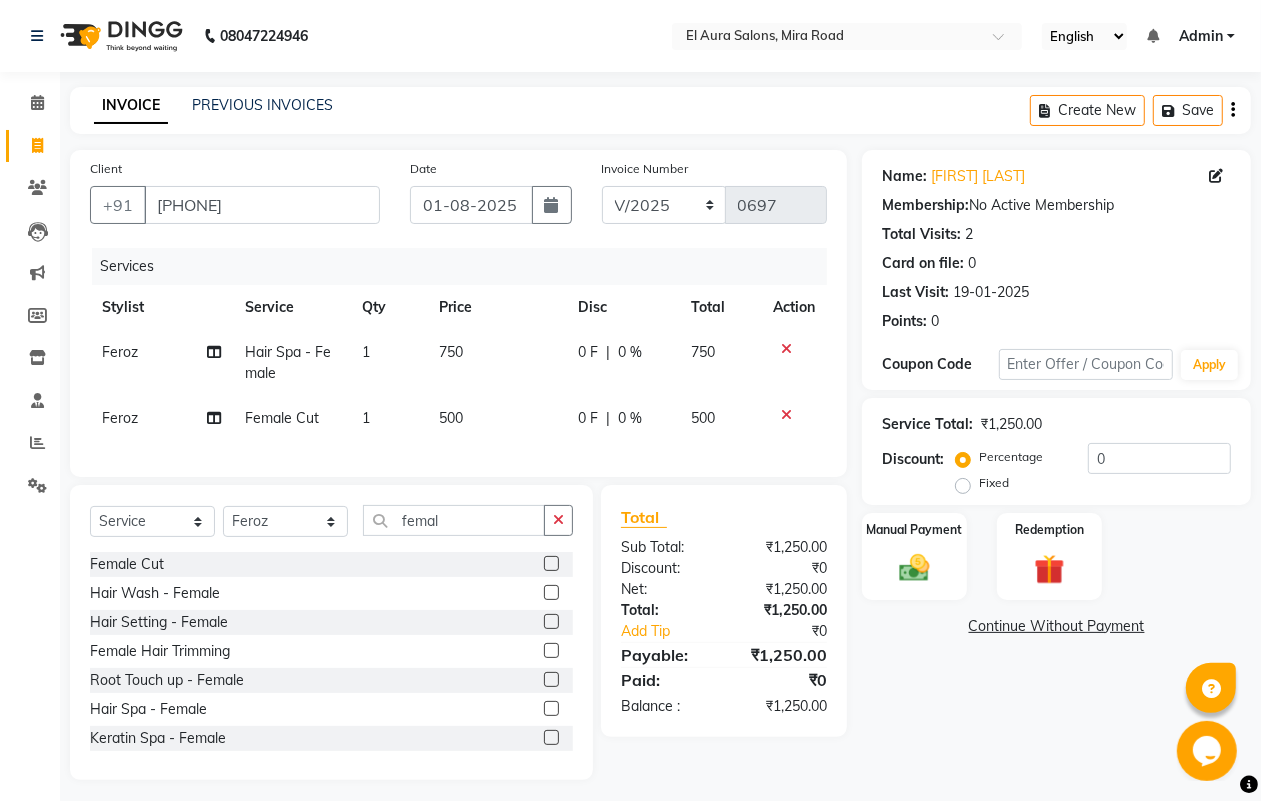 click on "Feroz" 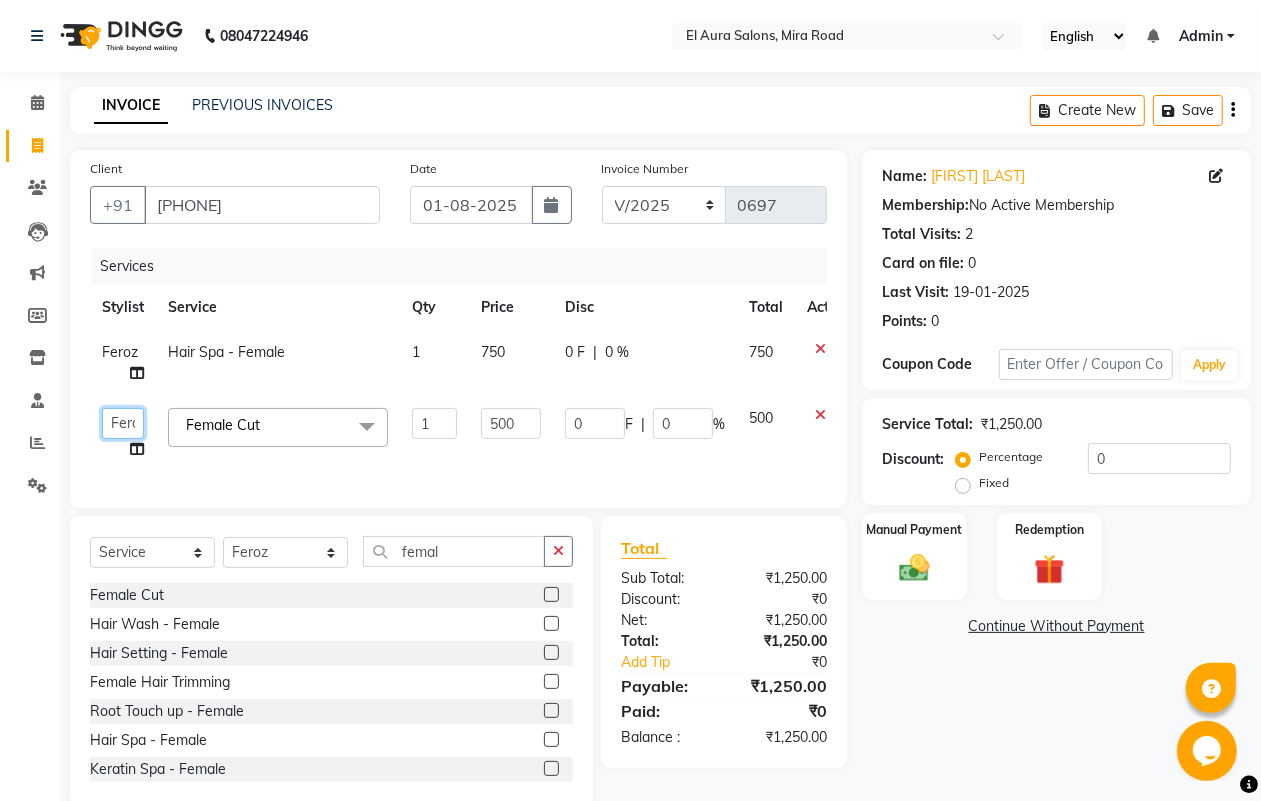 click on "[FIRST] Female Cut Blow Dryer Haircut & Finish Children (under 10) Hair Wash - Female Keratin wash Male Cut Beard Triming Shaving Childdren Cut Styling Shave Hair Wash - Male Hair Setting - Male Head Massage Hair Setting - Female Female Hair Trimming Male Package Smoothening Keratin KeraSmooth WellaPlex Tanino Biotin Nanoplastia Botox Root Touch up - Female Root Touch up - Male Beard Color Global Color Highlights Highlights - Loreal Single Streak Creative Color Color Change Highlights Half Head Pre-Lightning Balayage Hair Spa - Female Keratin Spa - Female Ampule - Female Hair Spa - Male Treatment/ Ritual - Male Ampule - Male Full Arms (C ) Full Arms (D) Full Legs(C ) Full Legs (D) Underarms(C ) Underarms(D ) Front Body / Back Body(C ) Front Body / back Body (D )" 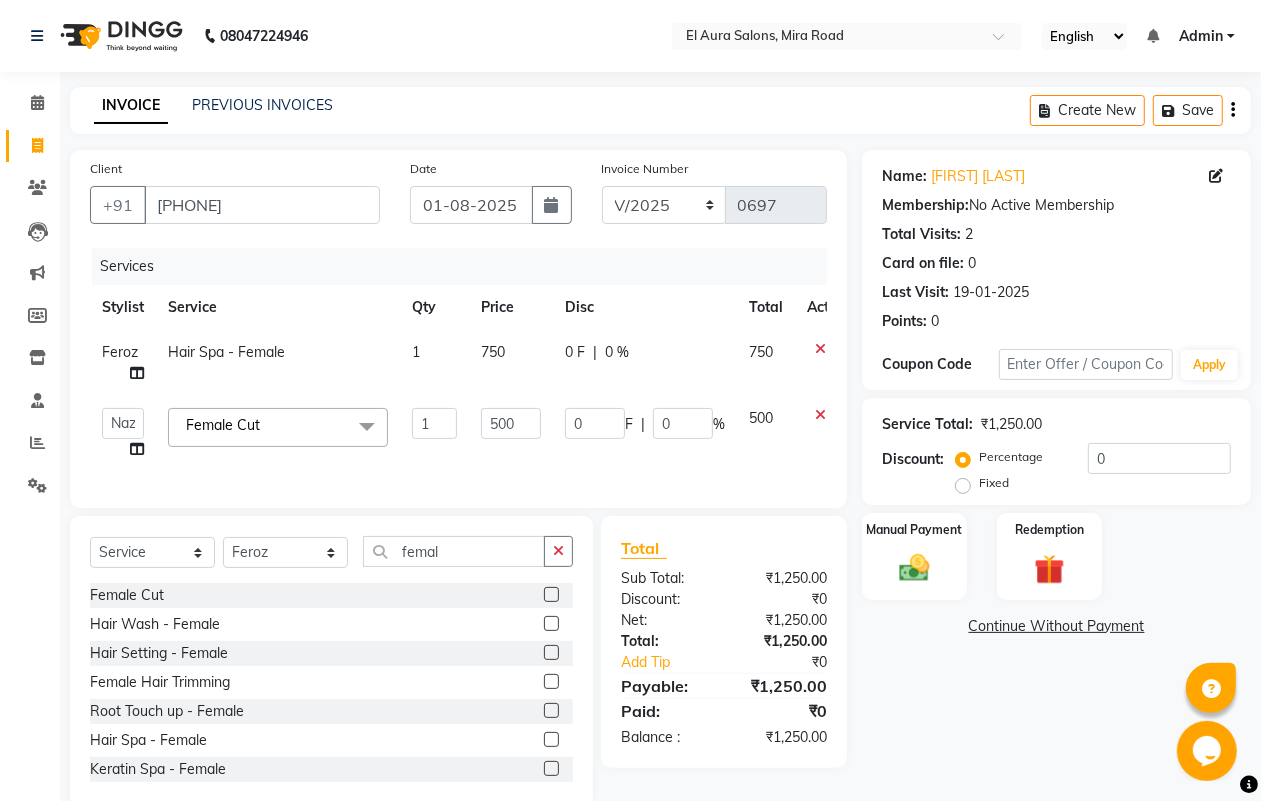 select on "37232" 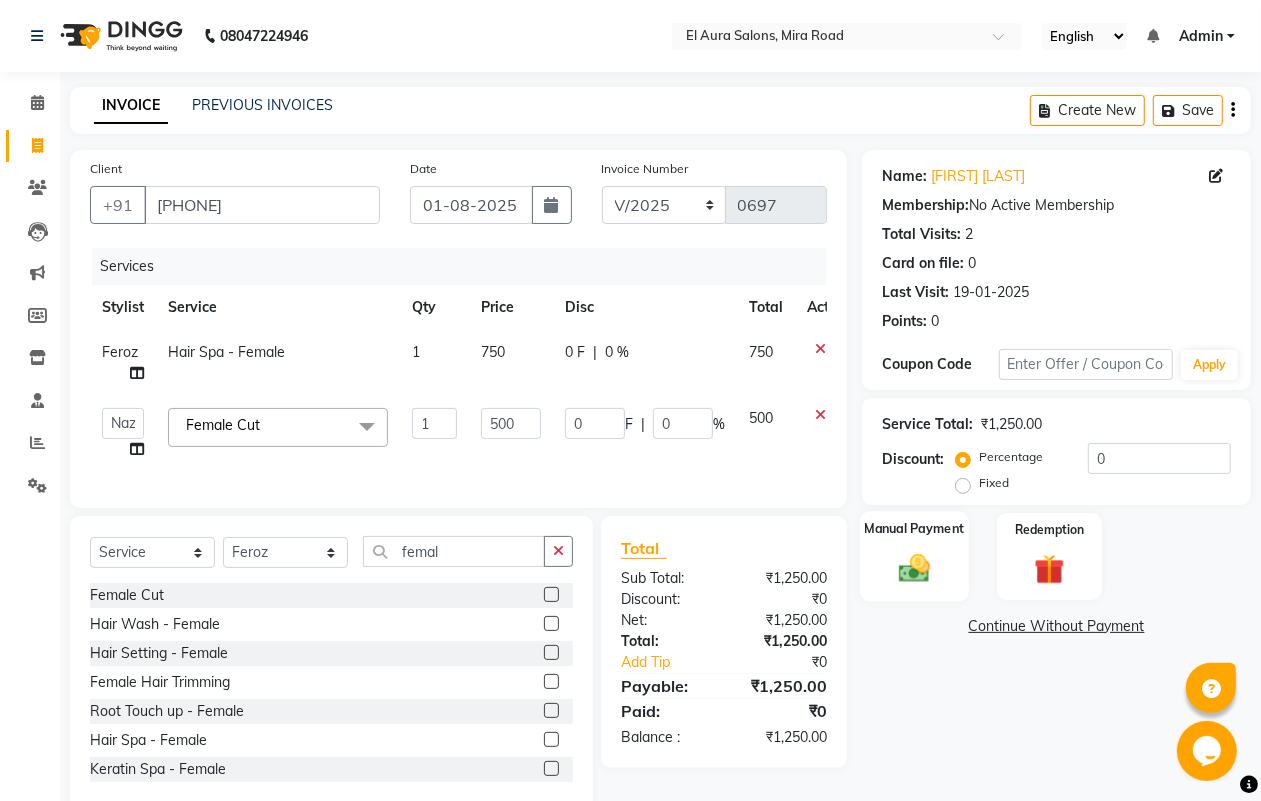 click 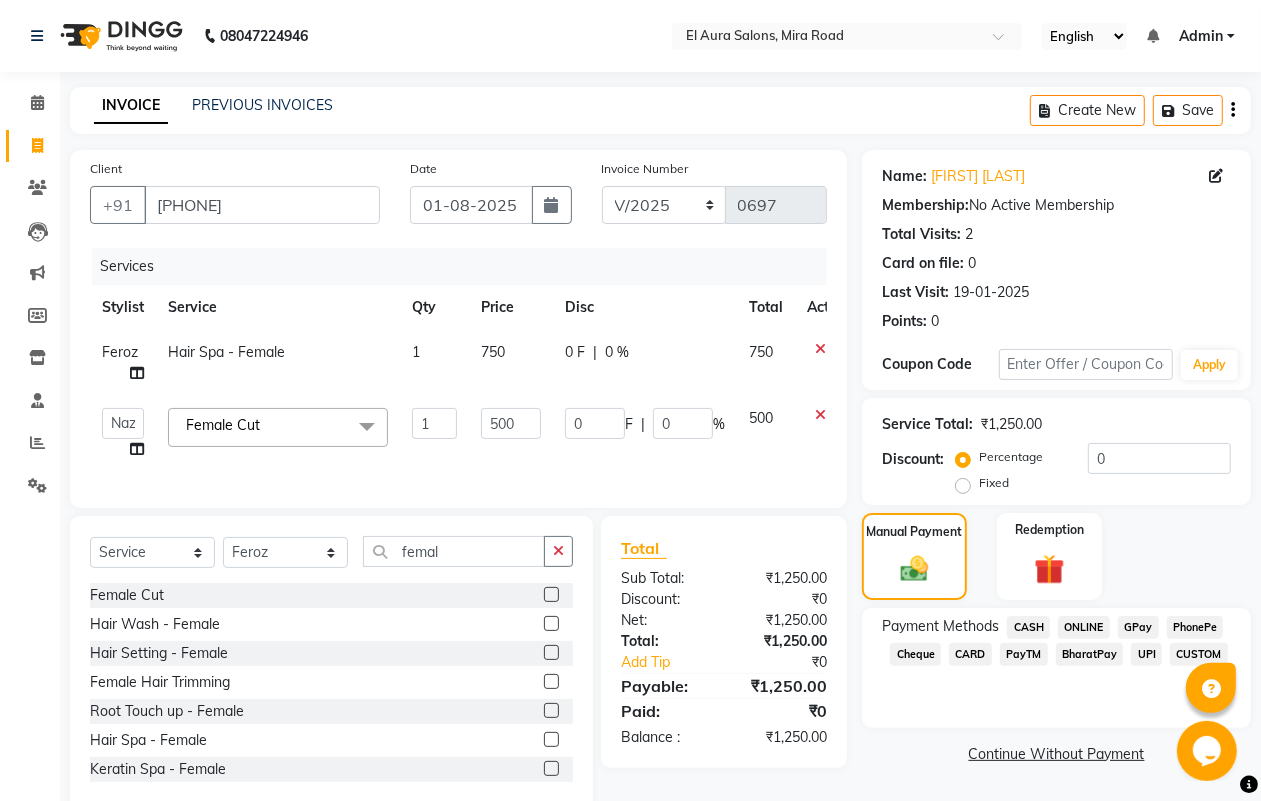 click on "GPay" 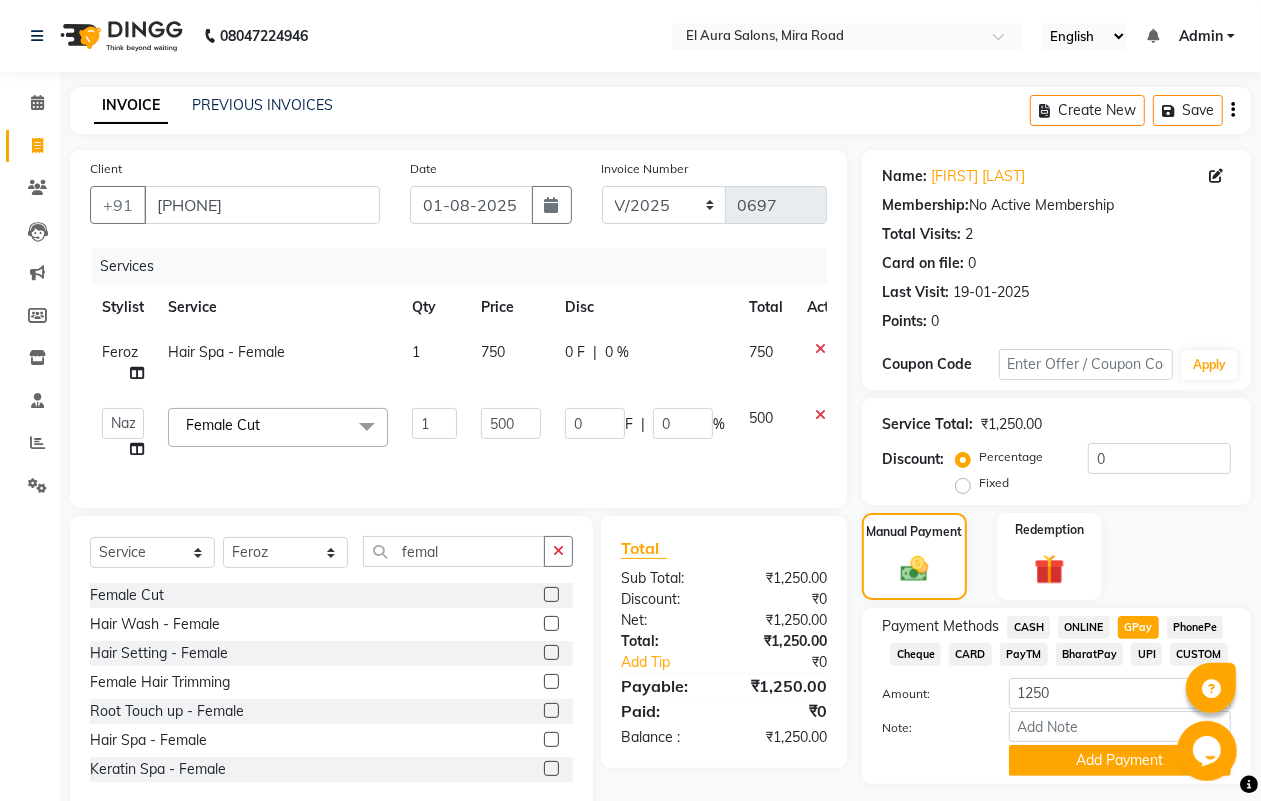 scroll, scrollTop: 58, scrollLeft: 0, axis: vertical 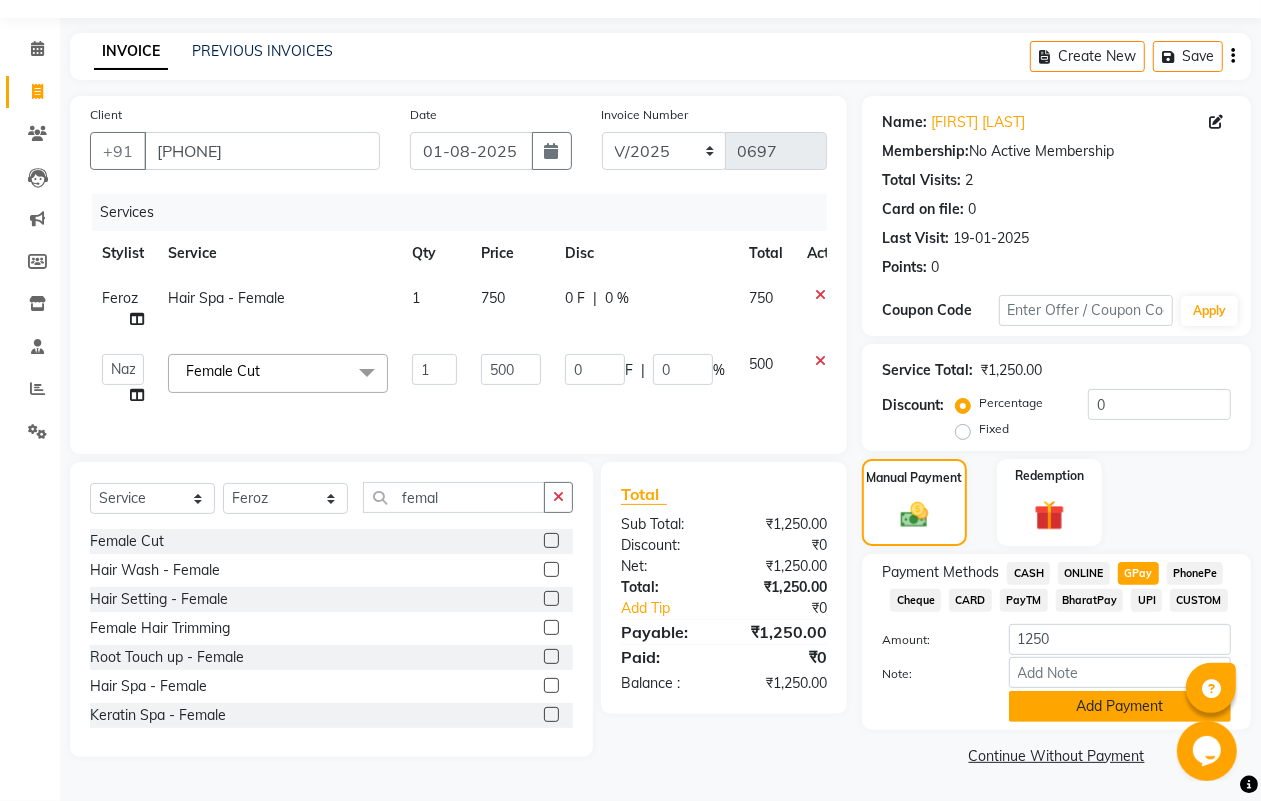 click on "Add Payment" 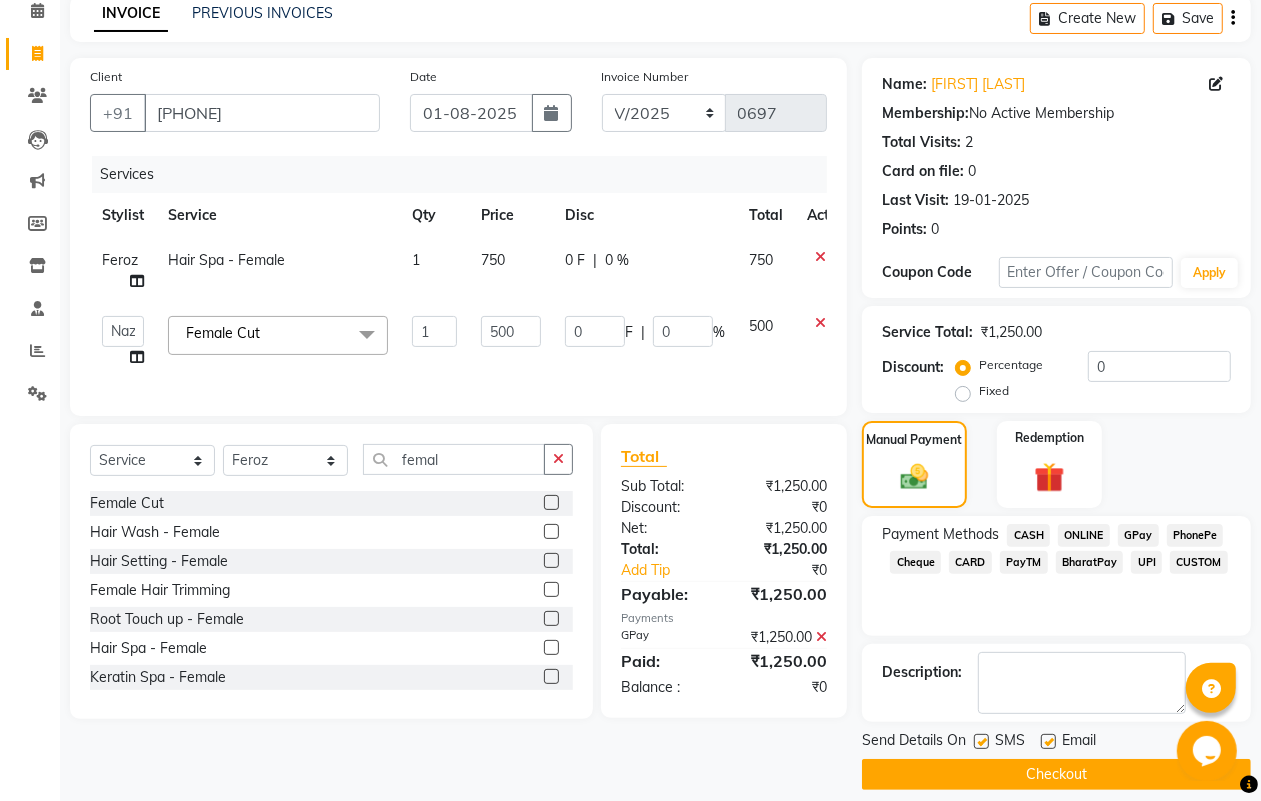 scroll, scrollTop: 111, scrollLeft: 0, axis: vertical 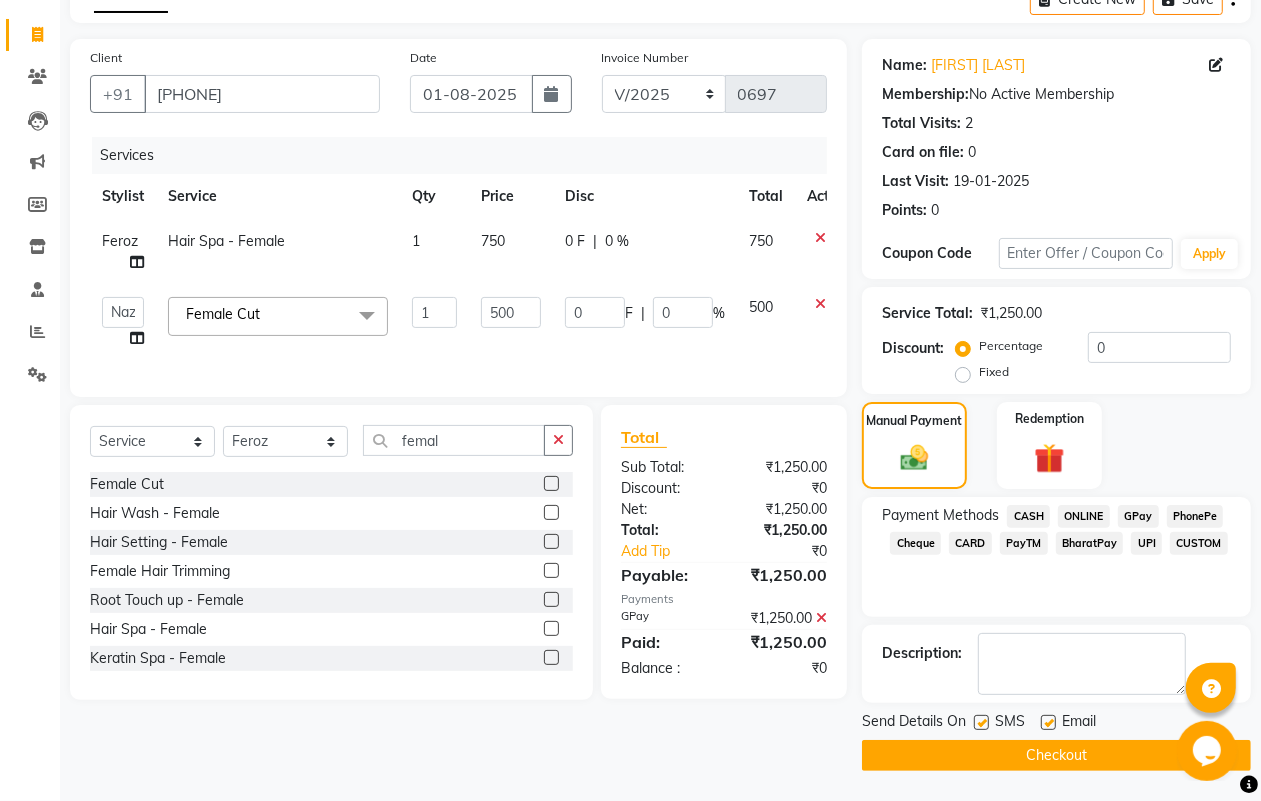 click 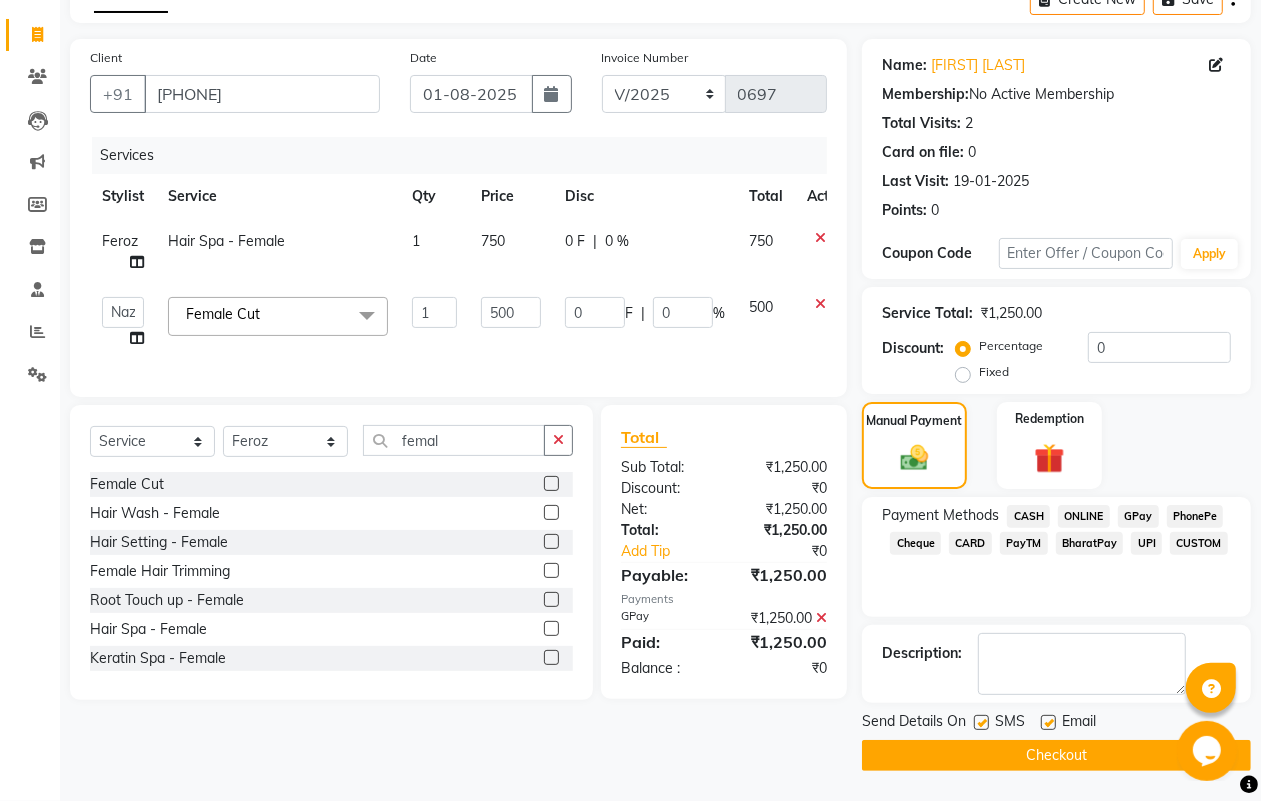 click at bounding box center (980, 723) 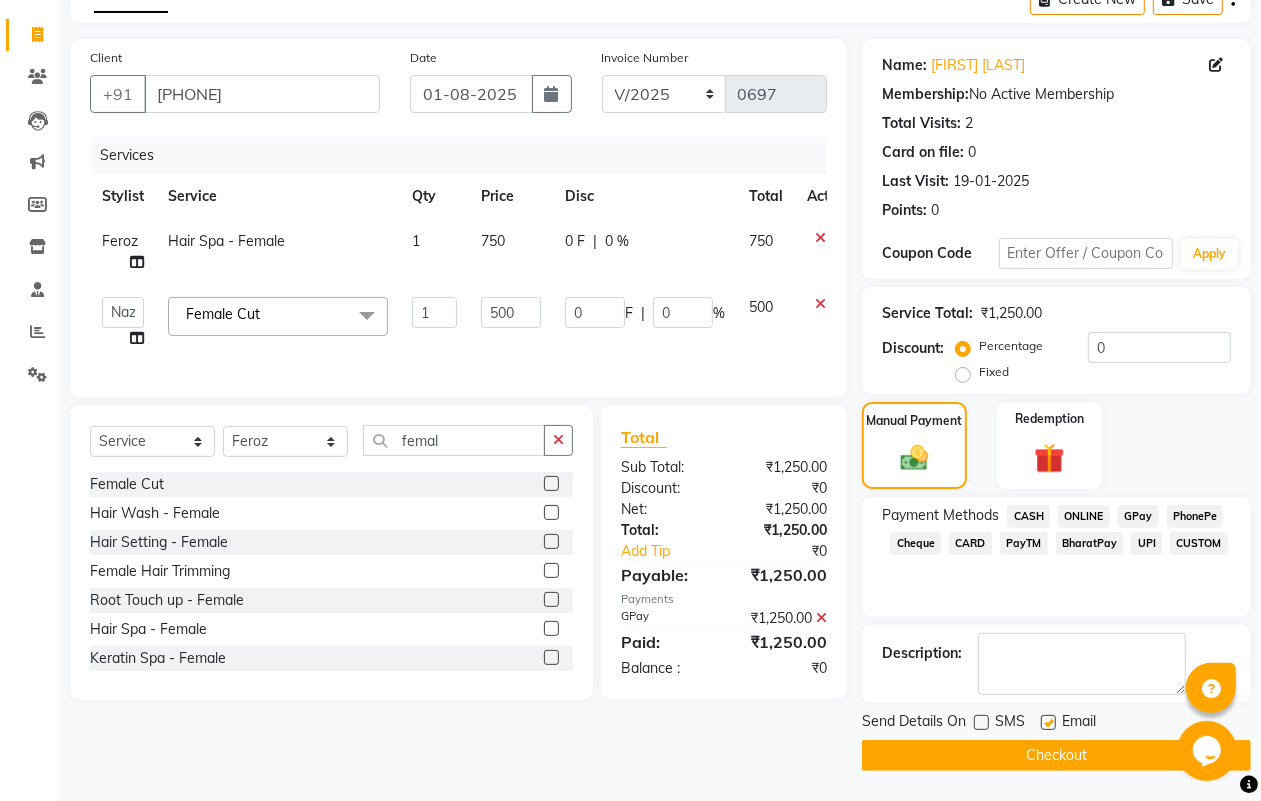 click on "Checkout" 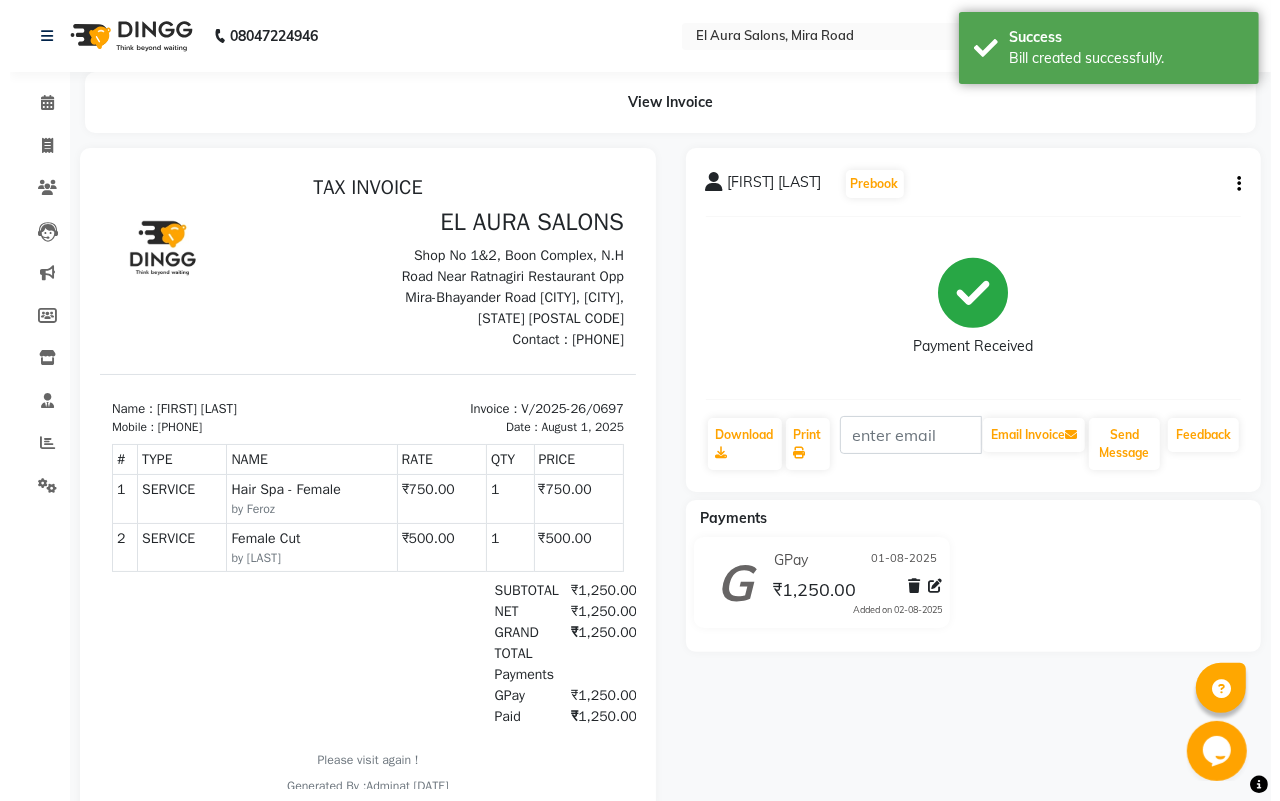 scroll, scrollTop: 0, scrollLeft: 0, axis: both 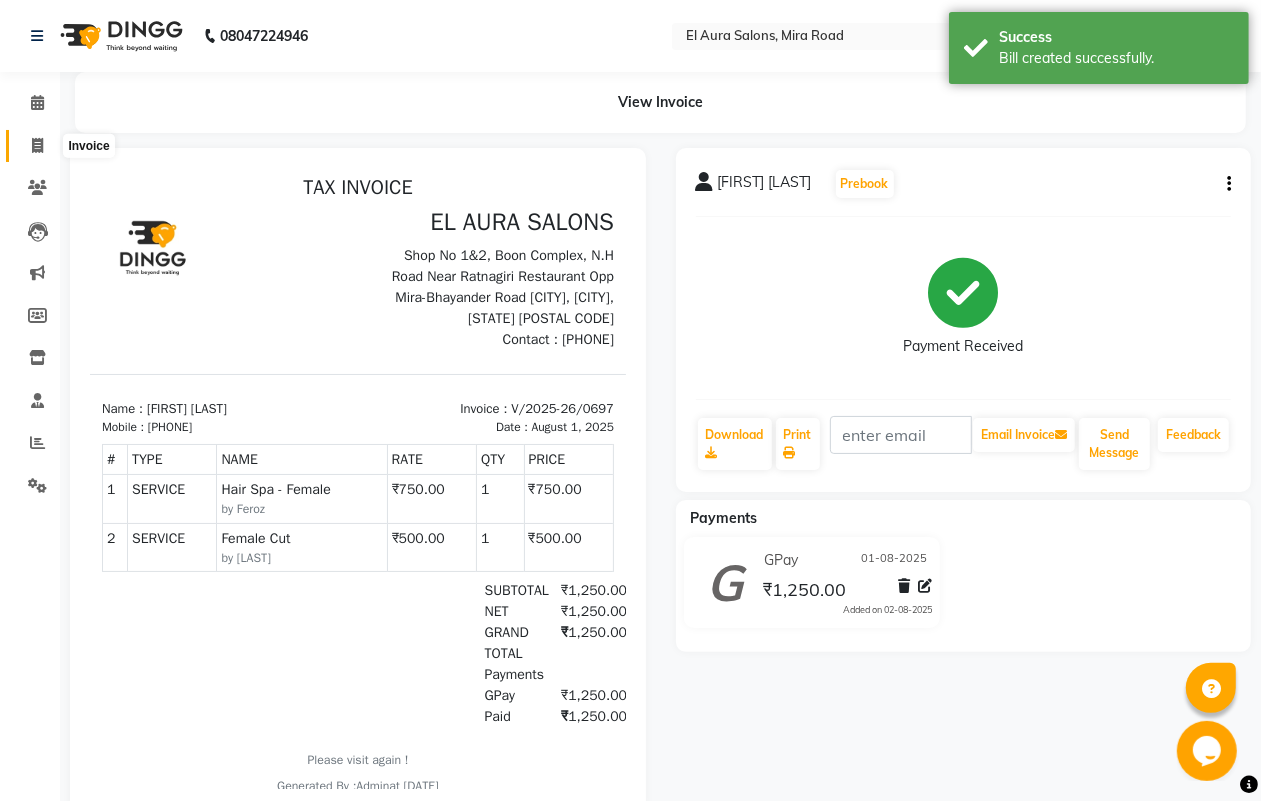 click 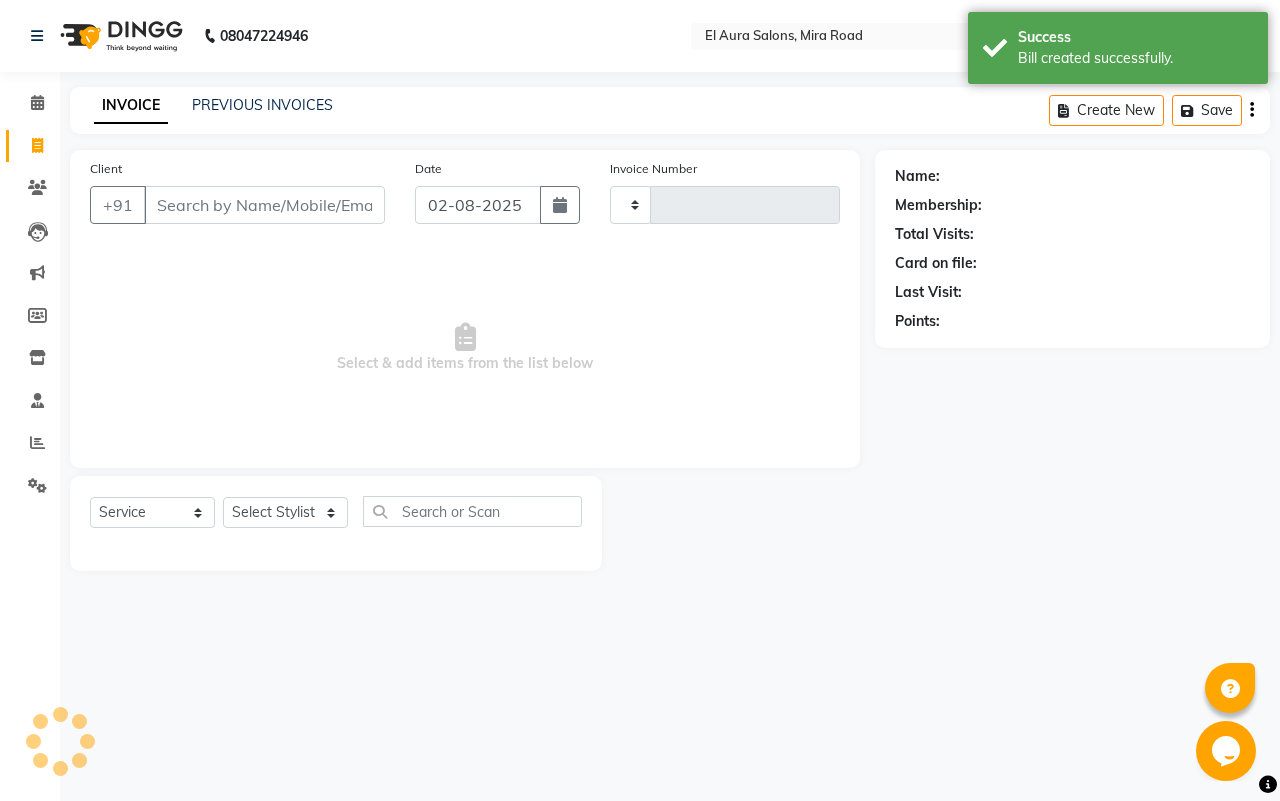 type on "0698" 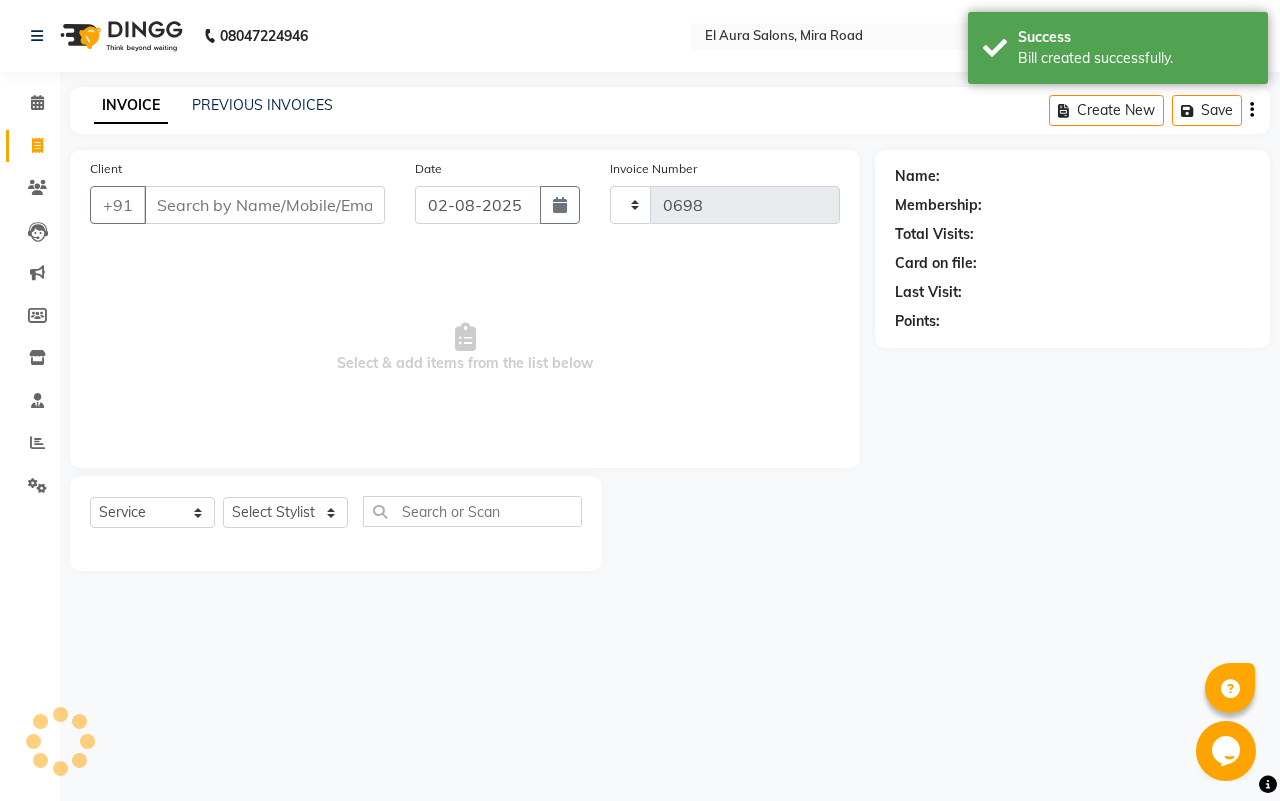 select on "94" 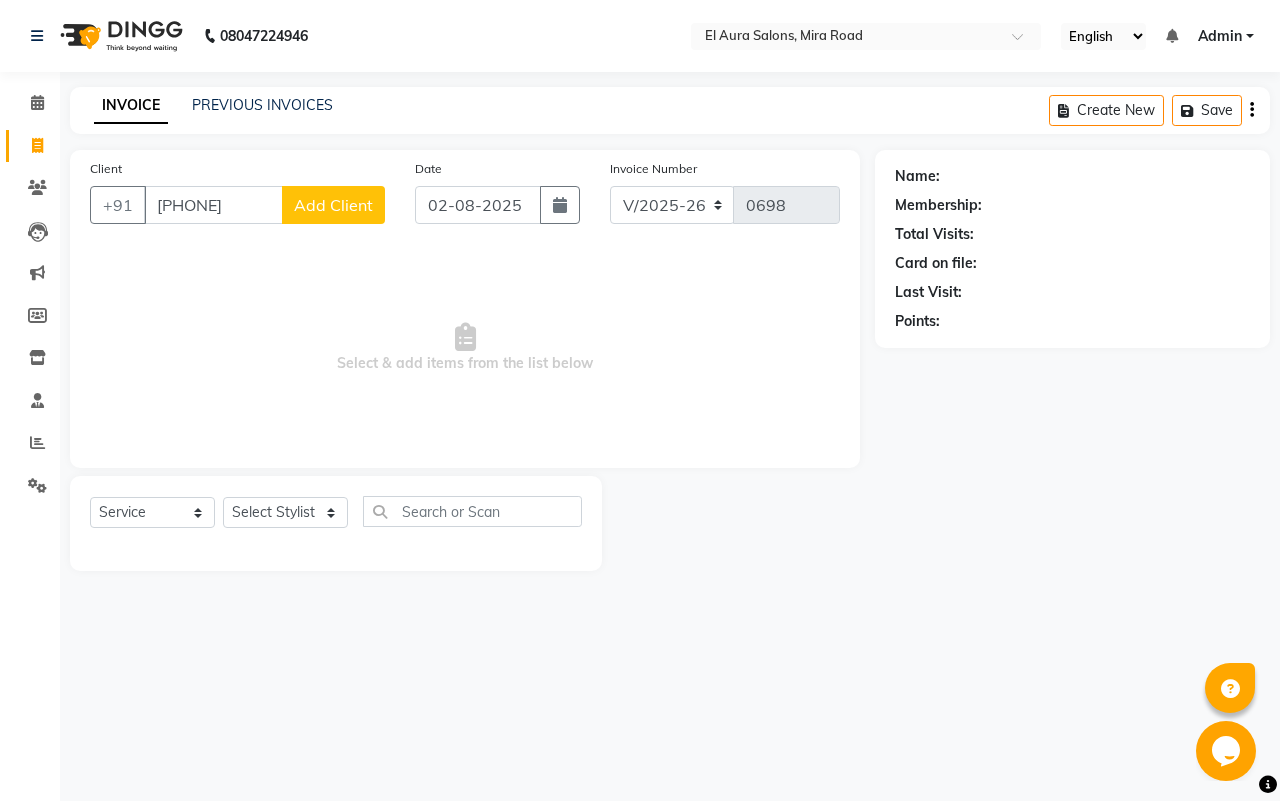 type on "[PHONE]" 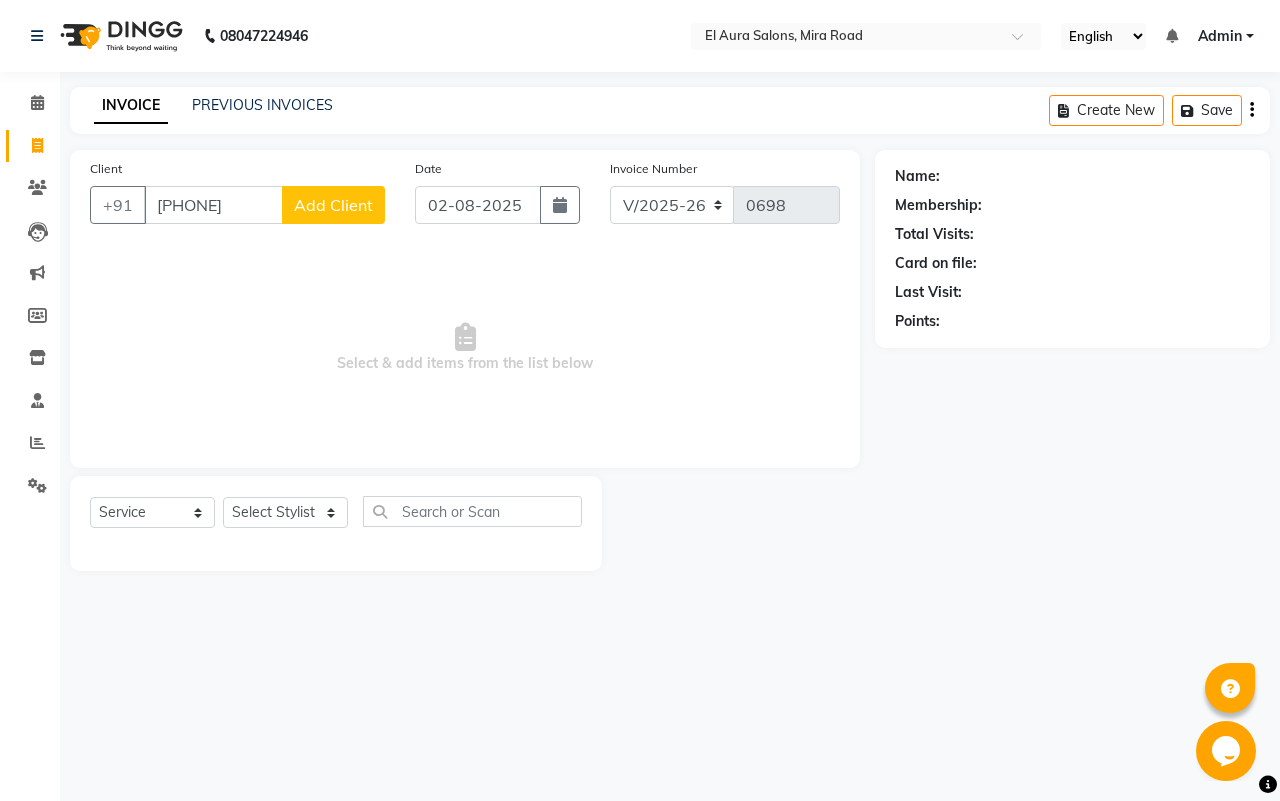 select 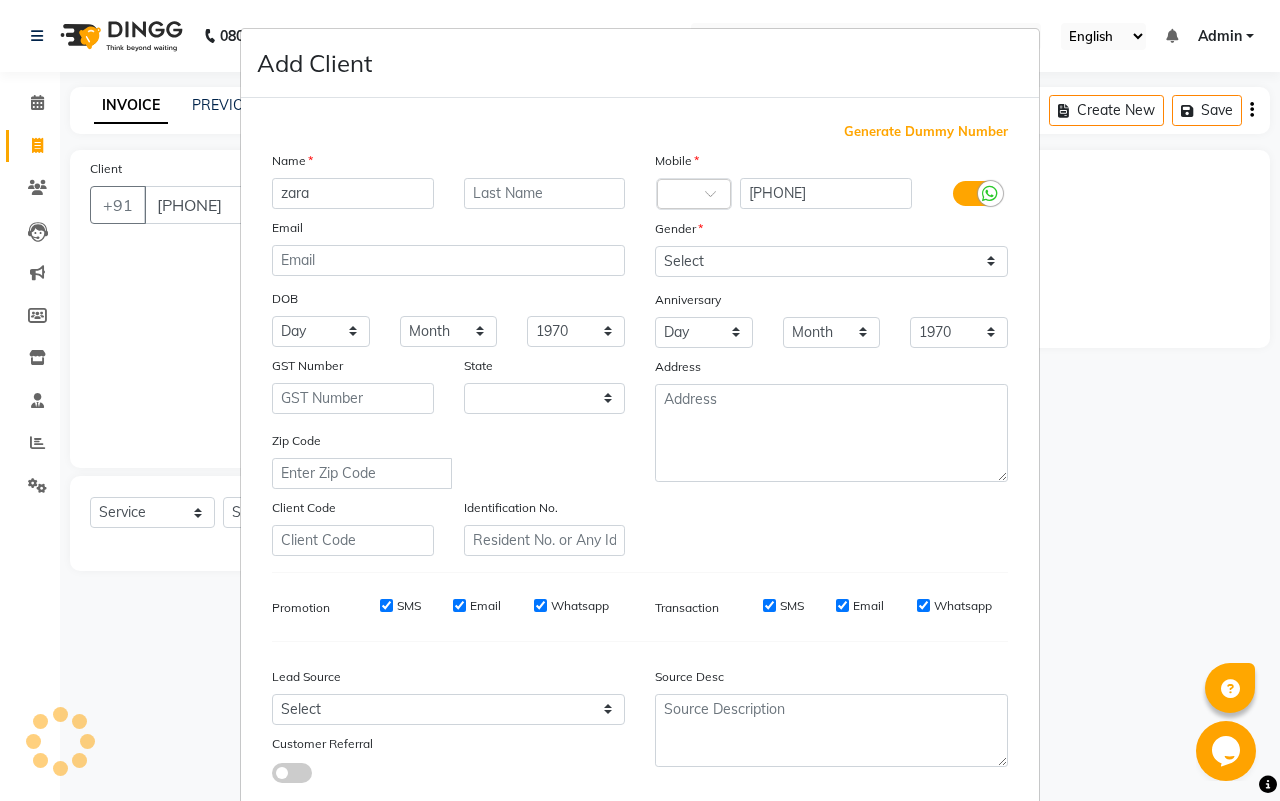 type on "zara" 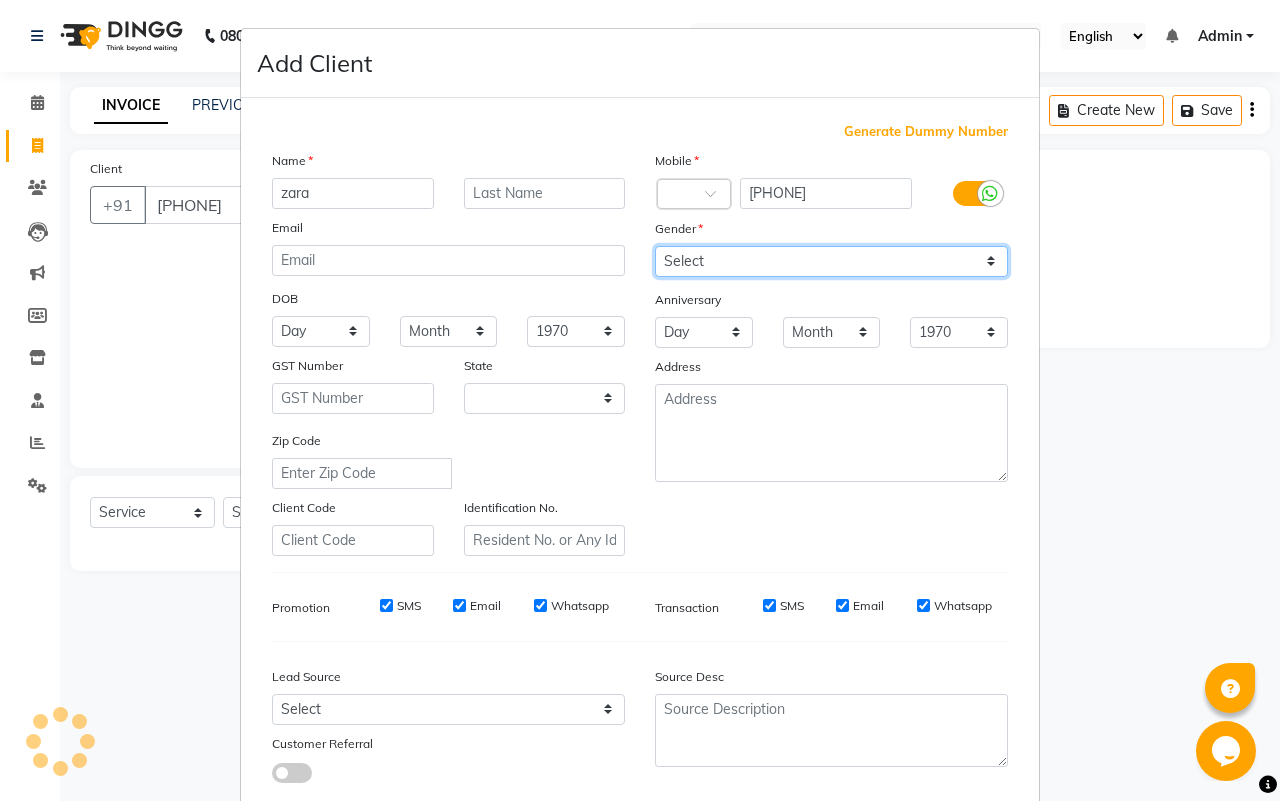click on "Select Male Female Other Prefer Not To Say" at bounding box center (831, 261) 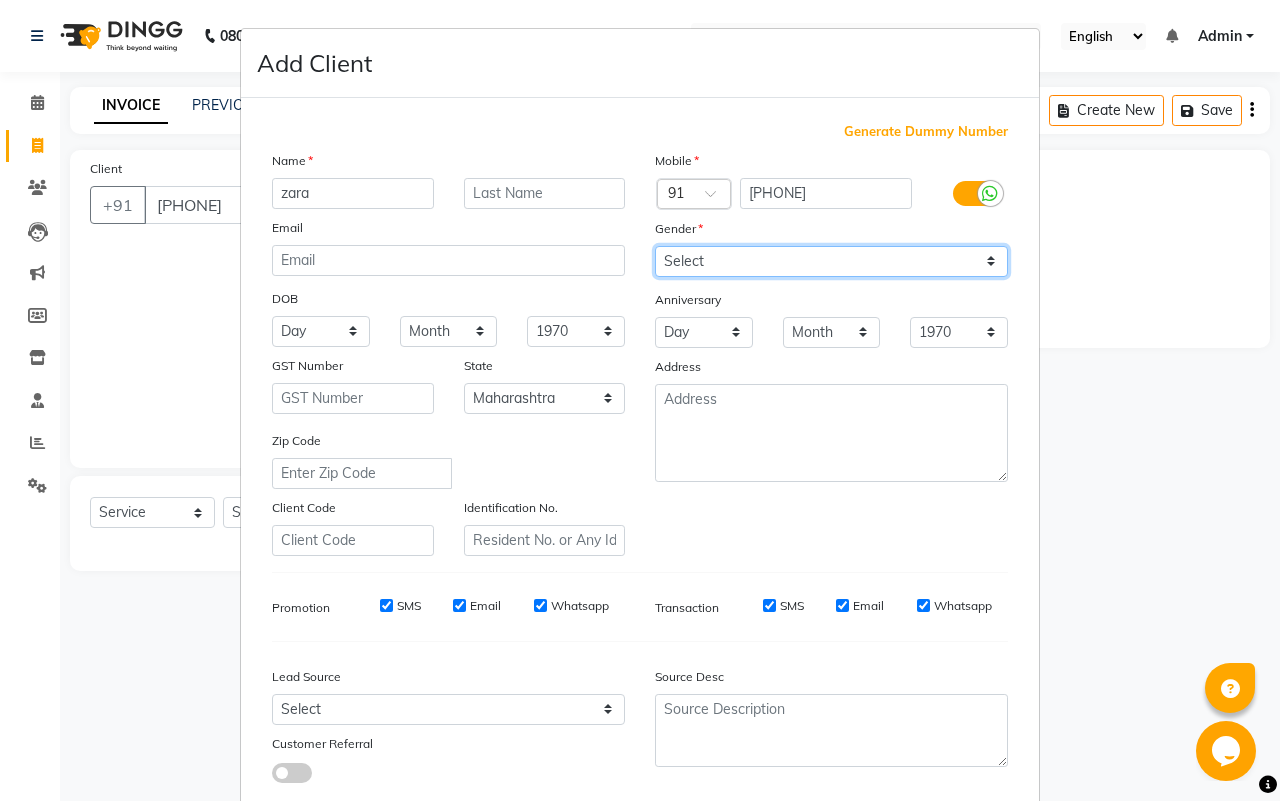select on "female" 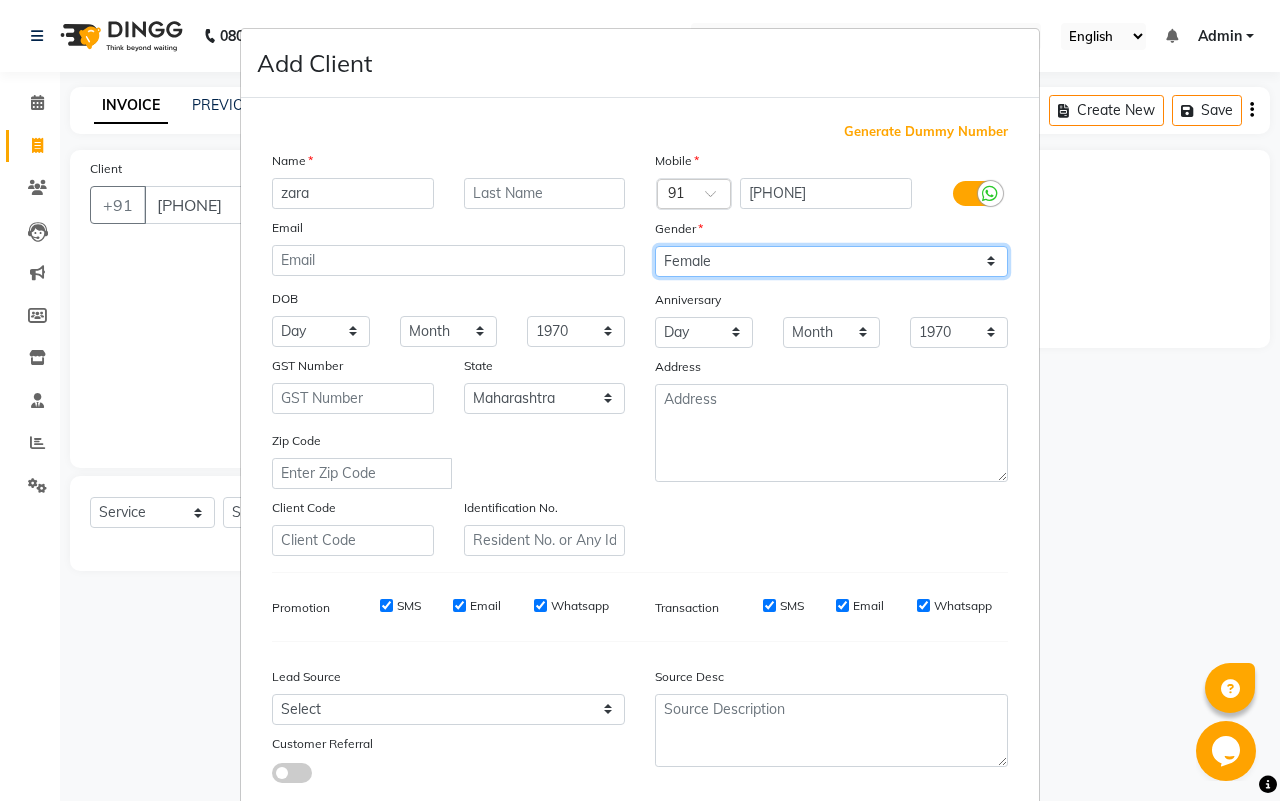click on "Select Male Female Other Prefer Not To Say" at bounding box center [831, 261] 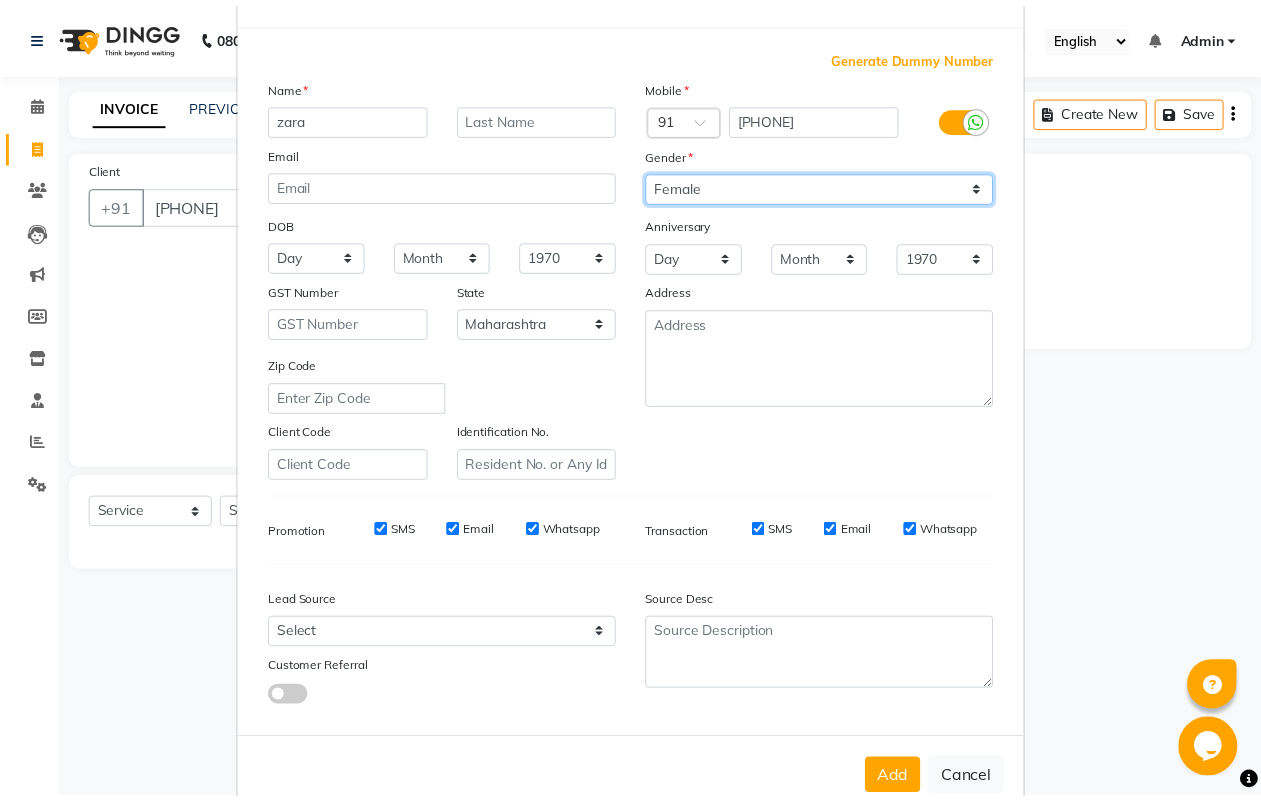 scroll, scrollTop: 115, scrollLeft: 0, axis: vertical 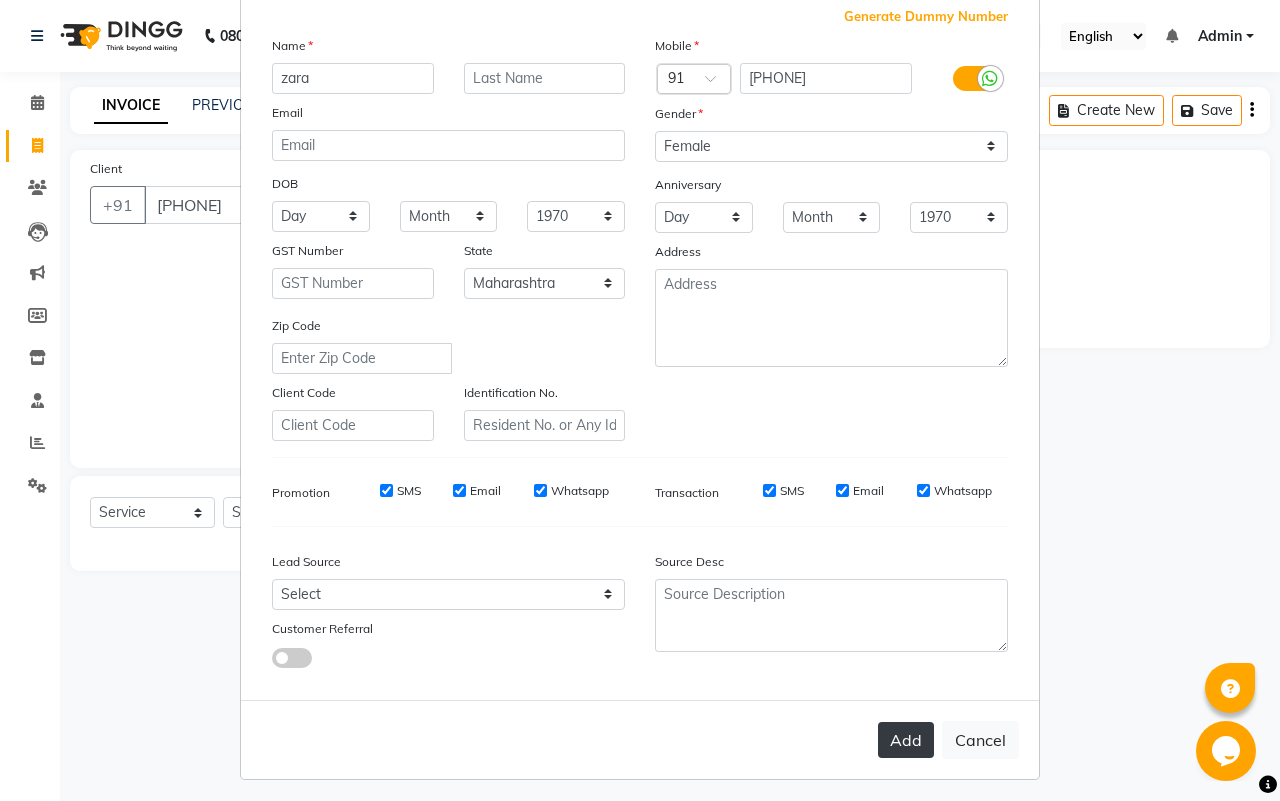 click on "Add" at bounding box center (906, 740) 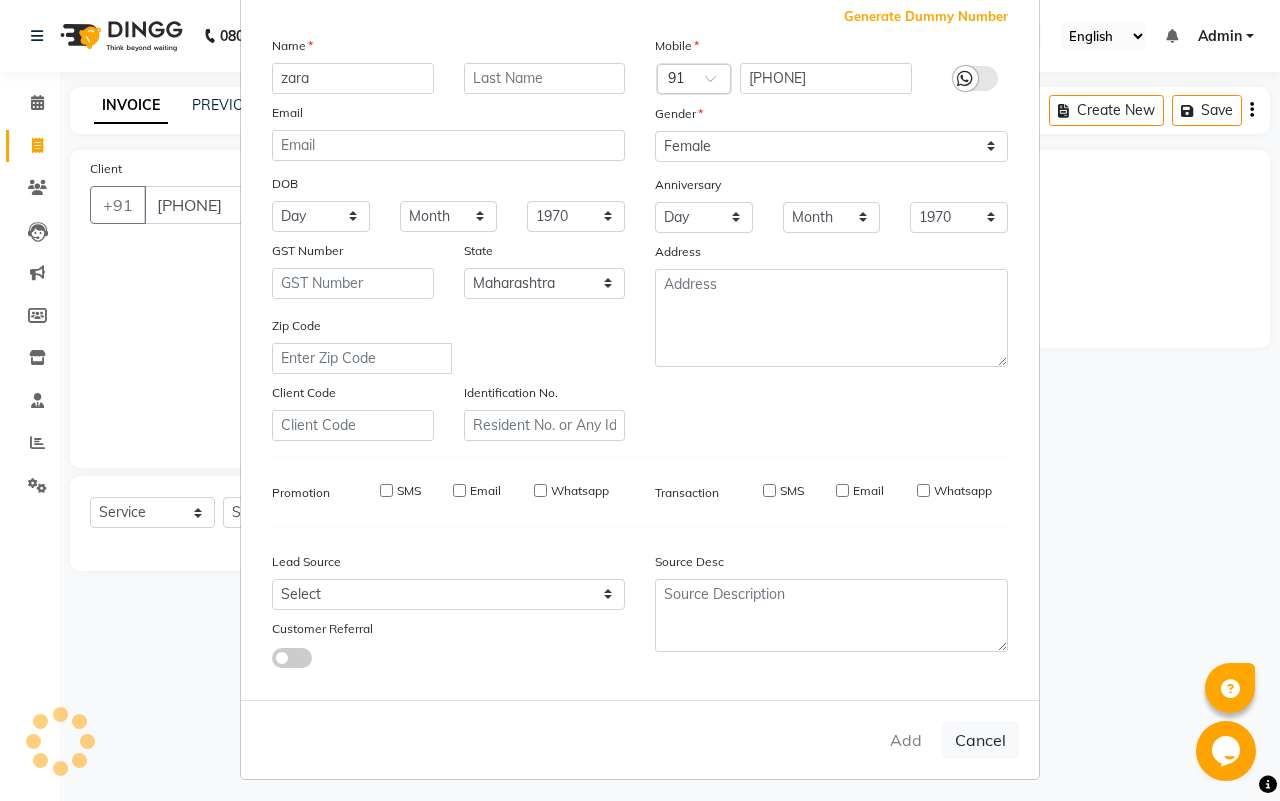 type 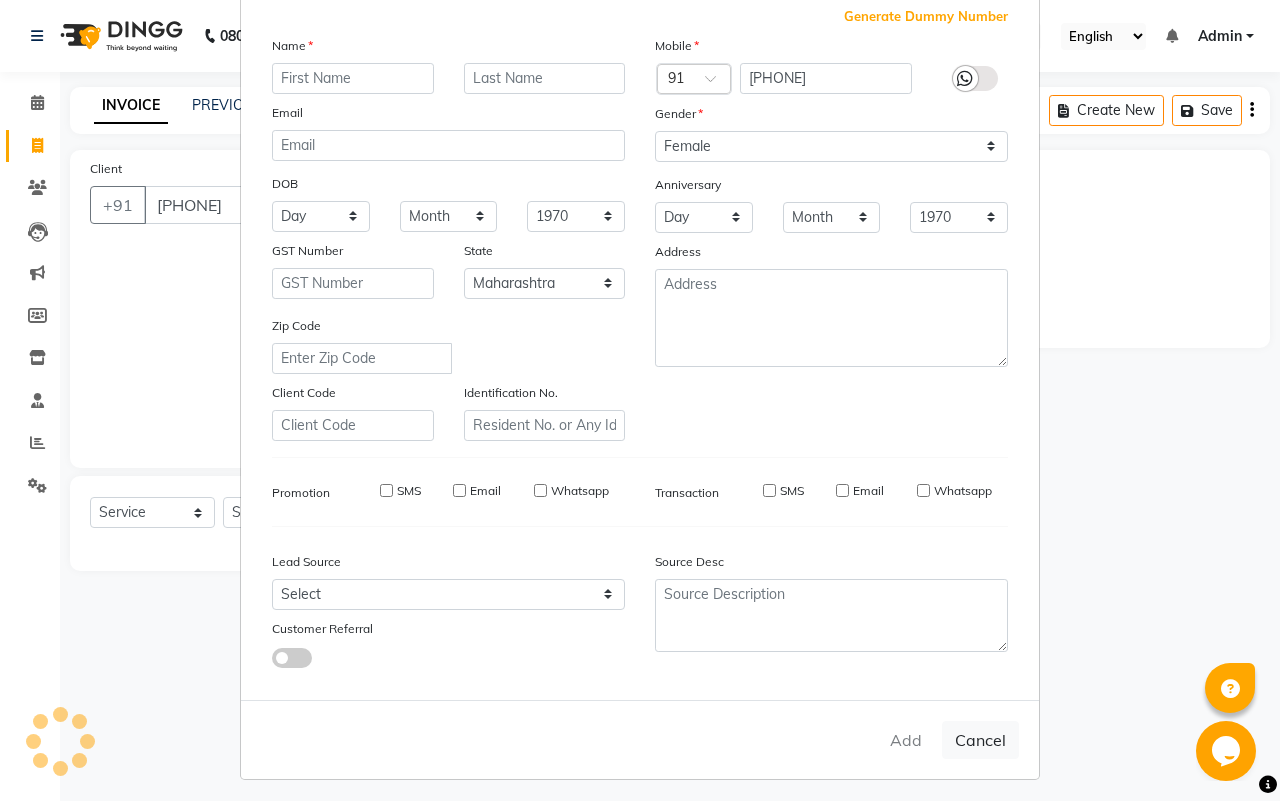 select 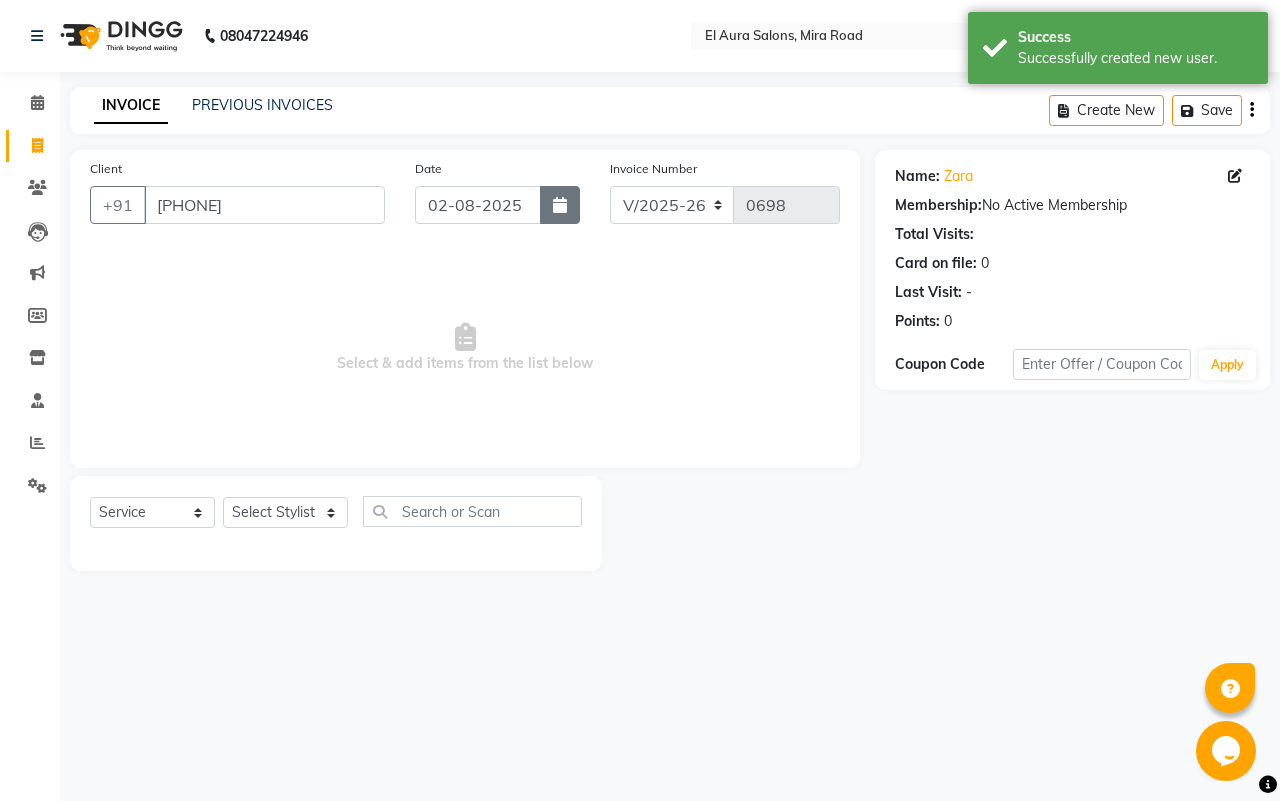 click 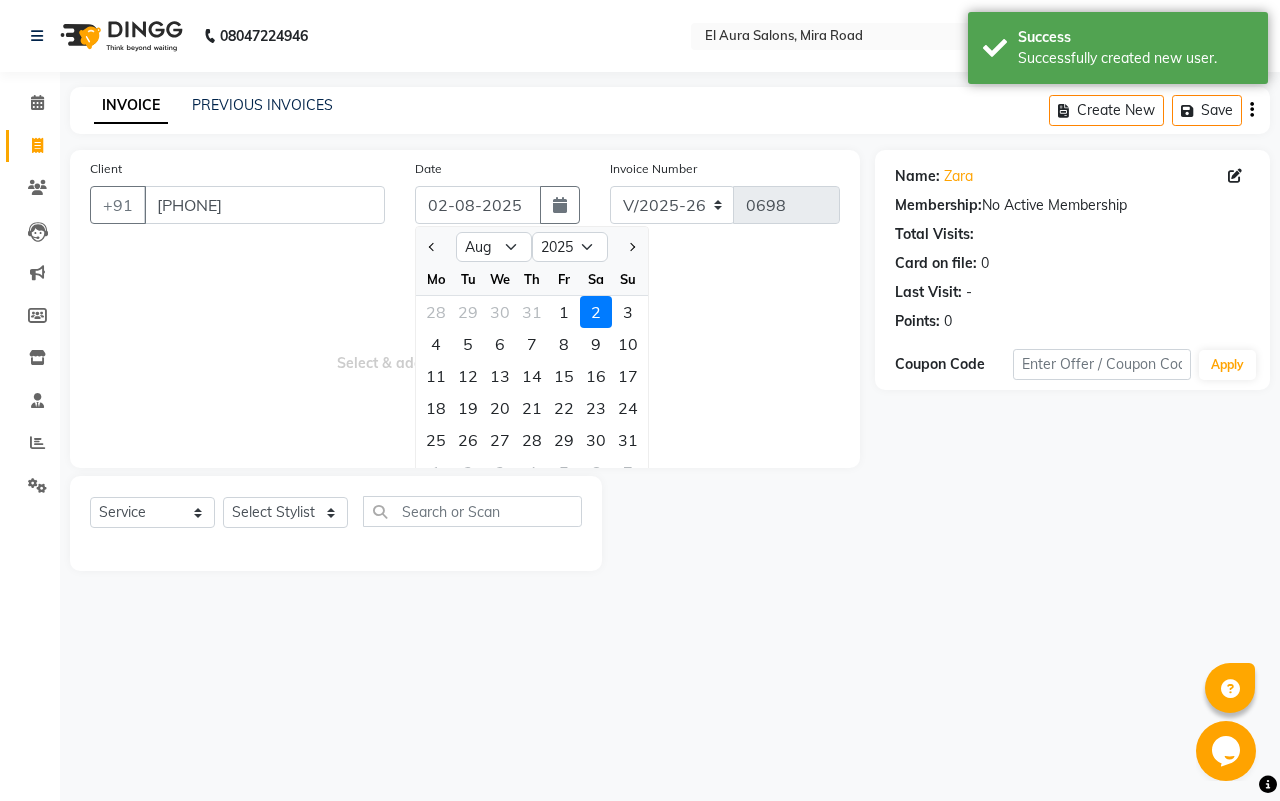drag, startPoint x: 563, startPoint y: 315, endPoint x: 258, endPoint y: 308, distance: 305.08032 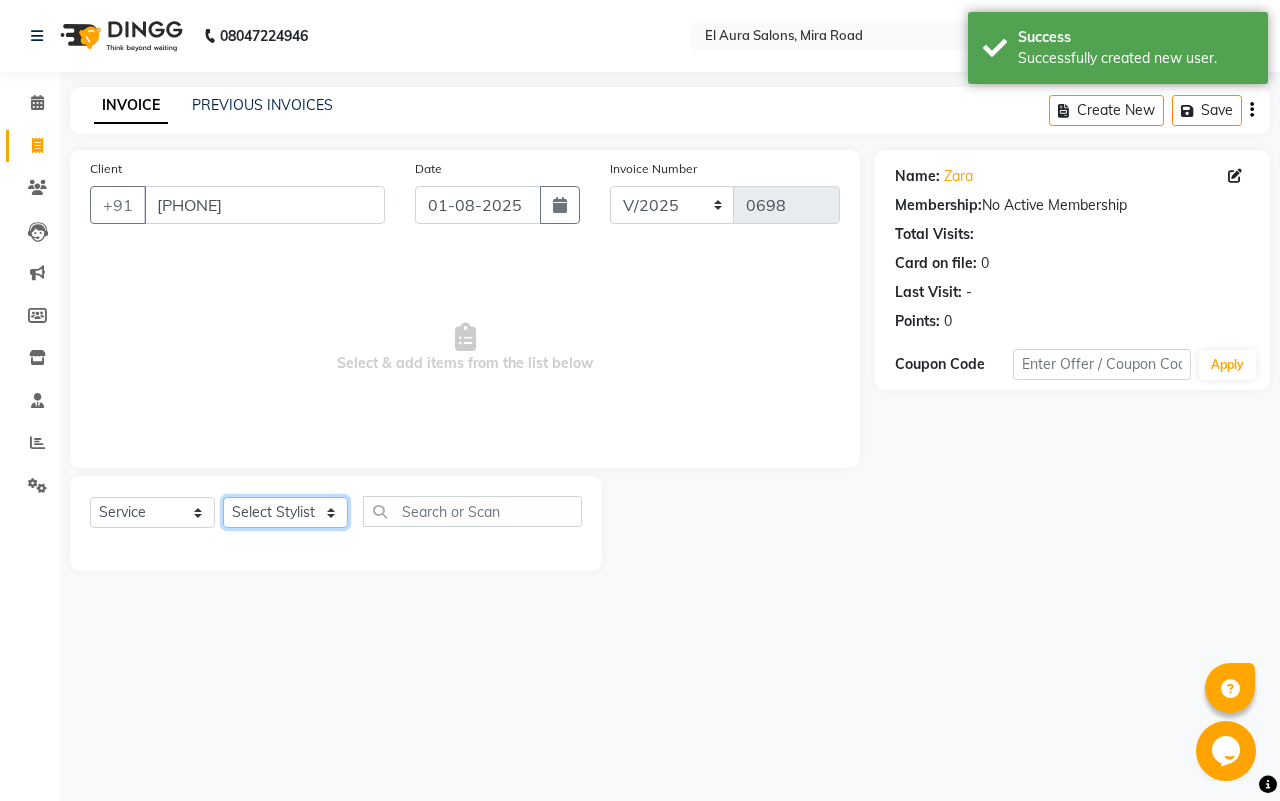 click on "Select Stylist Afsana Arif Ali Ekta Singh Faisal Salmani Feroz mithun Nazma Shaikh Owais Raj Lokhande Rinjan Rishi Rohit Talreja Ruchi Gaurav Singh ruksar sana Sandhya Pawan Sonar uvesh" 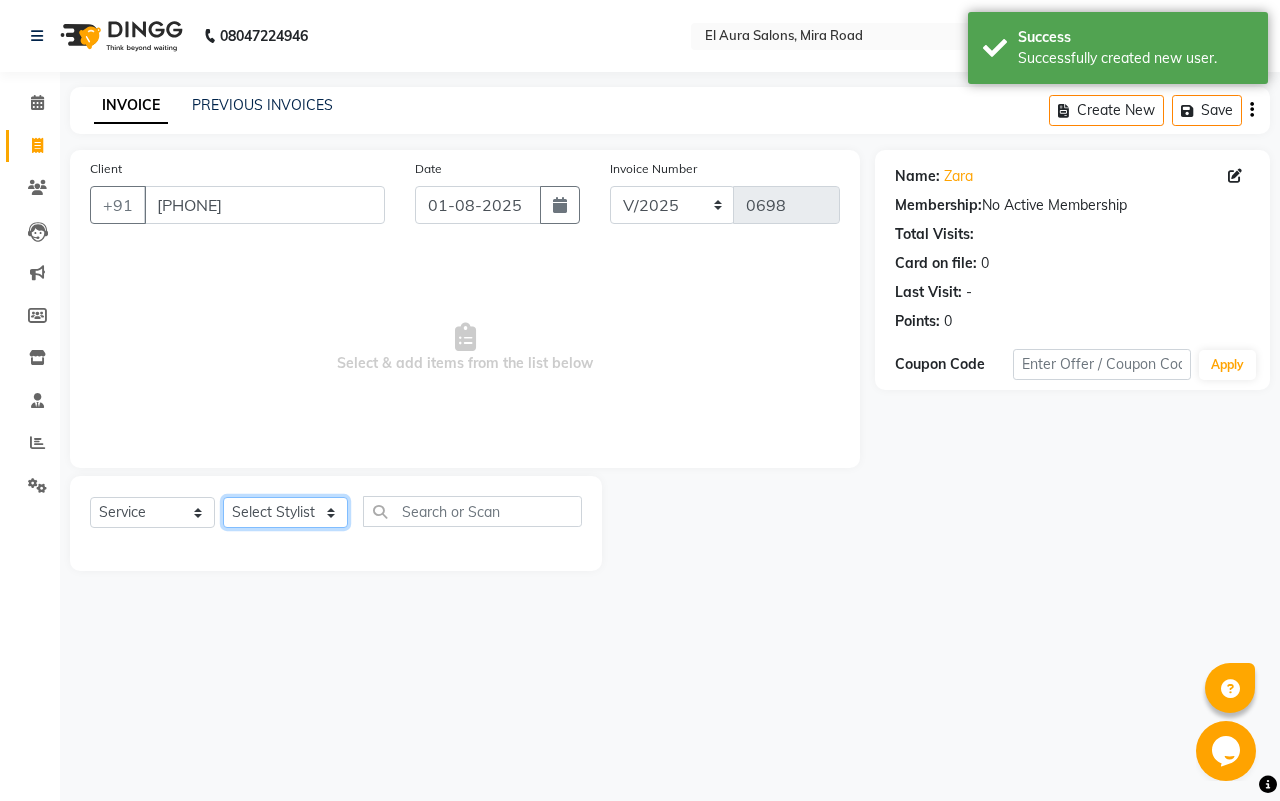select on "85596" 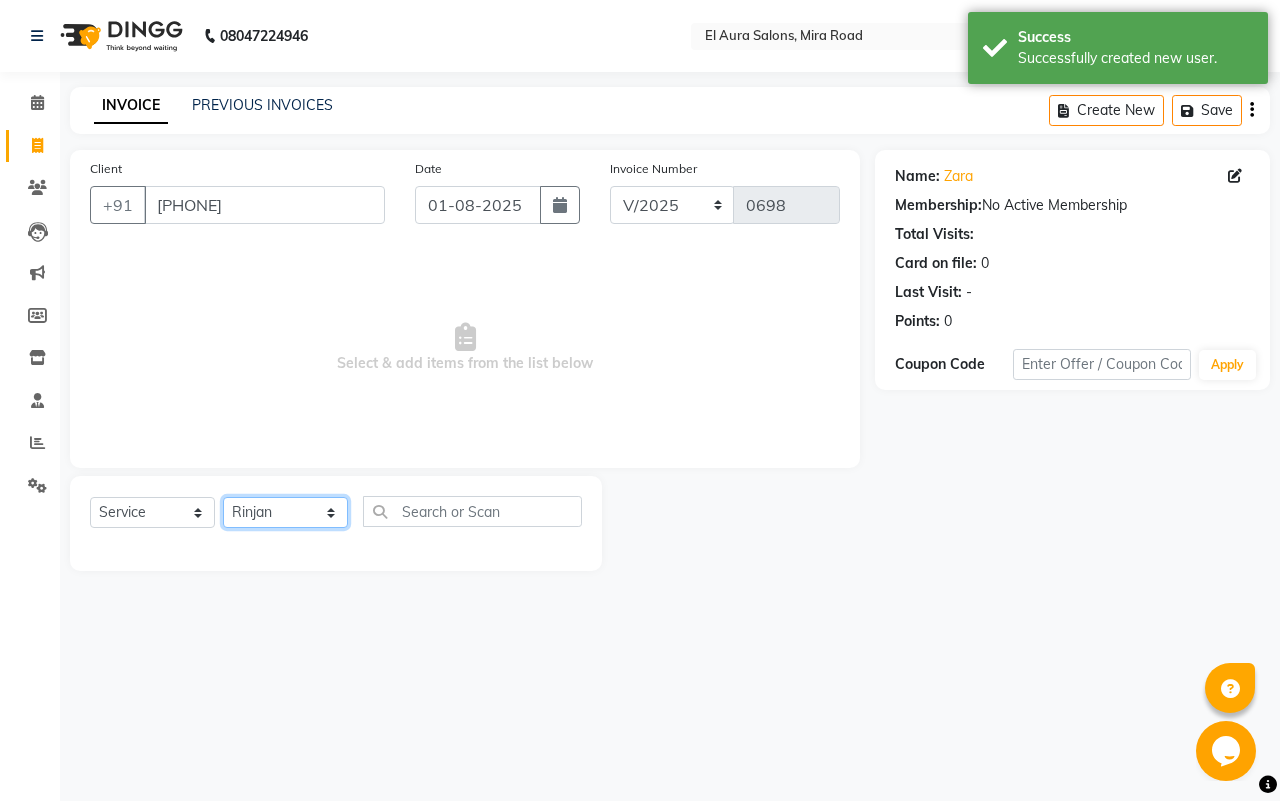 click on "Select Stylist Afsana Arif Ali Ekta Singh Faisal Salmani Feroz mithun Nazma Shaikh Owais Raj Lokhande Rinjan Rishi Rohit Talreja Ruchi Gaurav Singh ruksar sana Sandhya Pawan Sonar uvesh" 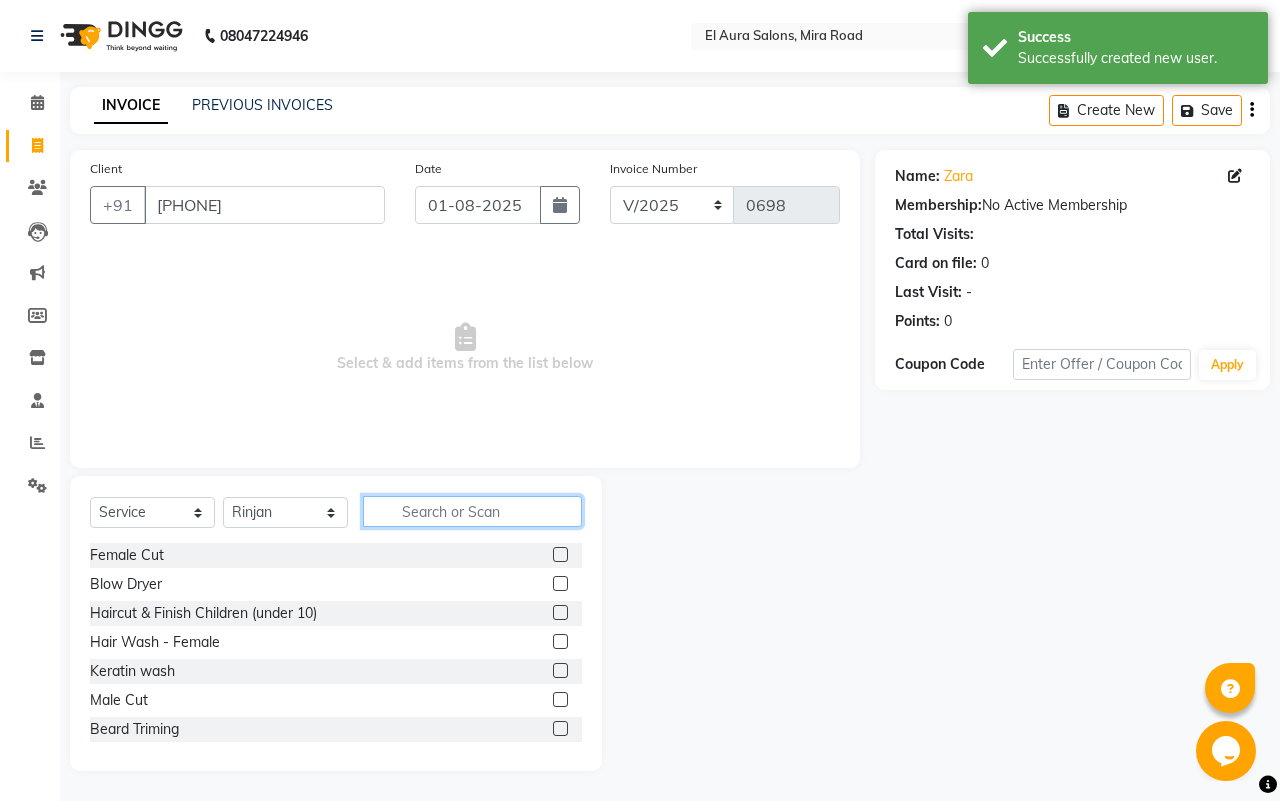 click 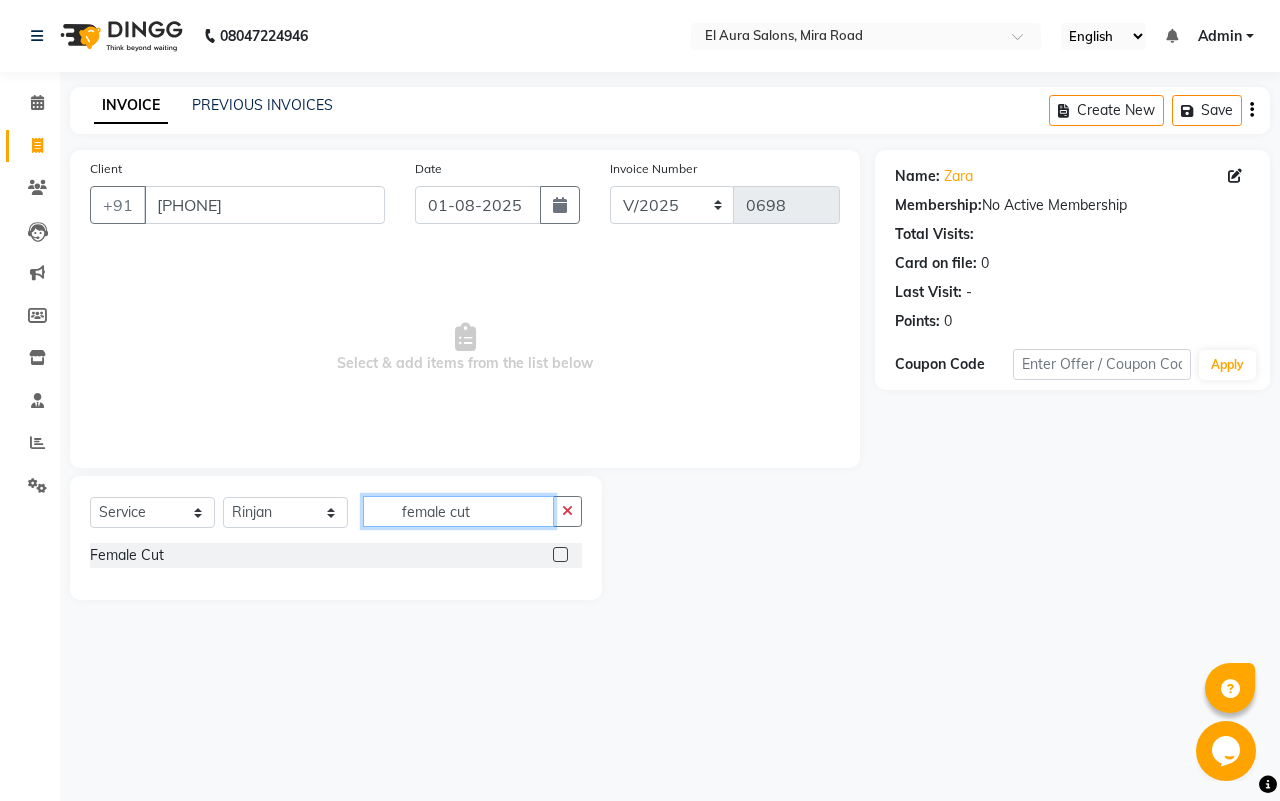 type on "female cut" 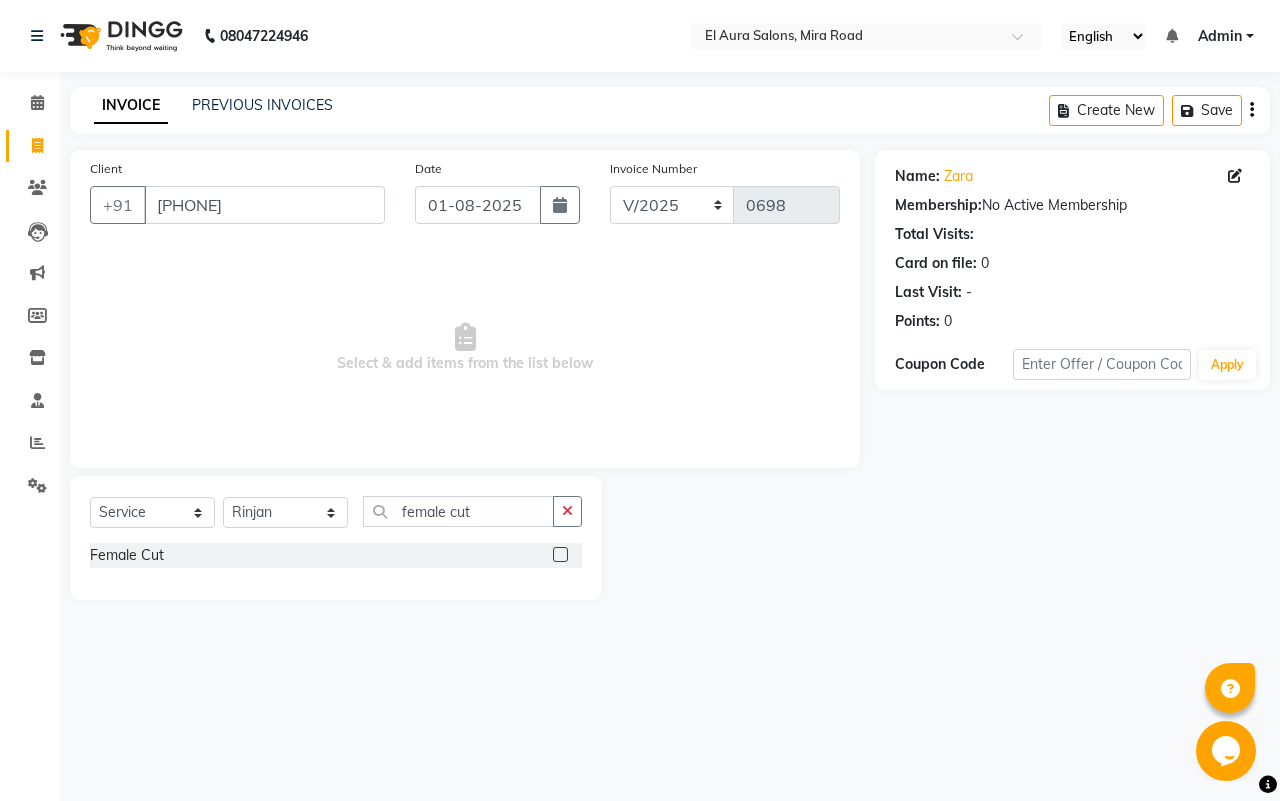 click 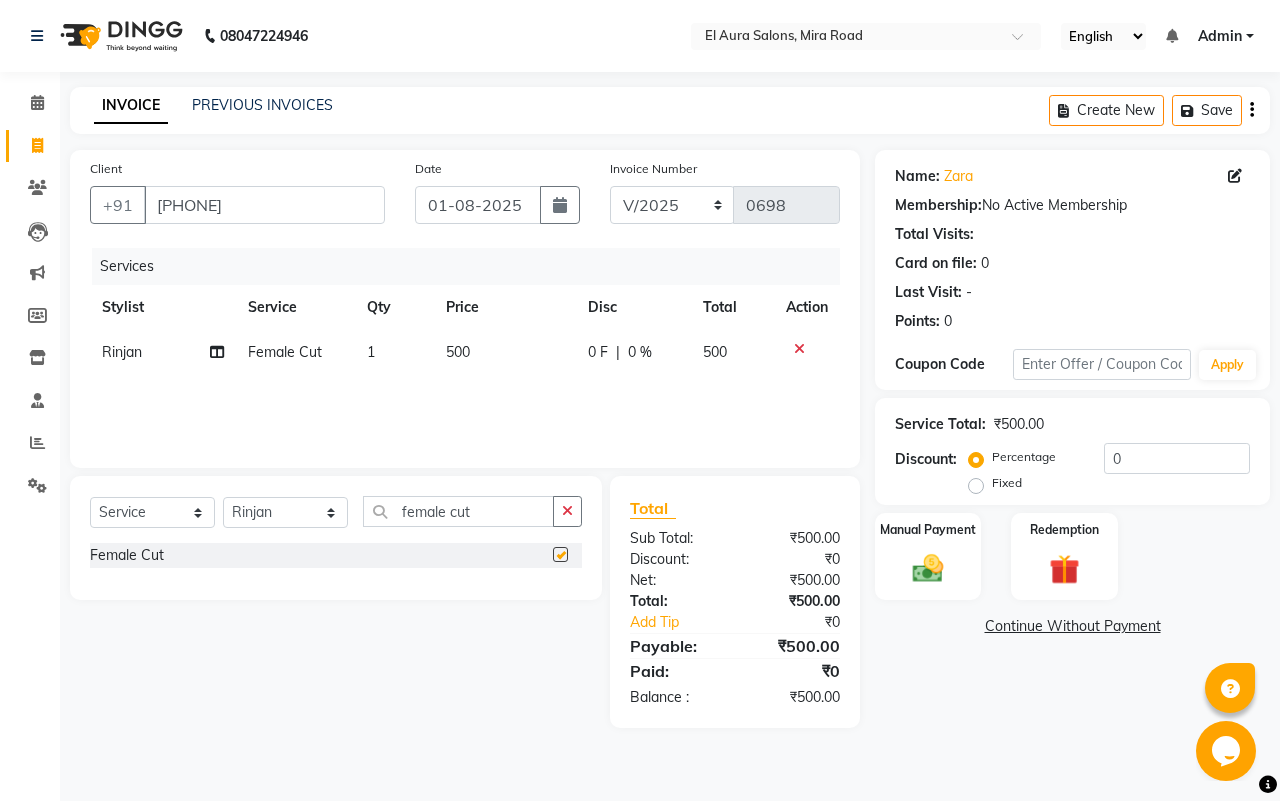 checkbox on "false" 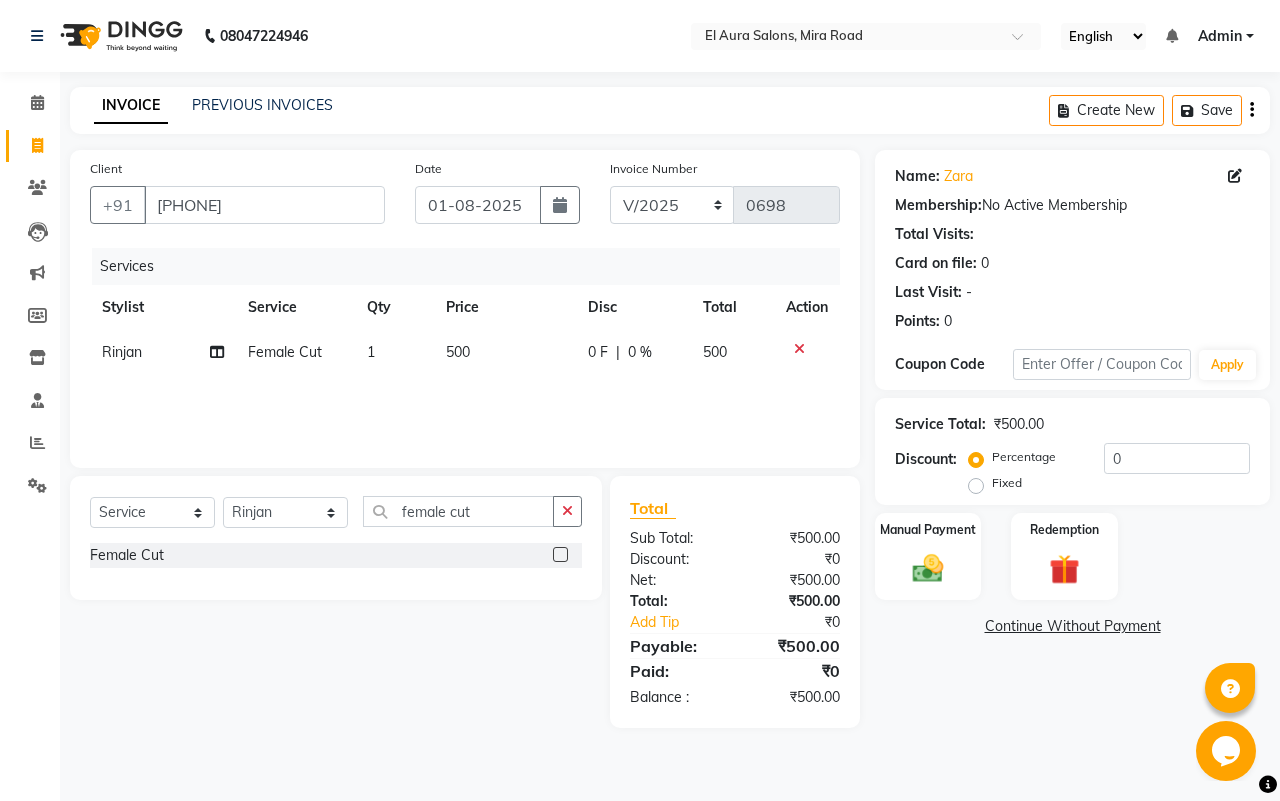 click on "500" 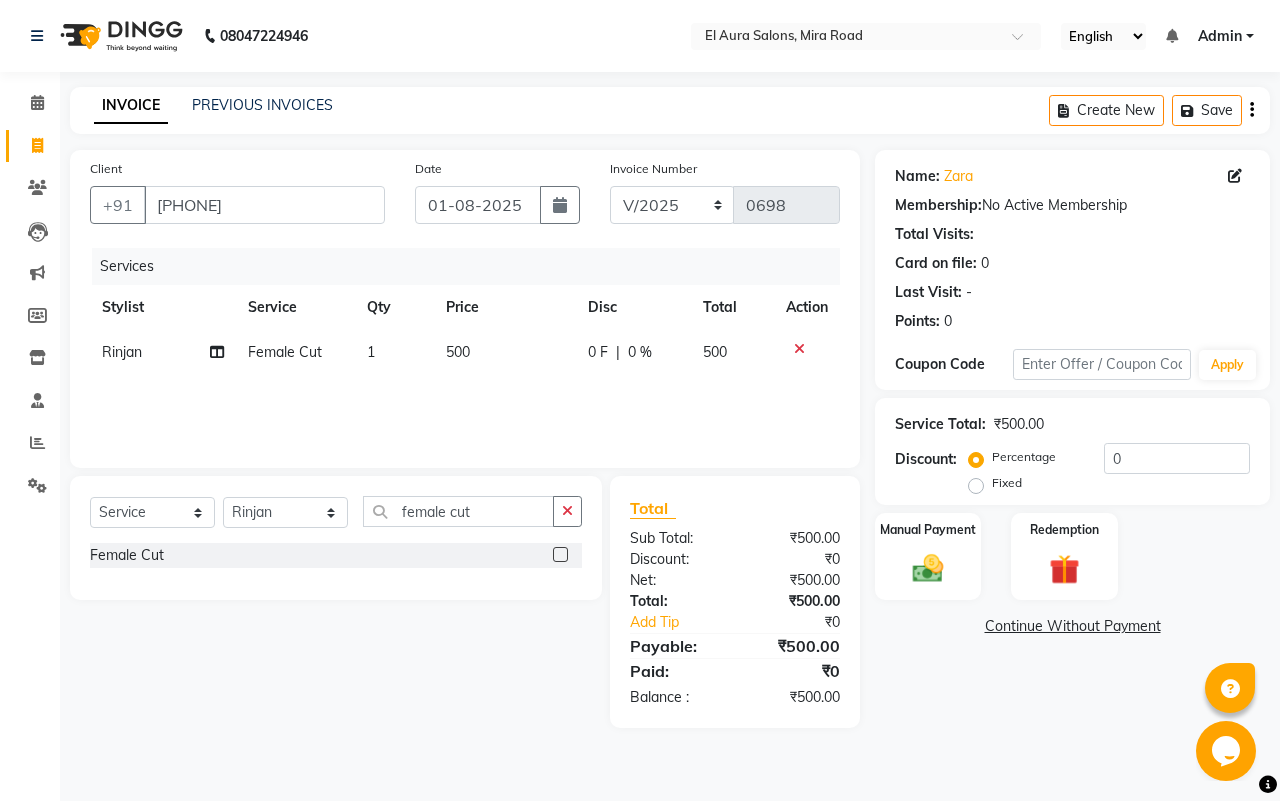 select on "85596" 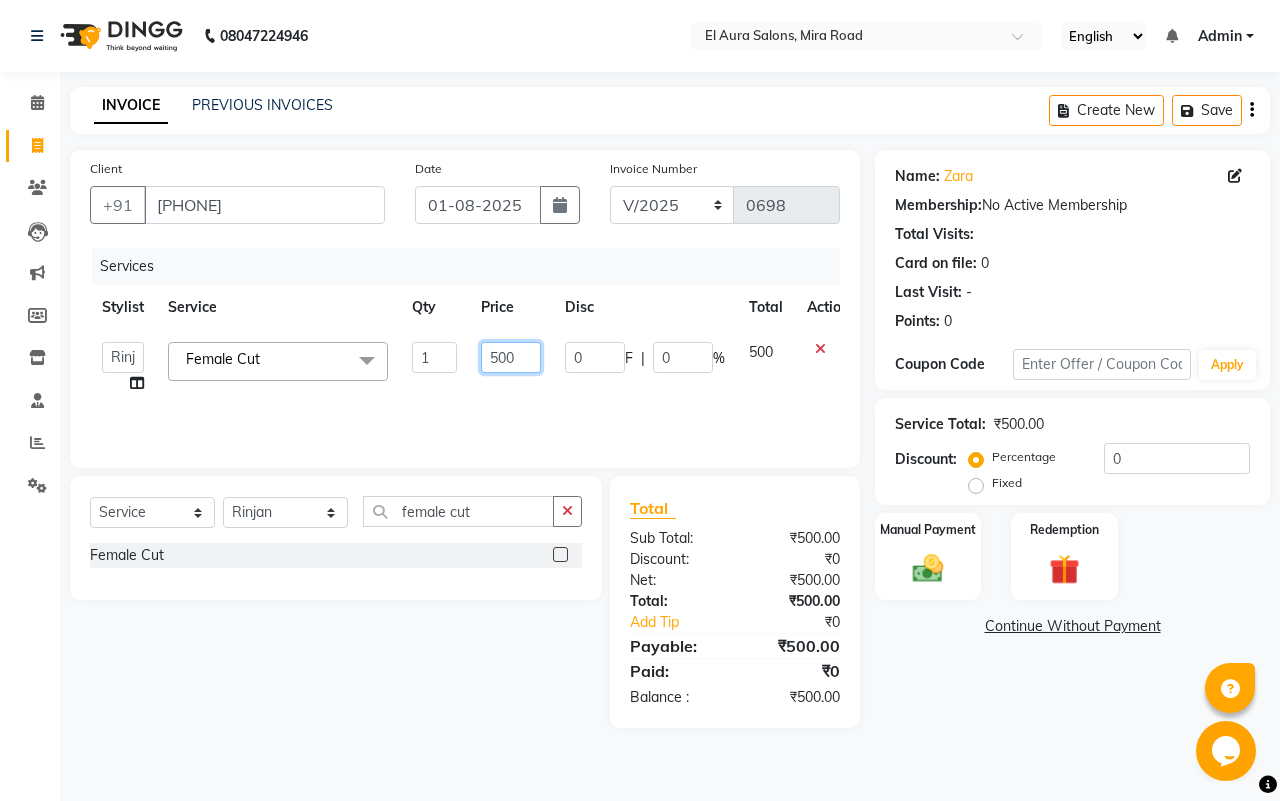 drag, startPoint x: 523, startPoint y: 355, endPoint x: 413, endPoint y: 370, distance: 111.01801 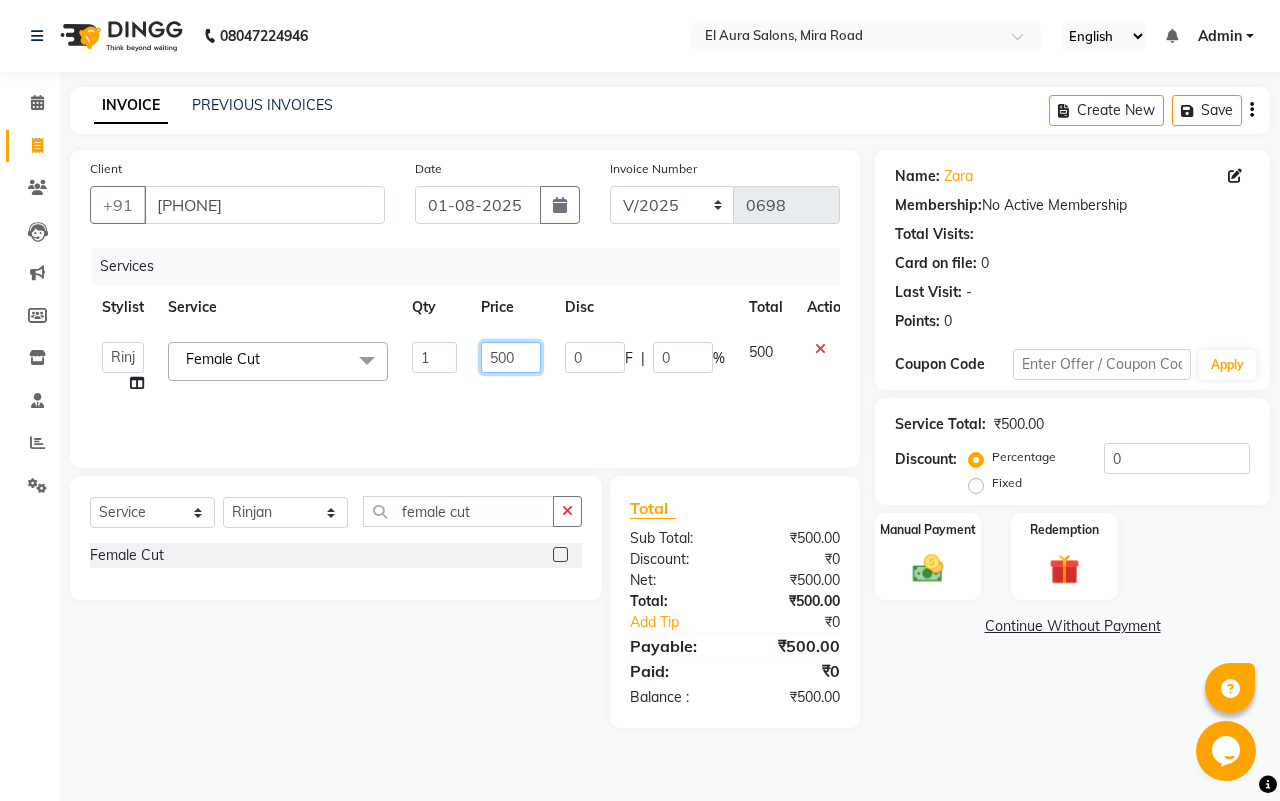 click on "Female Cut  x Female Cut Blow Dryer Haircut & Finish Children (under 10) Hair Wash - Female Keratin wash Male Cut Beard Triming Shaving Childdren Cut Styling Shave Hair Wash - Male Hair Setting - Male Head Massage Hair Setting - Female Female Hair Trimming Male Package Smoothening Keratin KeraSmooth WellaPlex Tanino Biotin Nanoplastia Botox Root Touch up - Female Root Touch up - Male Beard Color Global Color Highlights Highlights - Loreal Single Streak Creative Color Color Change Highlights Half Head Pre-Lightning Balayage Hair Spa - Female Keratin Spa - Female Ampule - Female Hair Spa - Male Treatment/ Ritual - Male Ampule - Male Full Arms (C ) Full Arms (D) Full Legs(C ) Full Legs (D) Underarms(C ) Underarms(D ) Front Body / Back Body(C ) Front Body / back Body (D ) Full Arms+Full legs+ Unerarms(C) Arms" 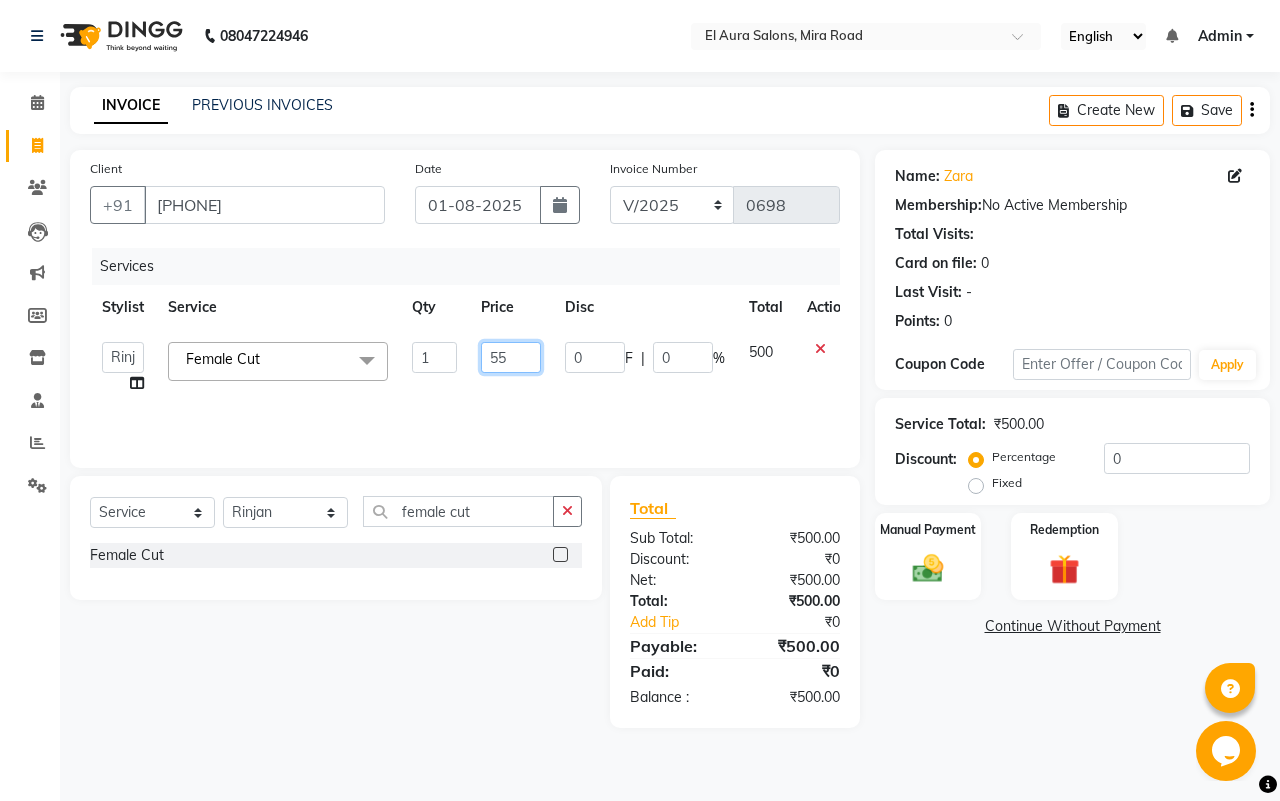 type on "550" 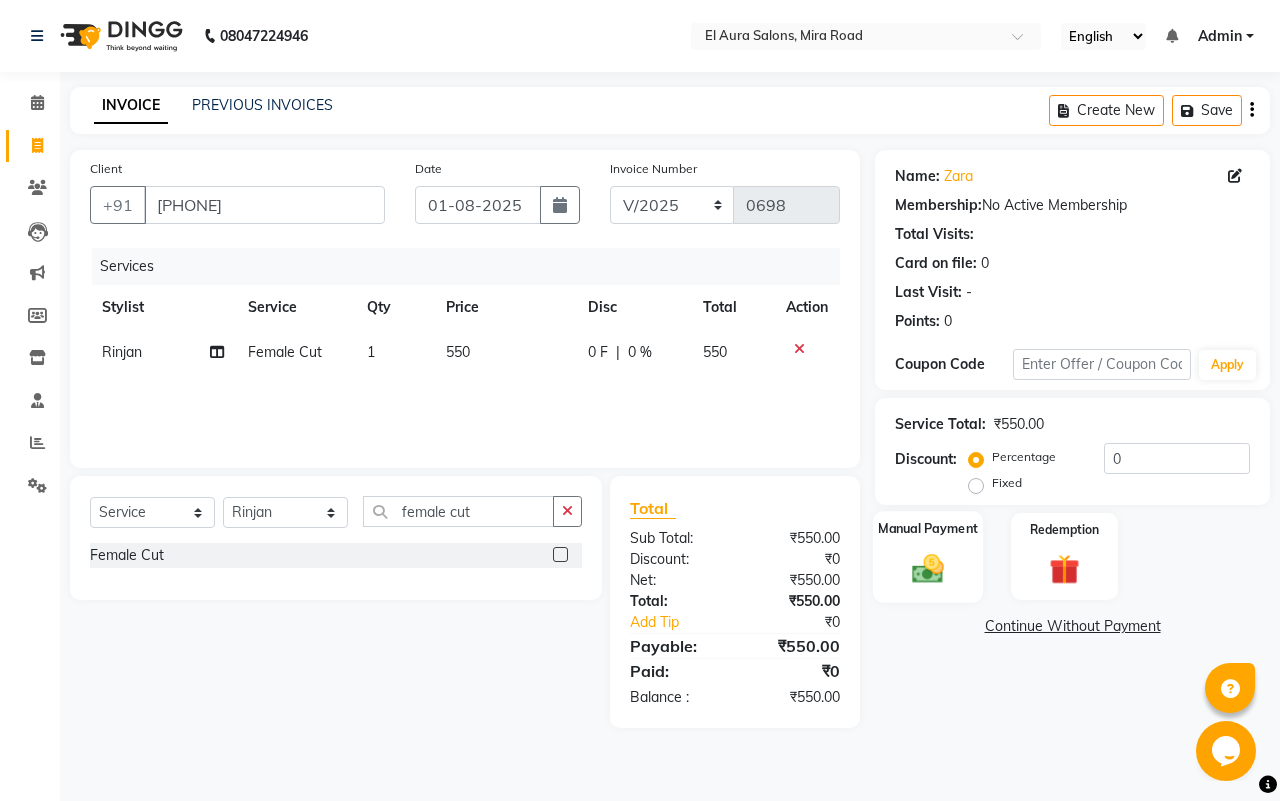 click 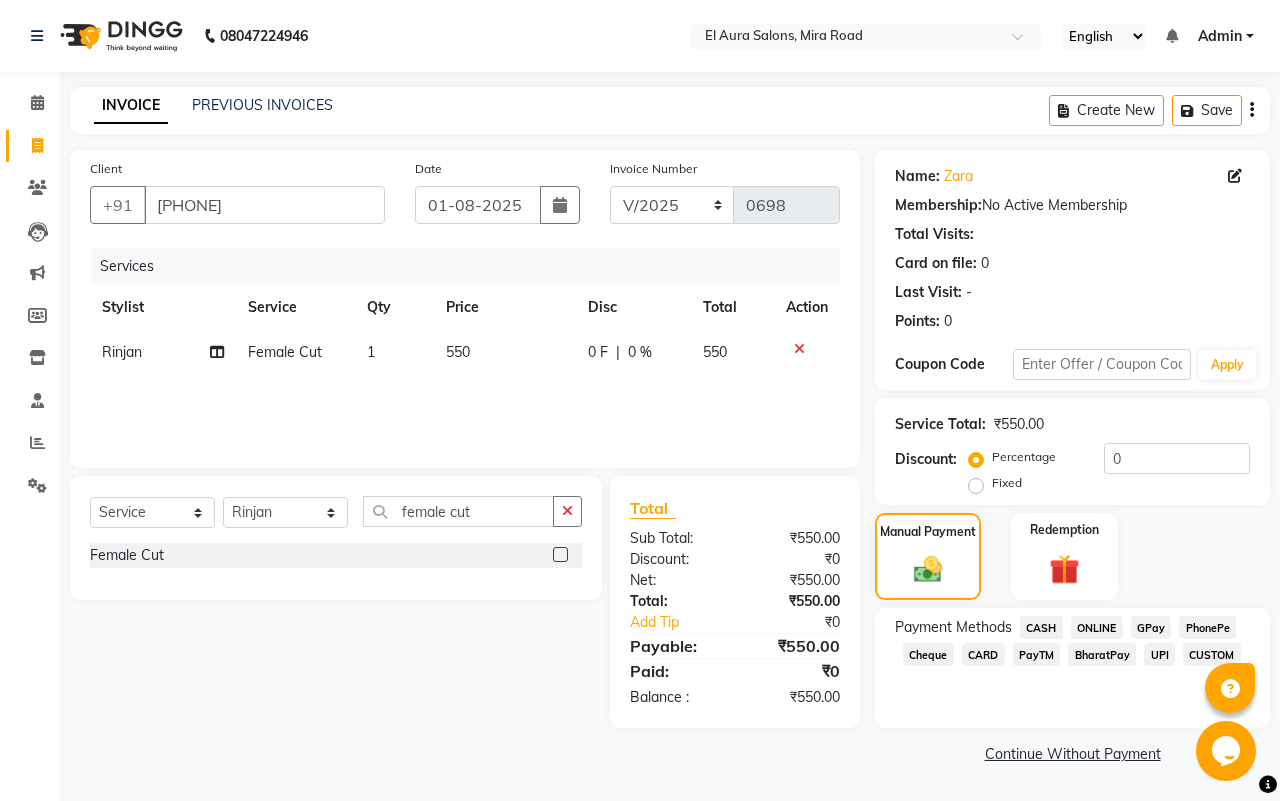 click on "GPay" 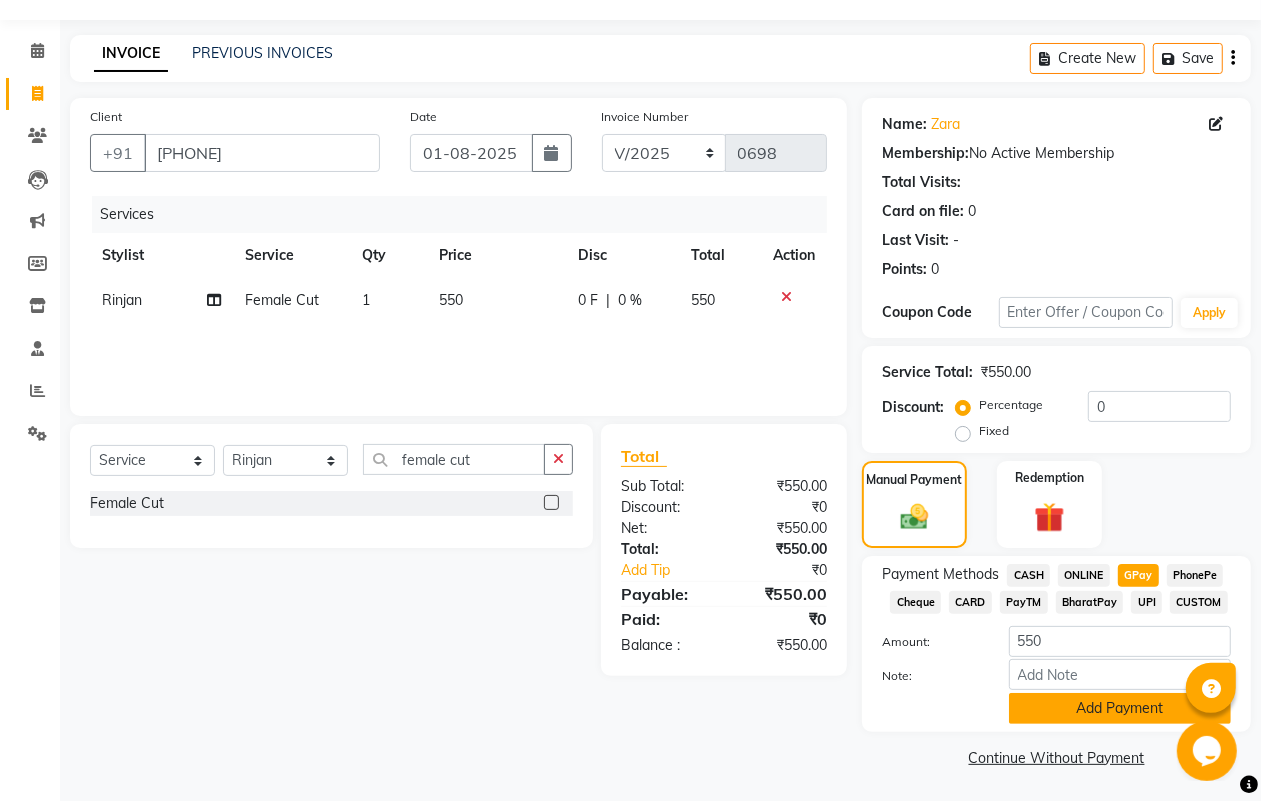 click on "Add Payment" 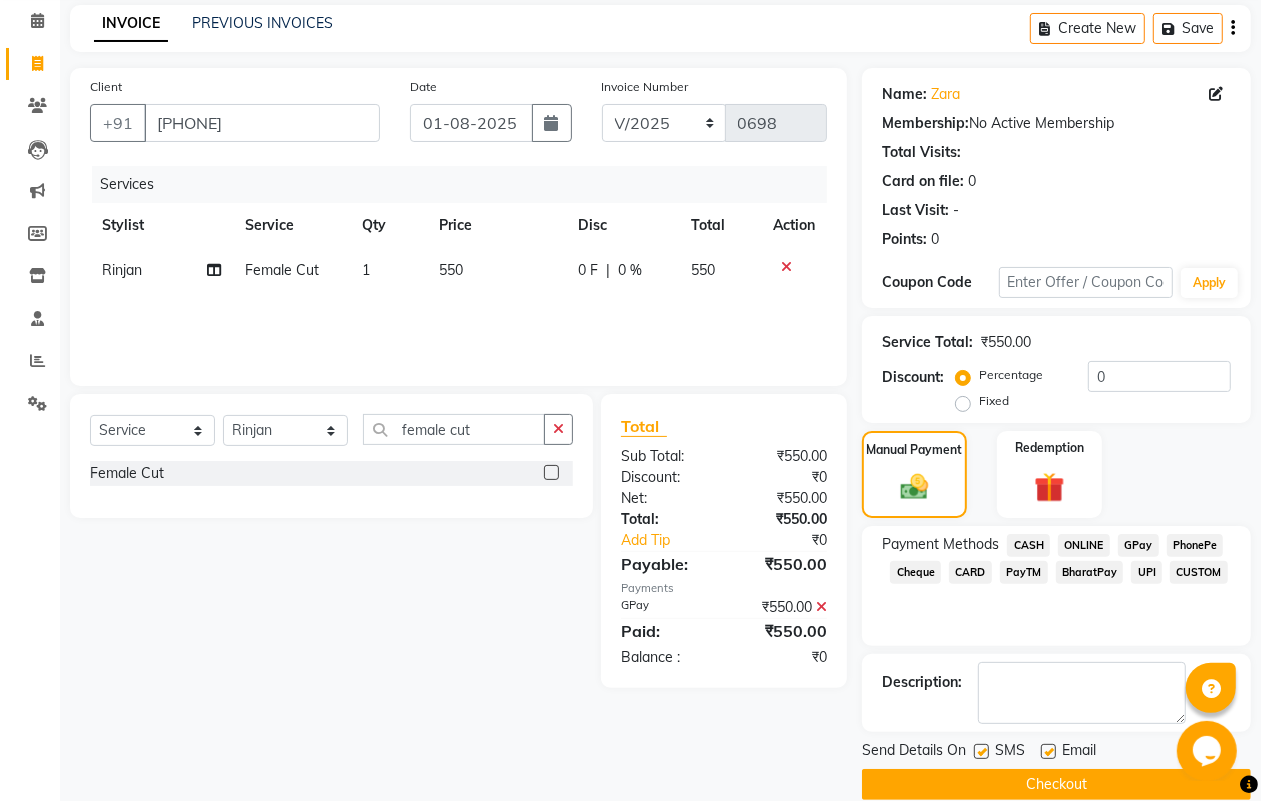 scroll, scrollTop: 111, scrollLeft: 0, axis: vertical 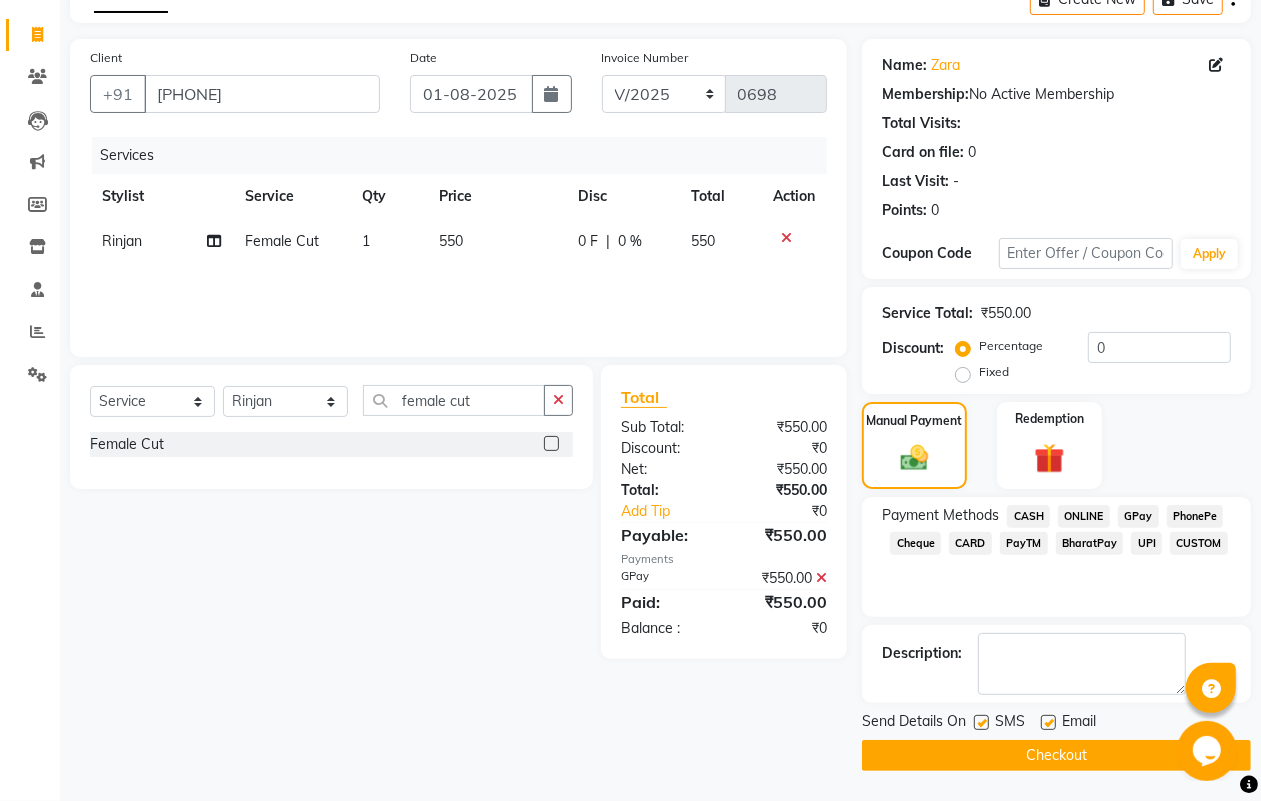 click 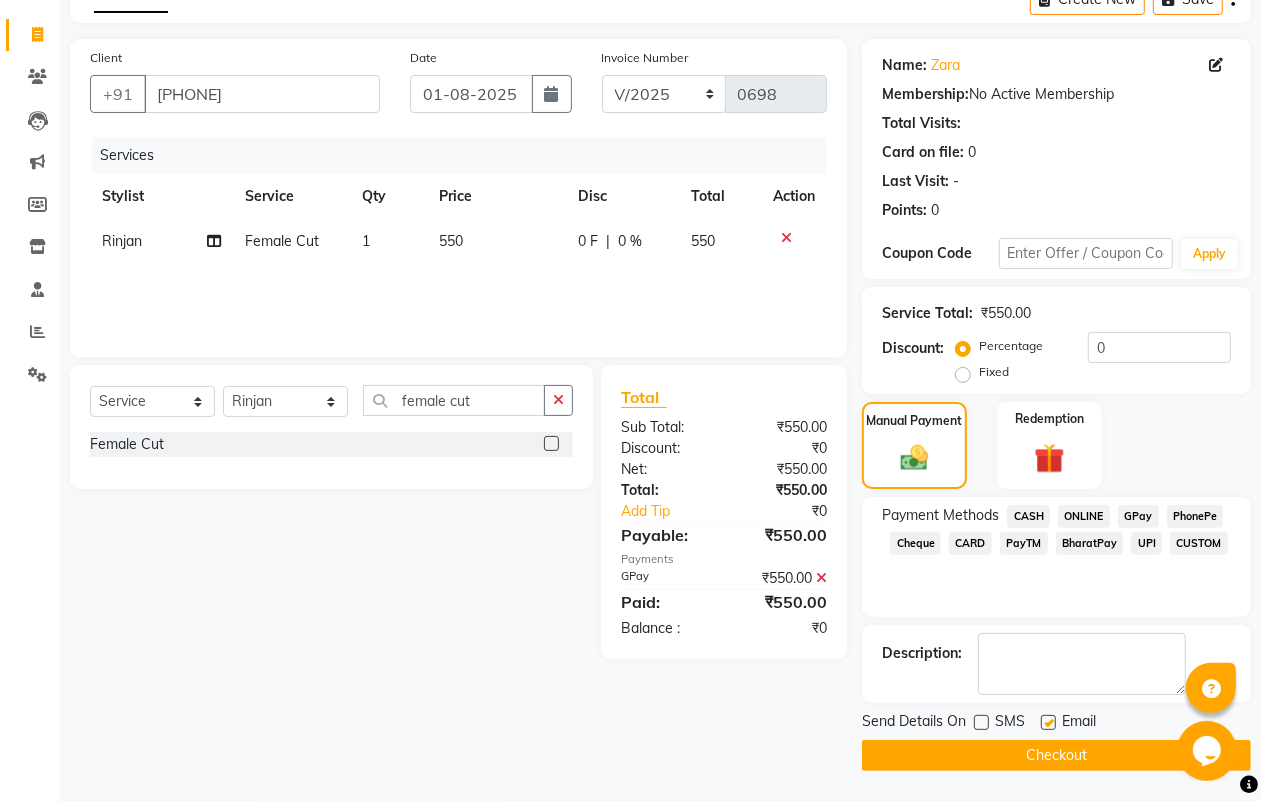click on "Checkout" 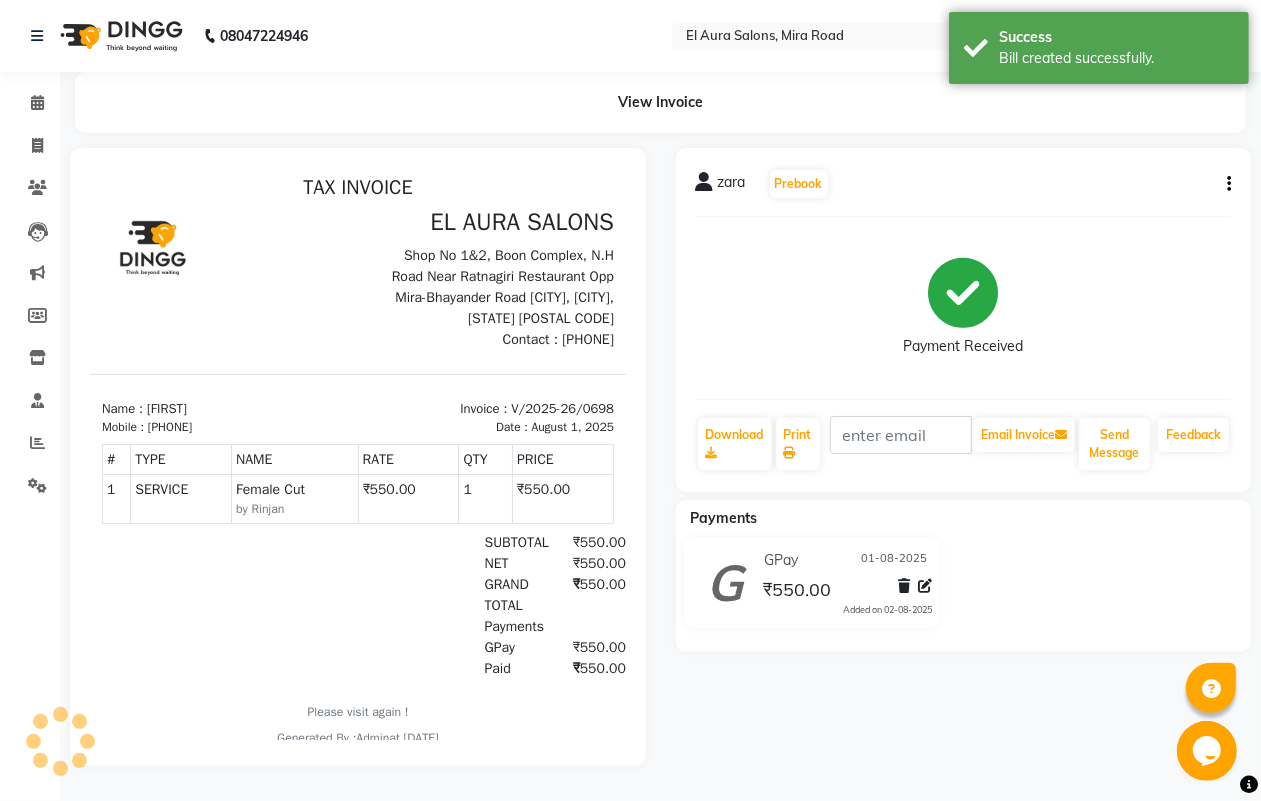 scroll, scrollTop: 0, scrollLeft: 0, axis: both 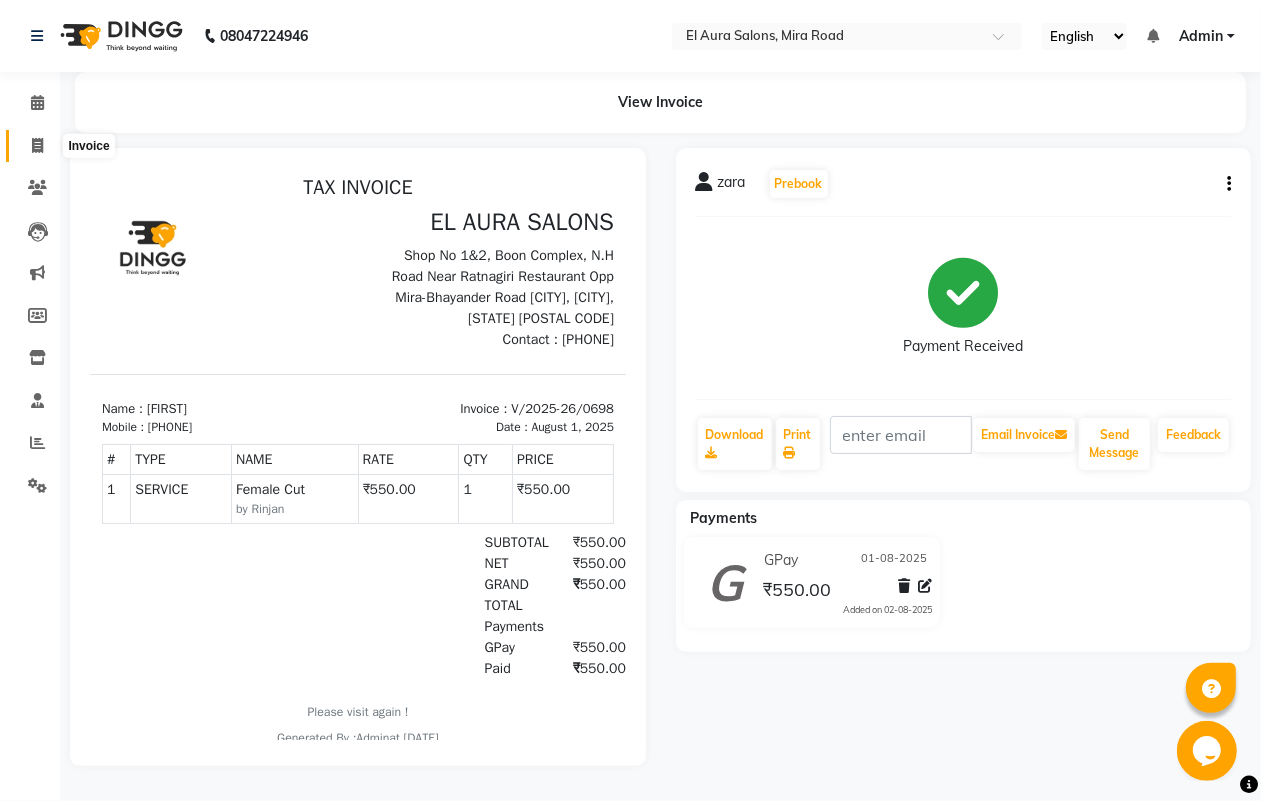 click 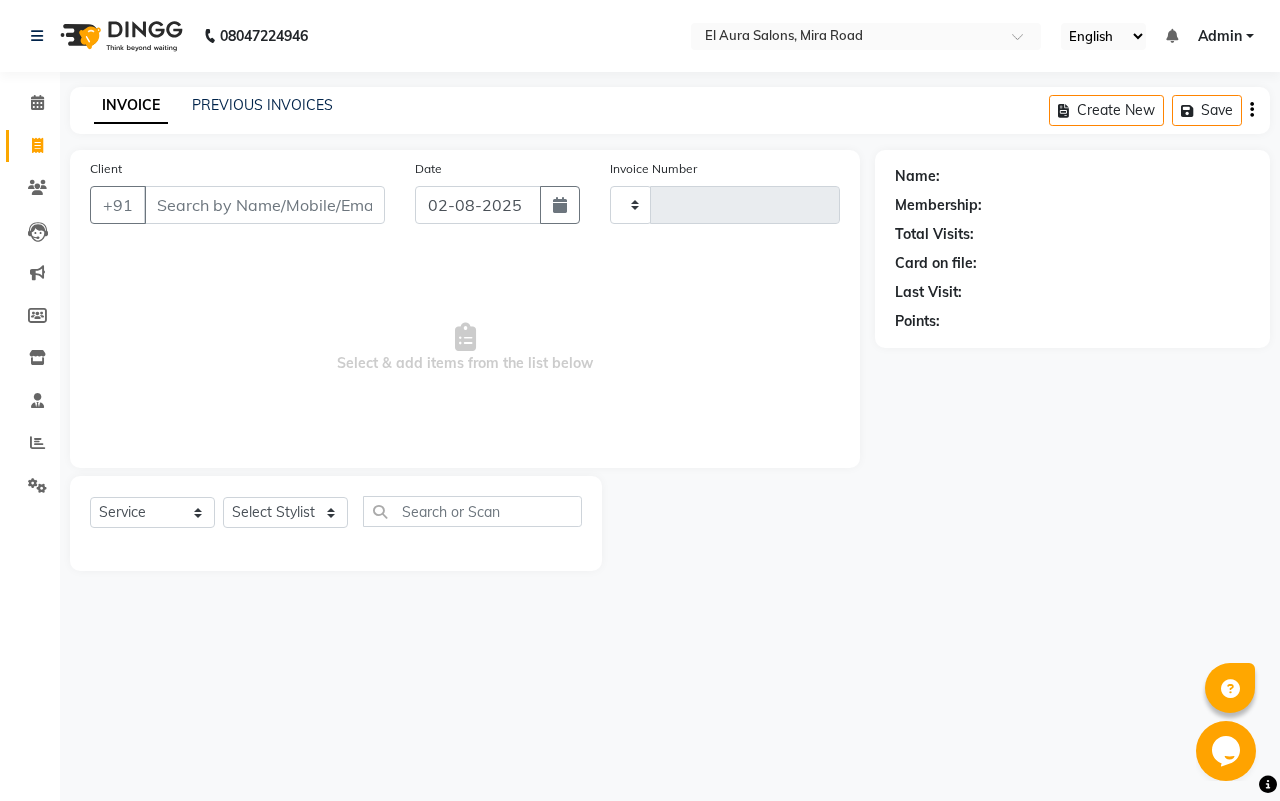 type on "0699" 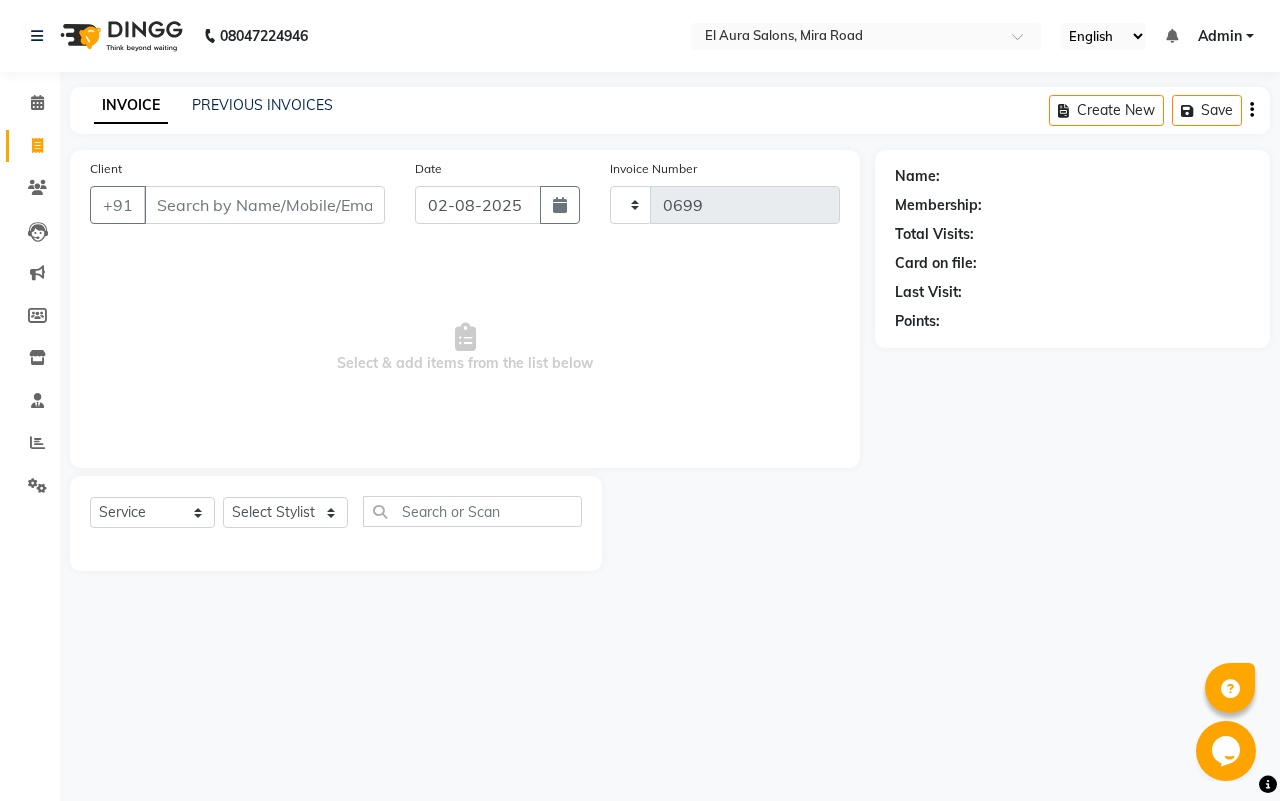 select on "94" 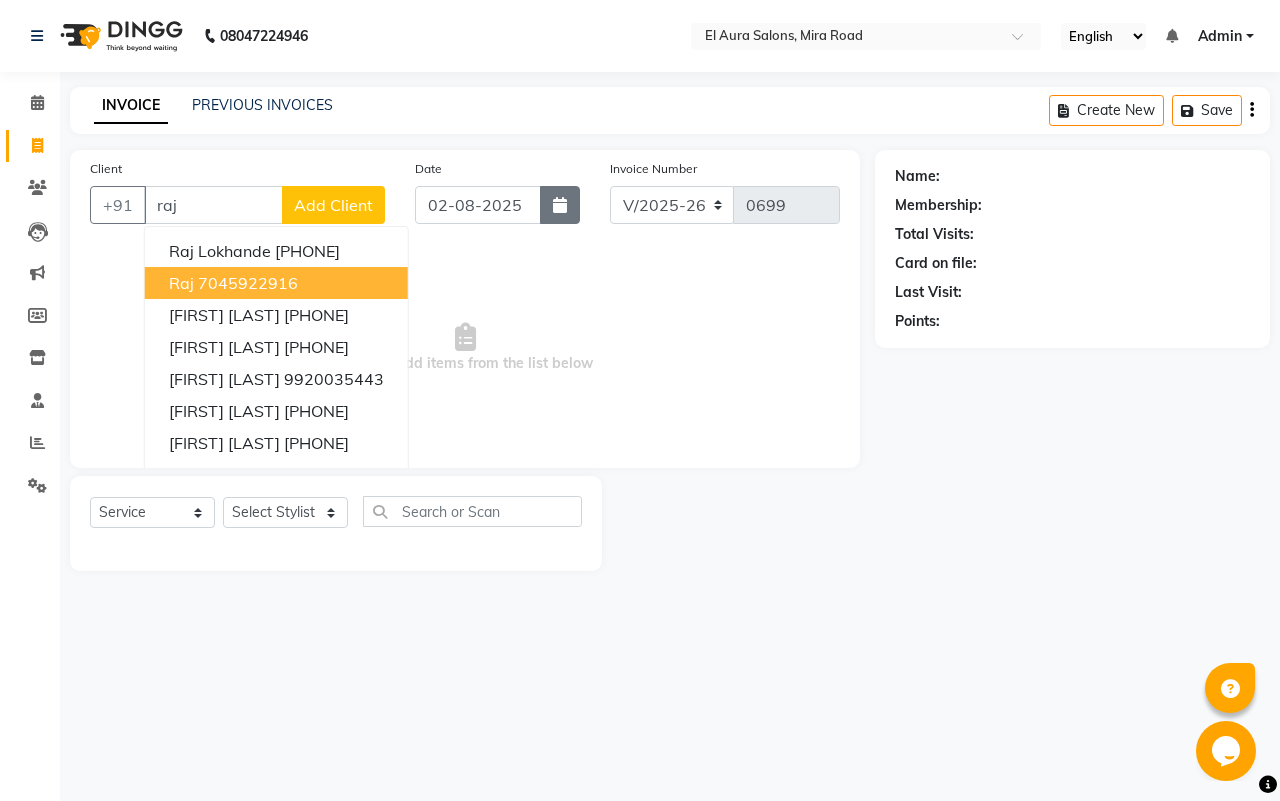 drag, startPoint x: 297, startPoint y: 271, endPoint x: 578, endPoint y: 222, distance: 285.24023 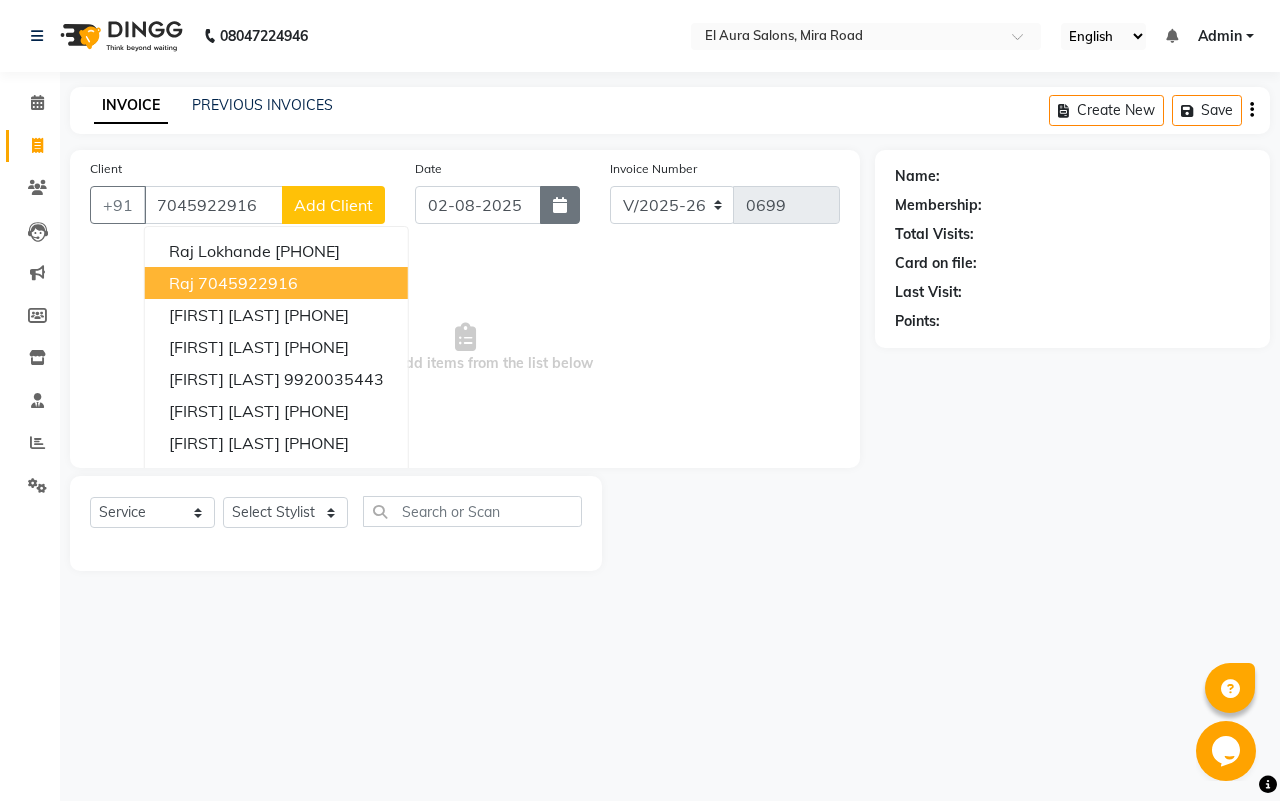 type on "7045922916" 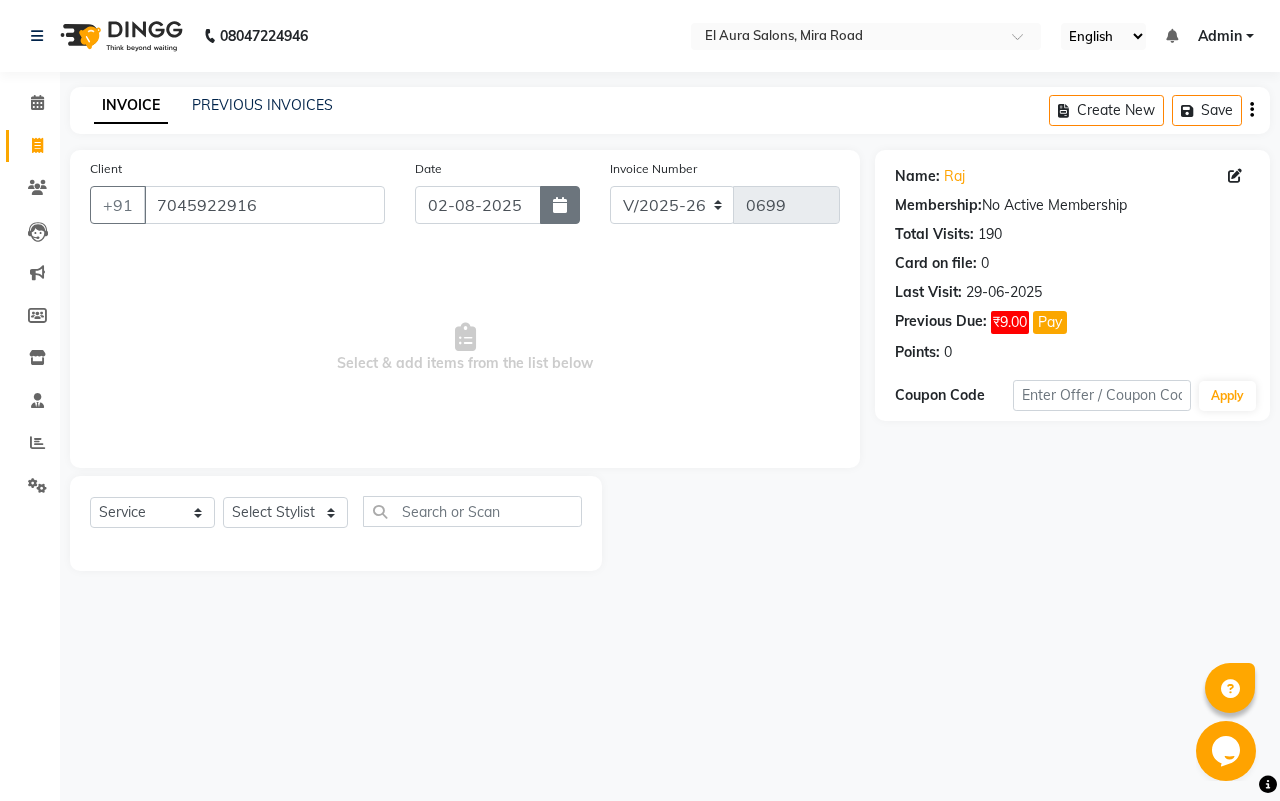 click 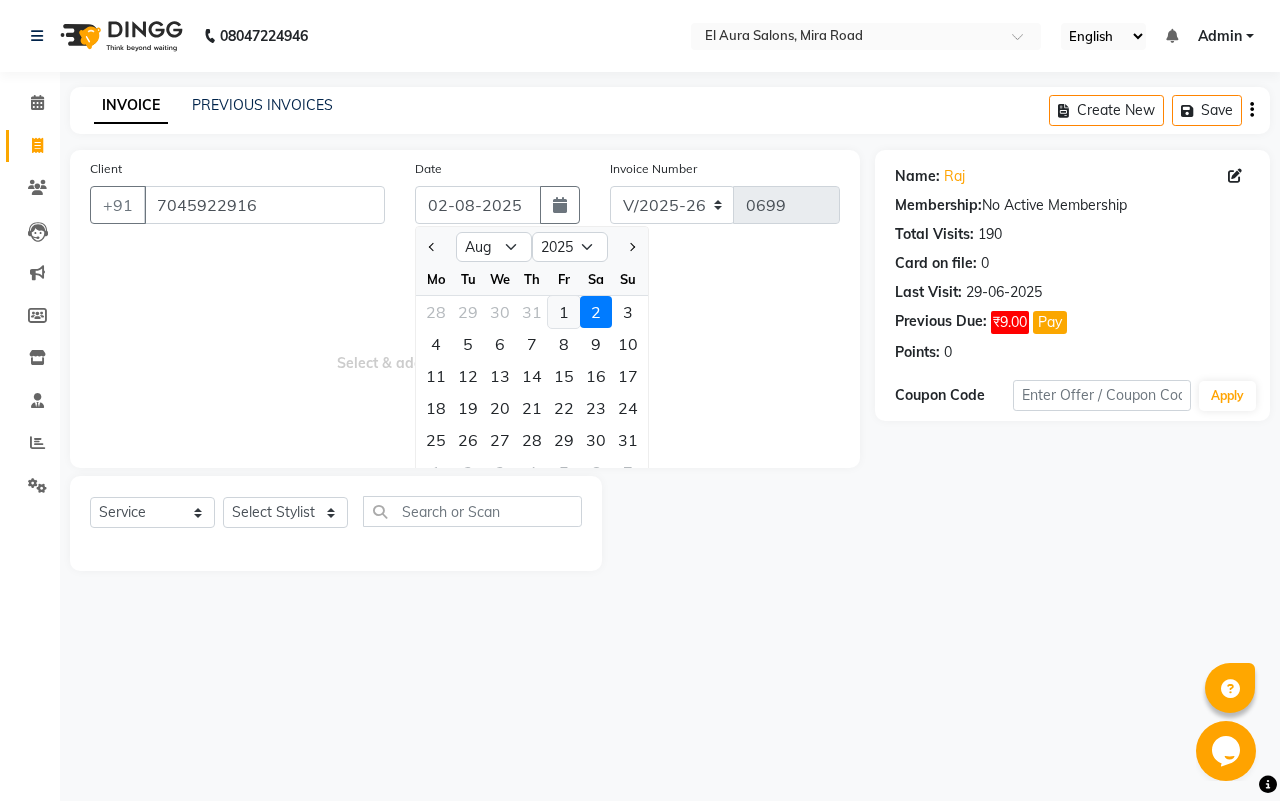 click on "1" 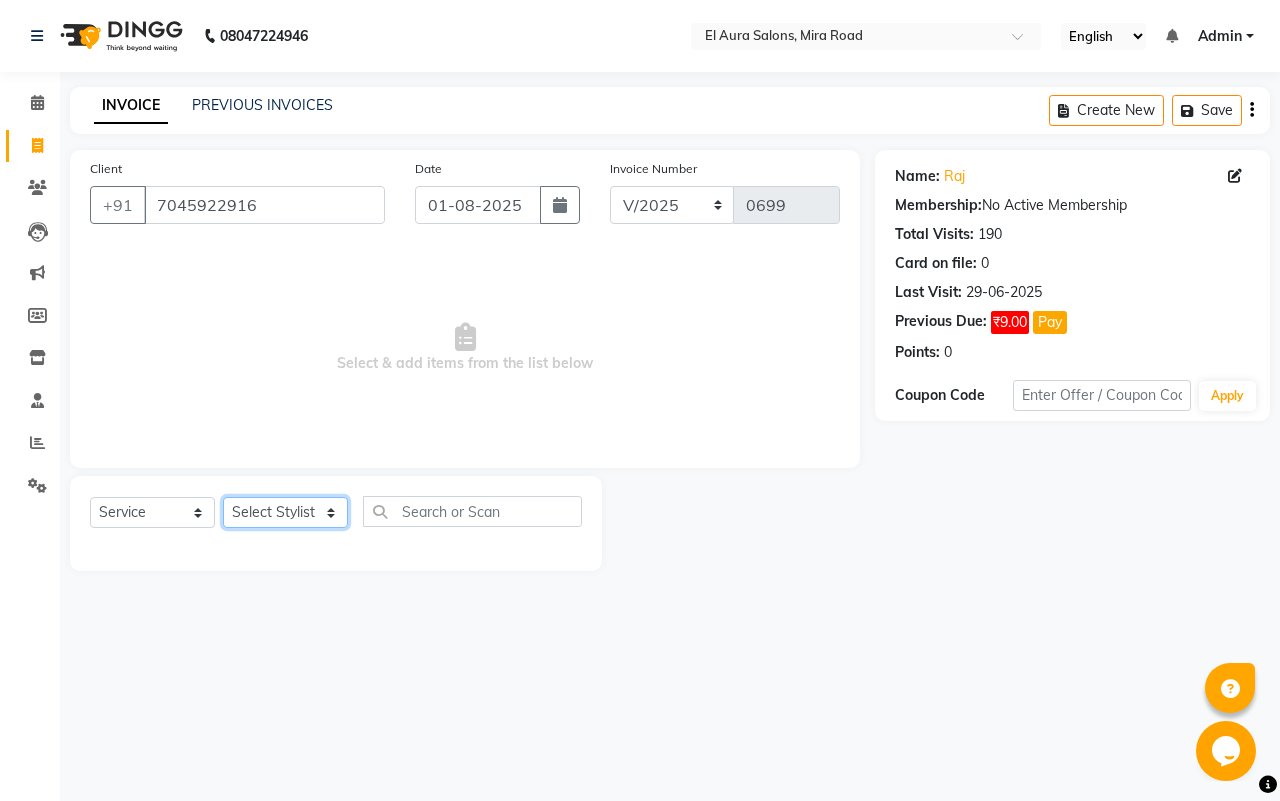 click on "Select Stylist Afsana Arif Ali Ekta Singh Faisal Salmani Feroz mithun Nazma Shaikh Owais Raj Lokhande Rinjan Rishi Rohit Talreja Ruchi Gaurav Singh ruksar sana Sandhya Pawan Sonar uvesh" 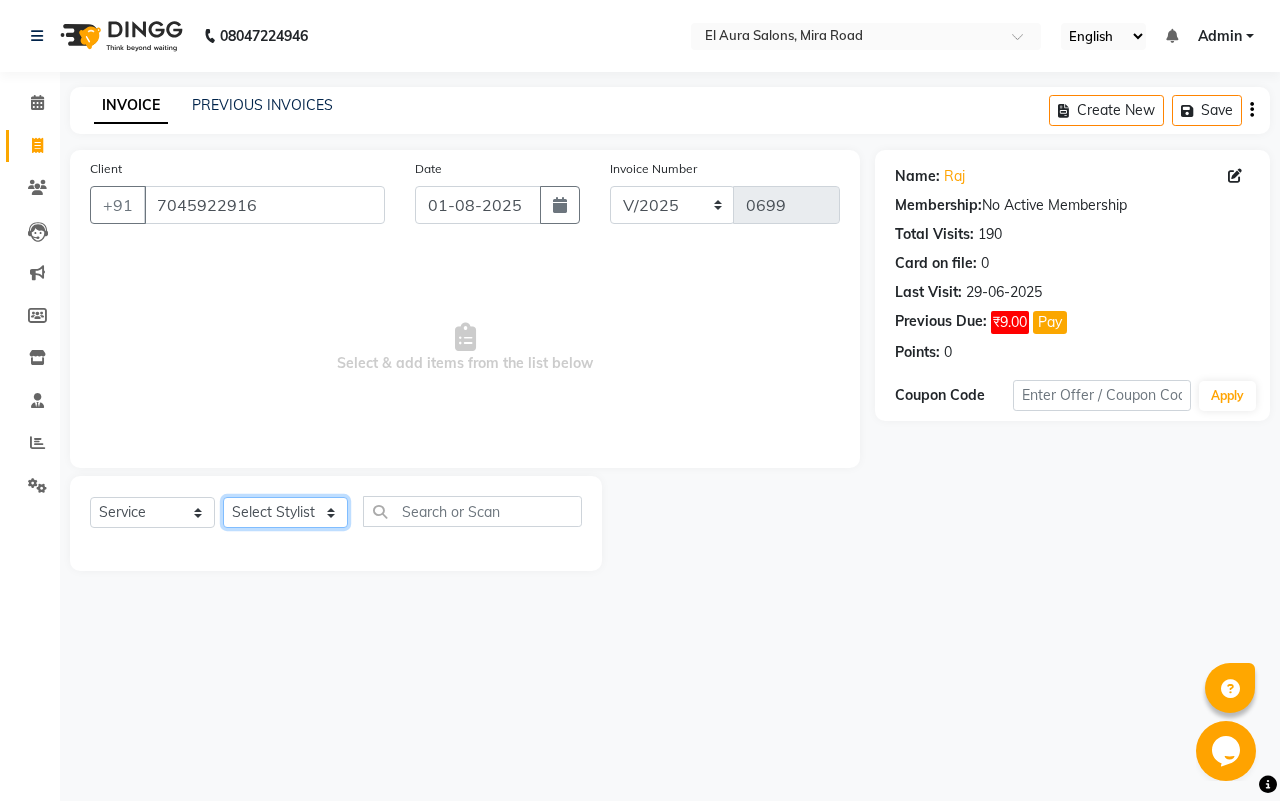 select on "8398" 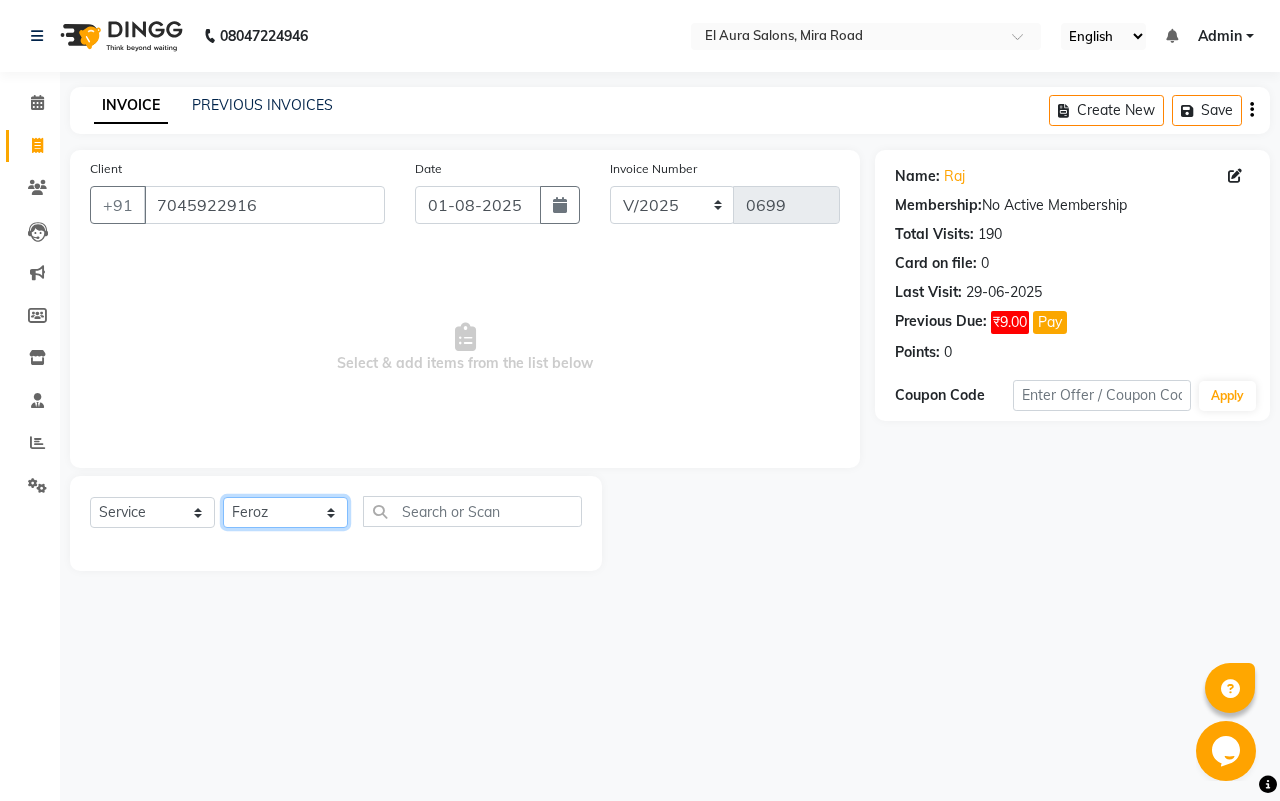 click on "Select Stylist Afsana Arif Ali Ekta Singh Faisal Salmani Feroz mithun Nazma Shaikh Owais Raj Lokhande Rinjan Rishi Rohit Talreja Ruchi Gaurav Singh ruksar sana Sandhya Pawan Sonar uvesh" 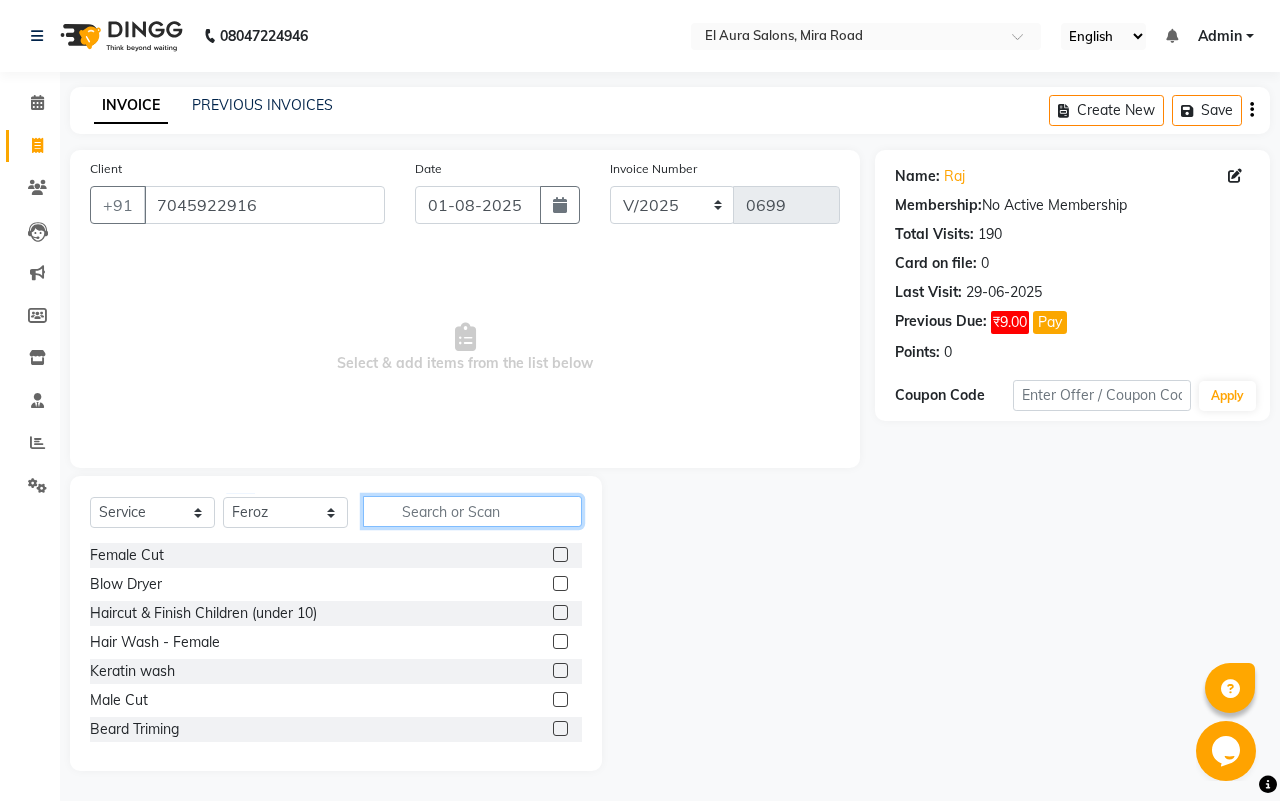 click 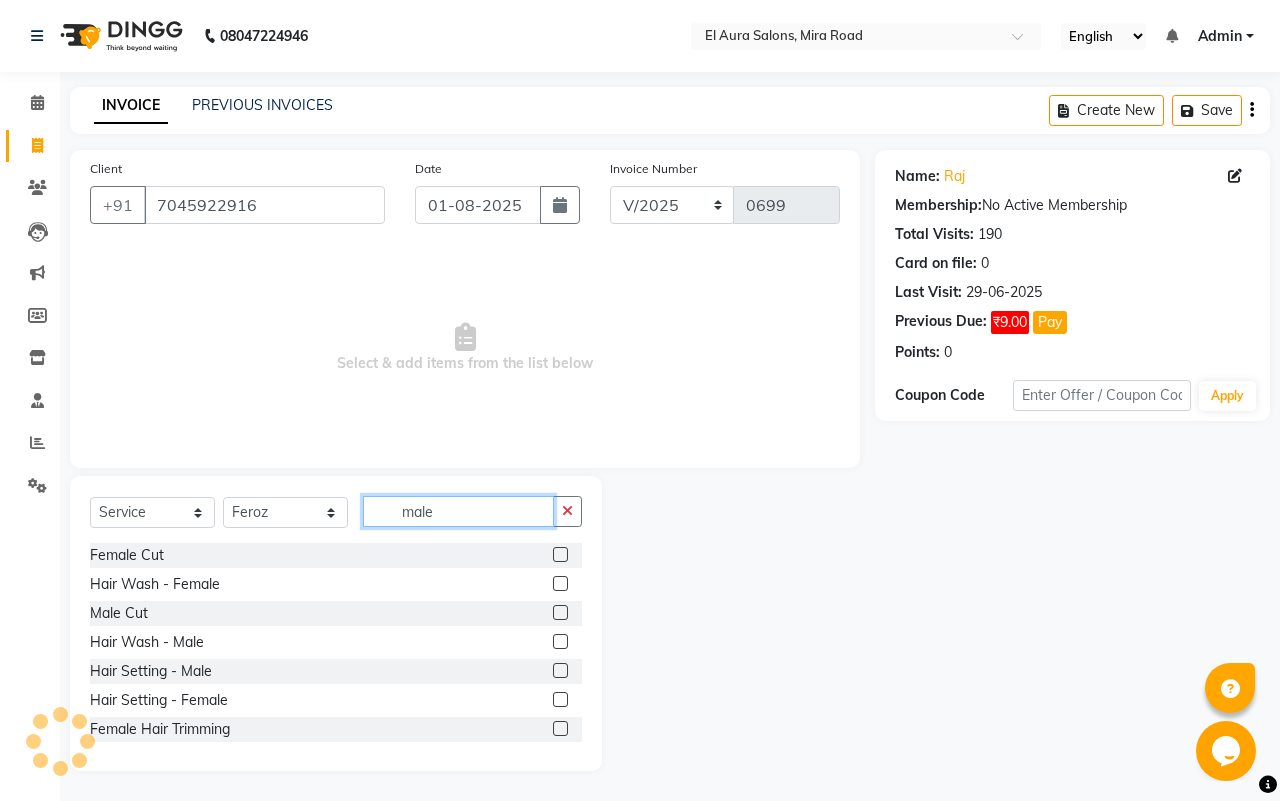 type on "male" 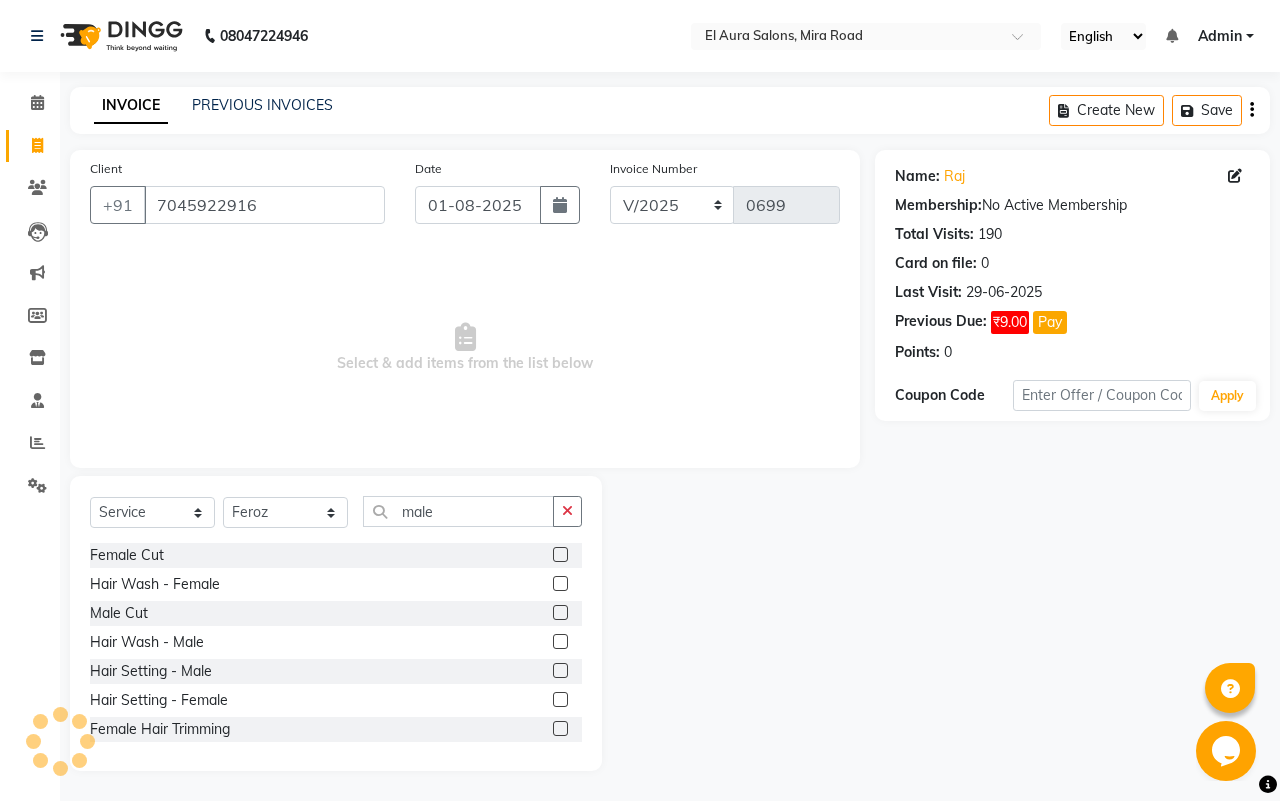 click 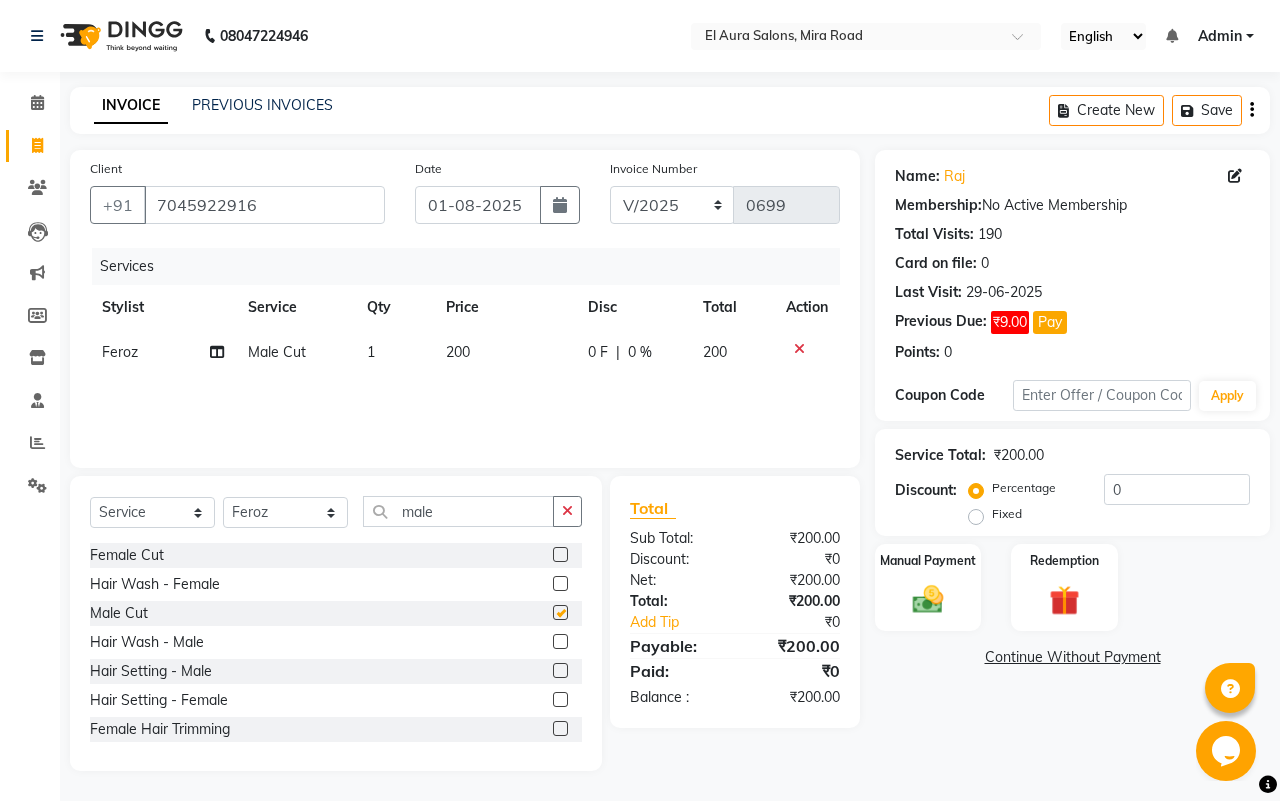 checkbox on "false" 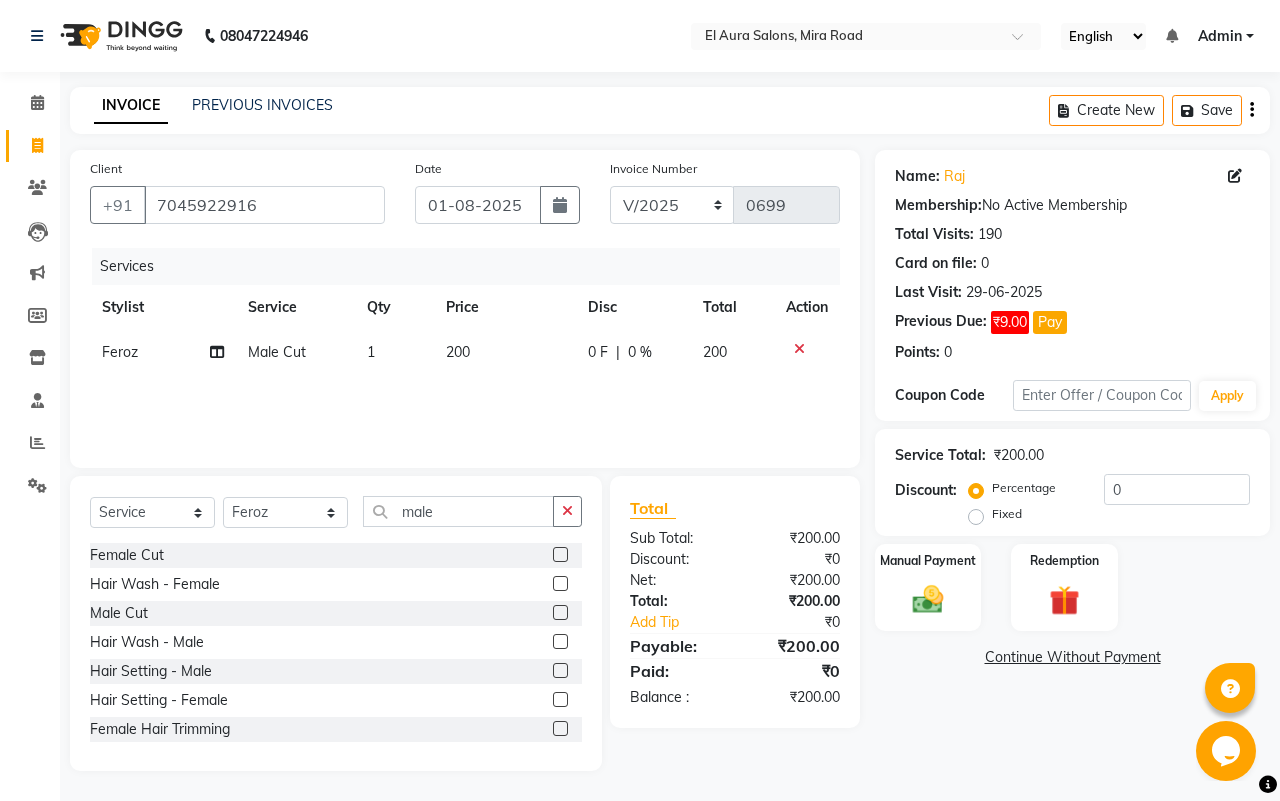 click on "Price" 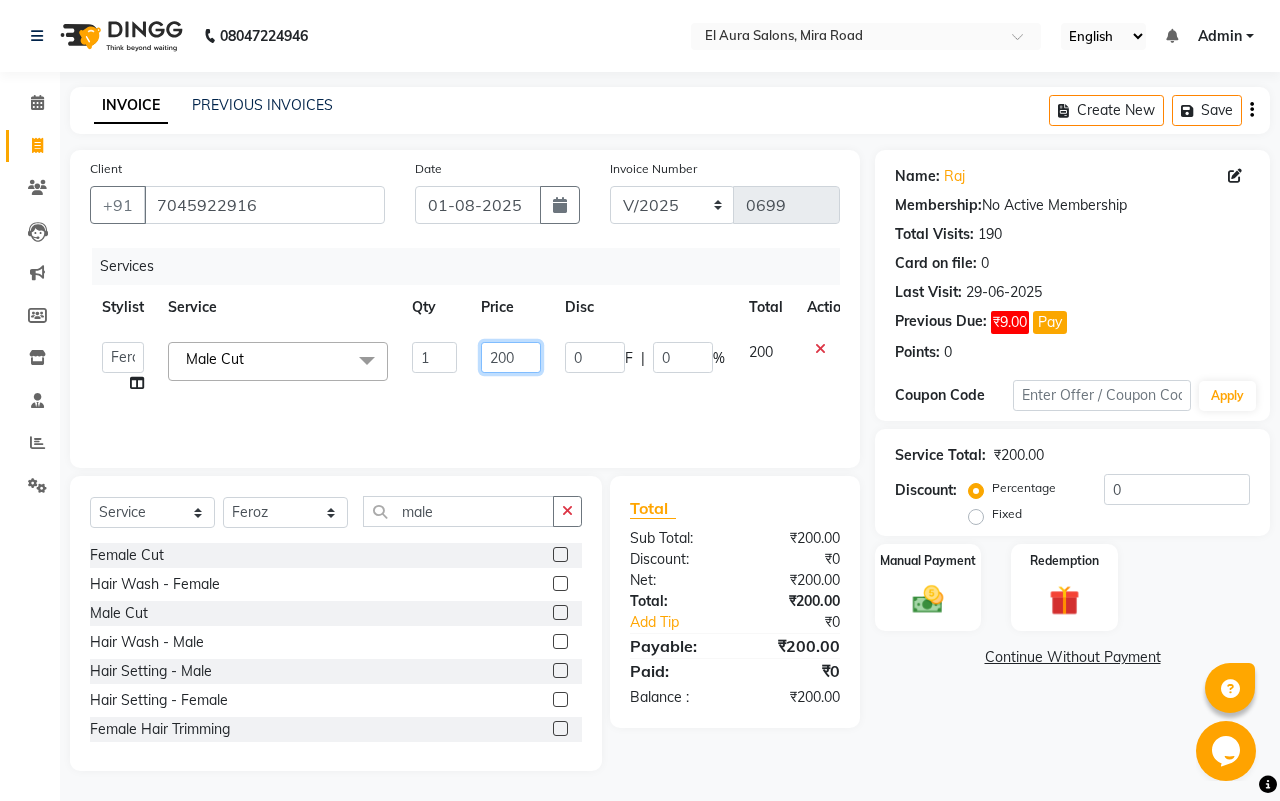drag, startPoint x: 515, startPoint y: 361, endPoint x: 363, endPoint y: 375, distance: 152.64337 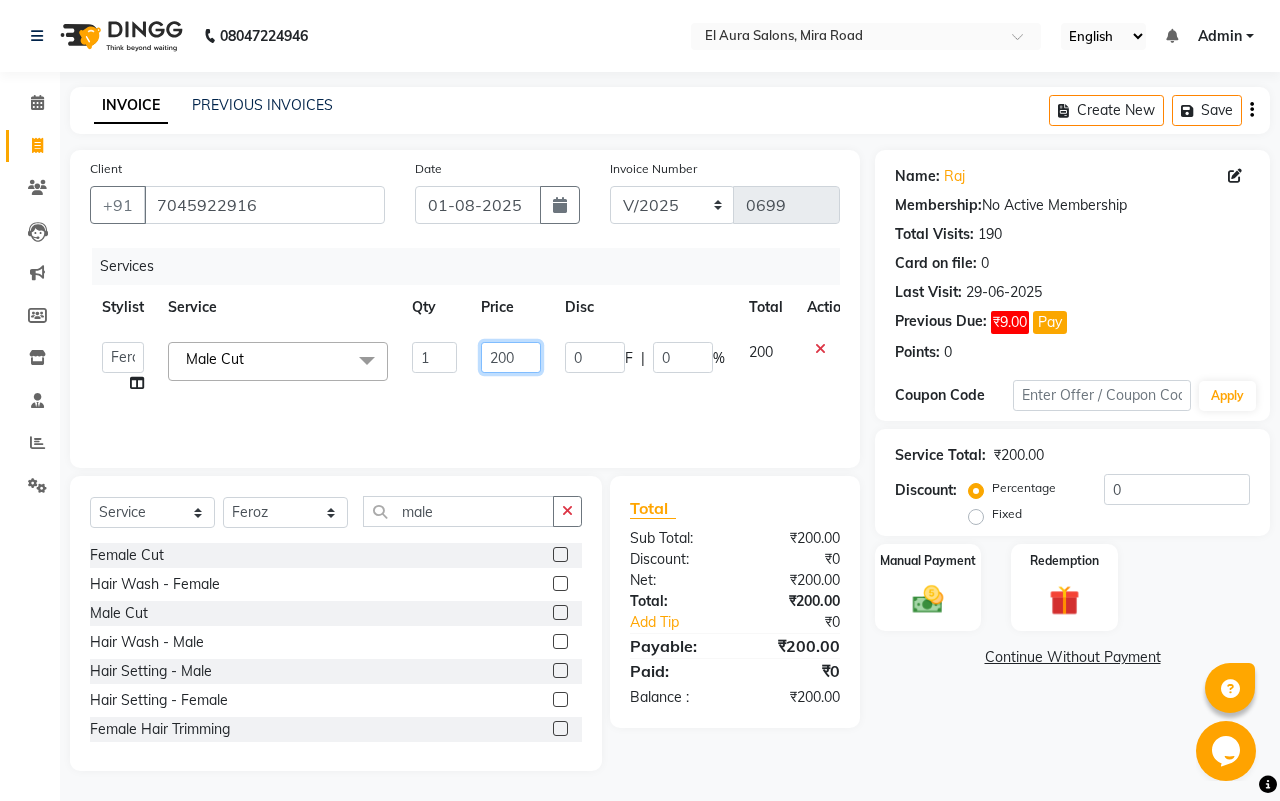 click on "[FIRST]   [LAST]   [LAST]   [LAST]   [FIRST]   [FIRST]   [LAST]   [FIRST]   [LAST]   [FIRST]   [FIRST]   [LAST]   [LAST]   [FIRST]   [FIRST]   [LAST]   [FIRST]  Male Cut  x Female Cut Blow Dryer Haircut & Finish Children (under 10) Hair Wash - Female Keratin wash Male Cut Beard Triming Shaving Childdren Cut Styling Shave Hair Wash - Male Hair Setting - Male Head Massage Hair Setting - Female Female Hair Trimming Male Package Smoothening Keratin KeraSmooth WellaPlex Tanino Biotin Nanoplastia Botox Root Touch up - Female Root Touch up - Male Beard Color Global Color Highlights Highlights - Loreal Single Streak Creative Color Color Change Highlights Half Head Pre-Lightning Balayage Hair Spa - Female Keratin Spa - Female Ampule - Female Hair Spa - Male Treatment/ Ritual - Male Ampule - Male Full Arms (C ) Full Arms (D) Full Legs(C ) Full Legs  (D) Underarms(C ) Underarms(D ) Front Body / Back Body(C ) Front Body / back Body (D ) Full Arms+Full legs+ Unerarms(C) Ear Wax" 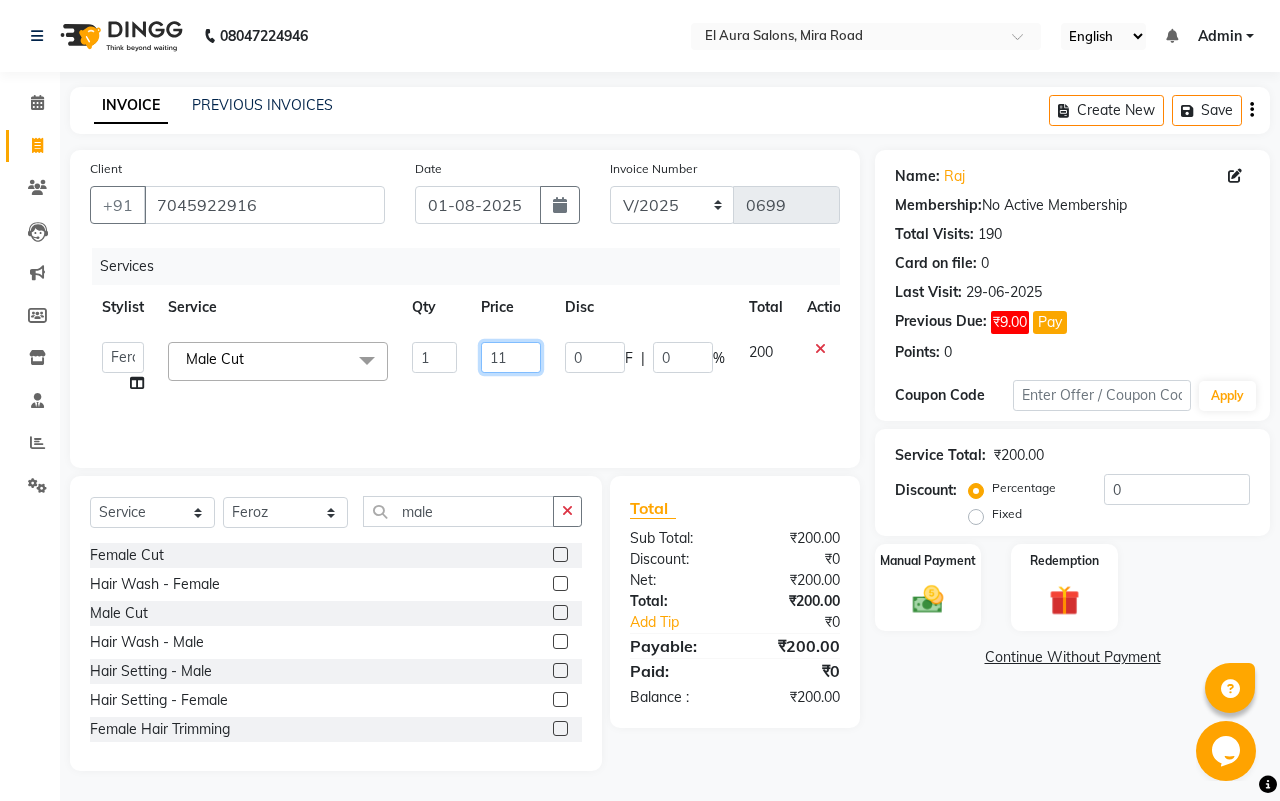 type on "110" 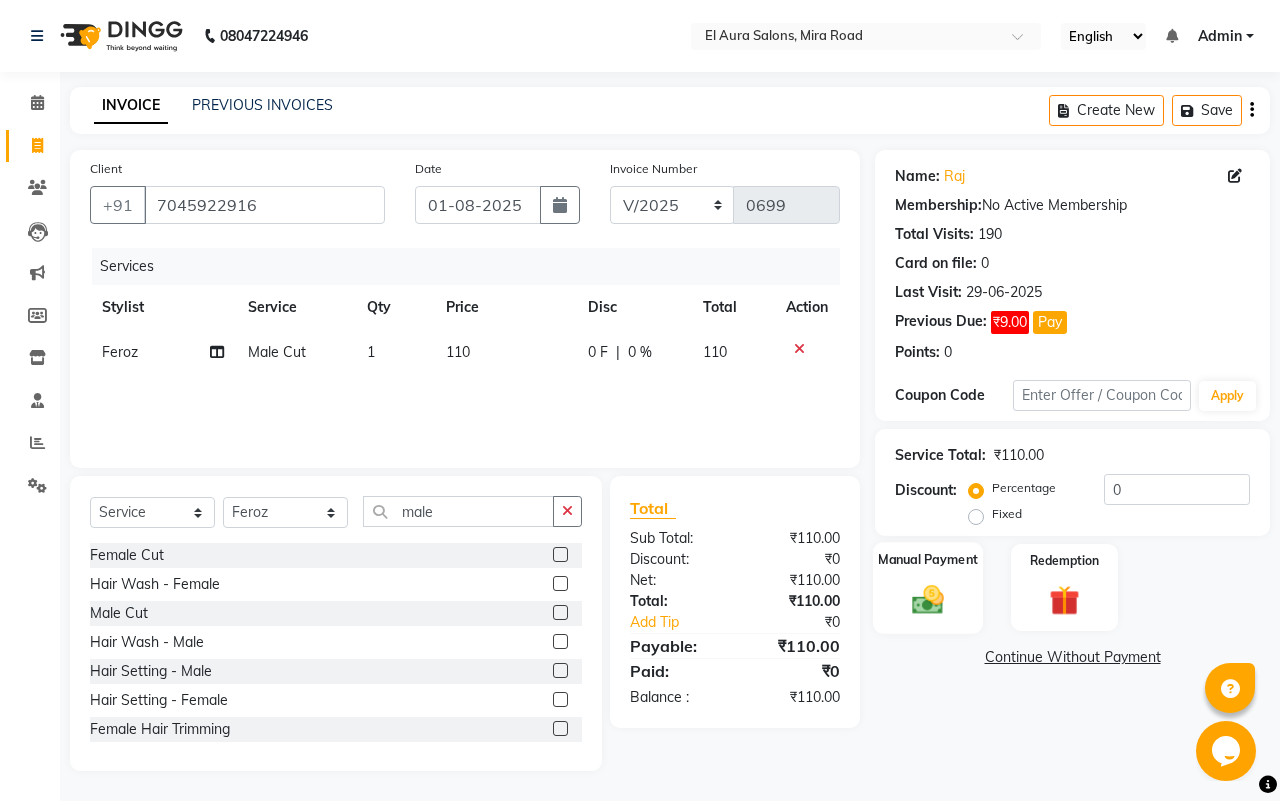 click 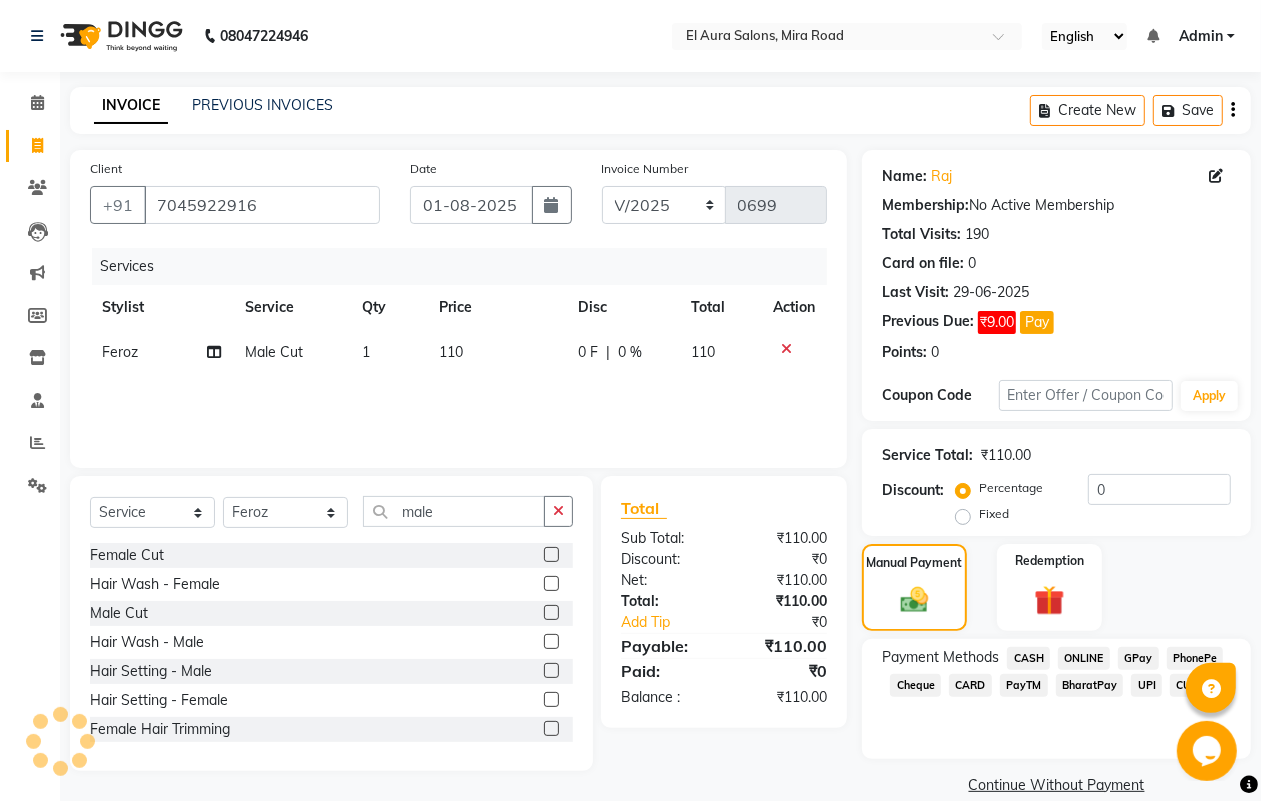 click on "GPay" 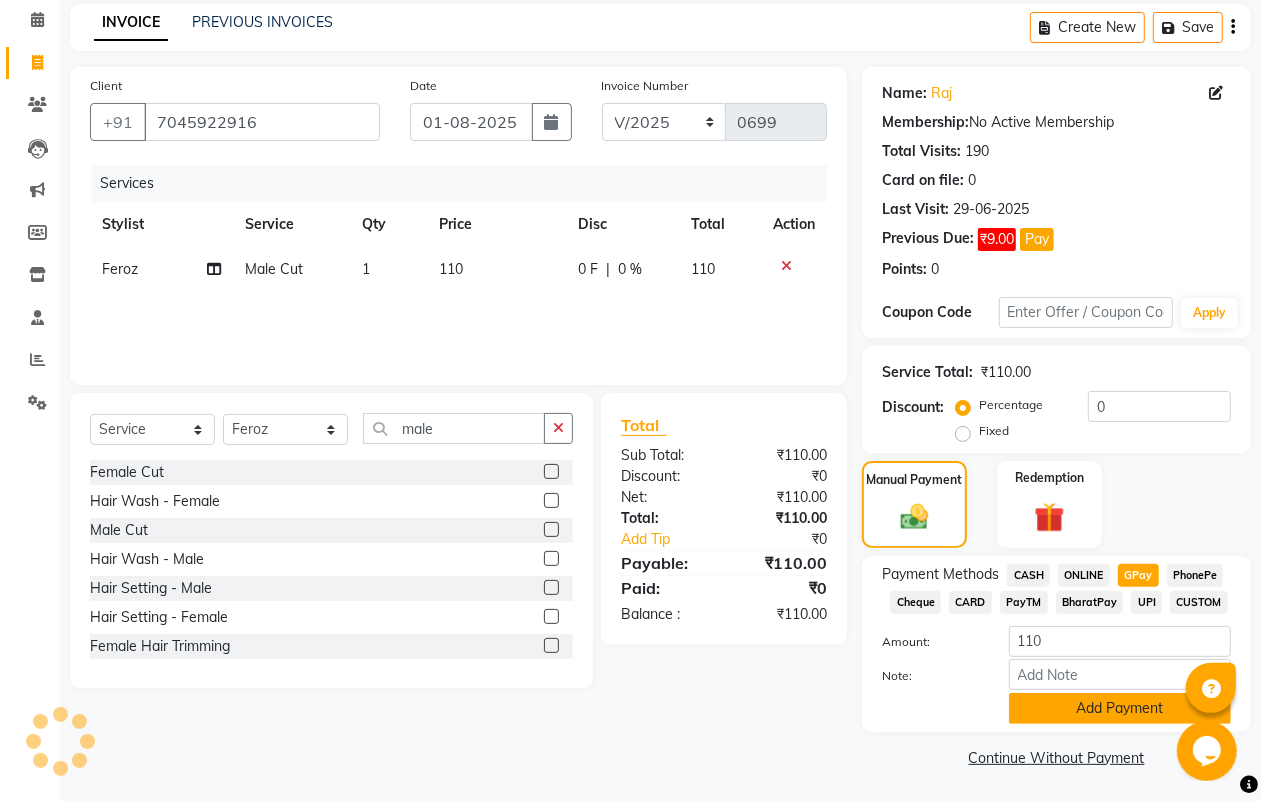 click on "Add Payment" 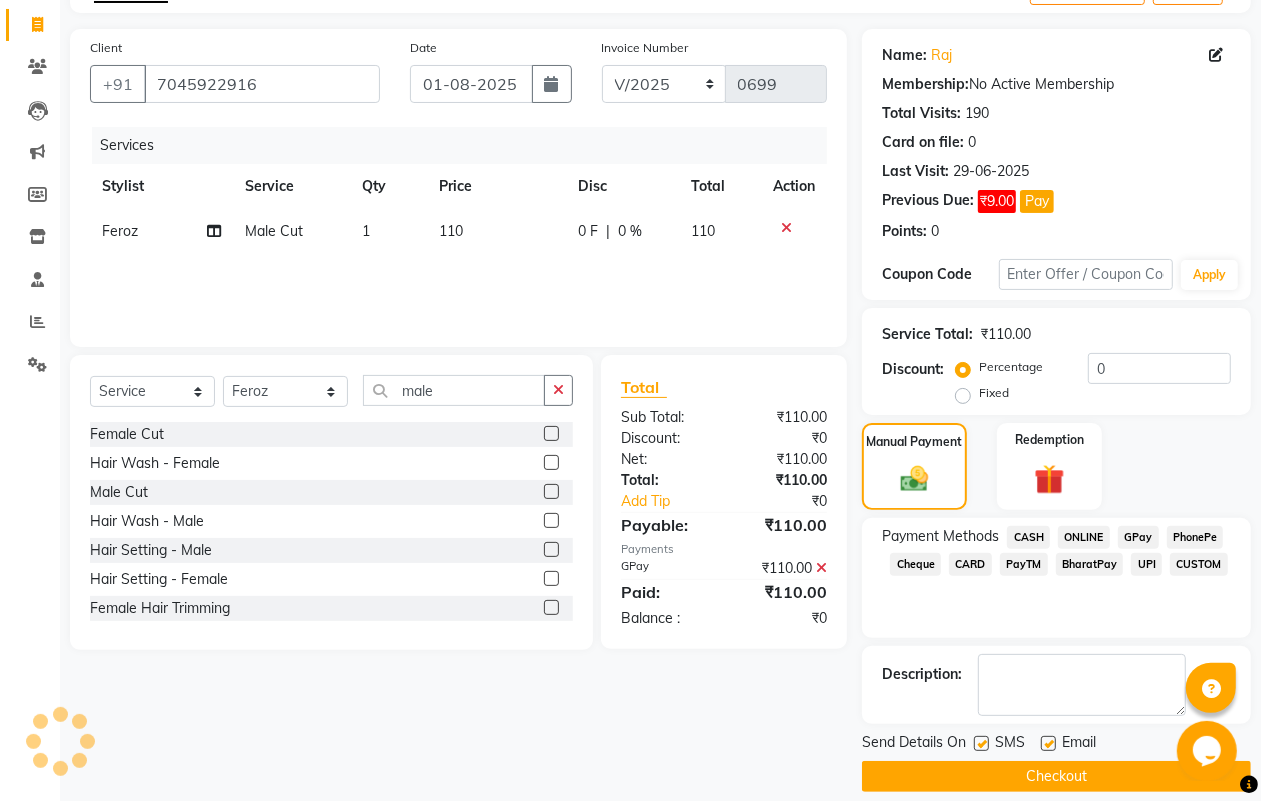 scroll, scrollTop: 142, scrollLeft: 0, axis: vertical 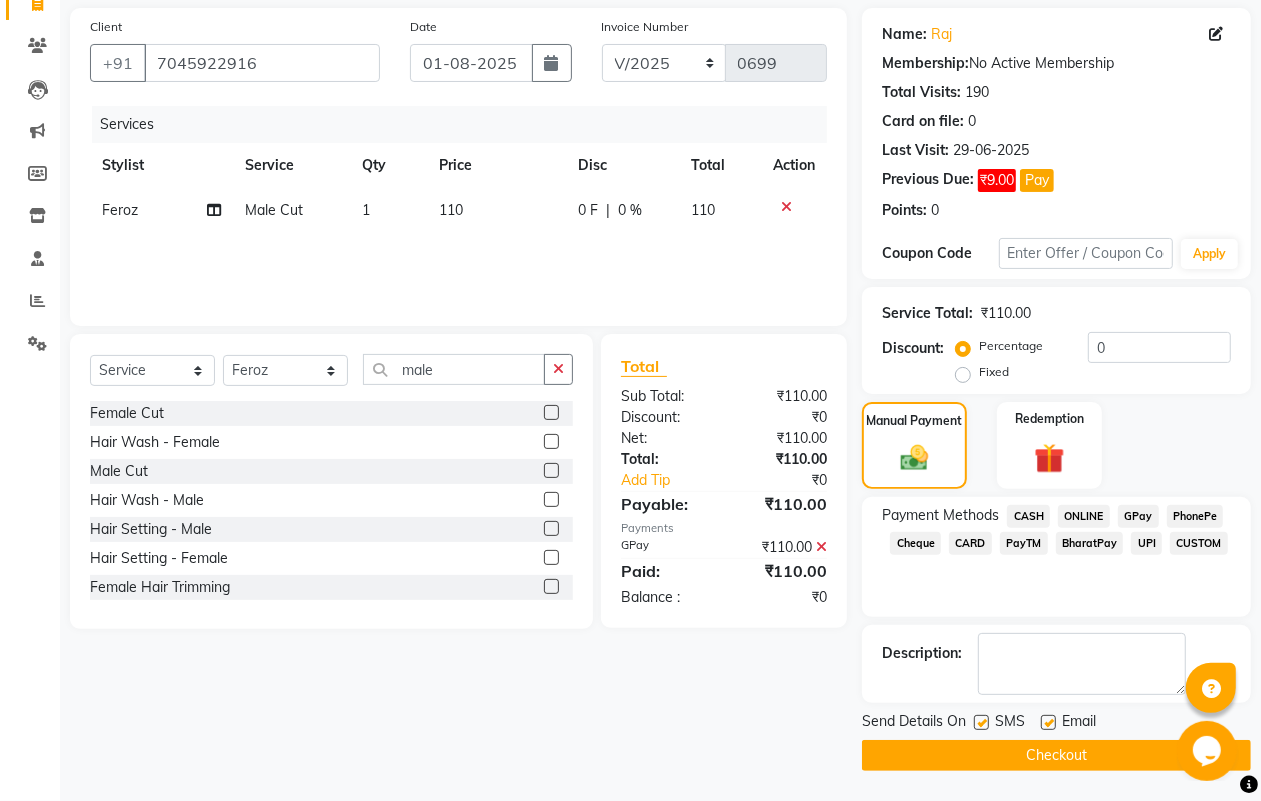 click 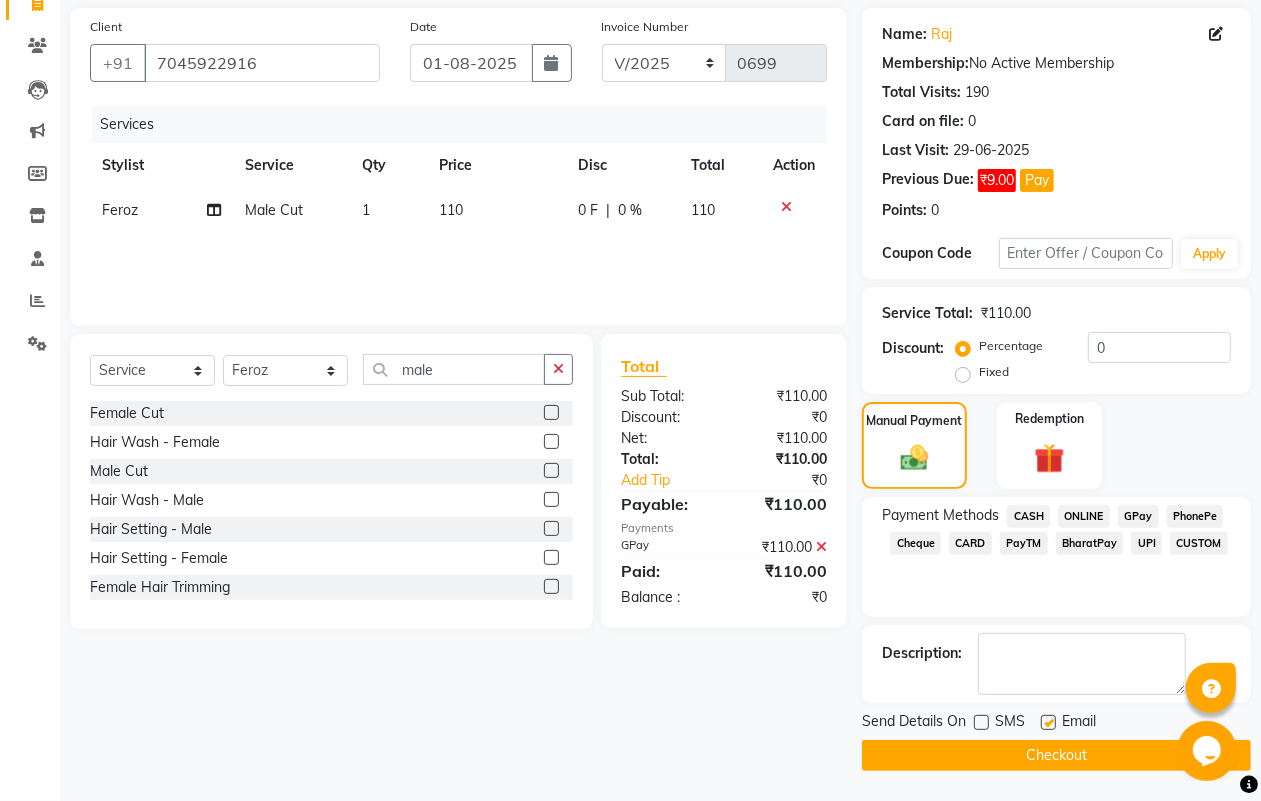 click on "Checkout" 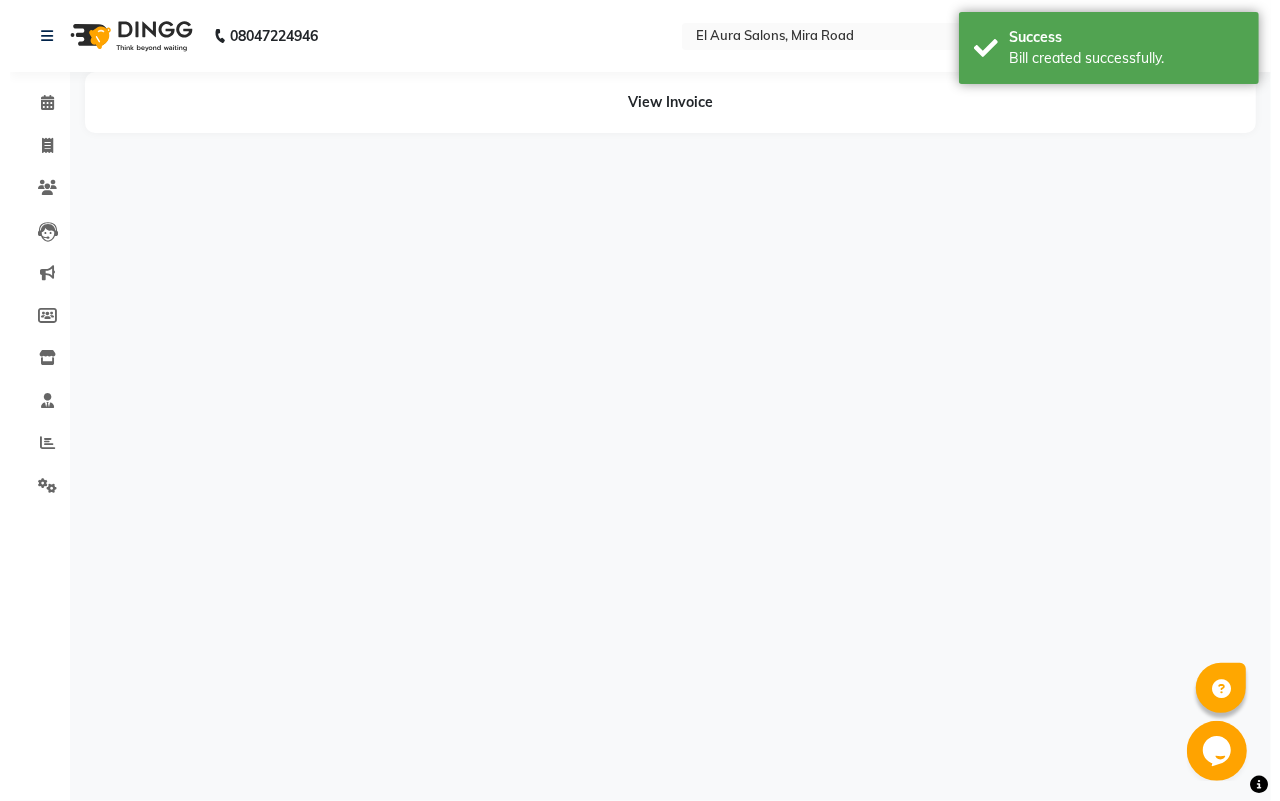 scroll, scrollTop: 0, scrollLeft: 0, axis: both 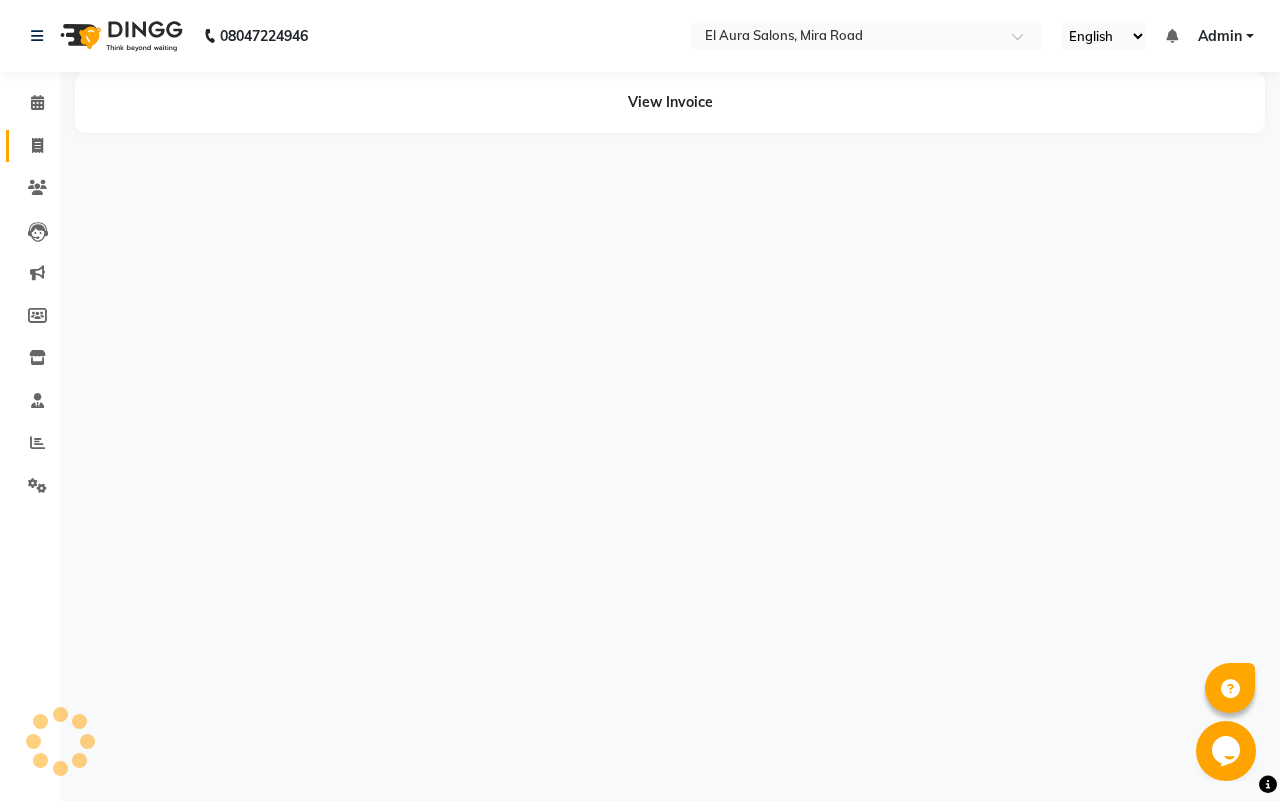 click on "Invoice" 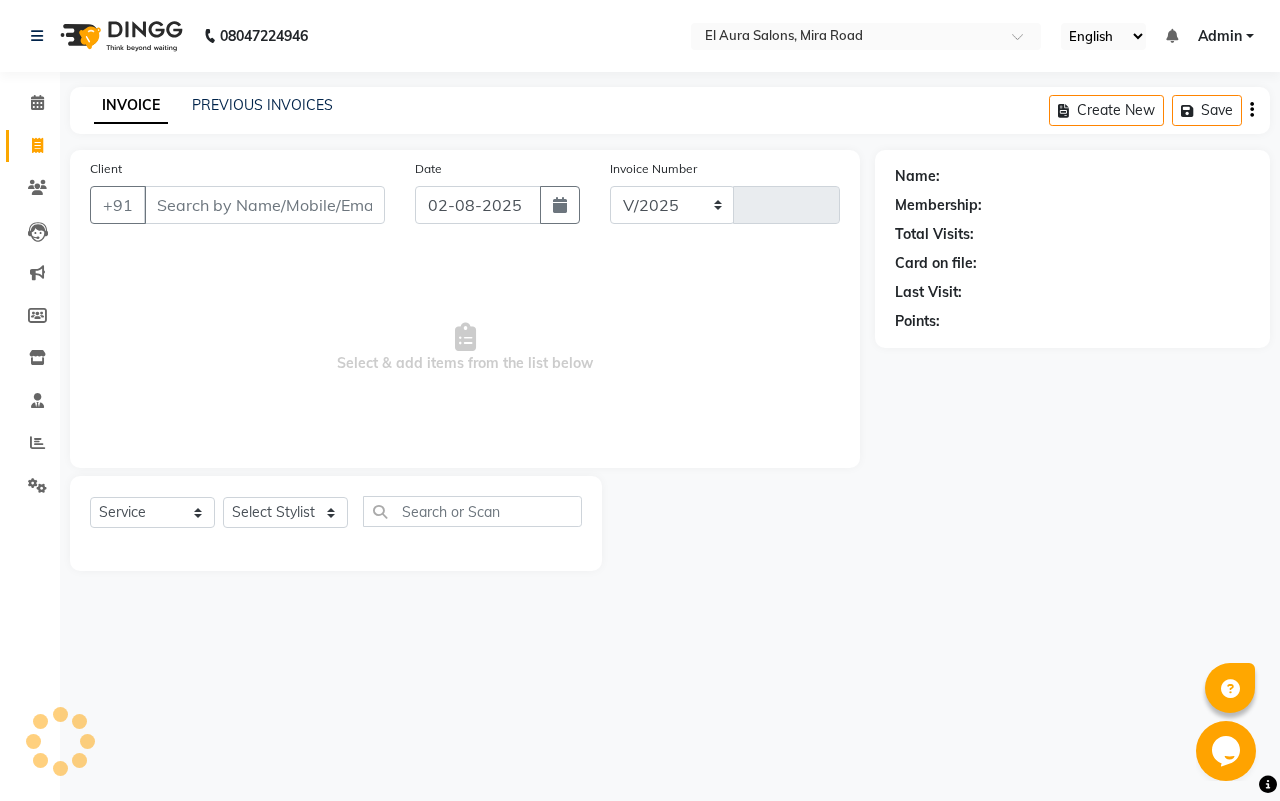 select on "94" 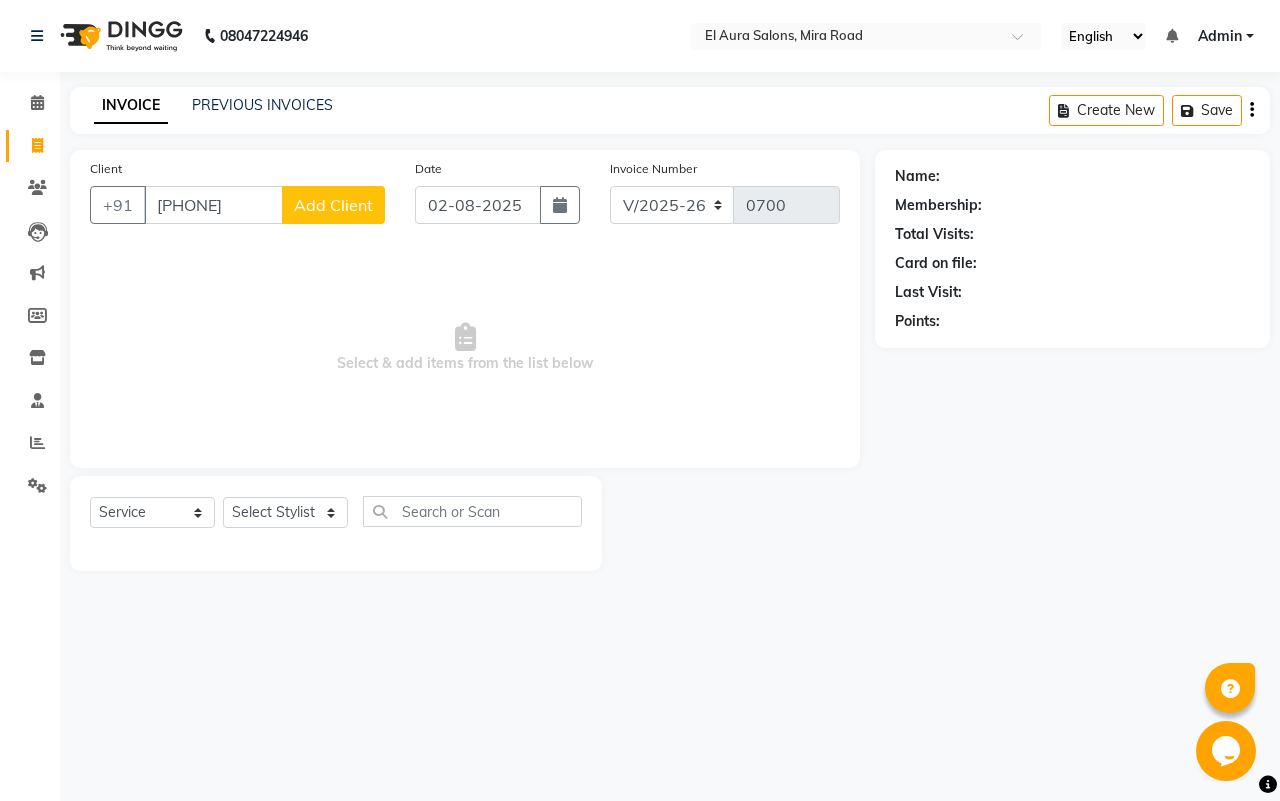 type on "[PHONE]" 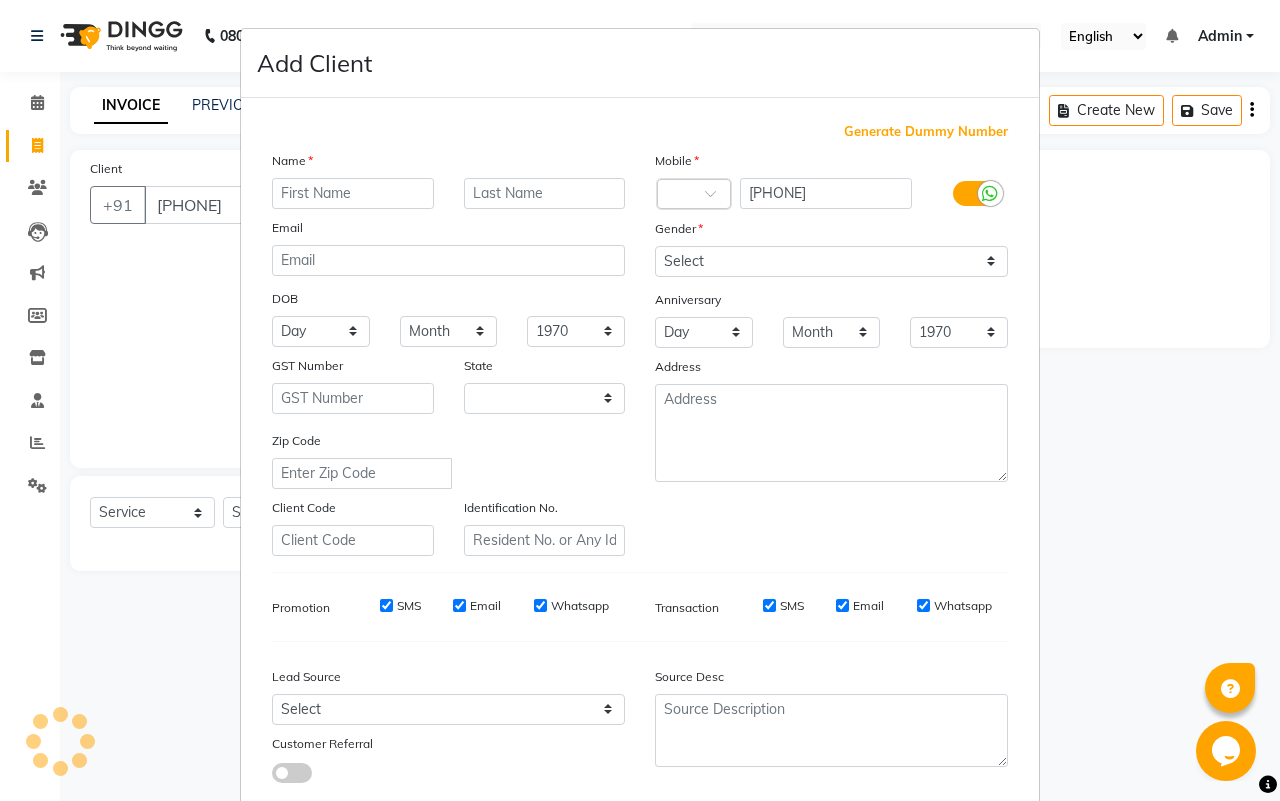 select on "22" 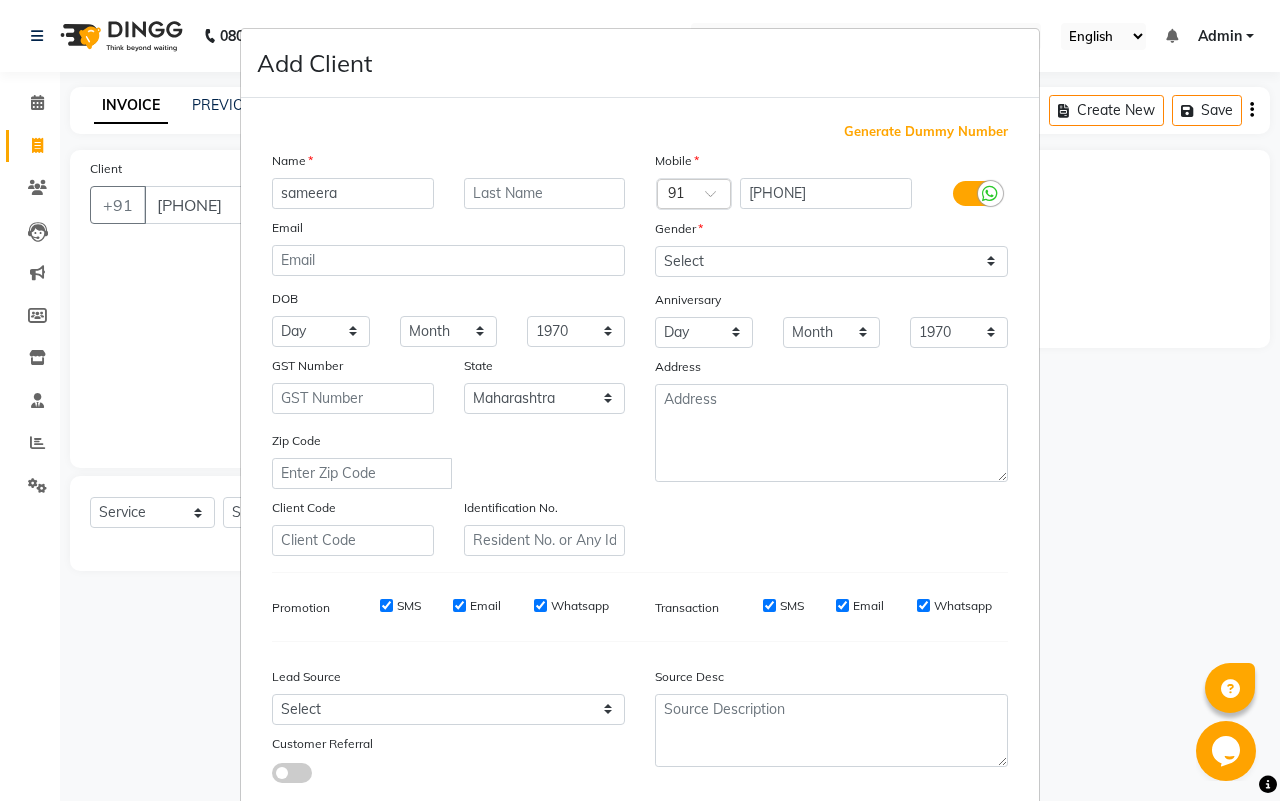 type on "sameera" 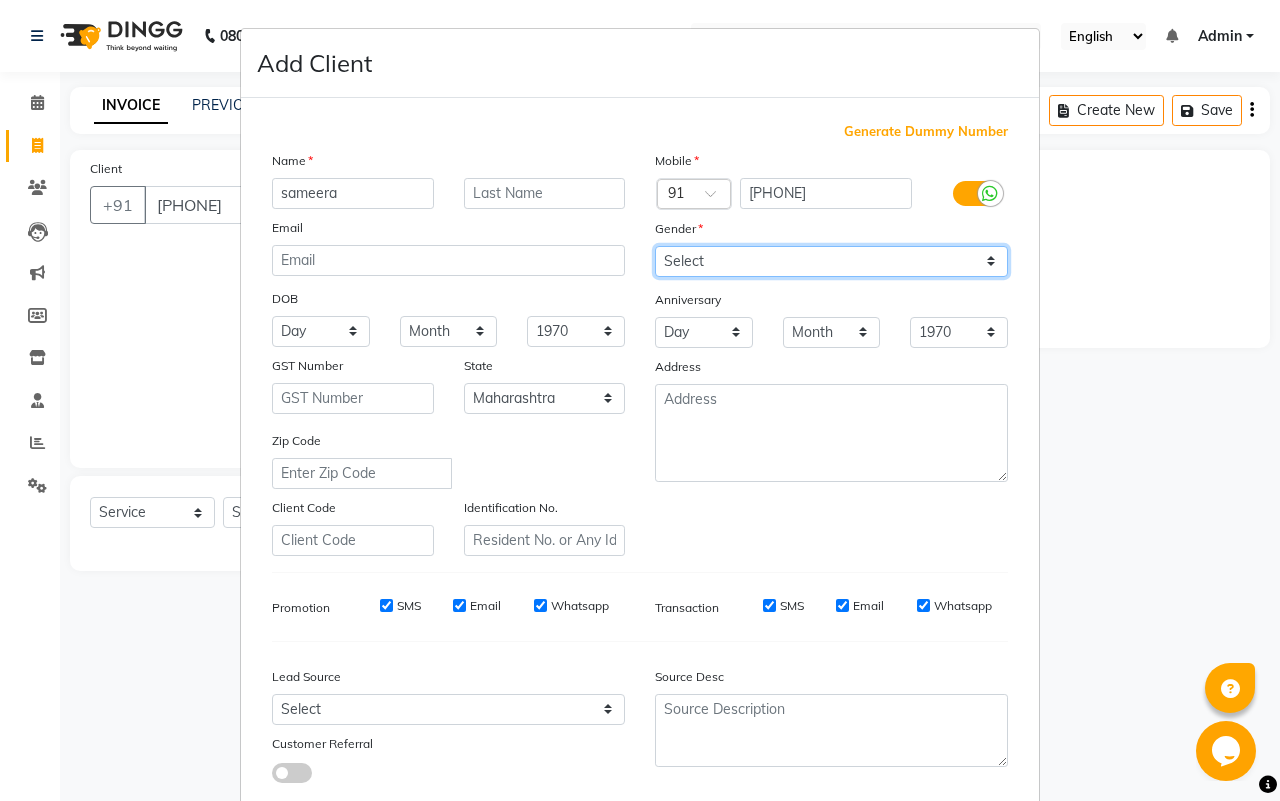 click on "Select Male Female Other Prefer Not To Say" at bounding box center (831, 261) 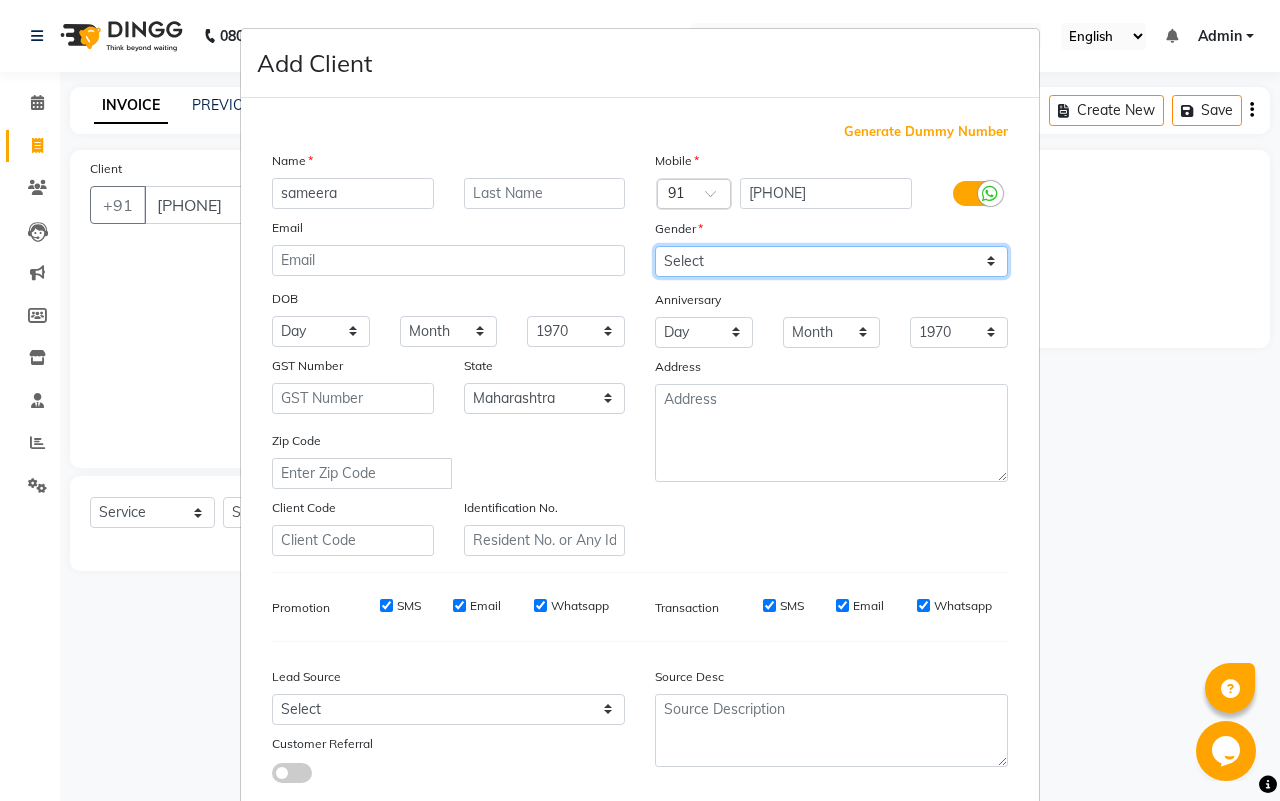 type 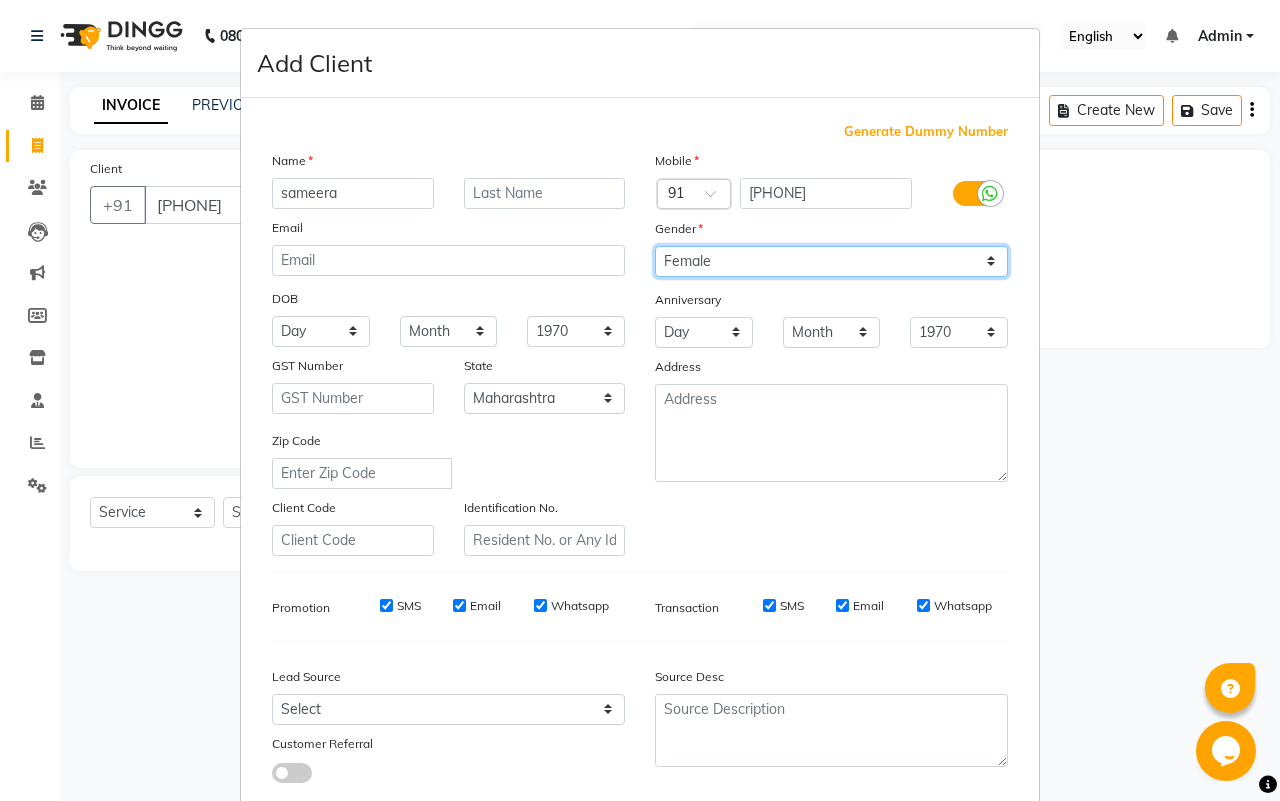 click on "Select Male Female Other Prefer Not To Say" at bounding box center (831, 261) 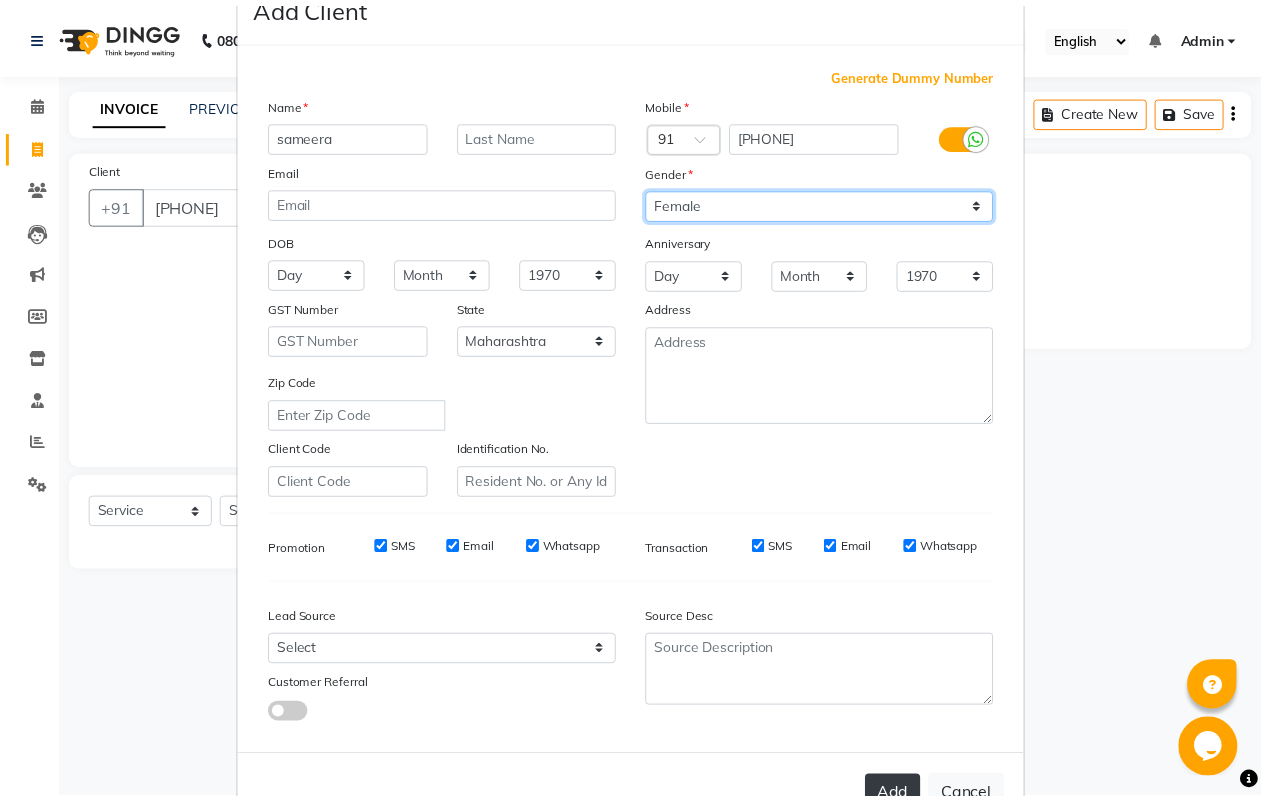 scroll, scrollTop: 115, scrollLeft: 0, axis: vertical 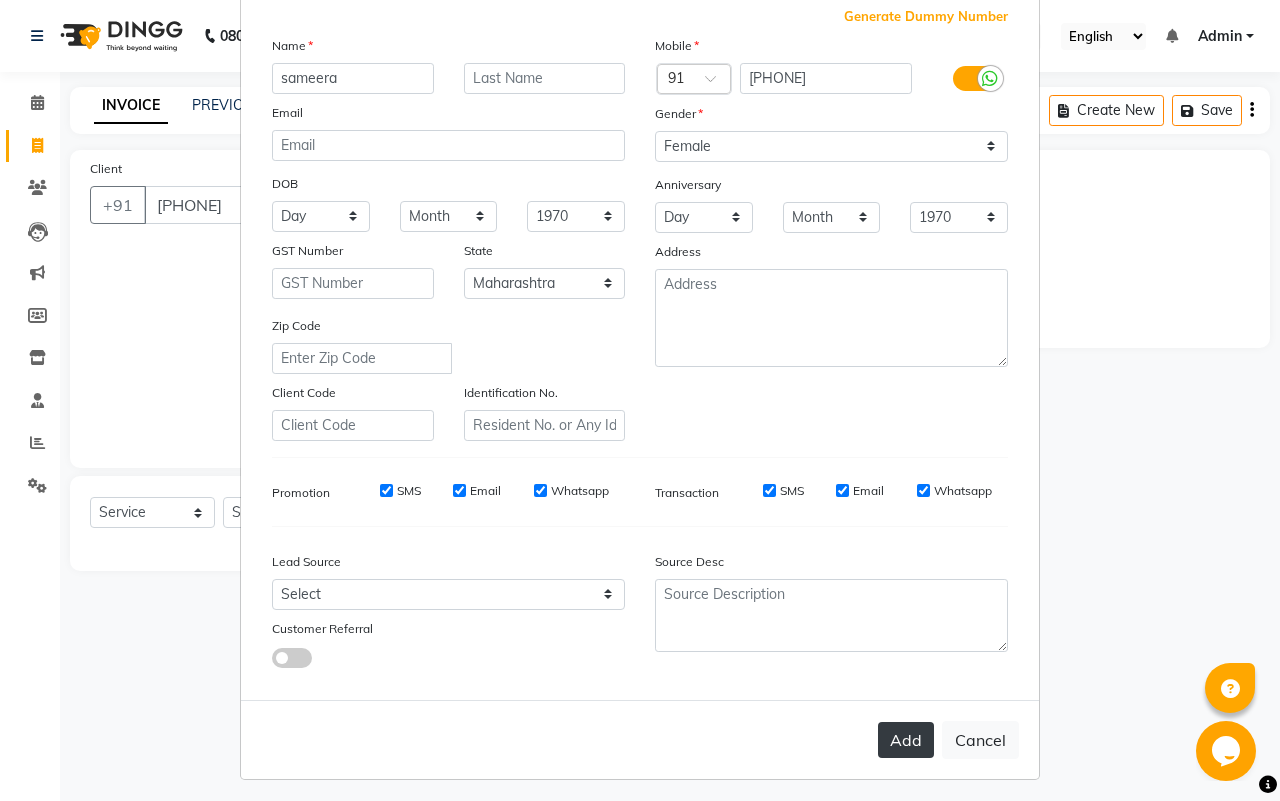 click on "Add" at bounding box center (906, 740) 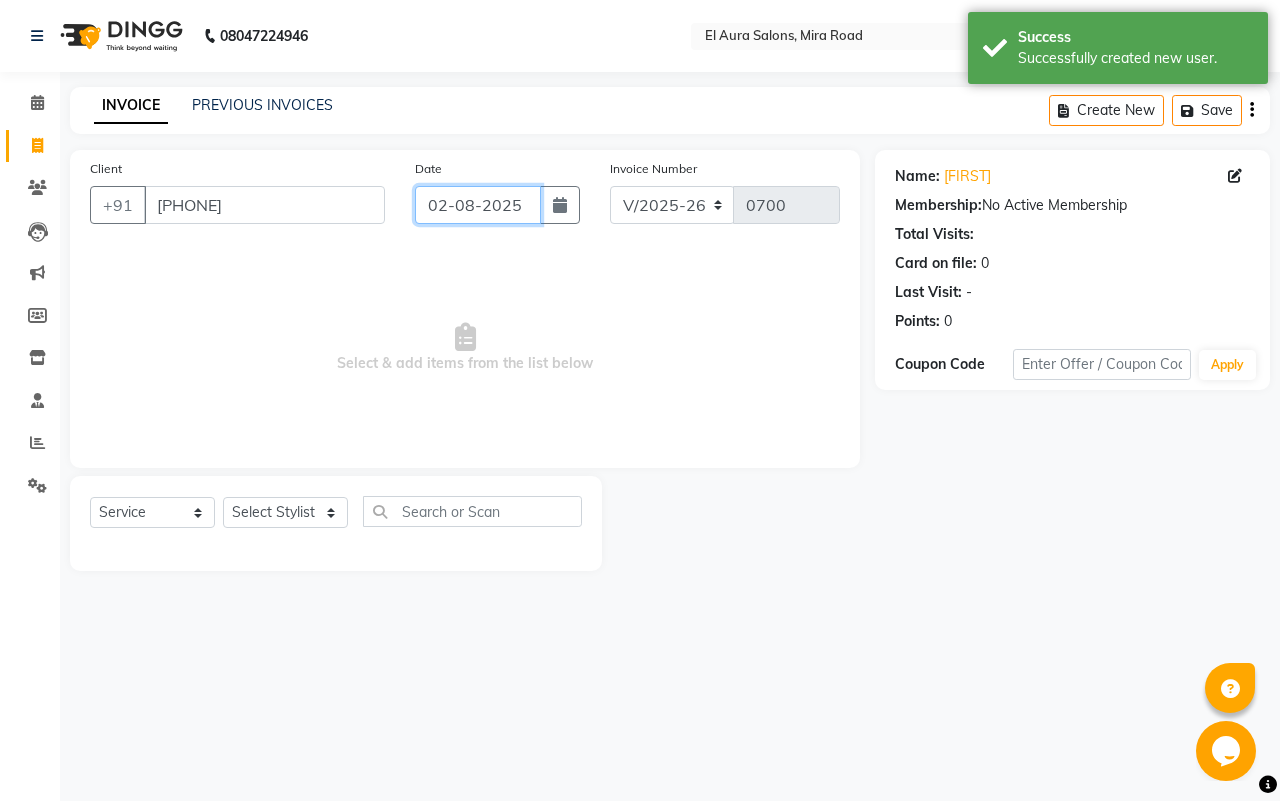 click on "02-08-2025" 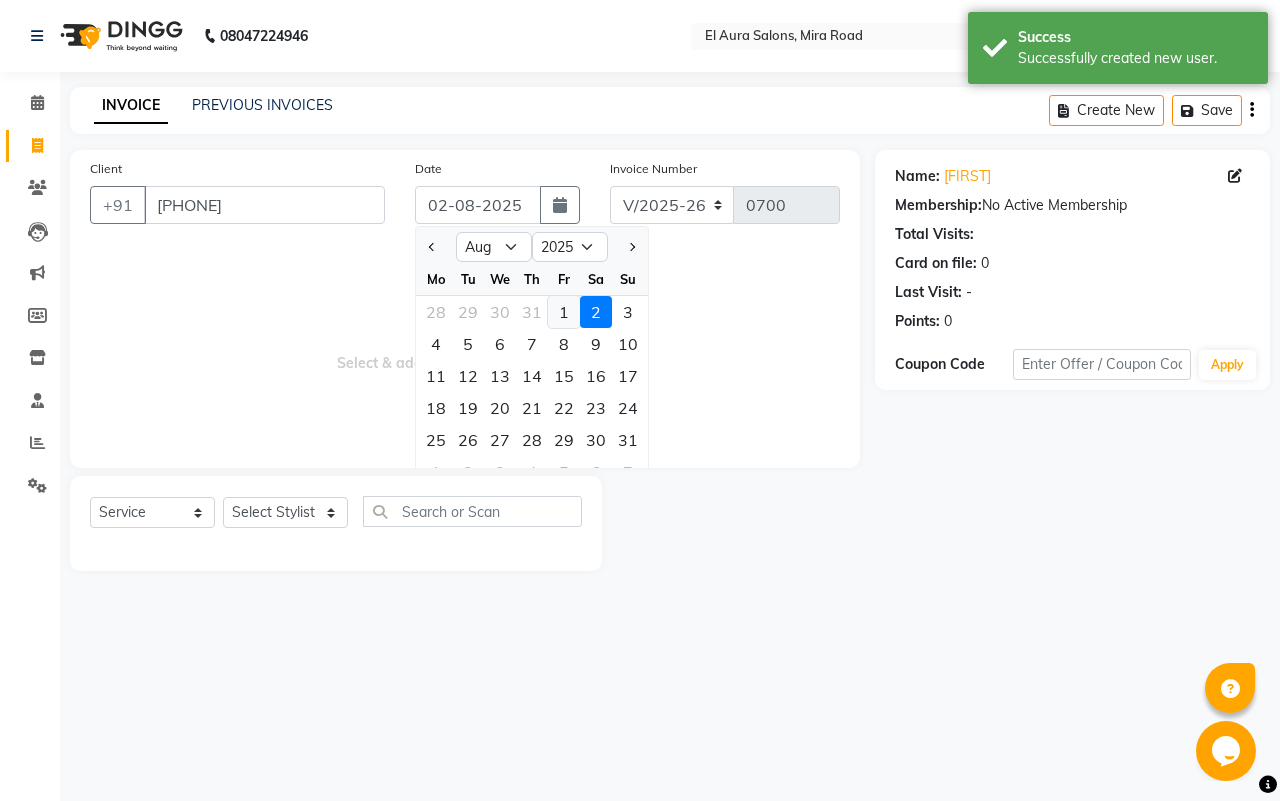 click on "1" 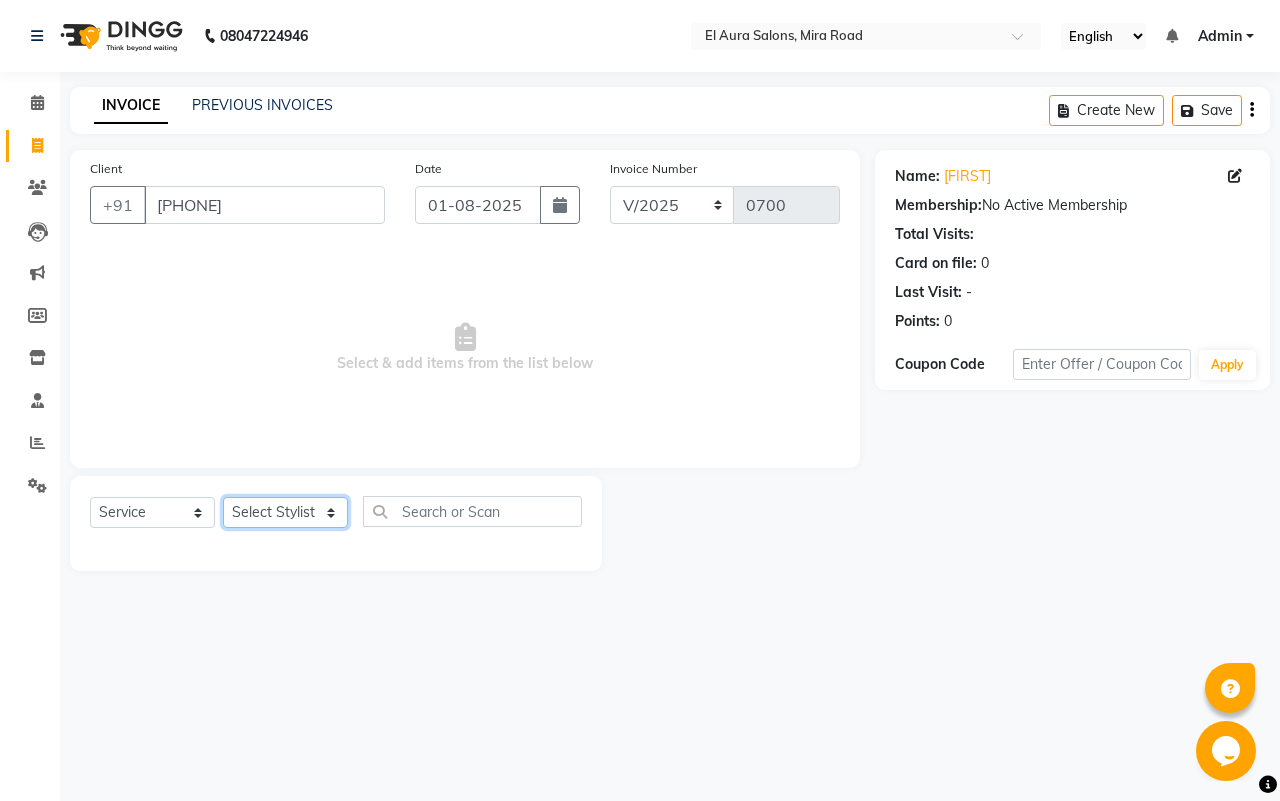 click on "Select Stylist Afsana Arif Ali Ekta Singh Faisal Salmani Feroz mithun Nazma Shaikh Owais Raj Lokhande Rinjan Rishi Rohit Talreja Ruchi Gaurav Singh ruksar sana Sandhya Pawan Sonar uvesh" 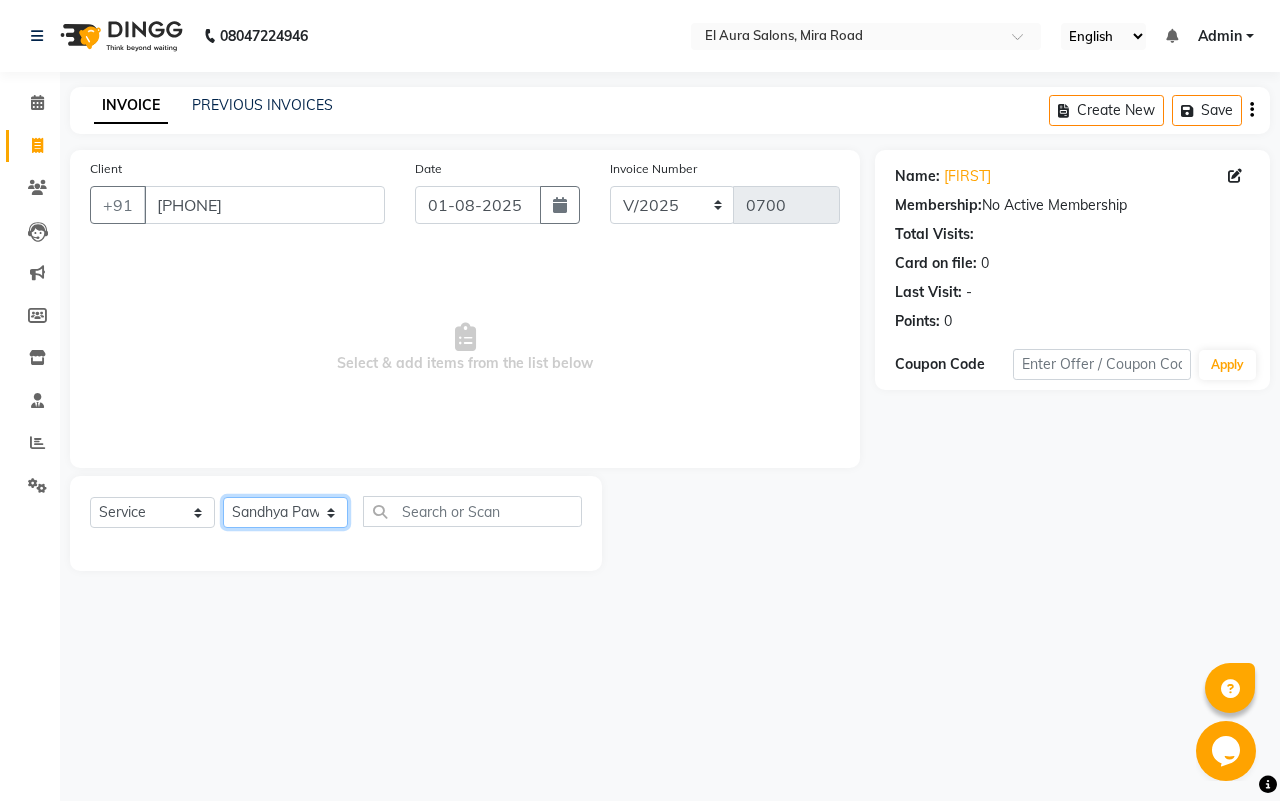 click on "Select Stylist Afsana Arif Ali Ekta Singh Faisal Salmani Feroz mithun Nazma Shaikh Owais Raj Lokhande Rinjan Rishi Rohit Talreja Ruchi Gaurav Singh ruksar sana Sandhya Pawan Sonar uvesh" 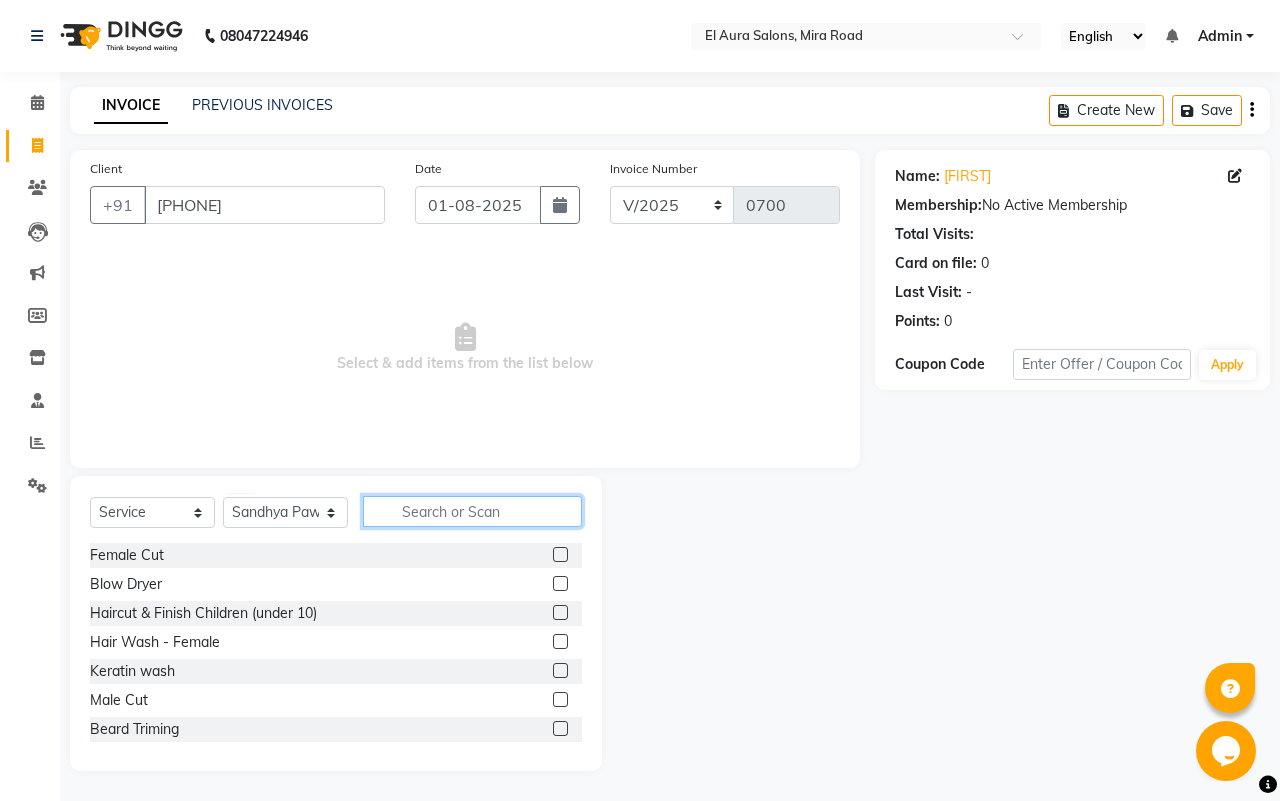 click 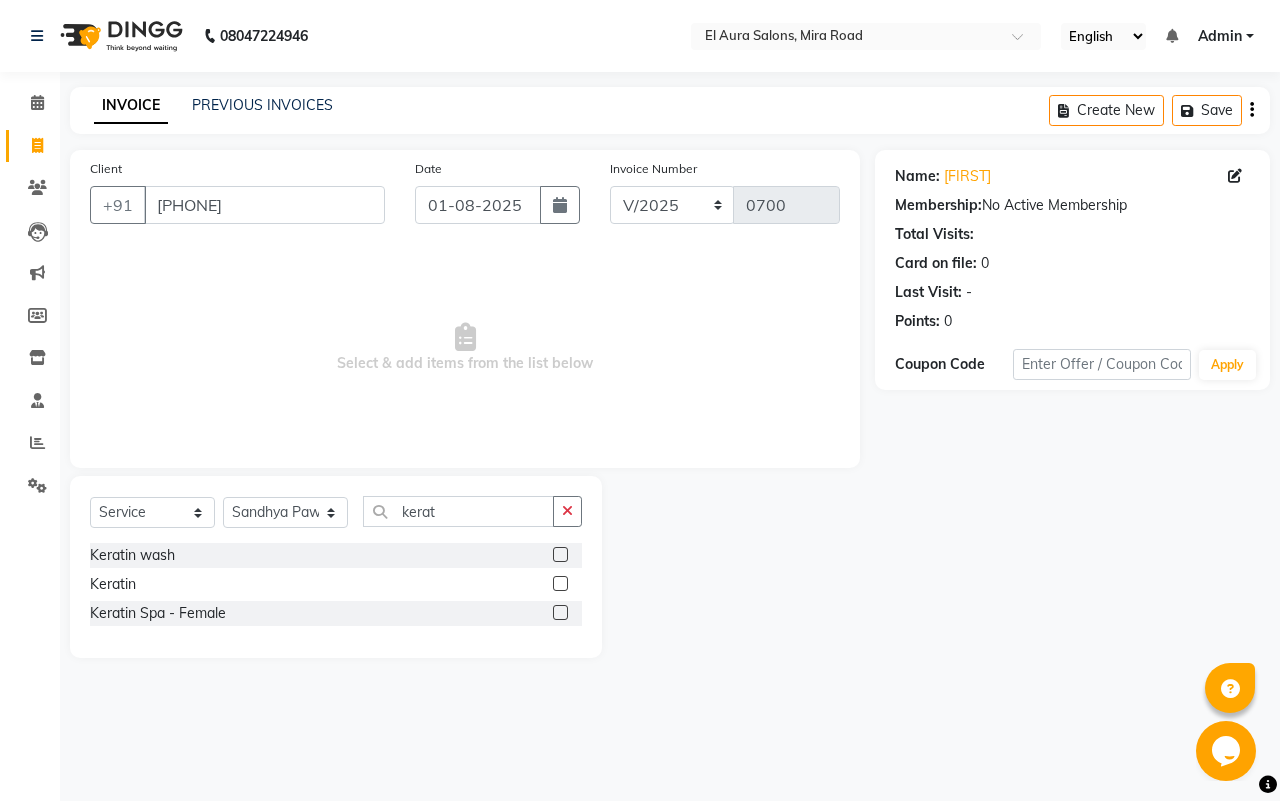 click 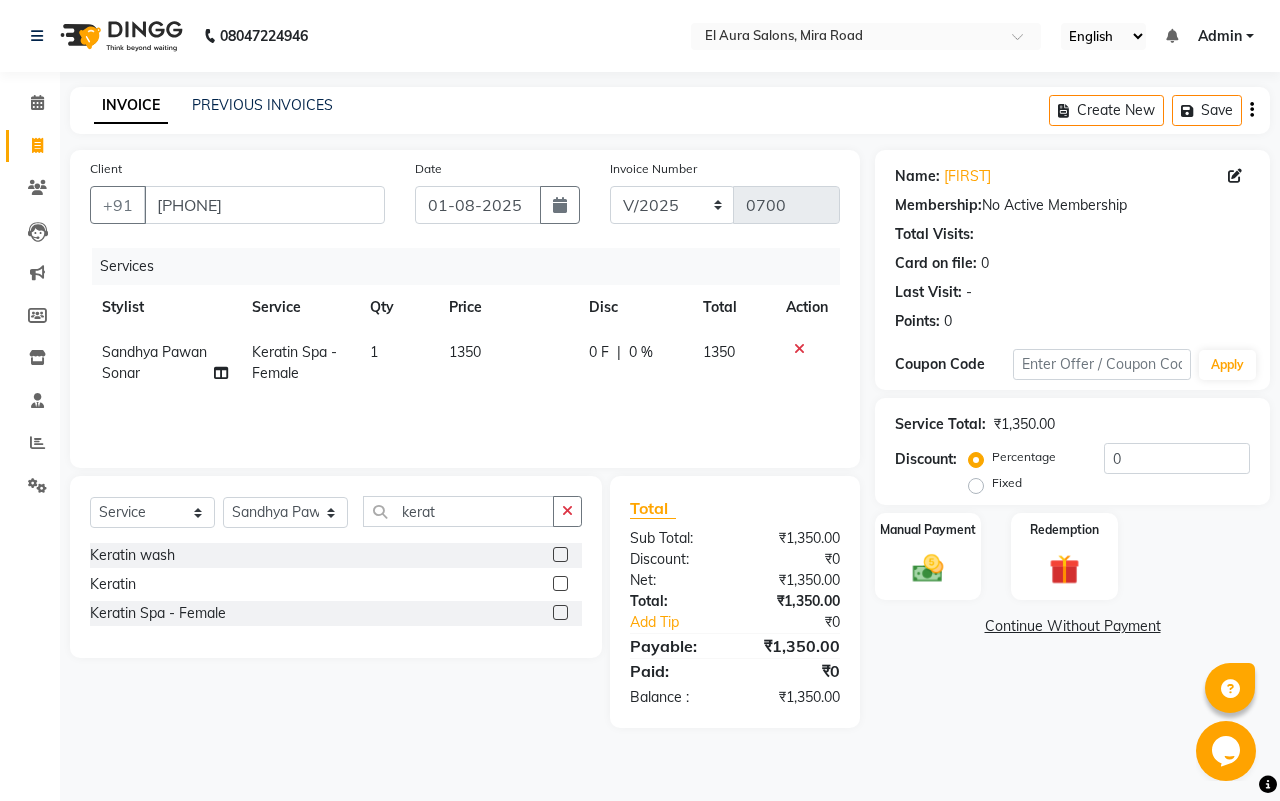 click on "1350" 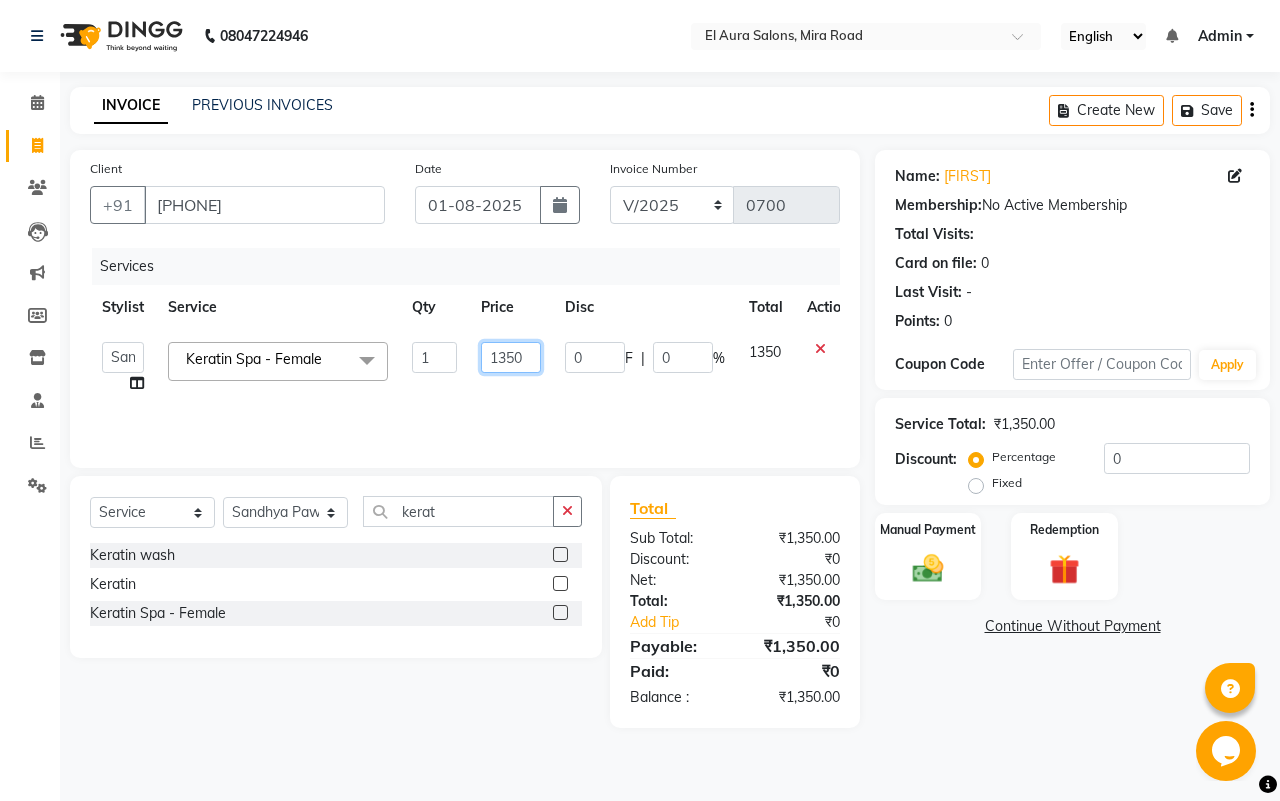 drag, startPoint x: 533, startPoint y: 365, endPoint x: 398, endPoint y: 351, distance: 135.72398 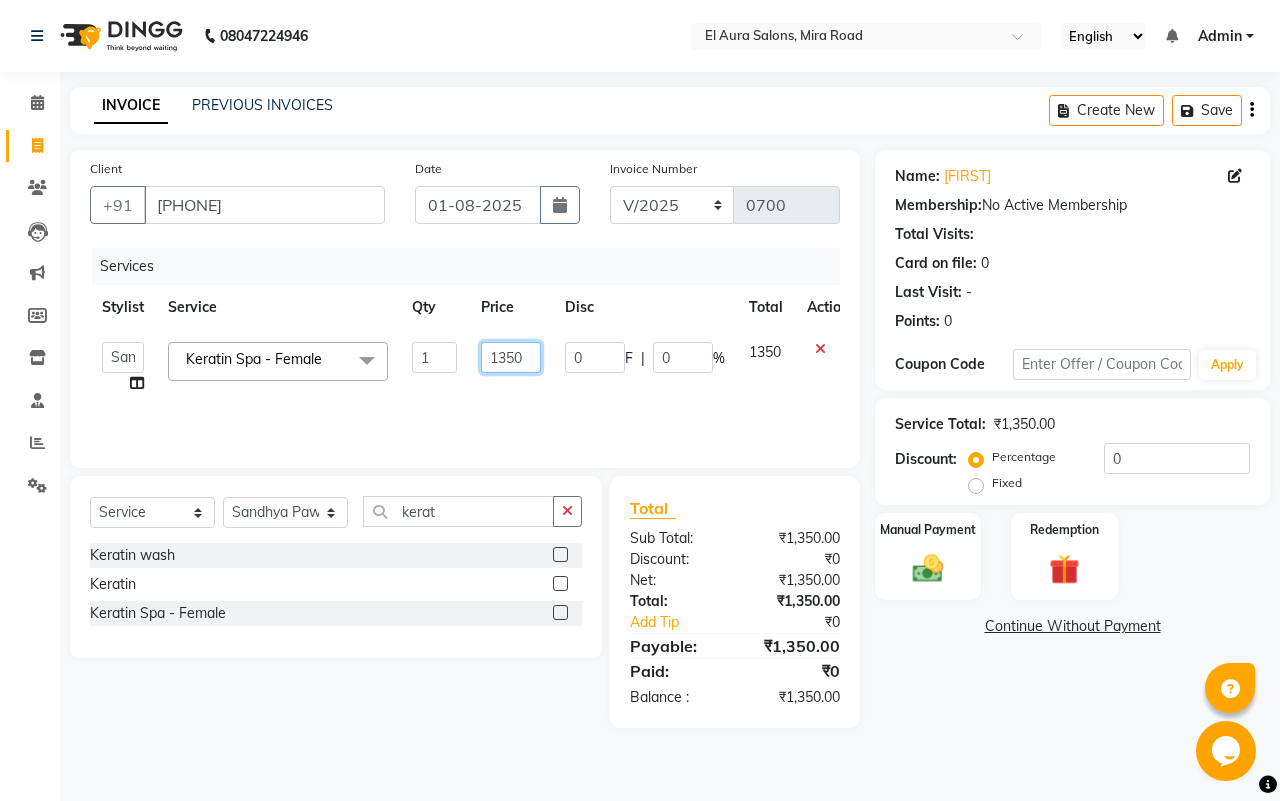 click on "Keratin Spa - Female  x Female Cut Blow Dryer Haircut & Finish Children (under 10) Hair Wash - Female Keratin wash Male Cut Beard Triming Shaving Childdren Cut Styling Shave Hair Wash - Male Hair Setting - Male Head Massage Hair Setting - Female Female Hair Trimming Male Package Smoothening Keratin KeraSmooth WellaPlex Tanino Biotin Nanoplastia Botox Root Touch up - Female Root Touch up - Male Beard Color Global Color Highlights Highlights - Loreal Single Streak Creative Color Color Change Highlights Half Head Pre-Lightning Balayage Hair Spa - Female Keratin Spa - Female Ampule - Female Hair Spa - Male Treatment/ Ritual - Male Ampule - Male Full Arms (C ) Full Arms (D) Full Legs(C ) Full Legs (D) Underarms(C ) Underarms(D ) Front Body / Back Body(C ) Front Body / back Body (D ) Bikini(C ) Bikini(D ) Arms 1" 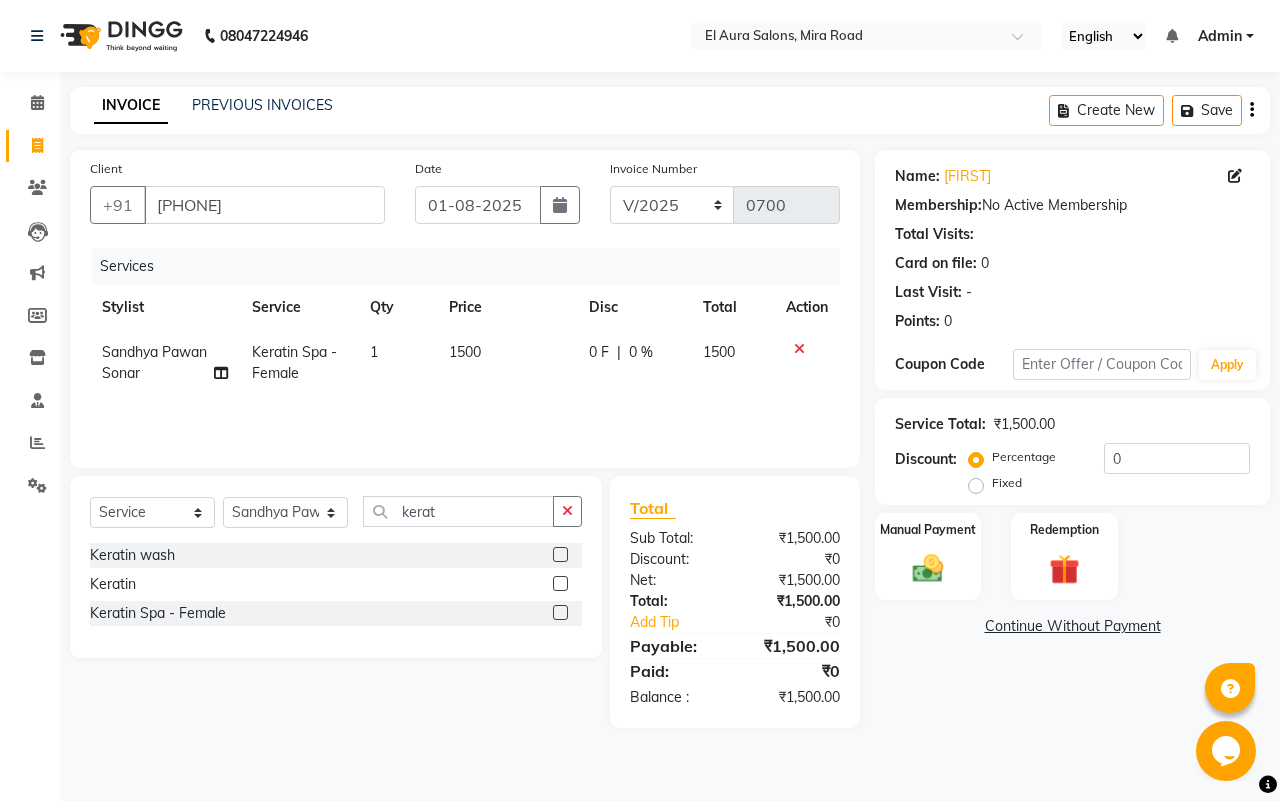 click on "1" 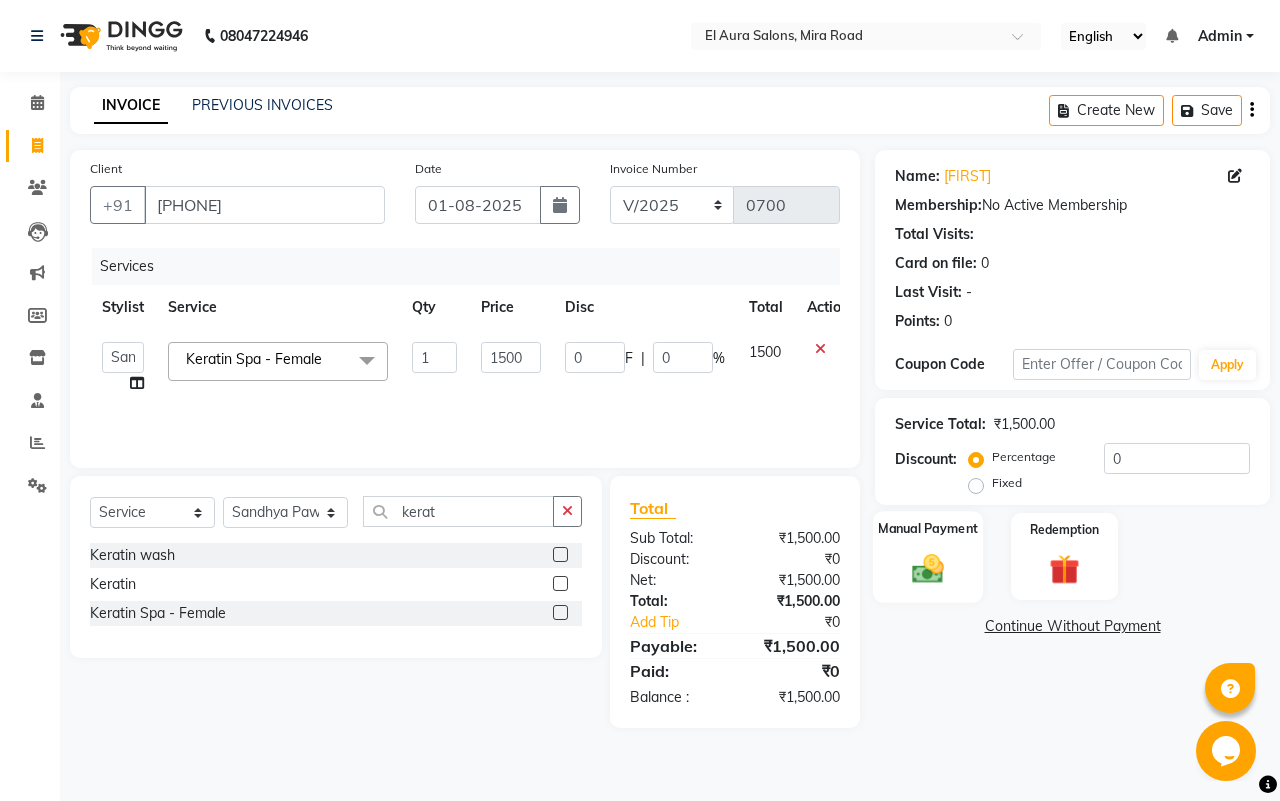 click 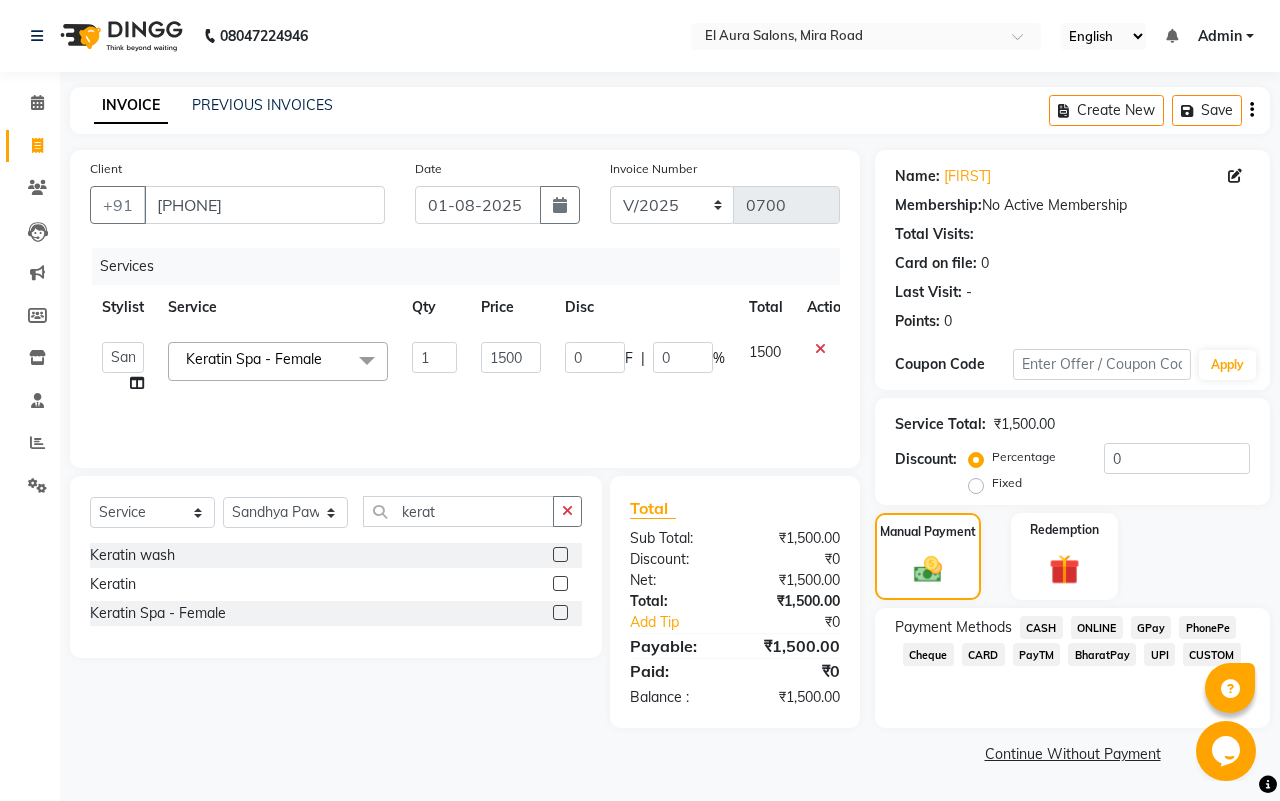 click on "GPay" 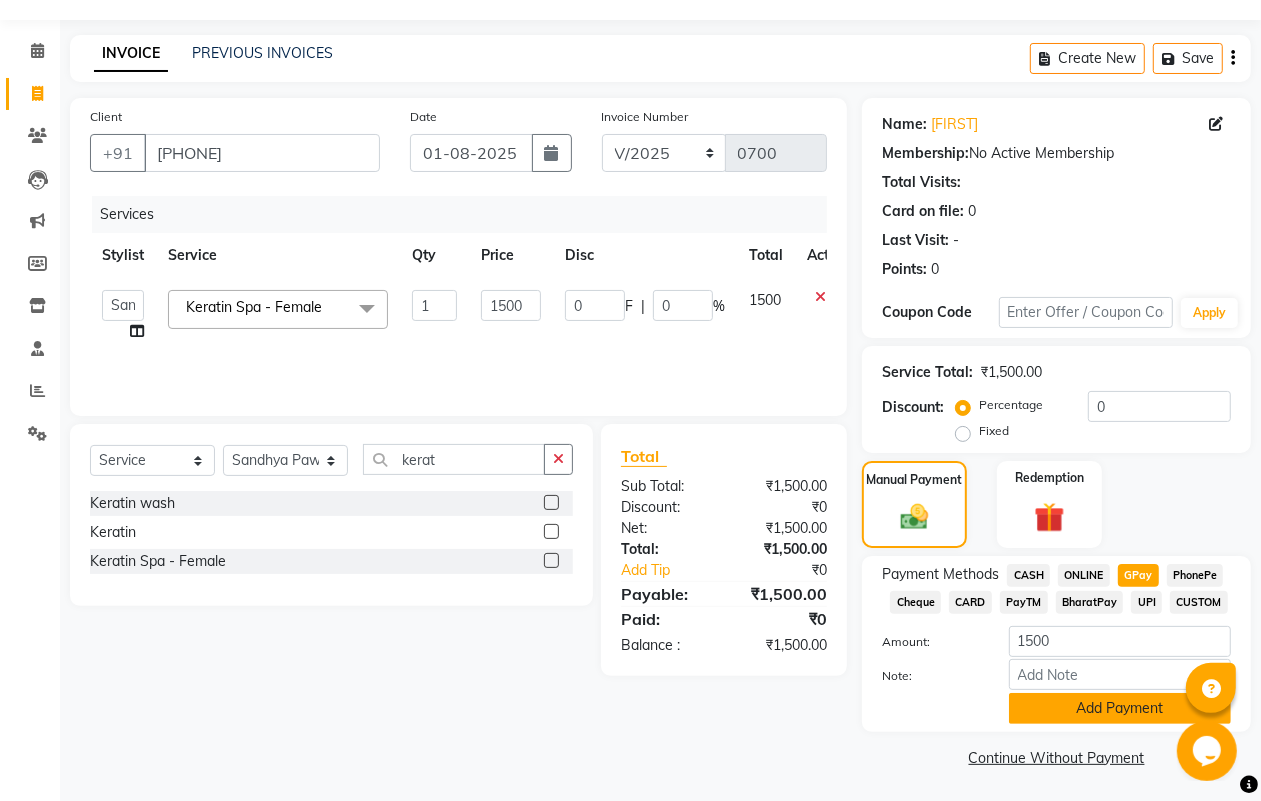 click on "Add Payment" 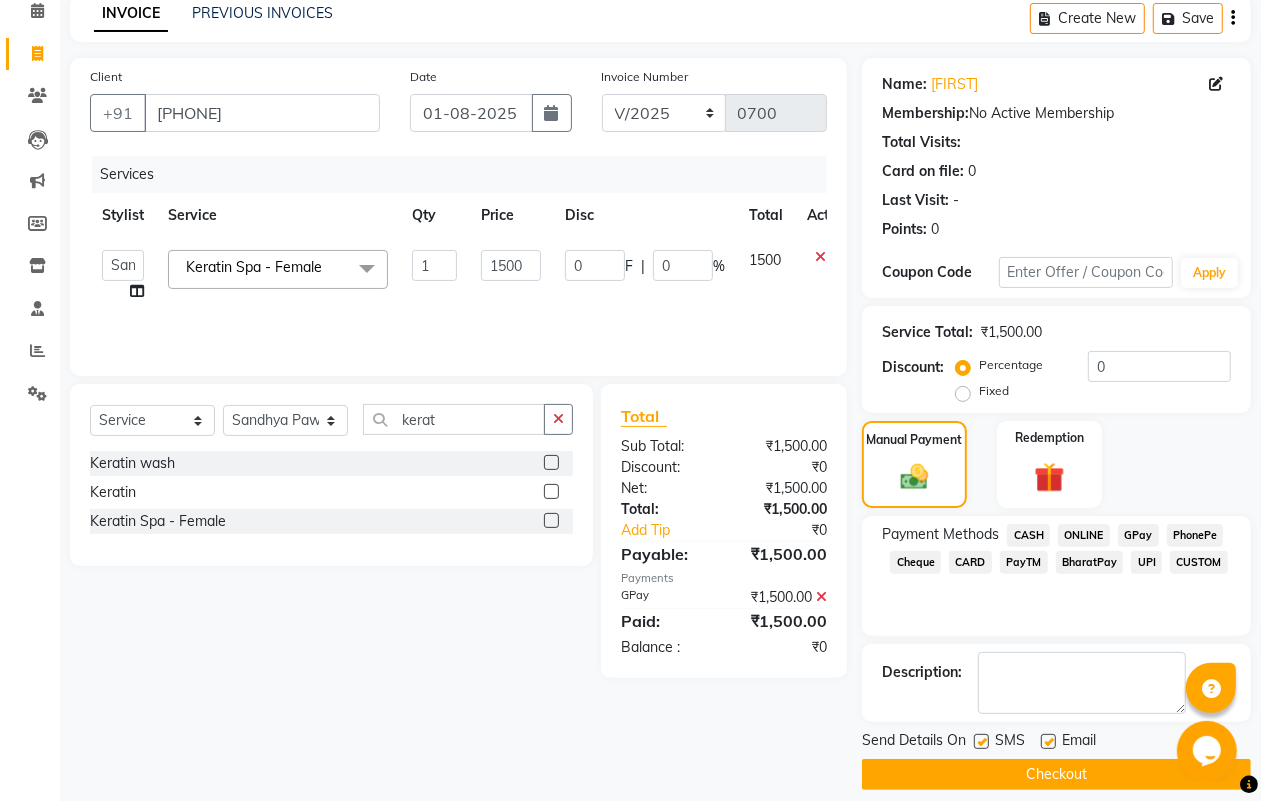 scroll, scrollTop: 111, scrollLeft: 0, axis: vertical 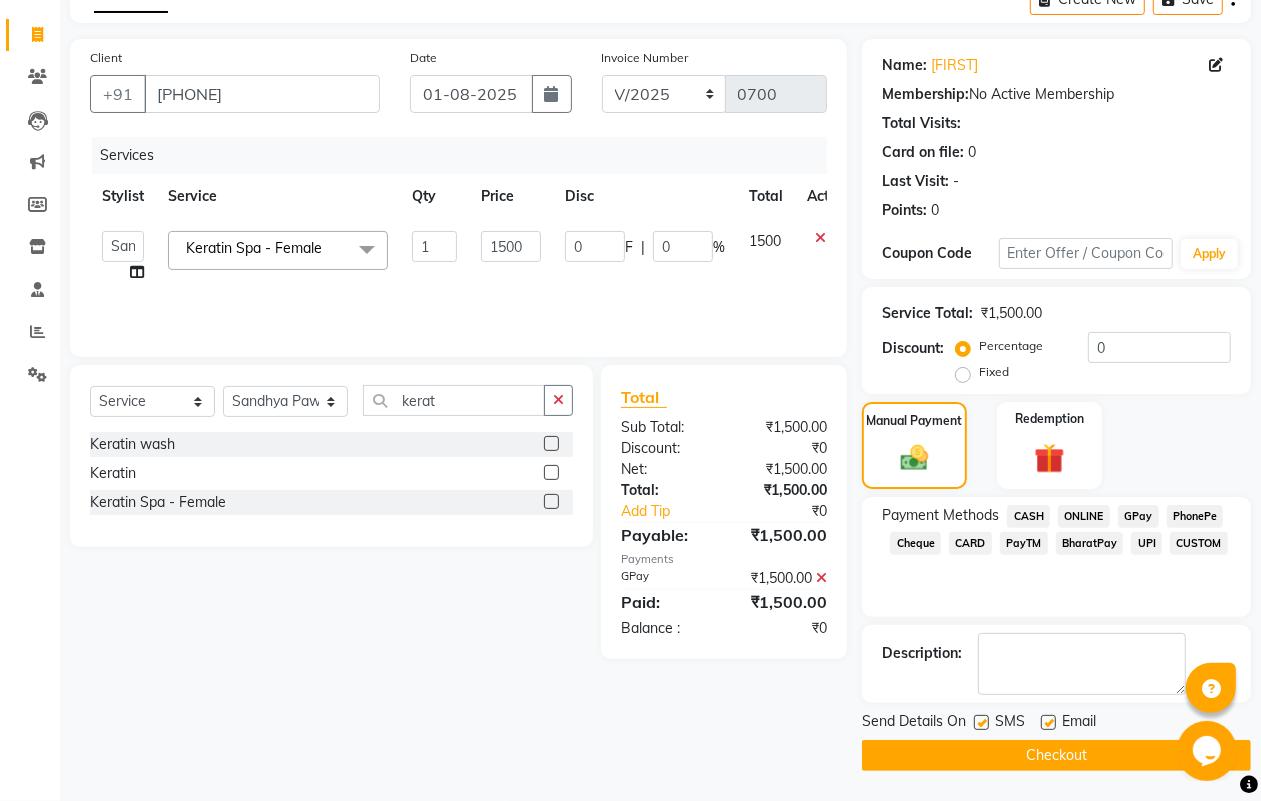 click 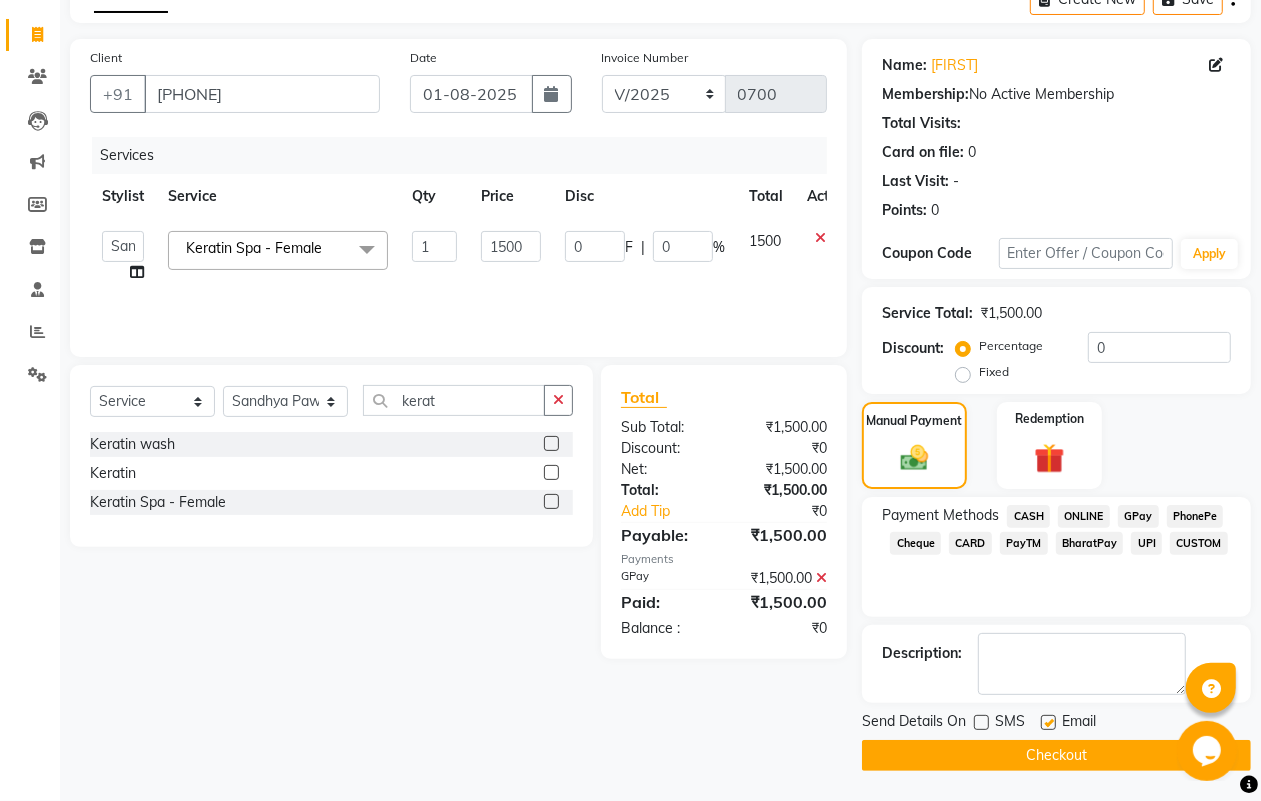 click on "Checkout" 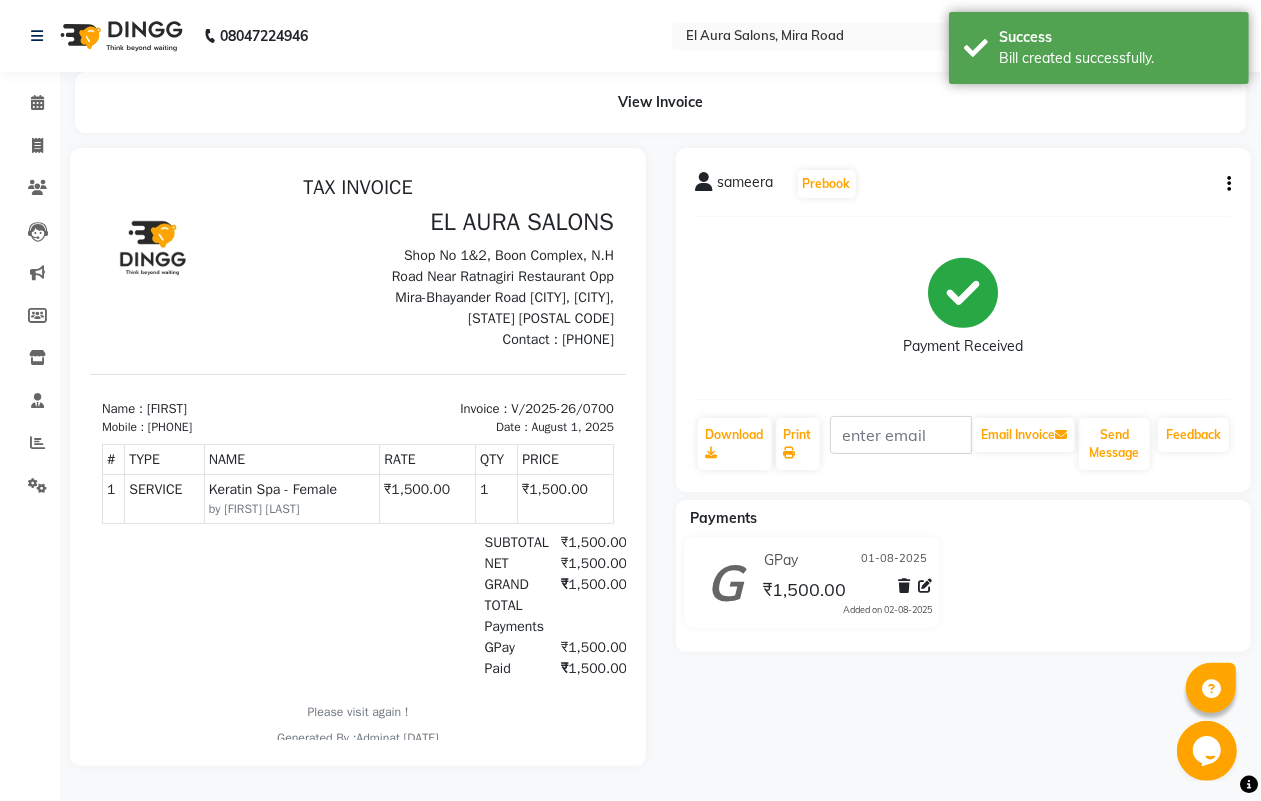 scroll, scrollTop: 0, scrollLeft: 0, axis: both 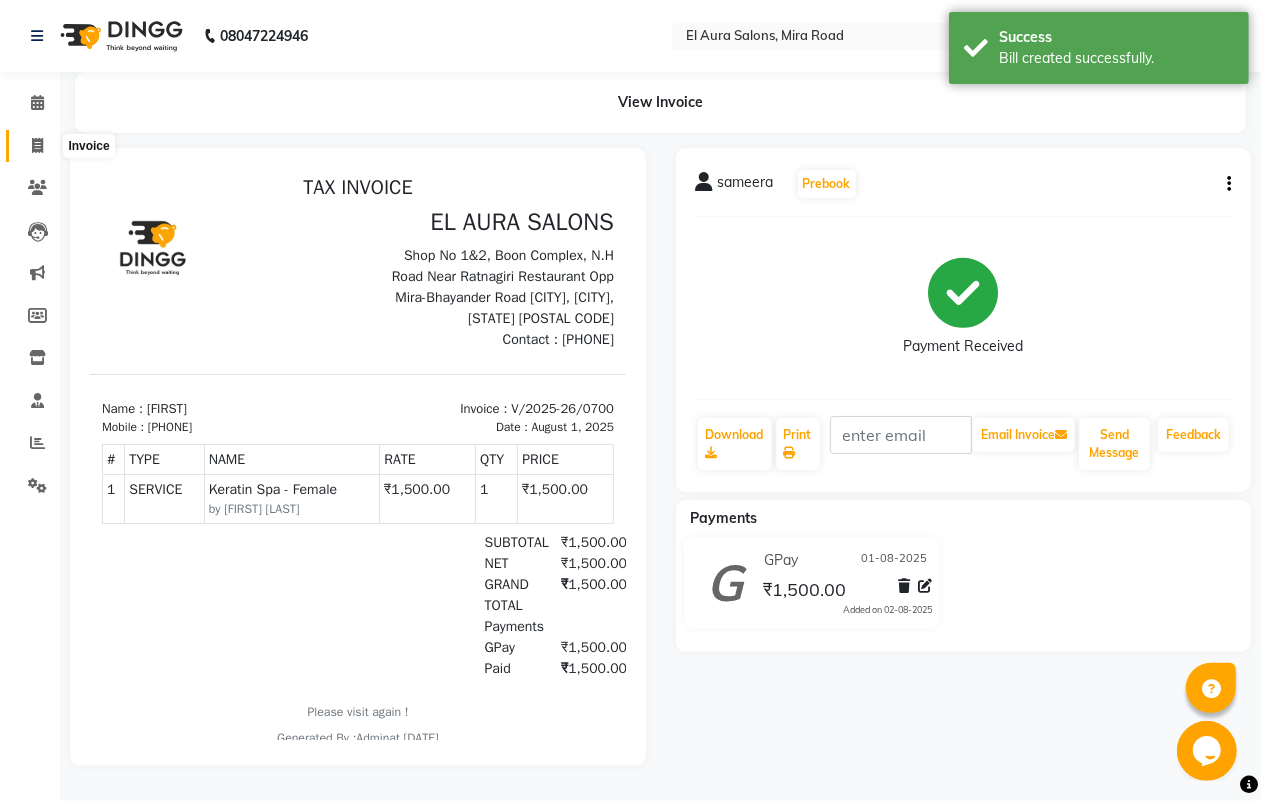 click 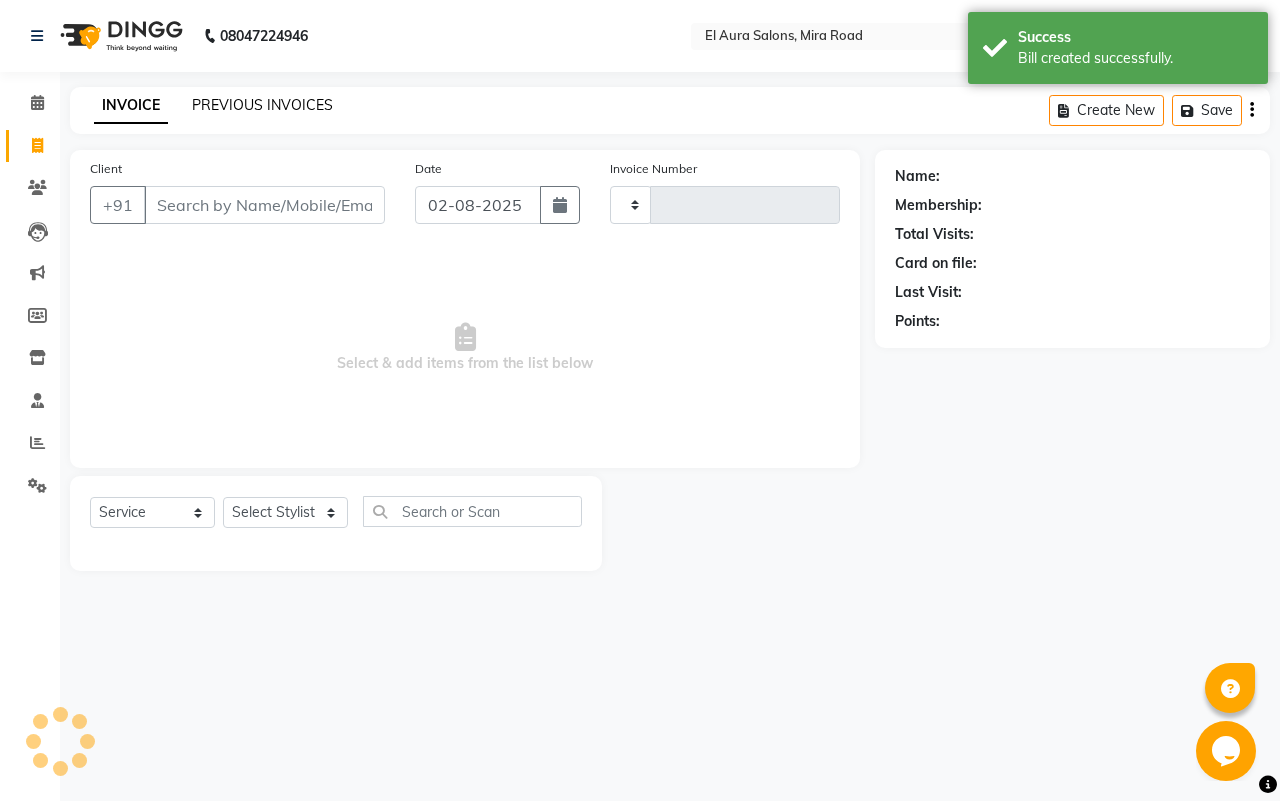 click on "PREVIOUS INVOICES" 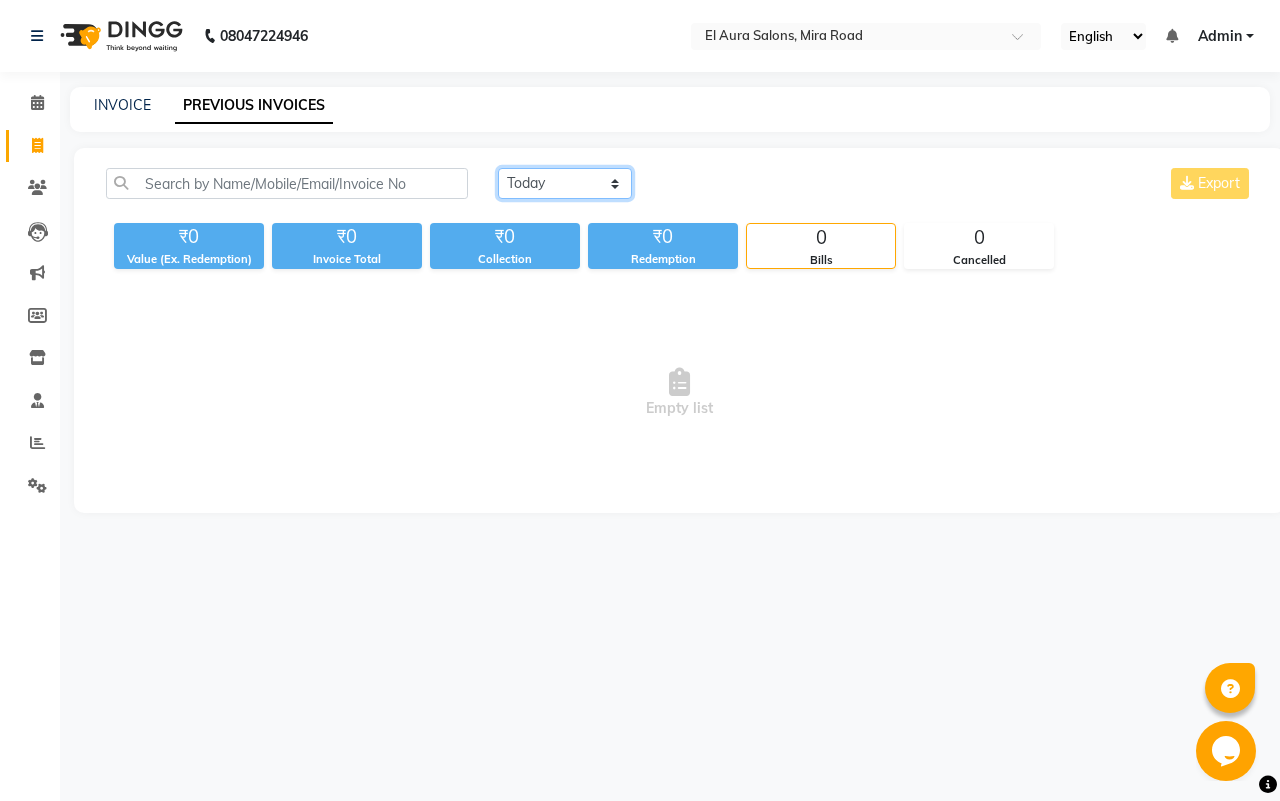 click on "Today Yesterday Custom Range" 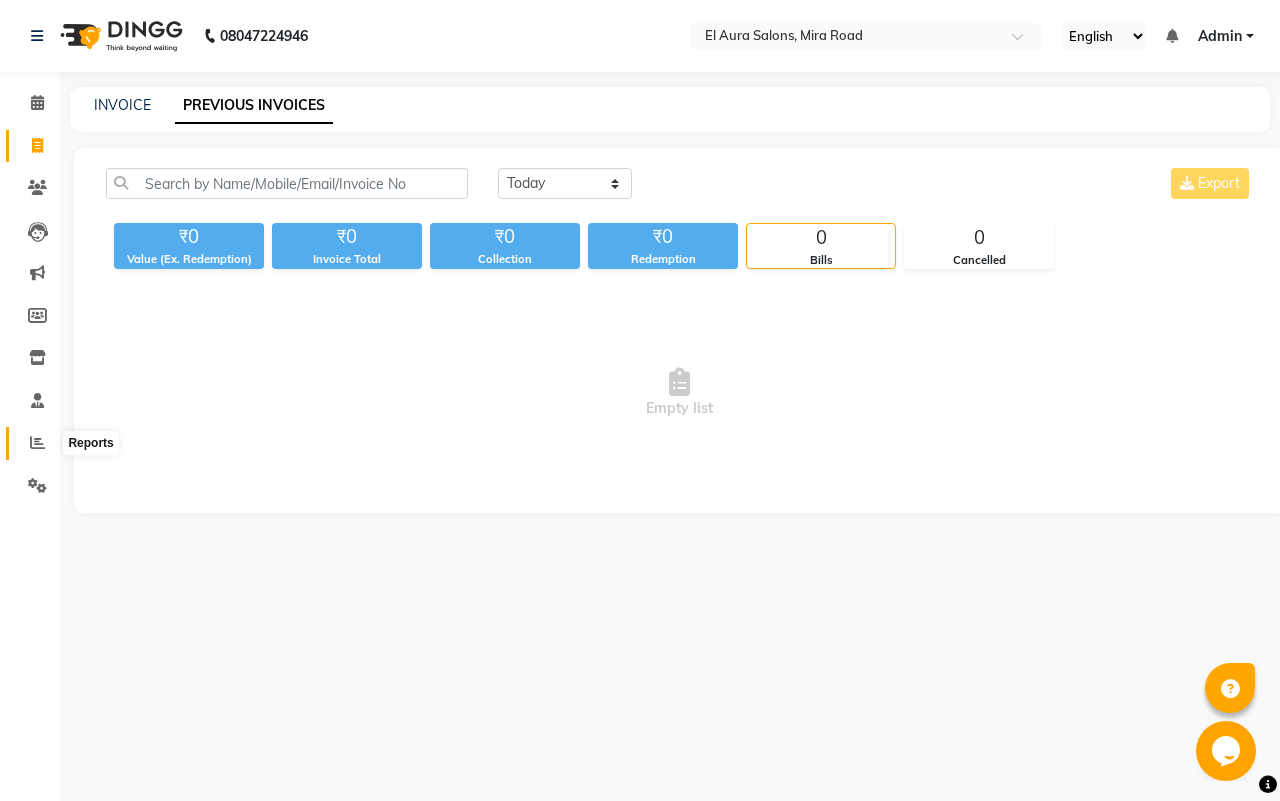 click 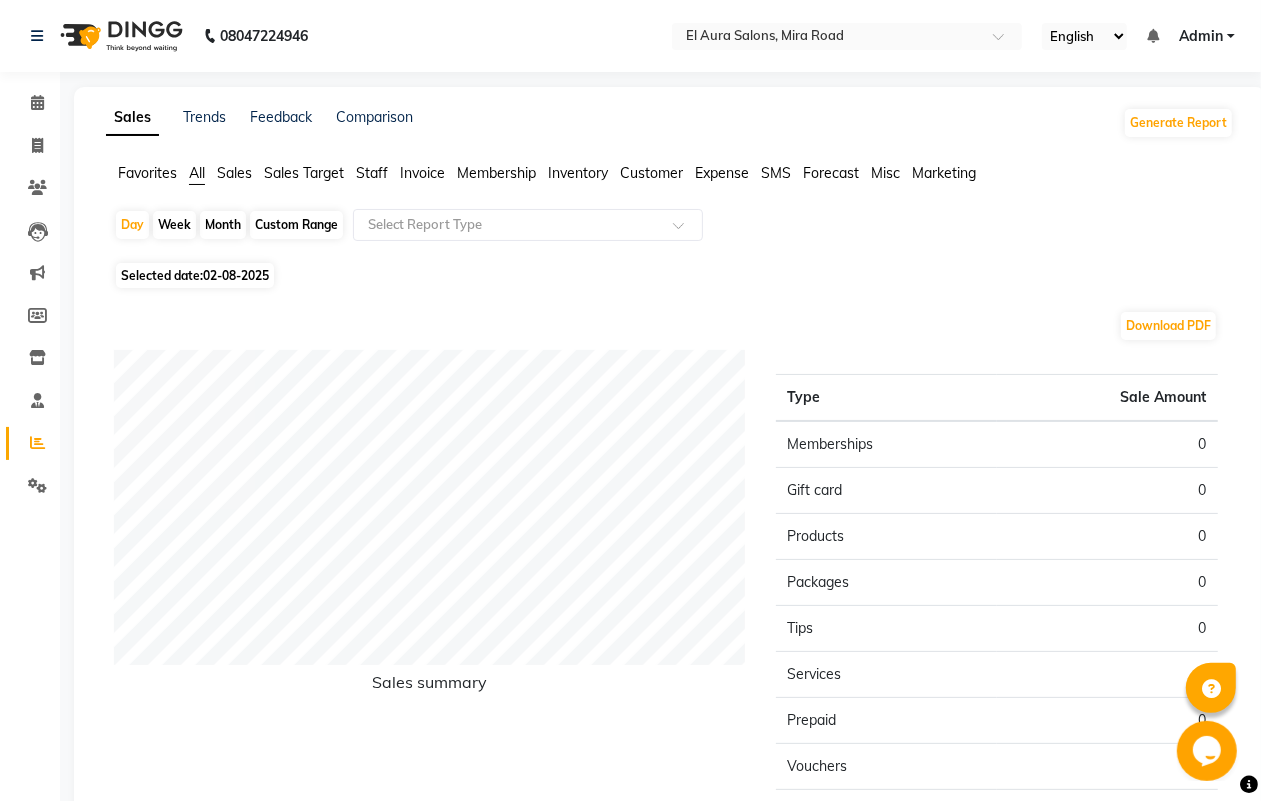 click on "02-08-2025" 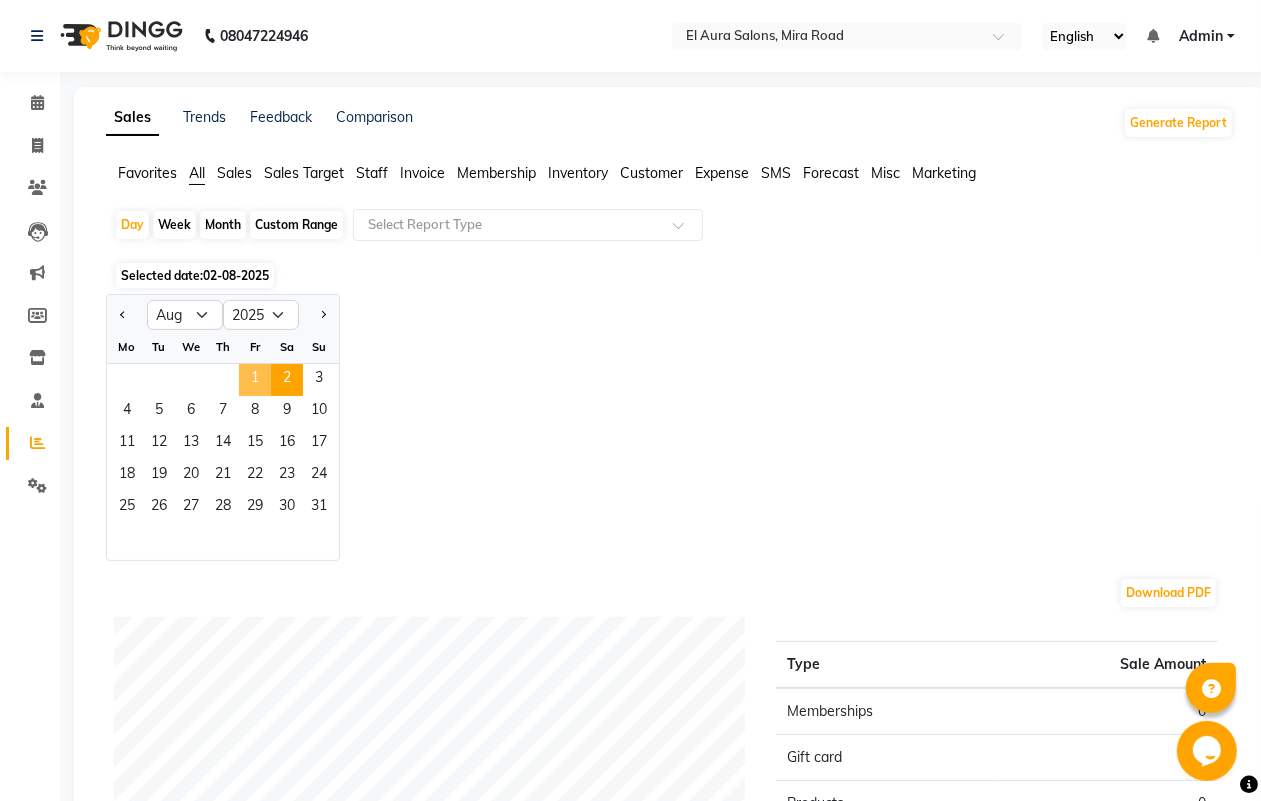 click on "1" 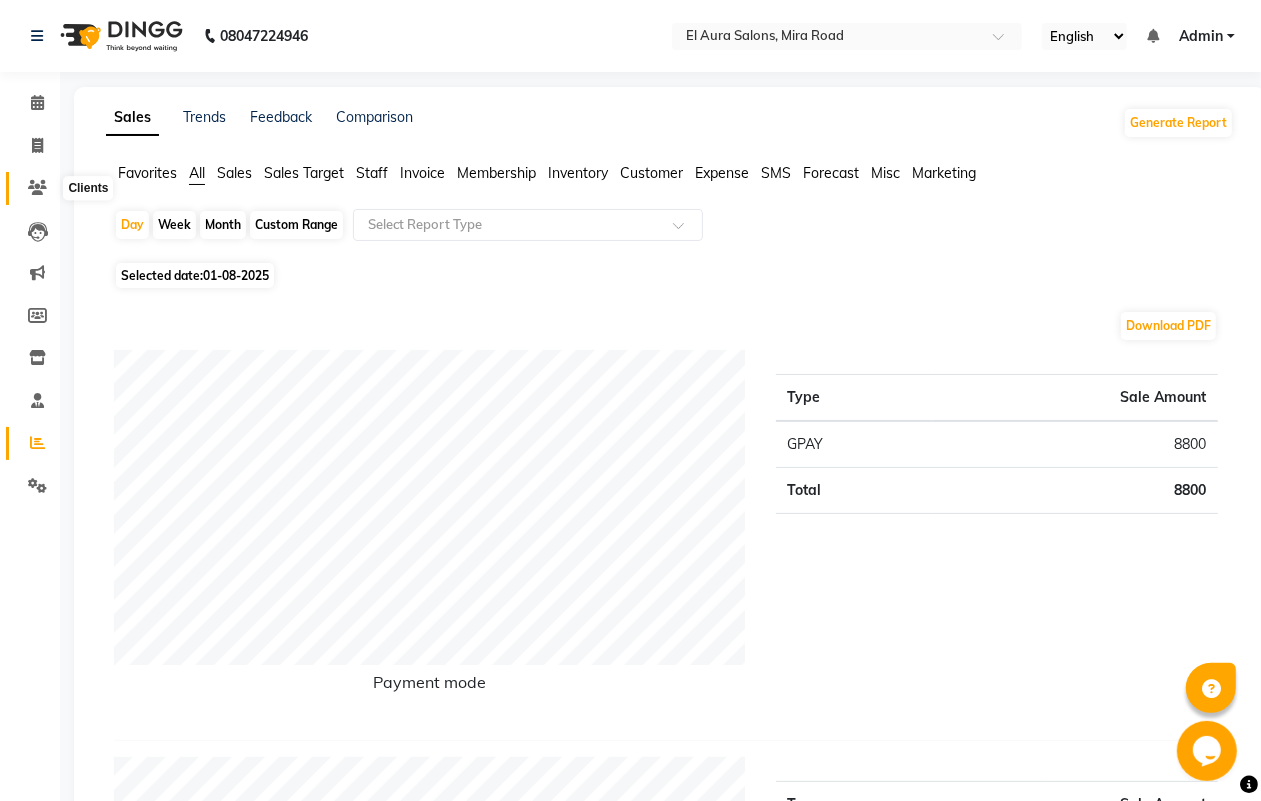 click 